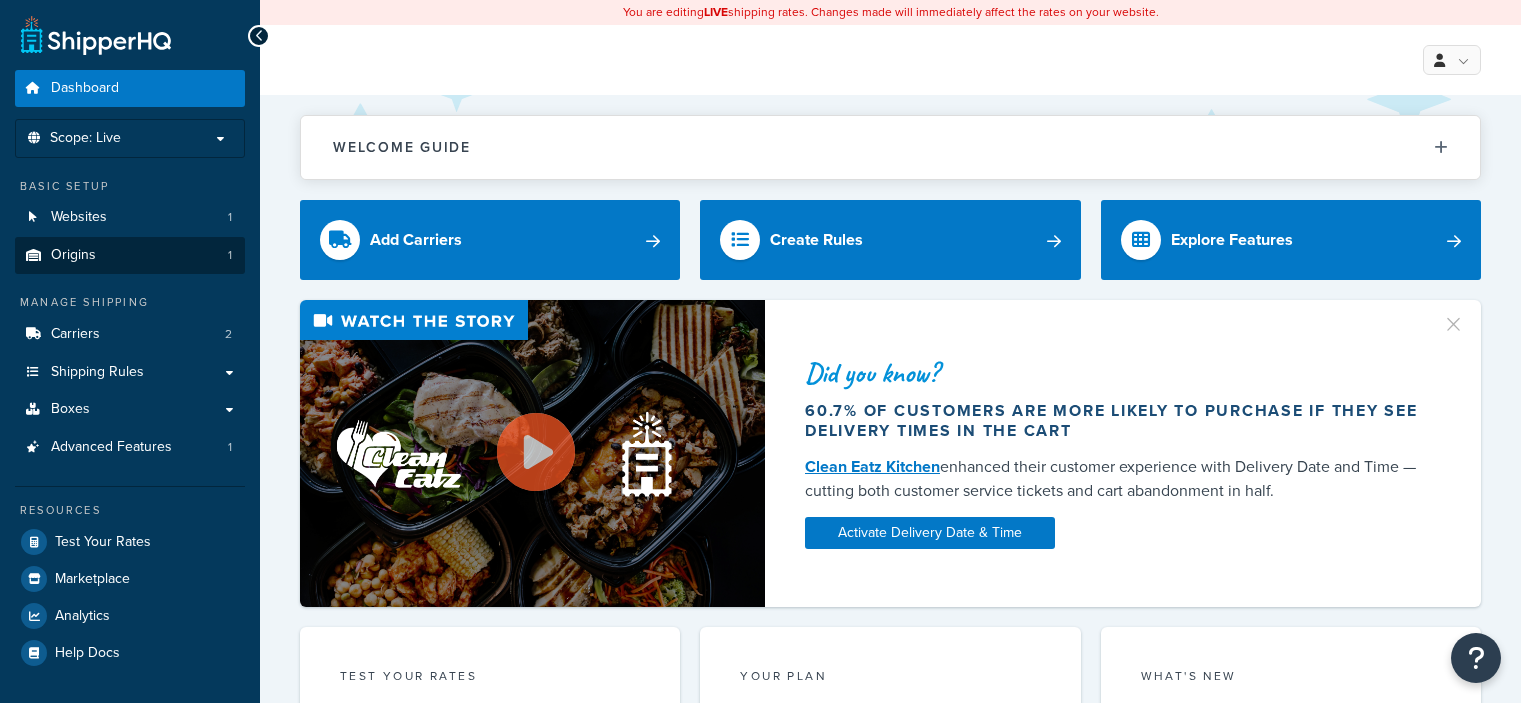 scroll, scrollTop: 0, scrollLeft: 0, axis: both 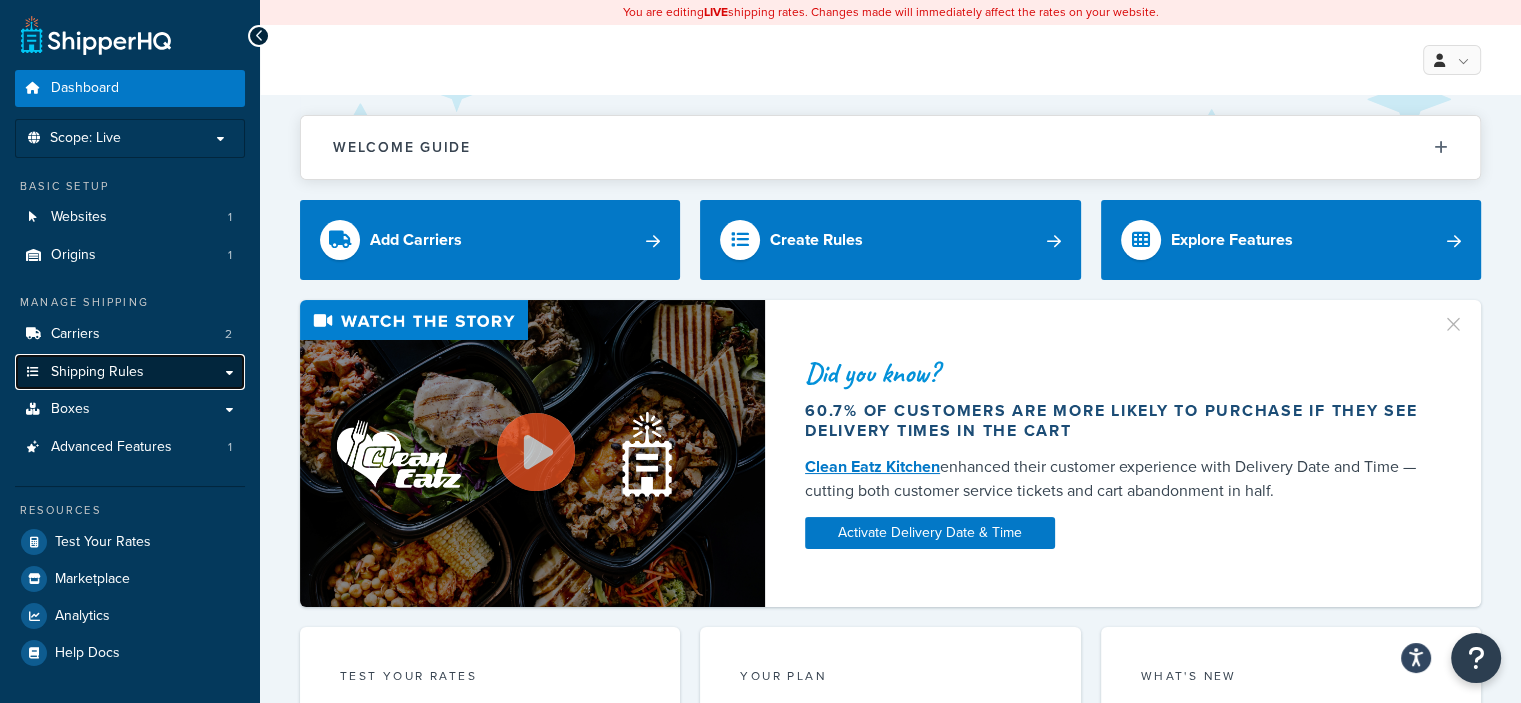 click on "Shipping Rules" at bounding box center (97, 372) 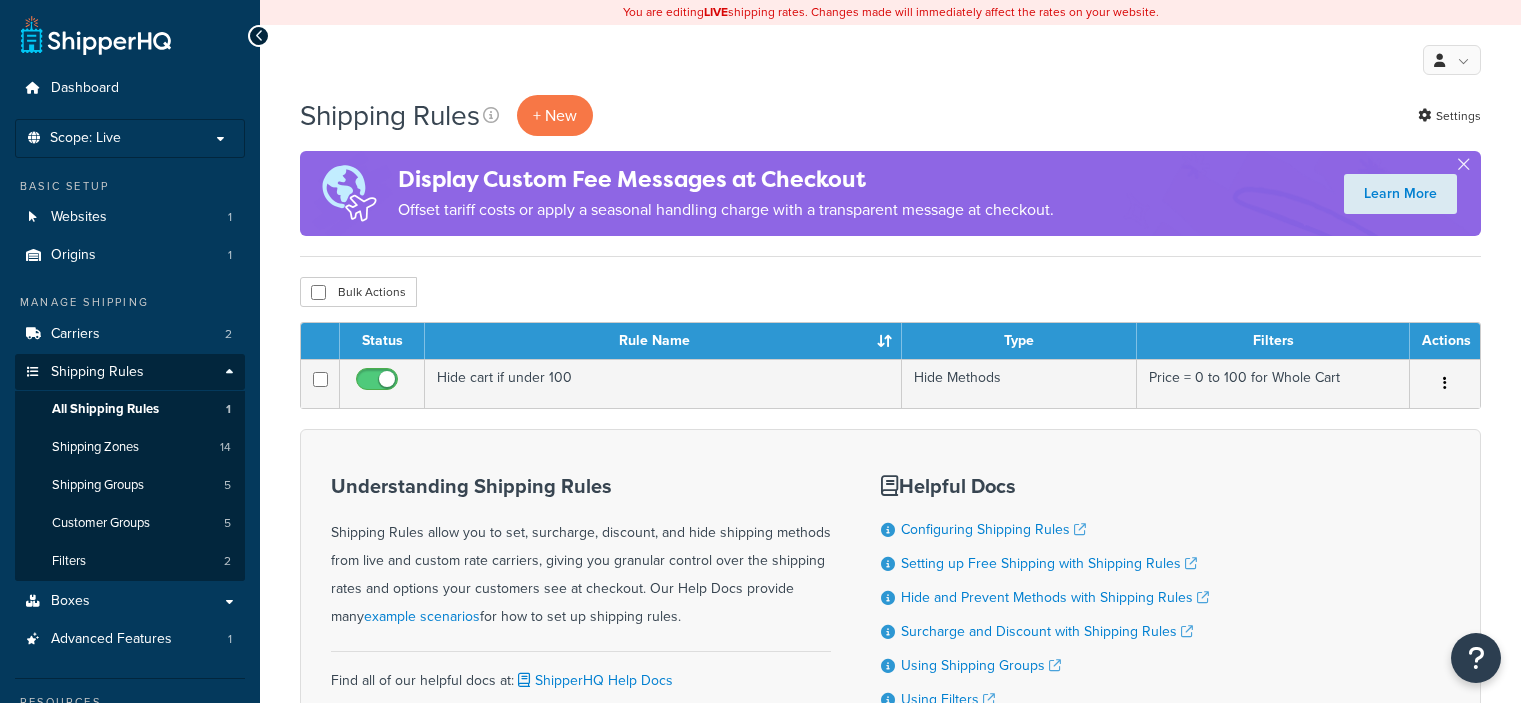 scroll, scrollTop: 0, scrollLeft: 0, axis: both 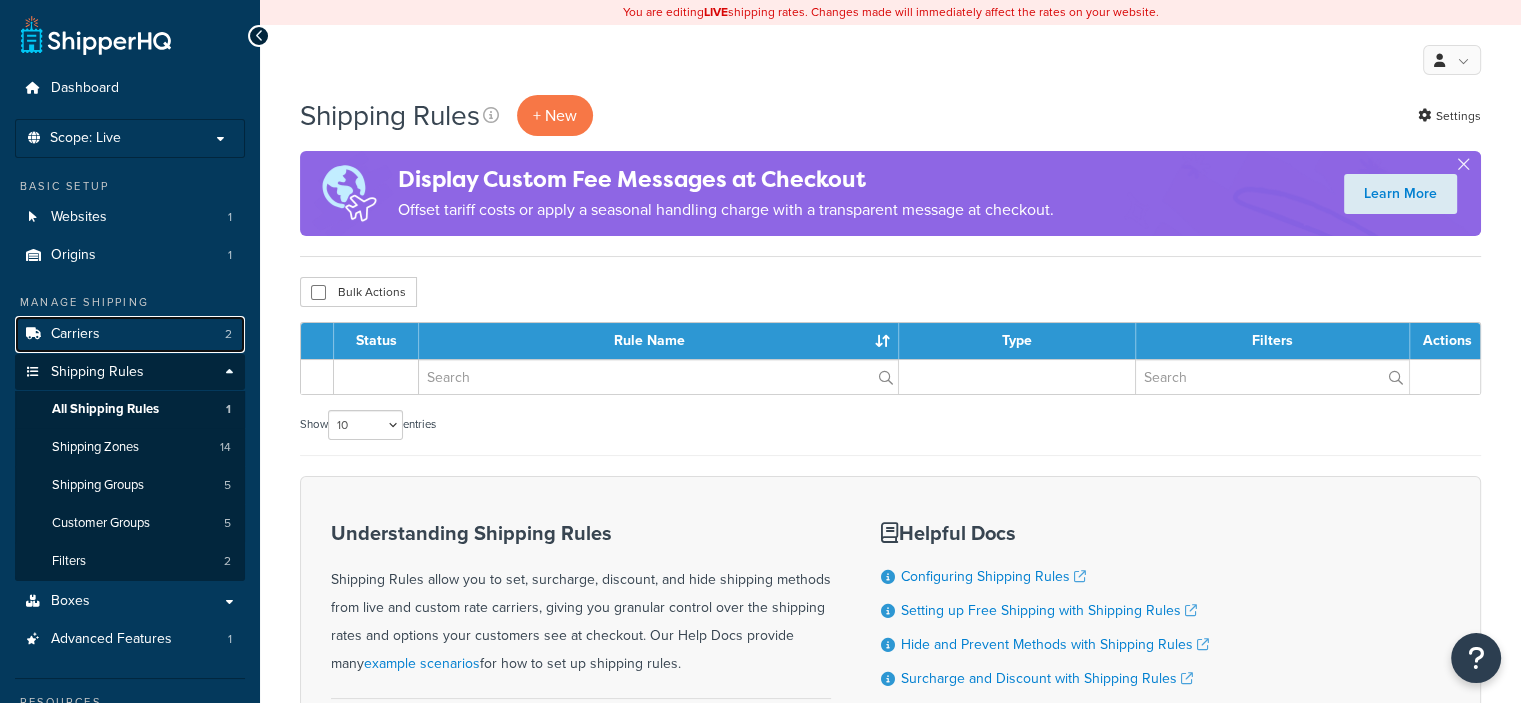 click on "Carriers
2" at bounding box center (130, 334) 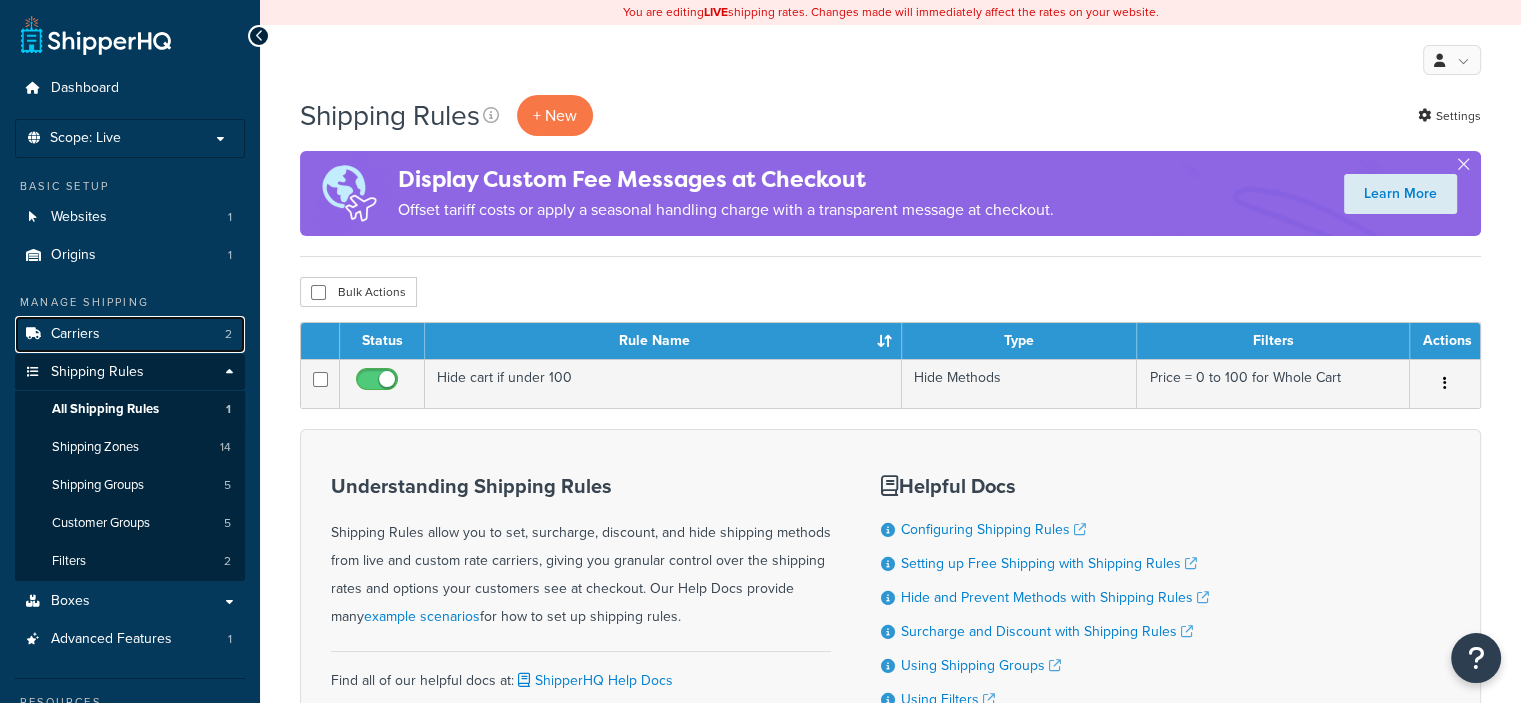 scroll, scrollTop: 0, scrollLeft: 0, axis: both 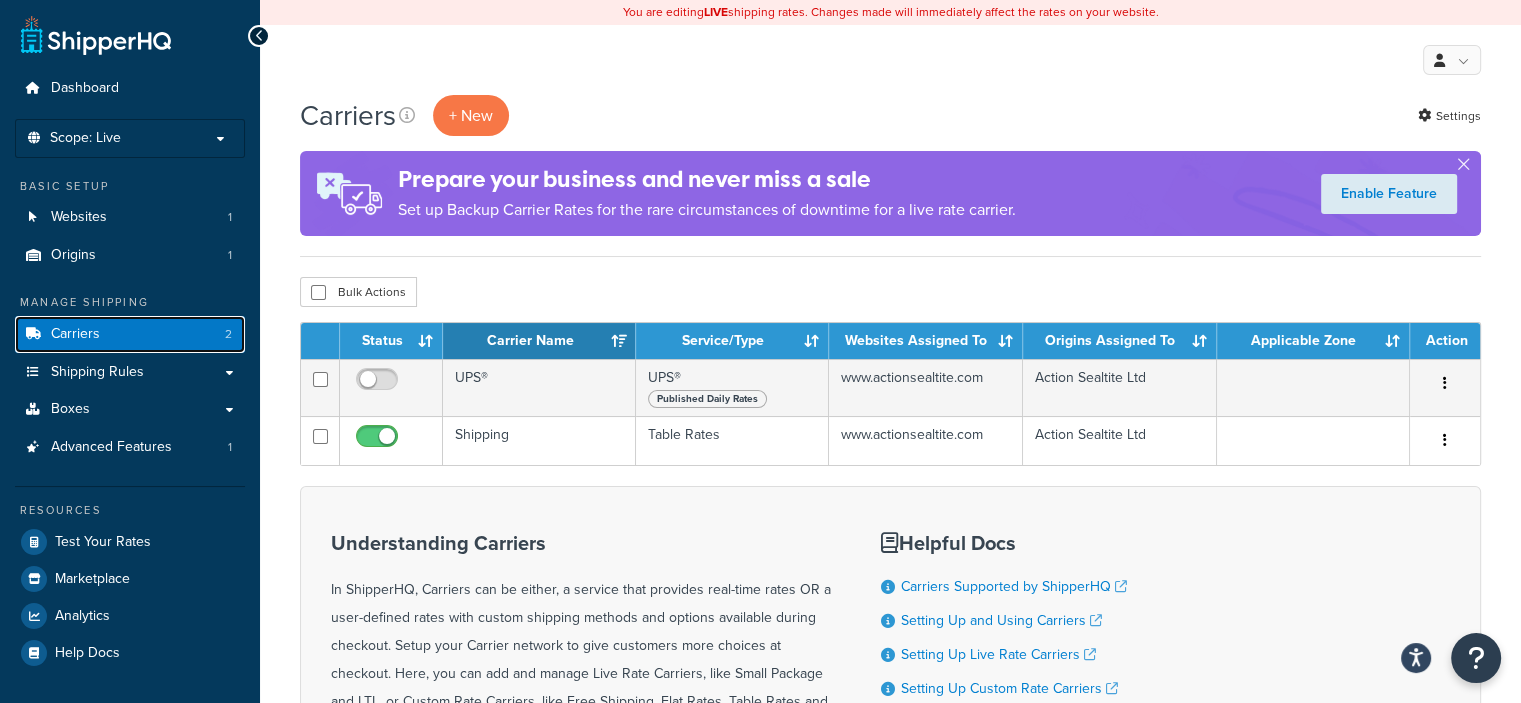 click on "Carriers
2" at bounding box center [130, 334] 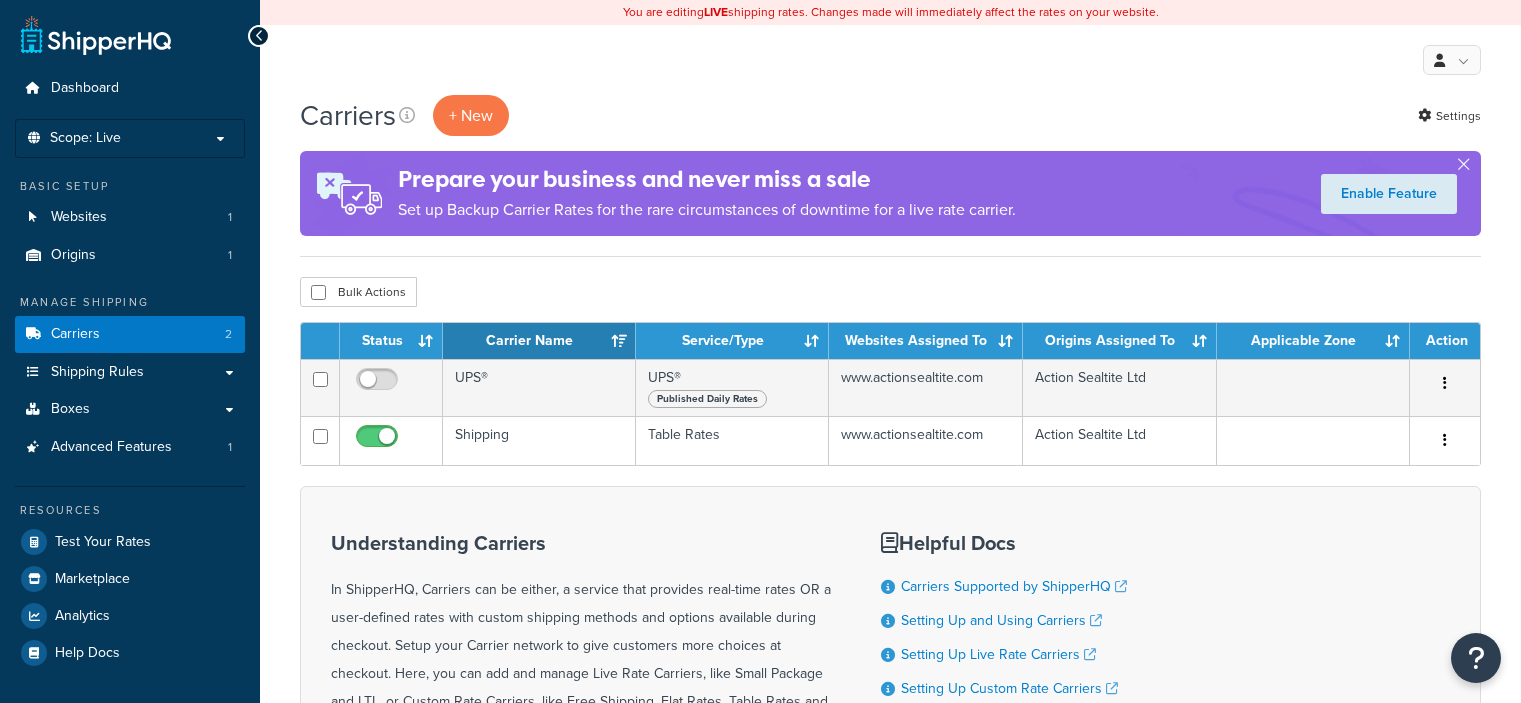 scroll, scrollTop: 0, scrollLeft: 0, axis: both 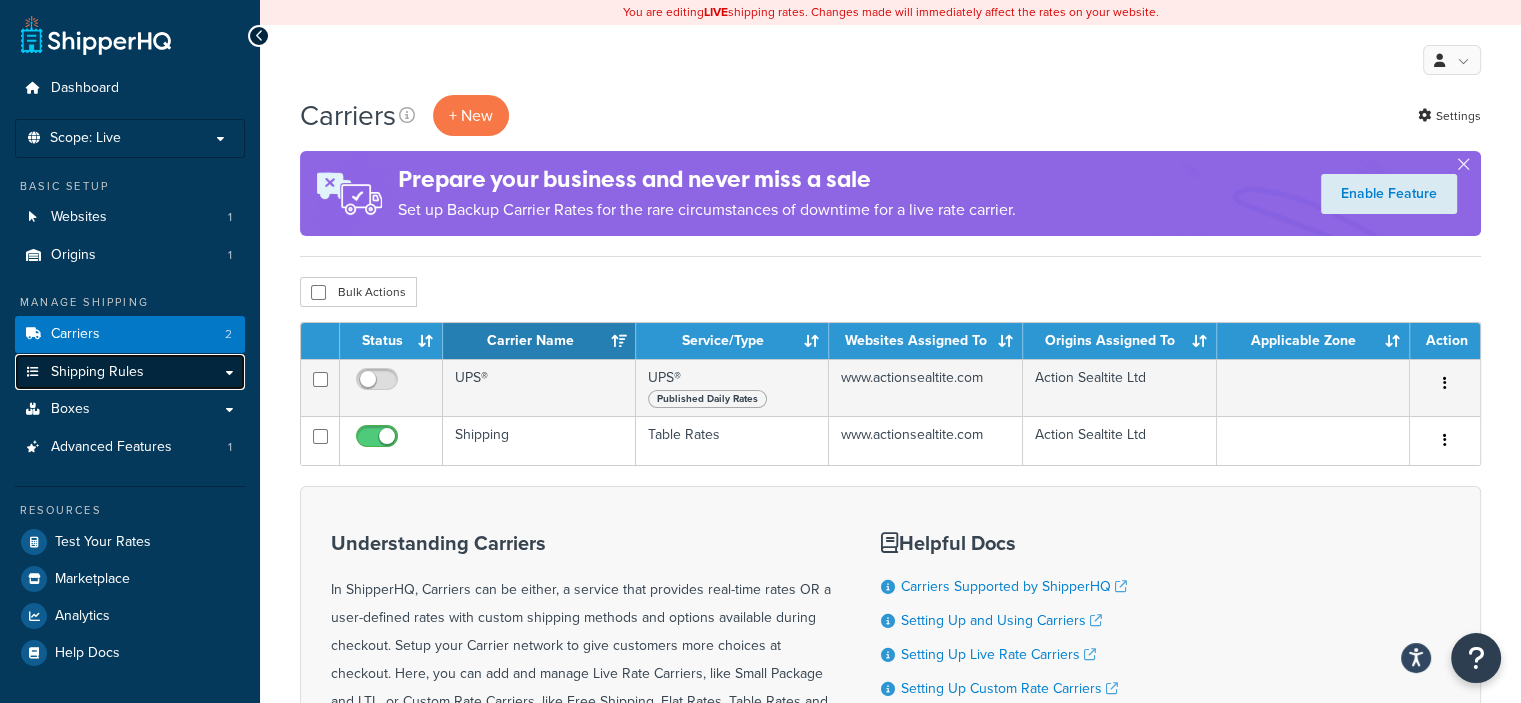 click on "Shipping Rules" at bounding box center [130, 372] 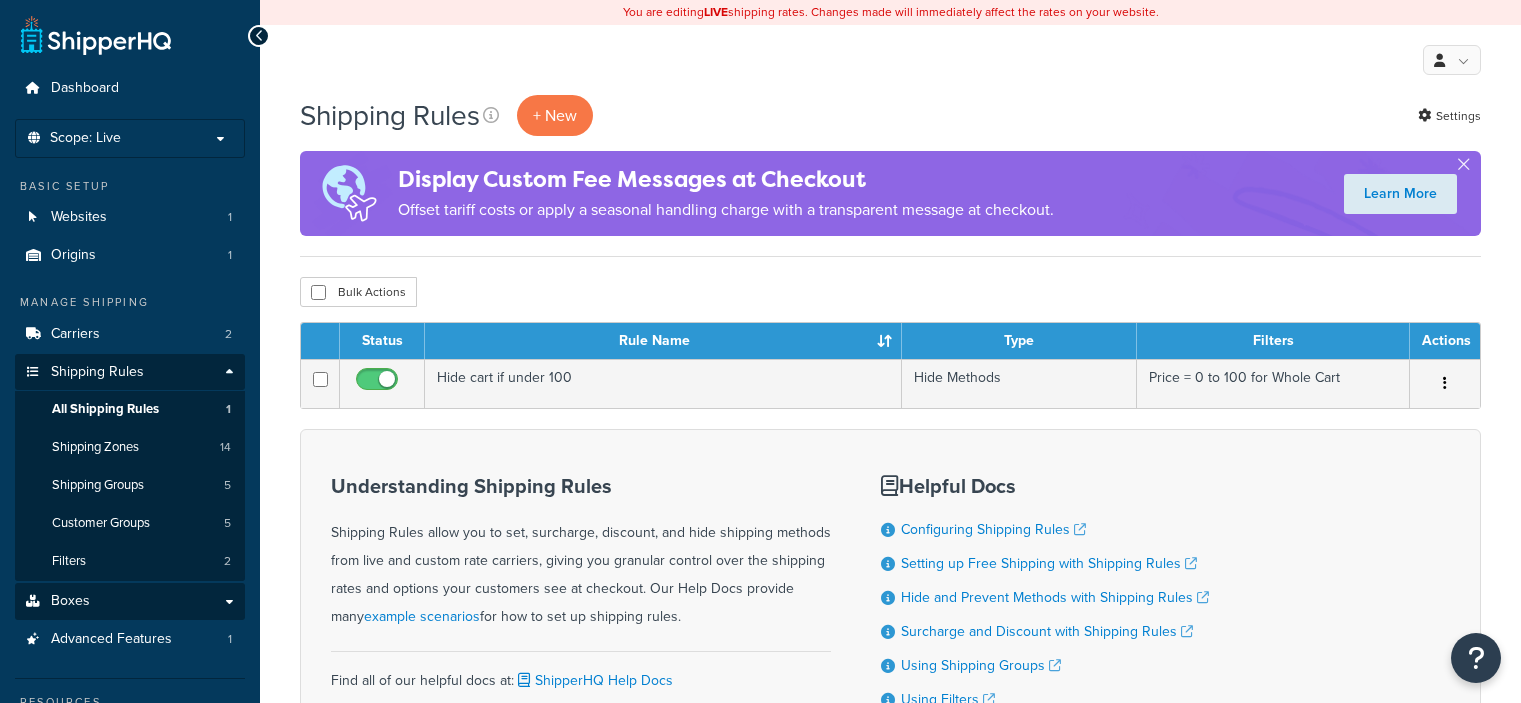 scroll, scrollTop: 0, scrollLeft: 0, axis: both 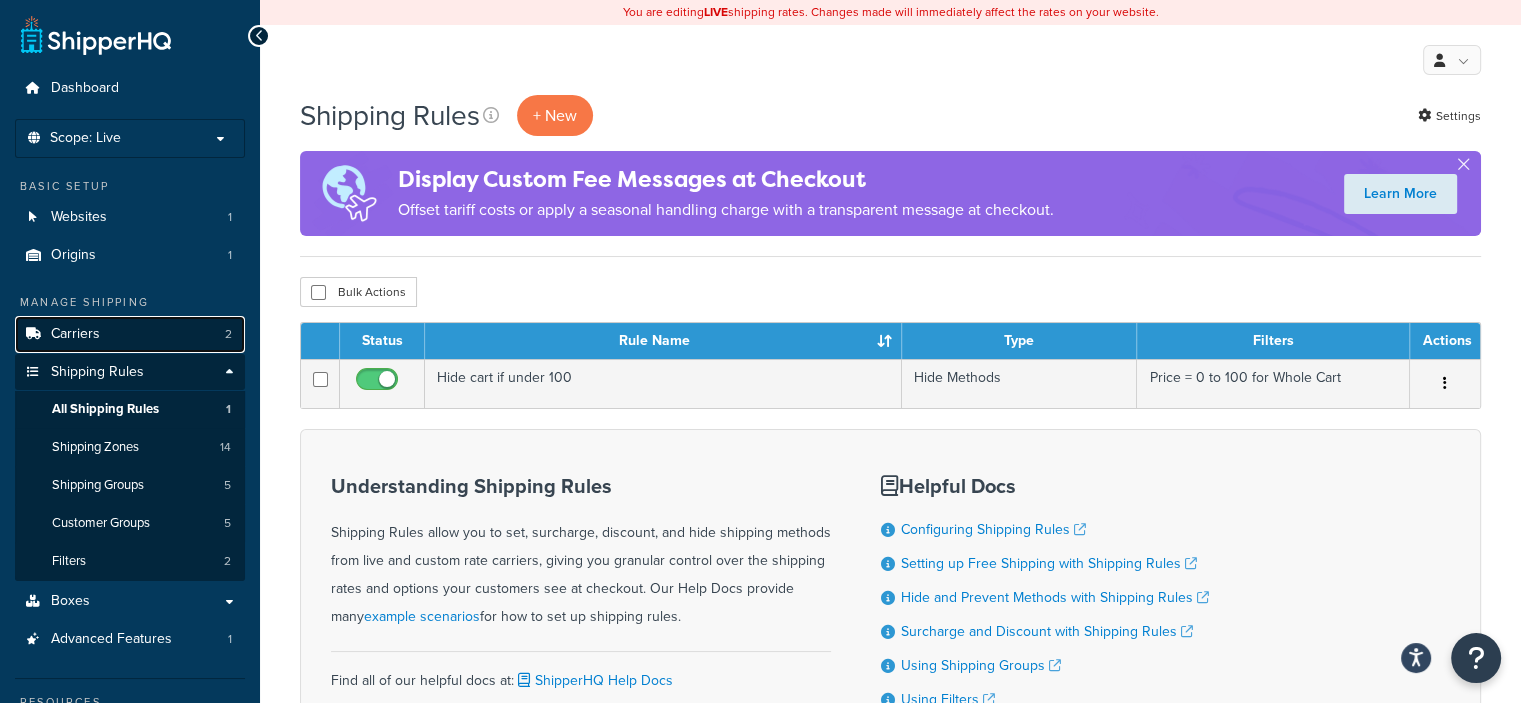 click on "Carriers
2" at bounding box center (130, 334) 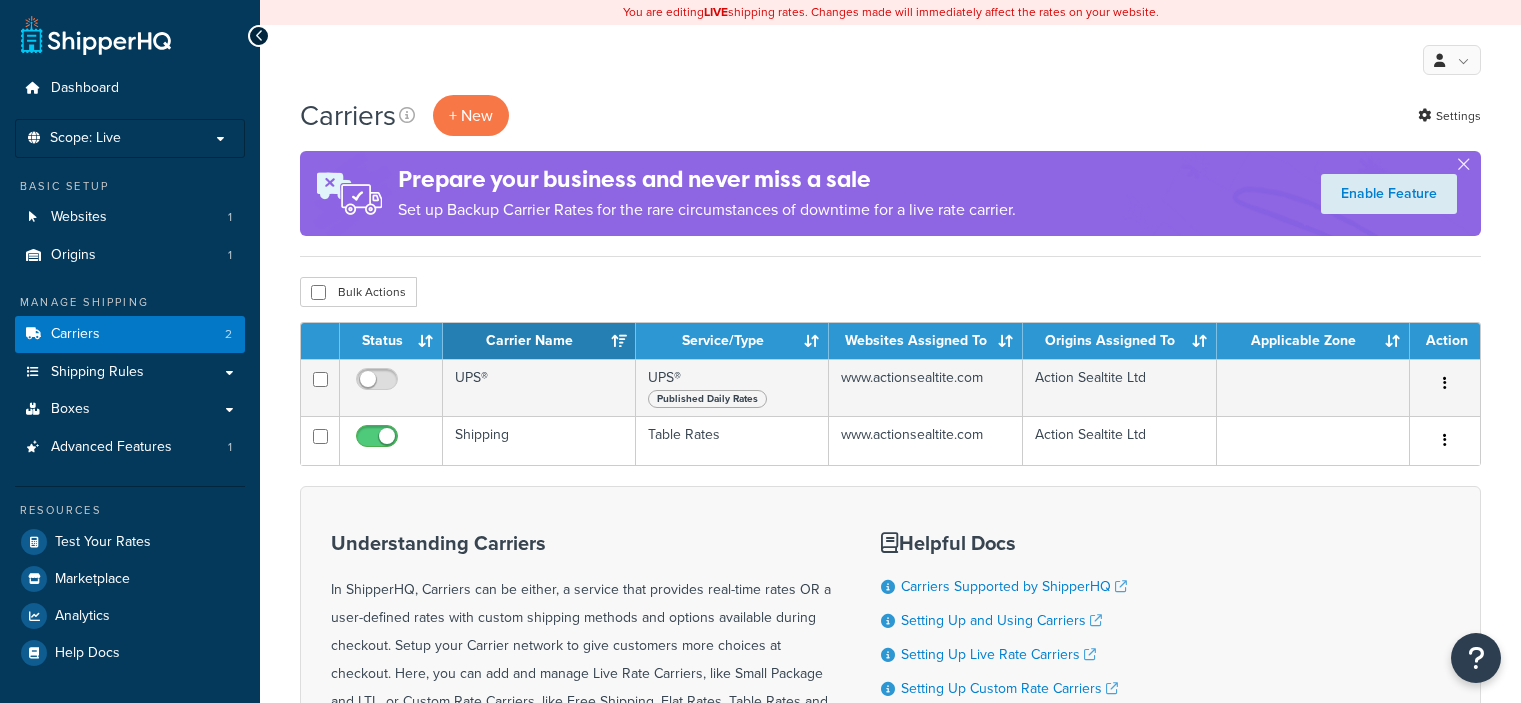 scroll, scrollTop: 0, scrollLeft: 0, axis: both 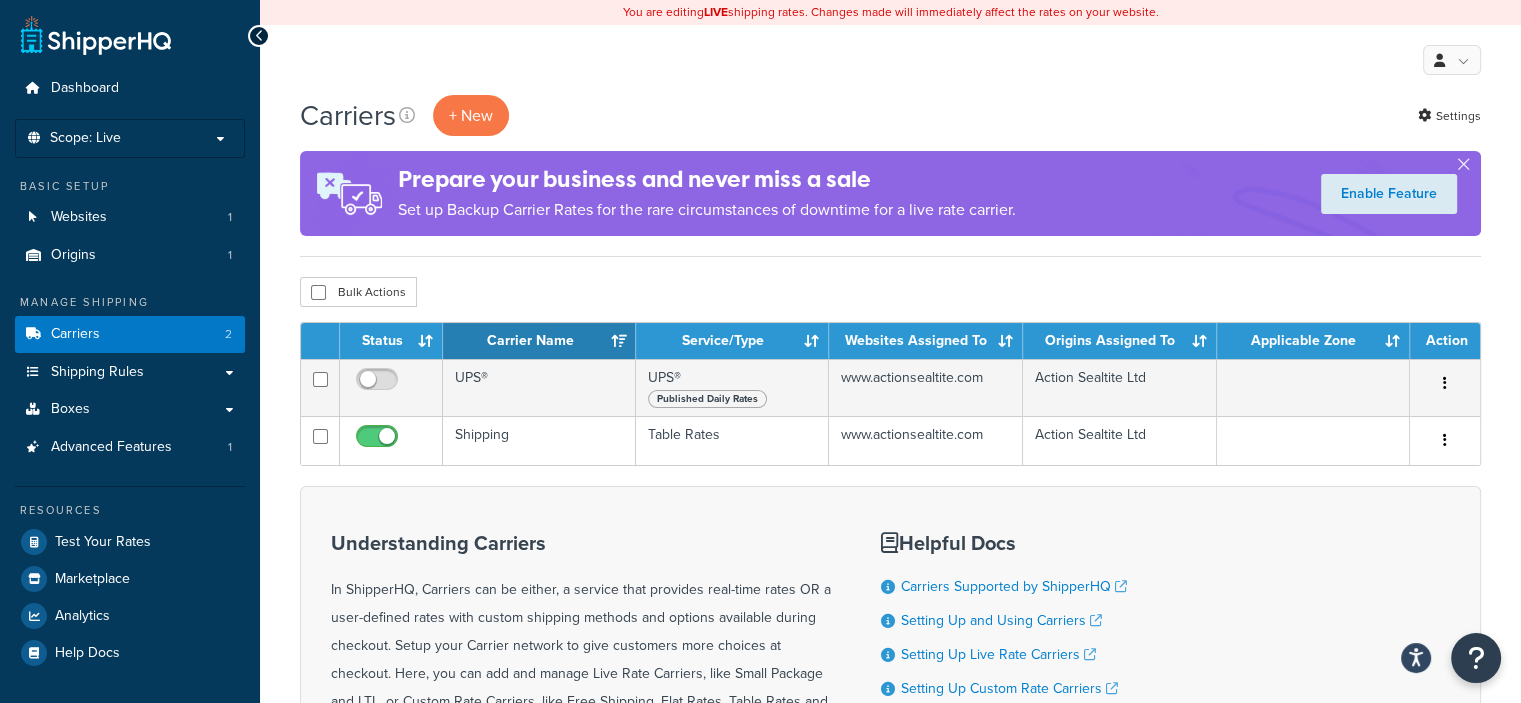 click on "Carriers" at bounding box center (348, 115) 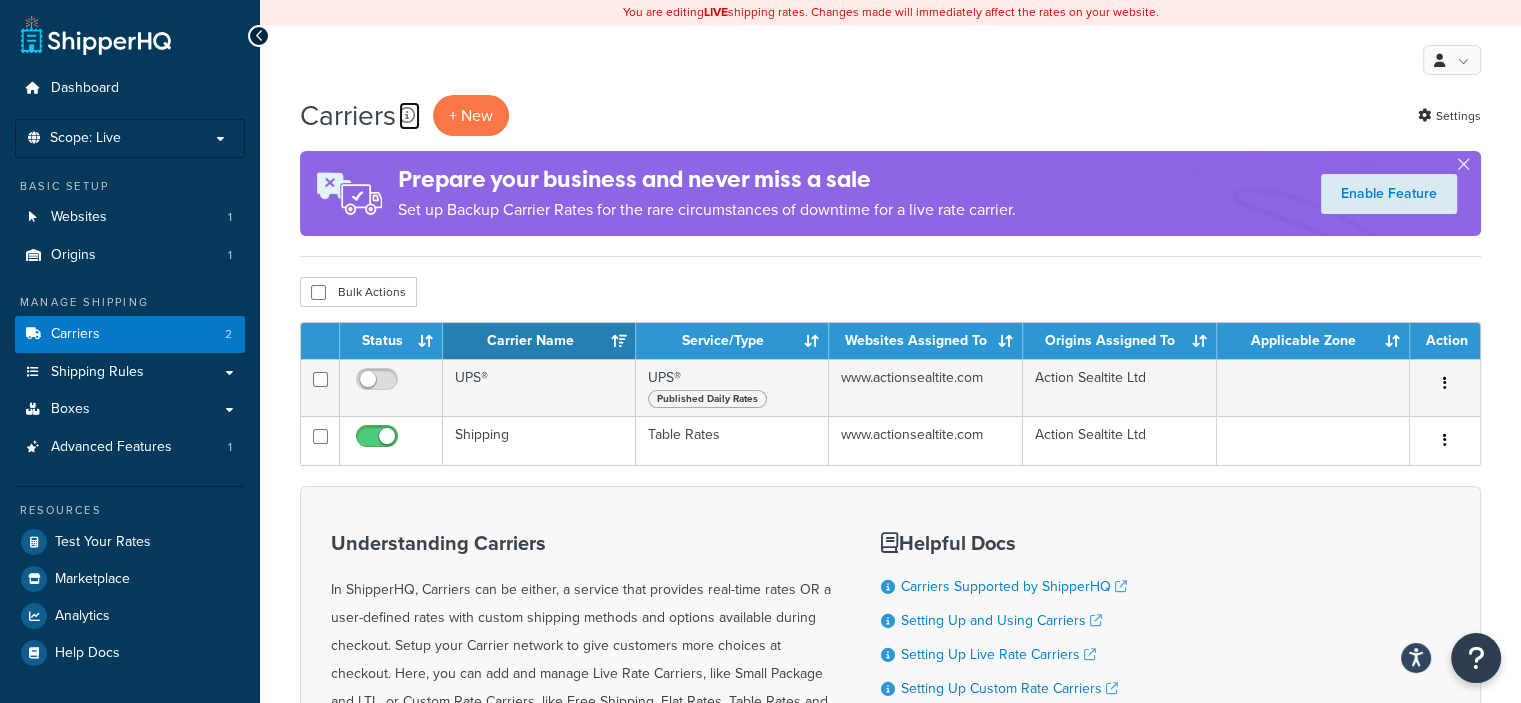 click at bounding box center [407, 115] 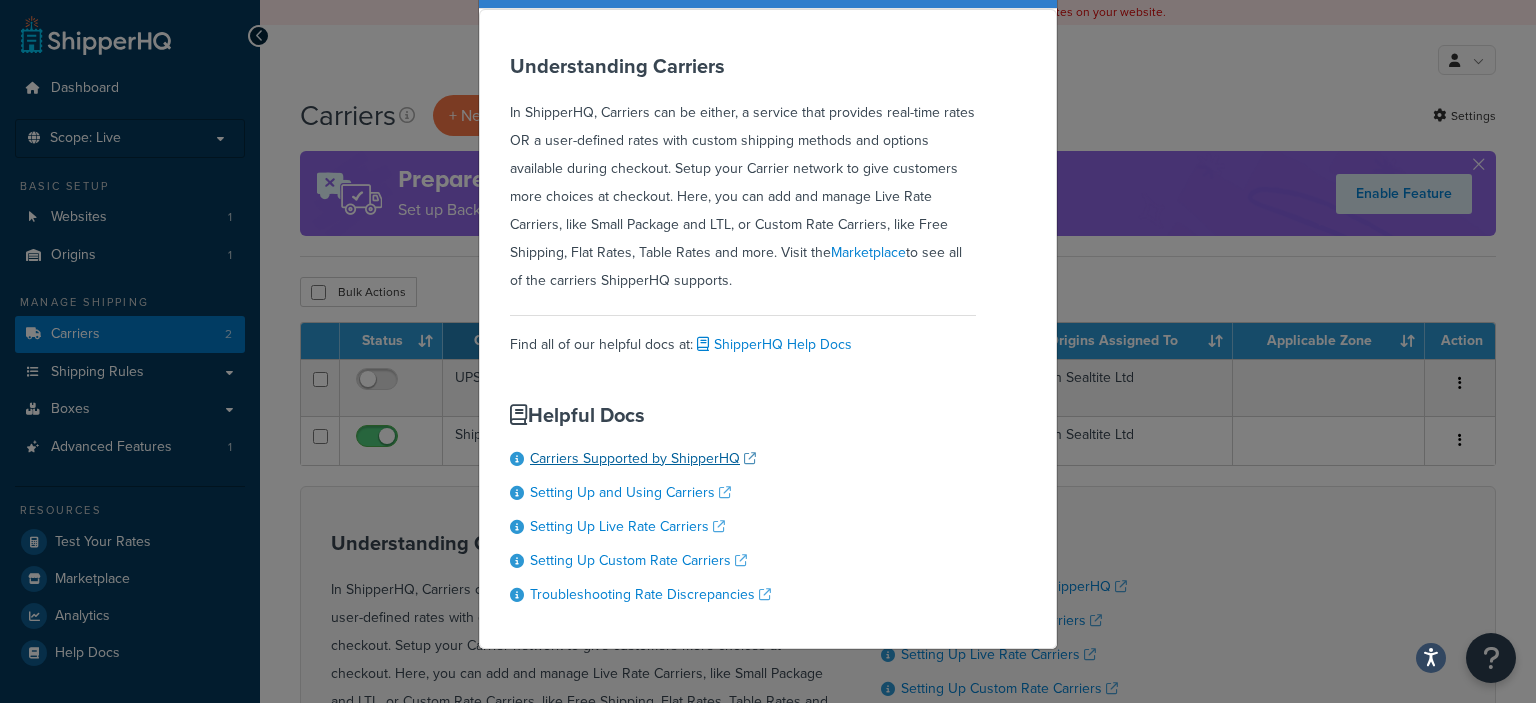 scroll, scrollTop: 114, scrollLeft: 0, axis: vertical 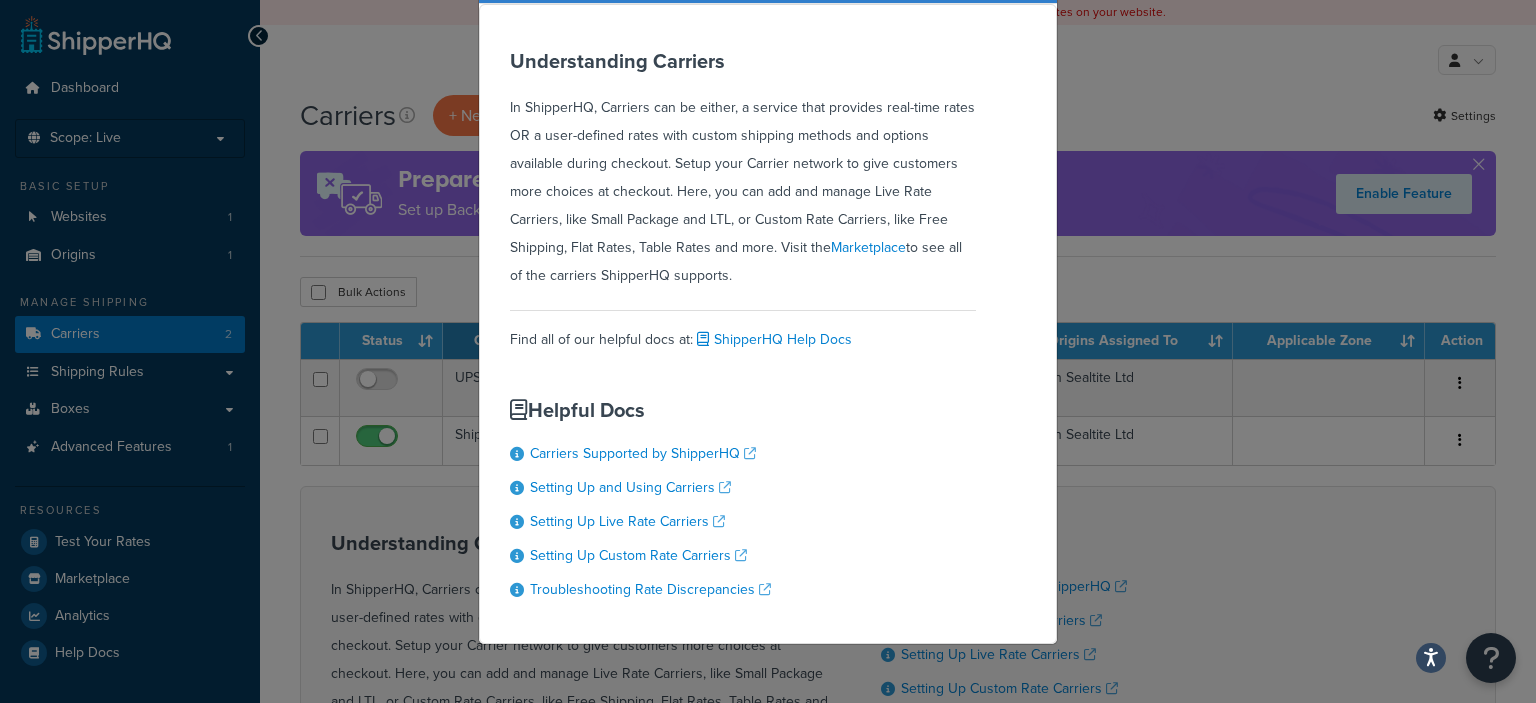 click on "More Info About Carriers
Understanding Carriers
In ShipperHQ, Carriers can be either, a service that provides real-time rates OR a user-defined rates with custom shipping methods and options available during checkout. Setup your Carrier network to give customers more choices at checkout. Here, you can add and manage Live Rate Carriers, like Small Package and LTL, or Custom Rate Carriers, like Free Shipping, Flat Rates, Table Rates and more. Visit the   Marketplace  to see all of the carriers ShipperHQ supports.
Find all of our helpful docs at:
ShipperHQ Help Docs
Helpful Docs
Carriers Supported by ShipperHQ
Setting Up and Using Carriers
Setting Up Live Rate Carriers" at bounding box center (768, 351) 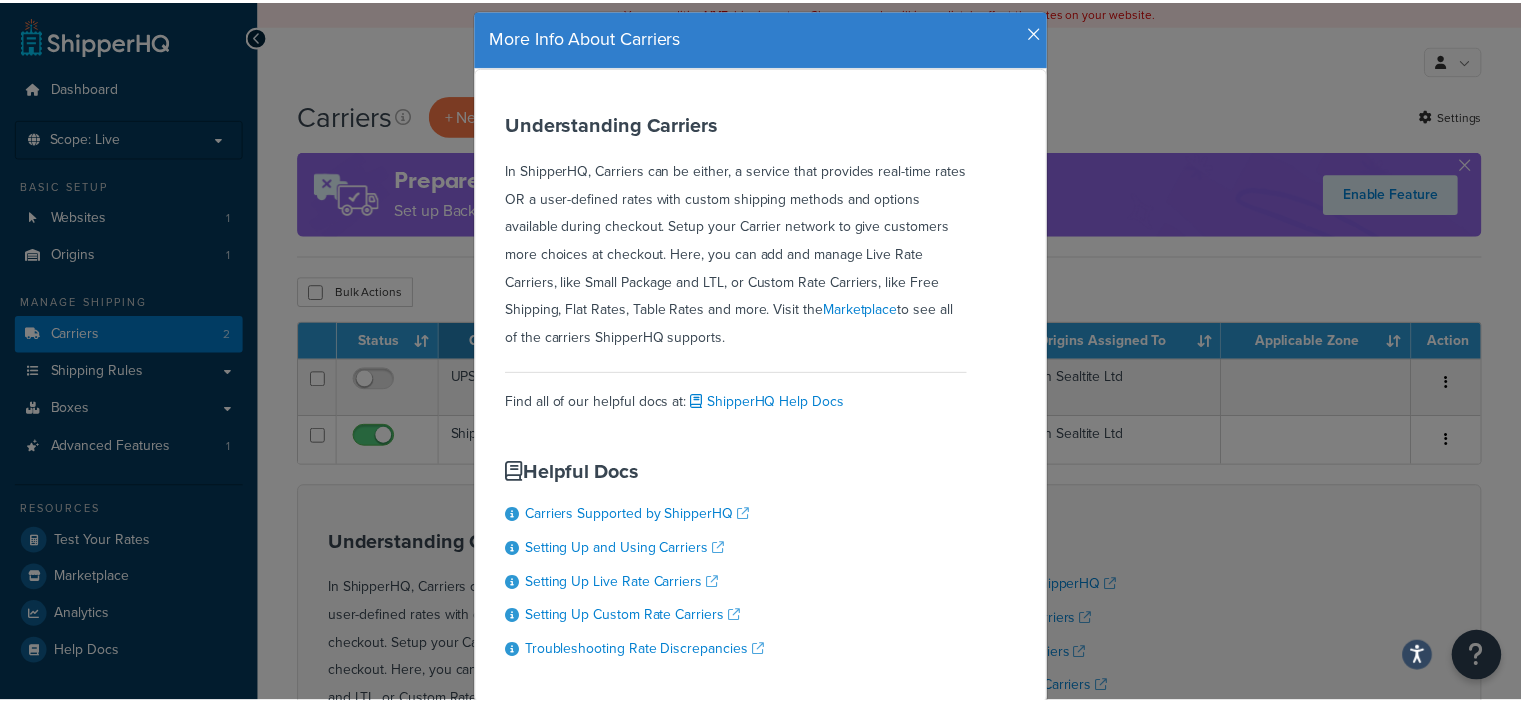 scroll, scrollTop: 0, scrollLeft: 0, axis: both 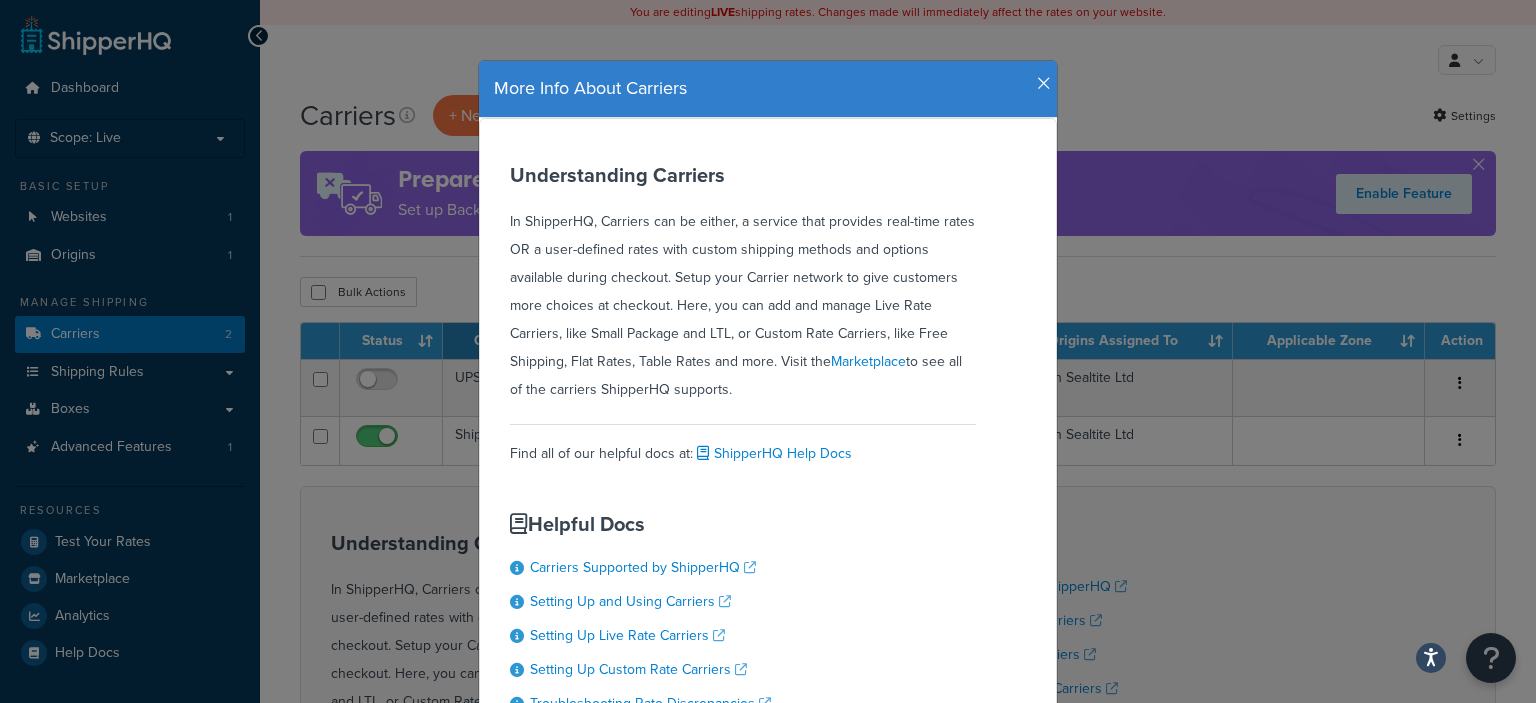 click on "More Info About Carriers" at bounding box center (768, 89) 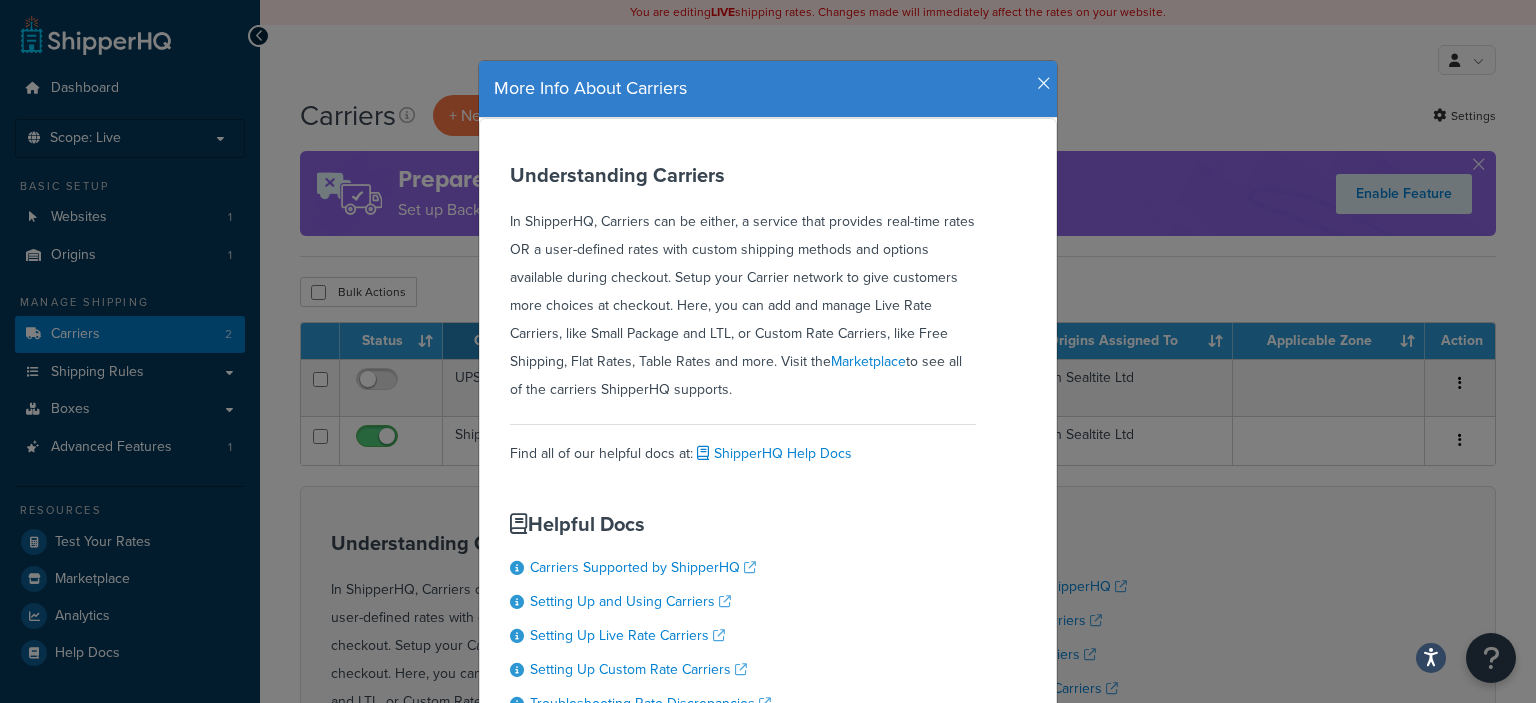 click at bounding box center (1044, 84) 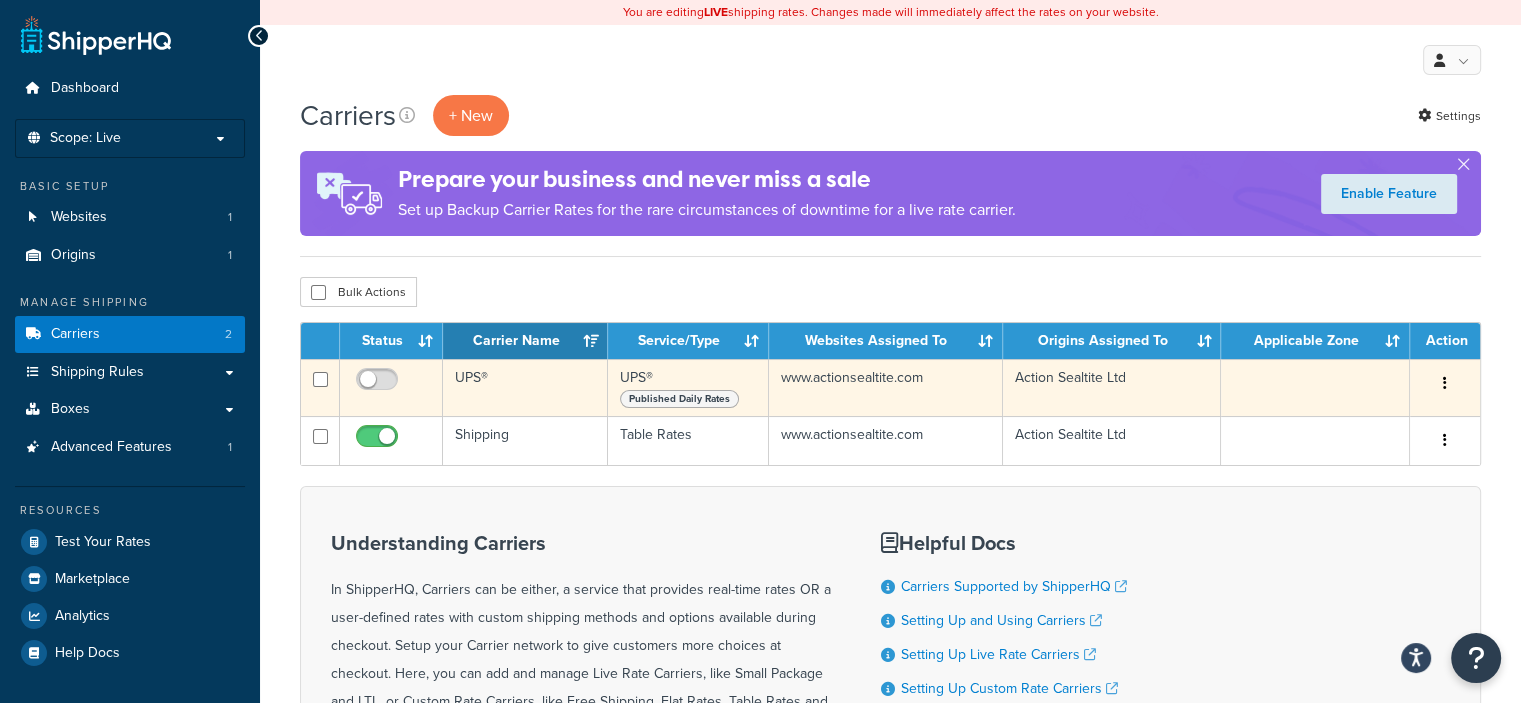 click at bounding box center (1445, 384) 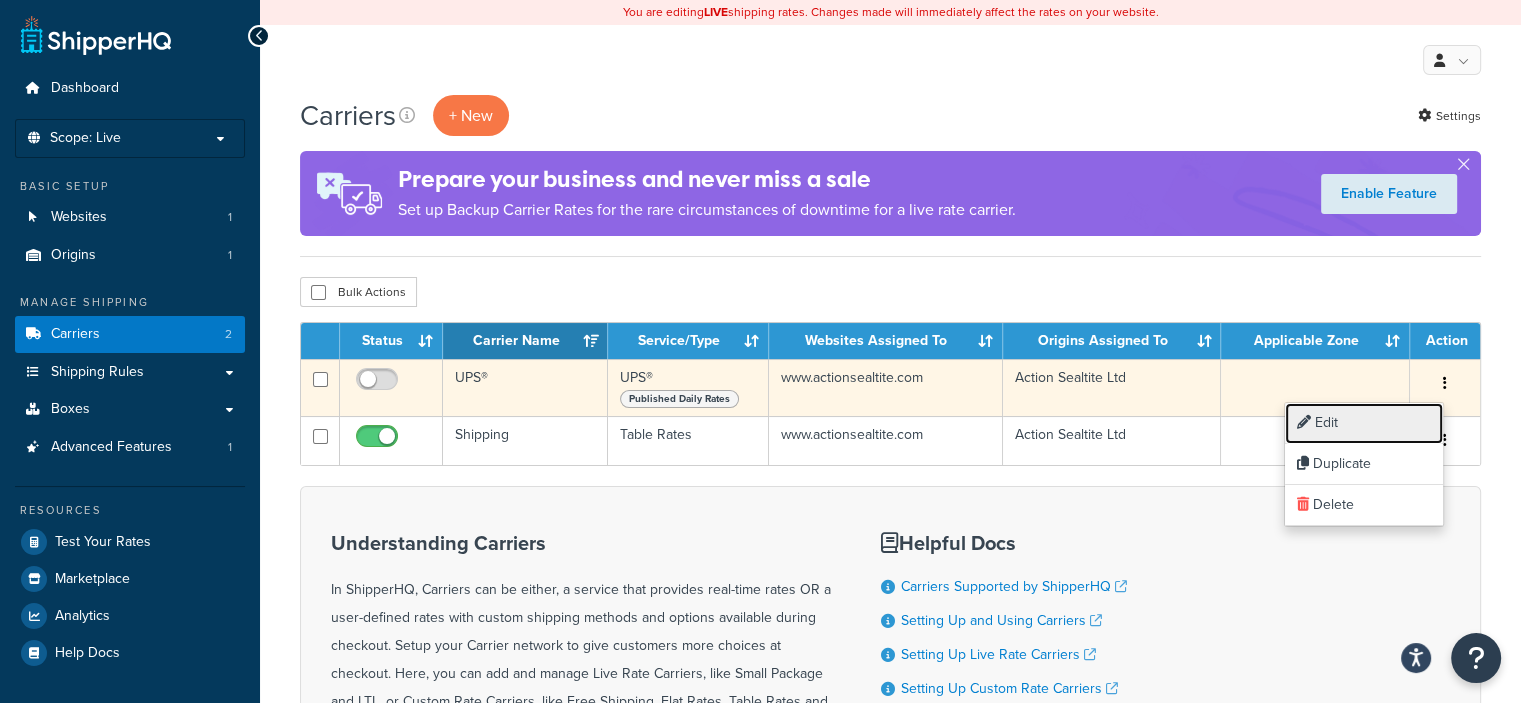 click on "Edit" at bounding box center (1364, 423) 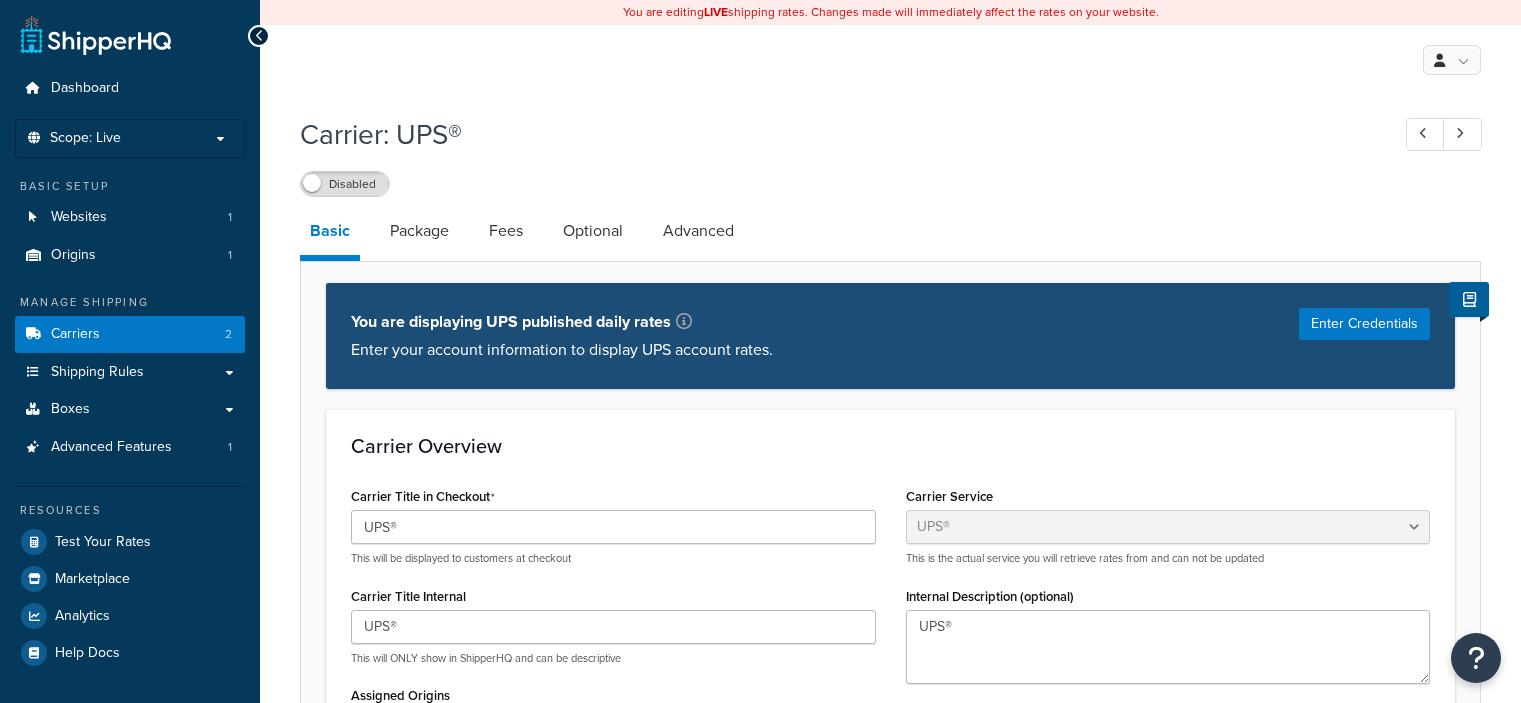 select on "ups" 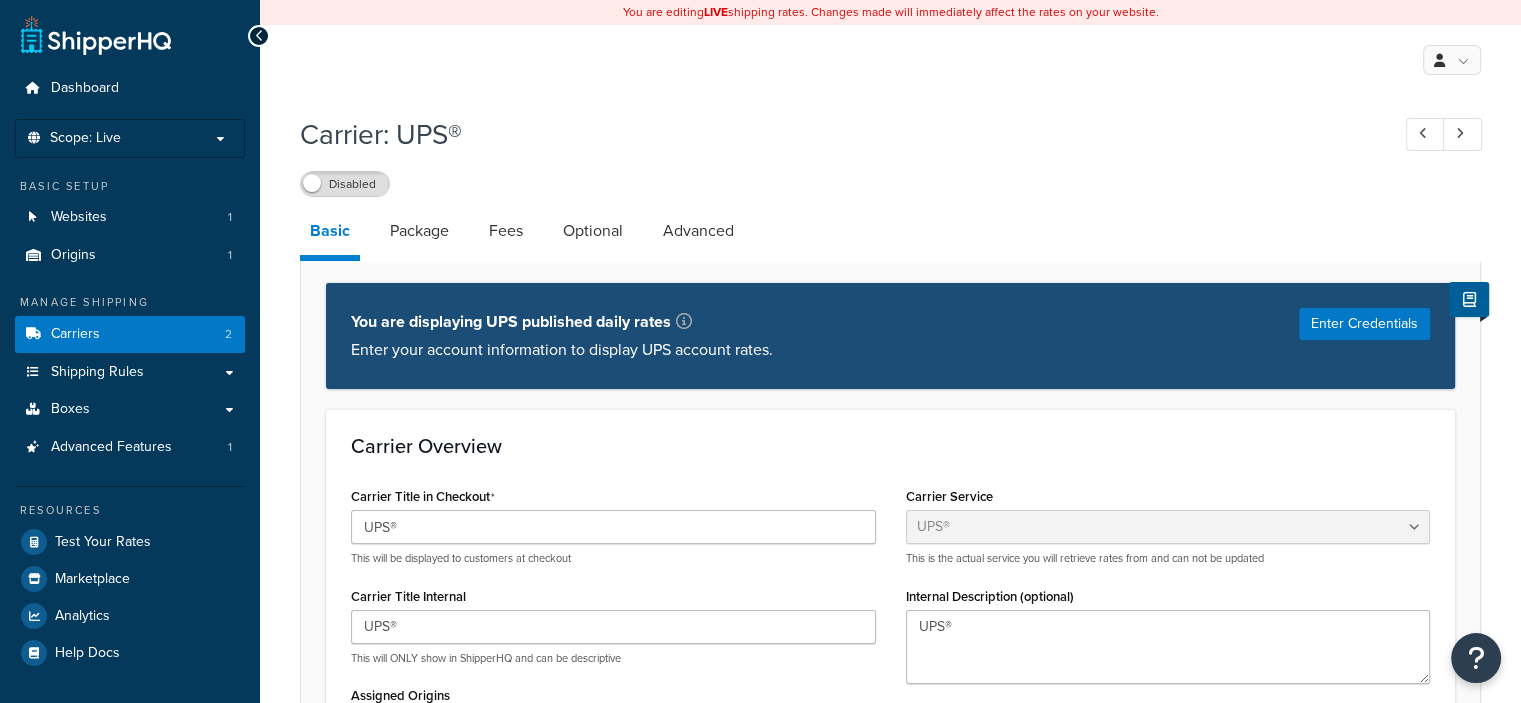 scroll, scrollTop: 100, scrollLeft: 0, axis: vertical 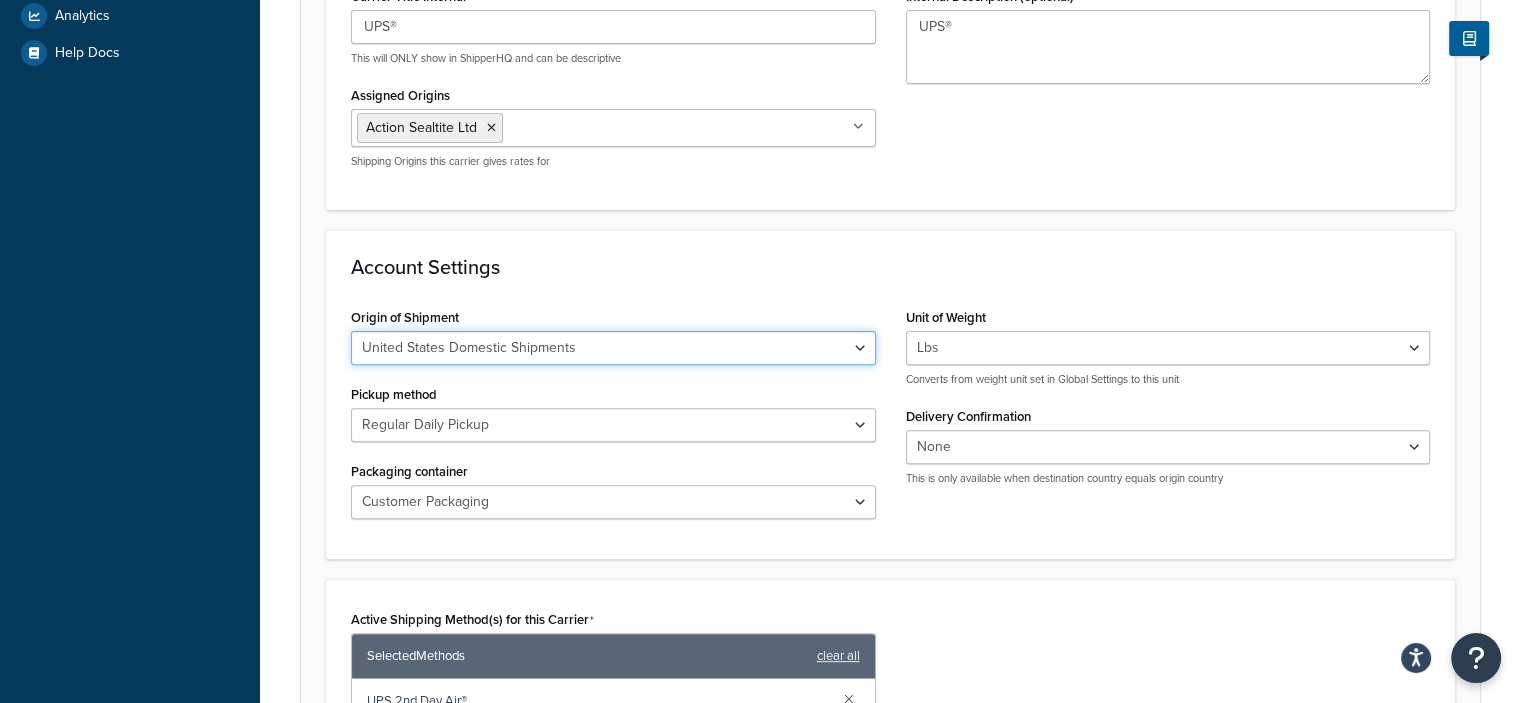 click on "United States Domestic Shipments  Shipments Originating in United States  Shipments Originating in Canada  Shipments Originating in the European Union  Polish Domestic Shipments  Shipments Originating in Mexico  Shipments Originating in Other Countries" at bounding box center [613, 348] 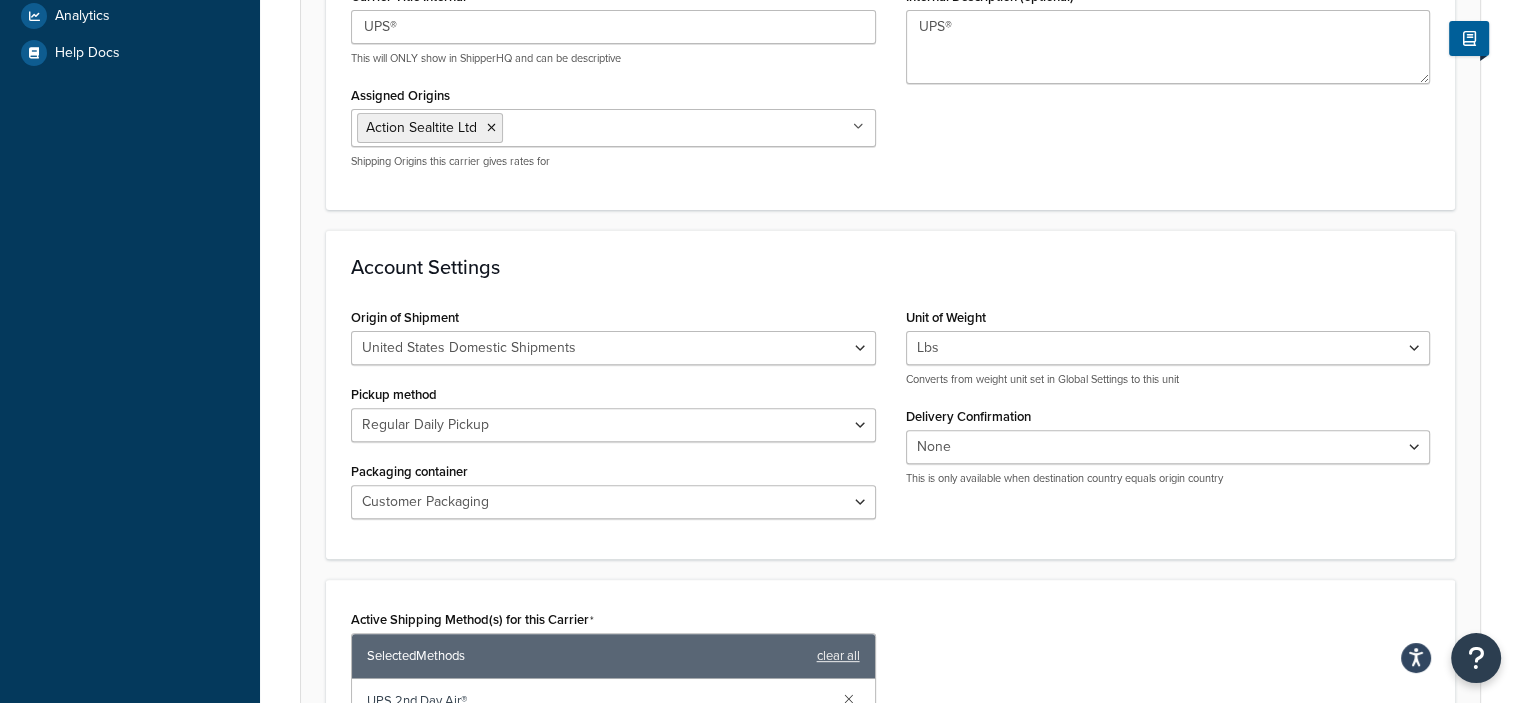 click on "Active Shipping Method(s) for this Carrier Selected  Methods clear all UPS 2nd Day Air® UPS 3 Day Select® UPS Next Day Air® UPS Worldwide Expedited® UPS Worldwide Saver® UPS® Ground UPS® Standard Add  Methods" at bounding box center (890, 826) 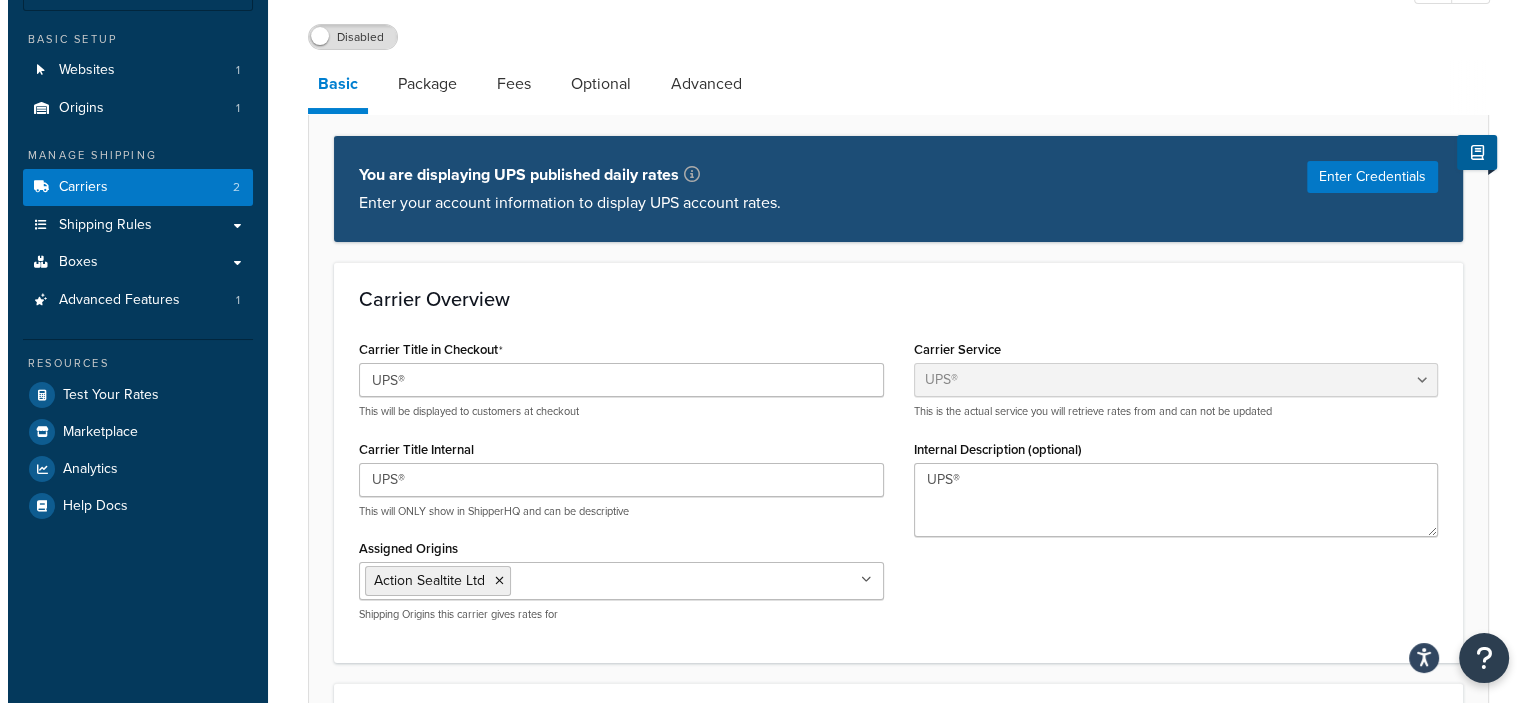 scroll, scrollTop: 100, scrollLeft: 0, axis: vertical 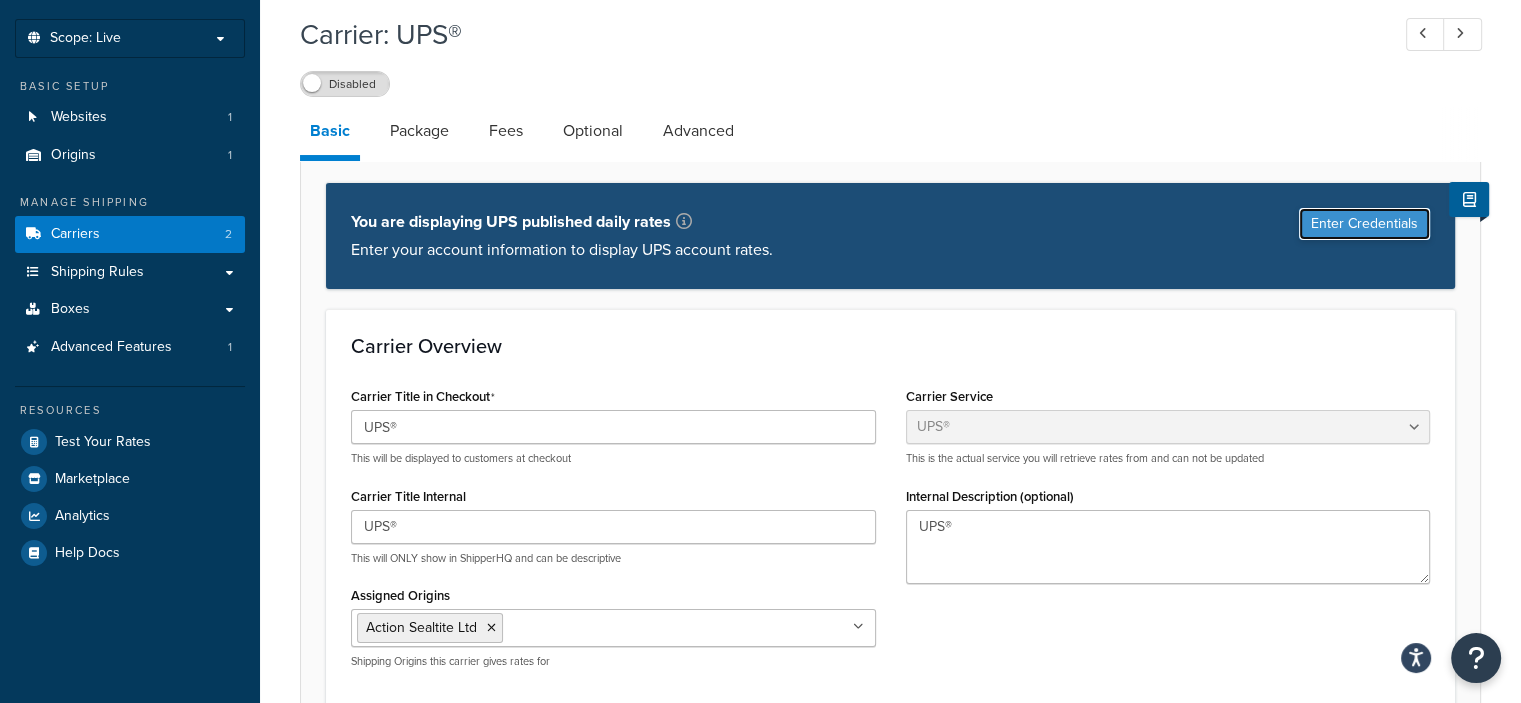 click on "Enter Credentials" at bounding box center [1364, 224] 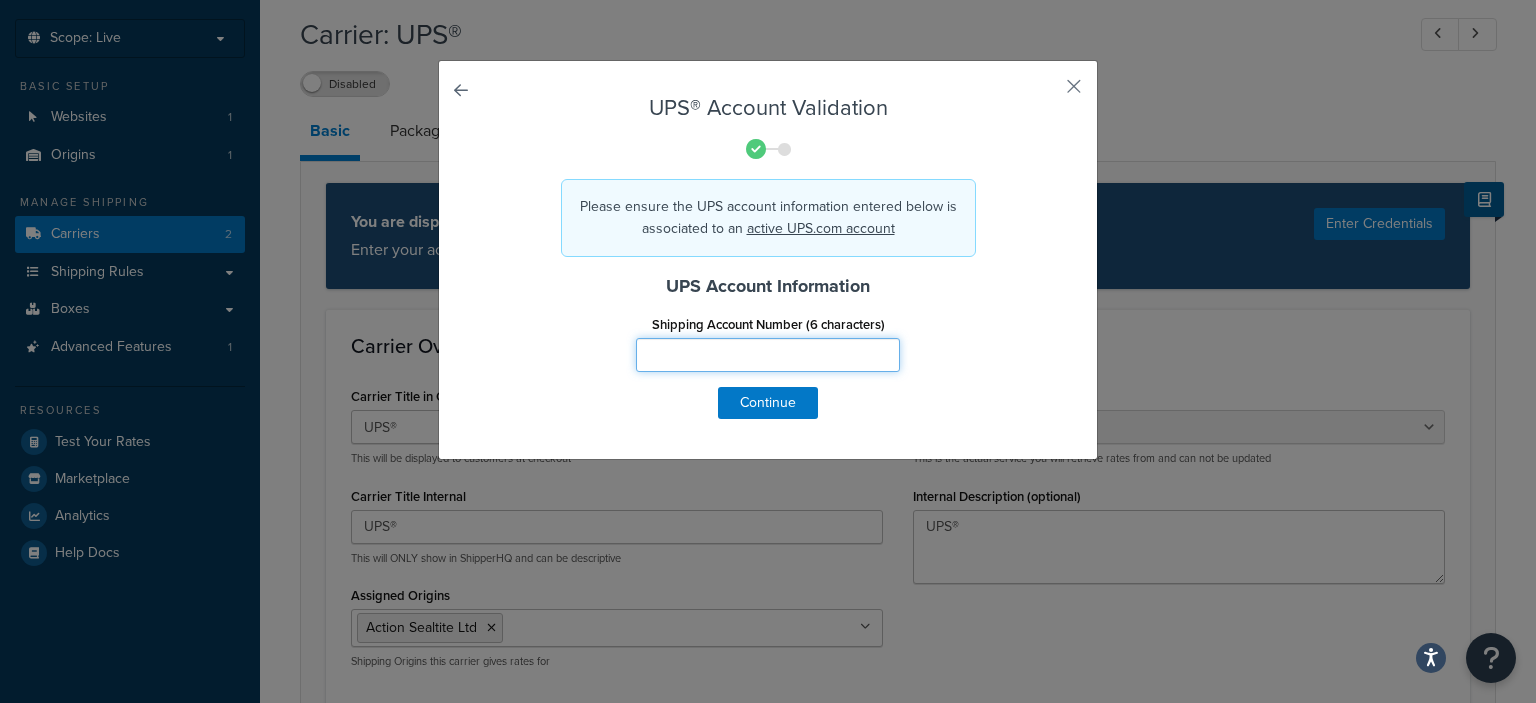 click on "Shipping Account Number (6 characters)" at bounding box center [768, 355] 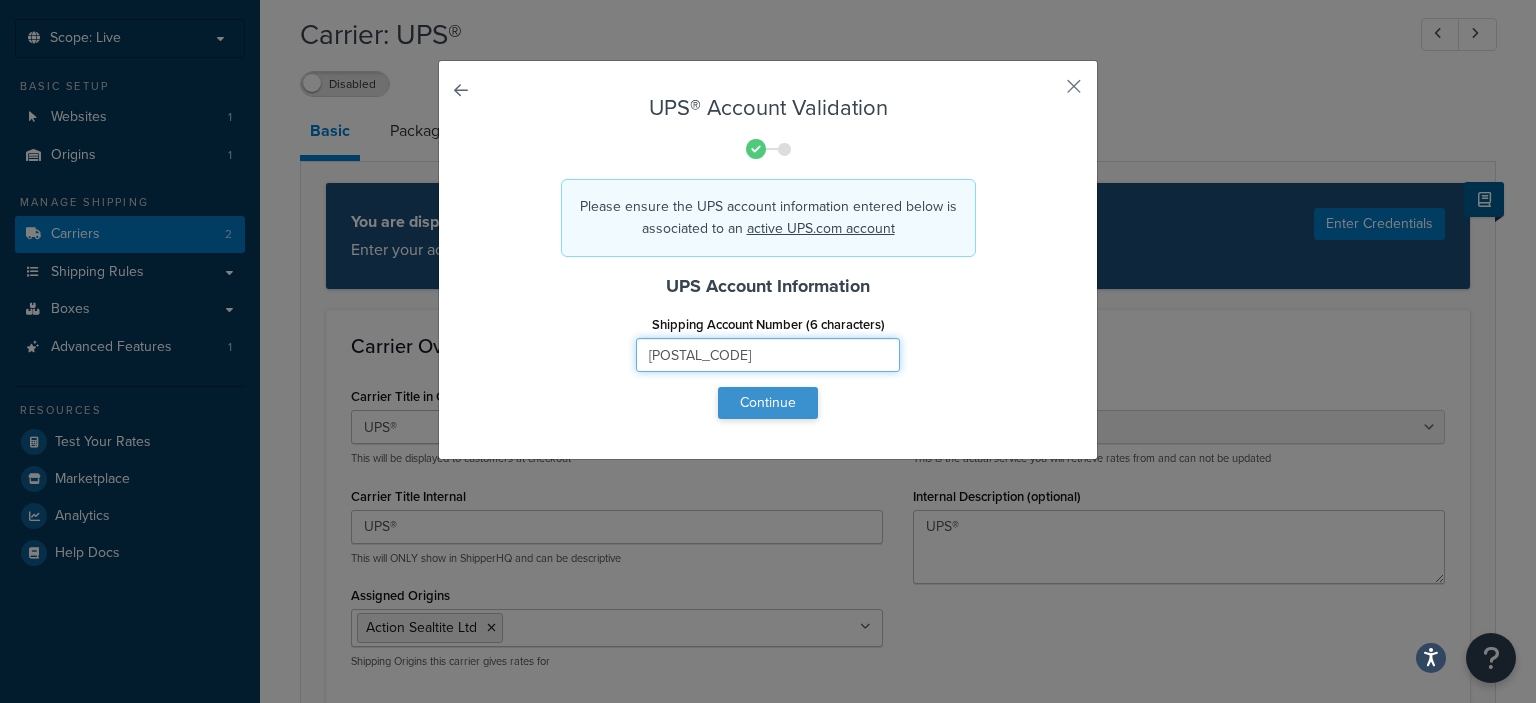 type on "0F26E8" 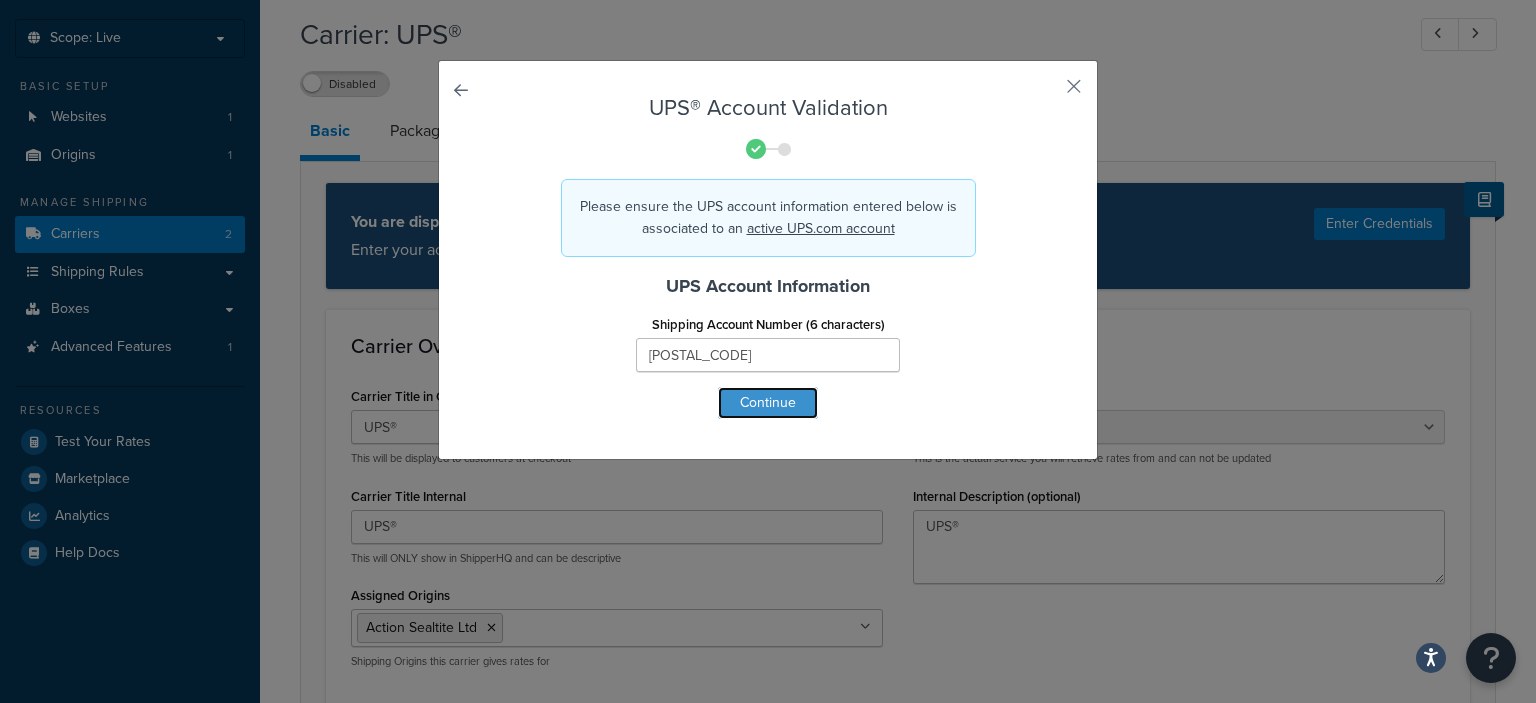 click on "Continue" at bounding box center (768, 403) 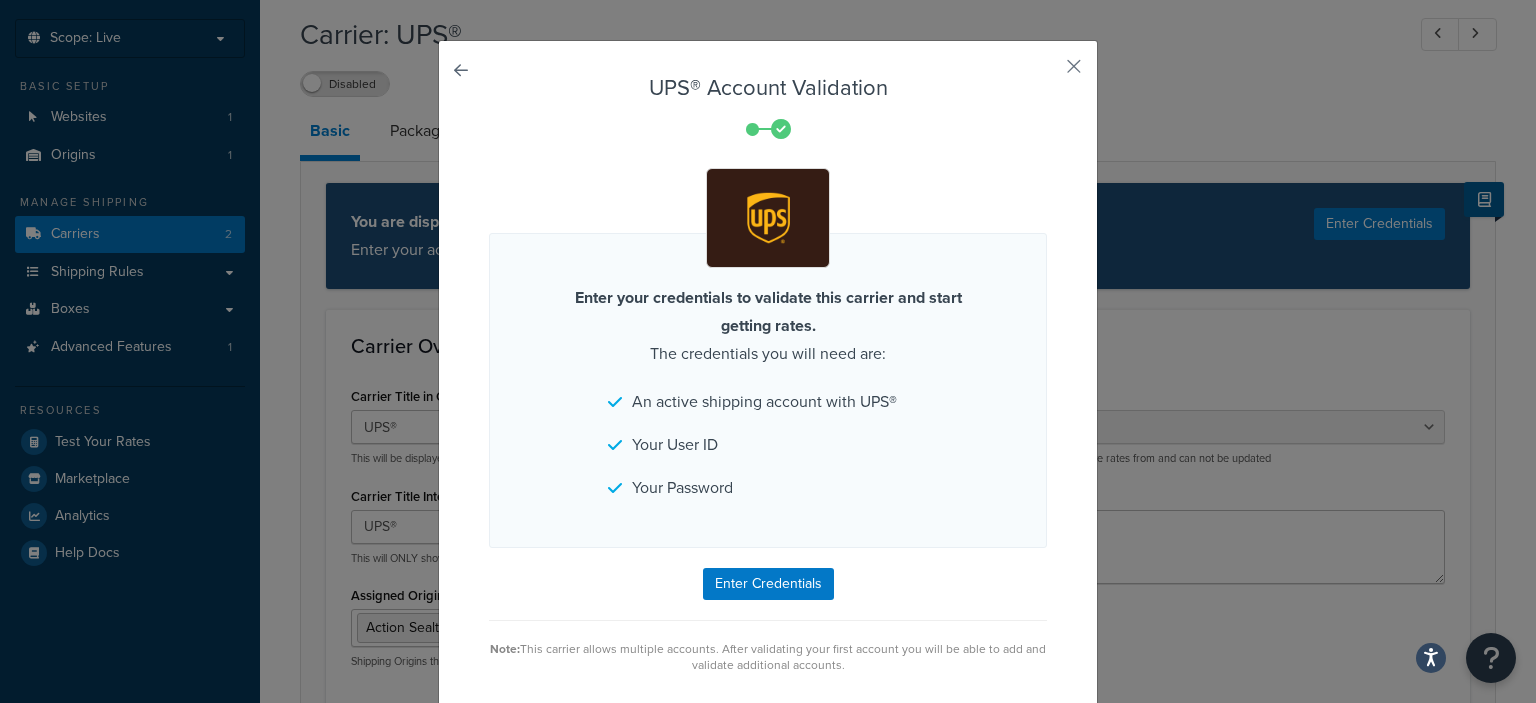 scroll, scrollTop: 30, scrollLeft: 0, axis: vertical 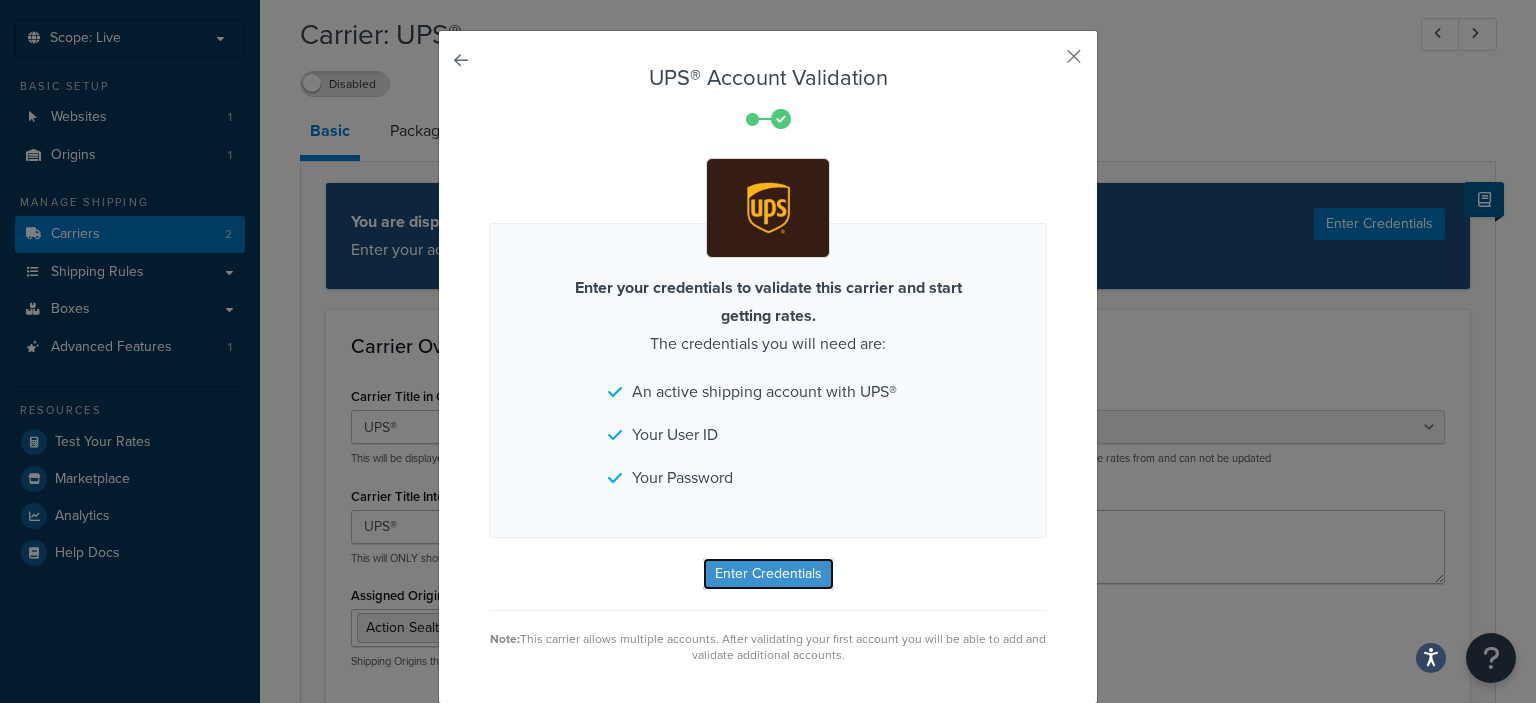 click on "Enter Credentials" at bounding box center [768, 574] 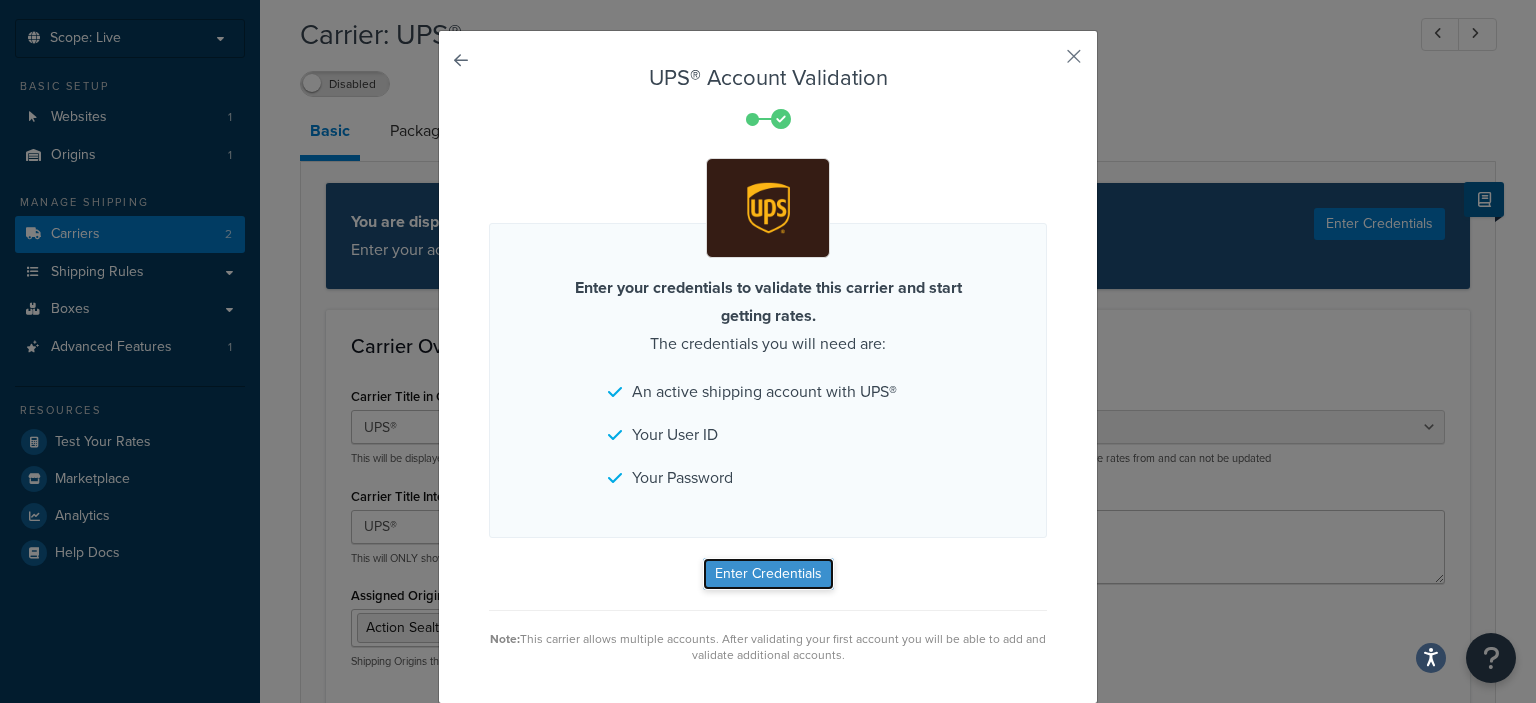 click on "Enter Credentials" at bounding box center [768, 574] 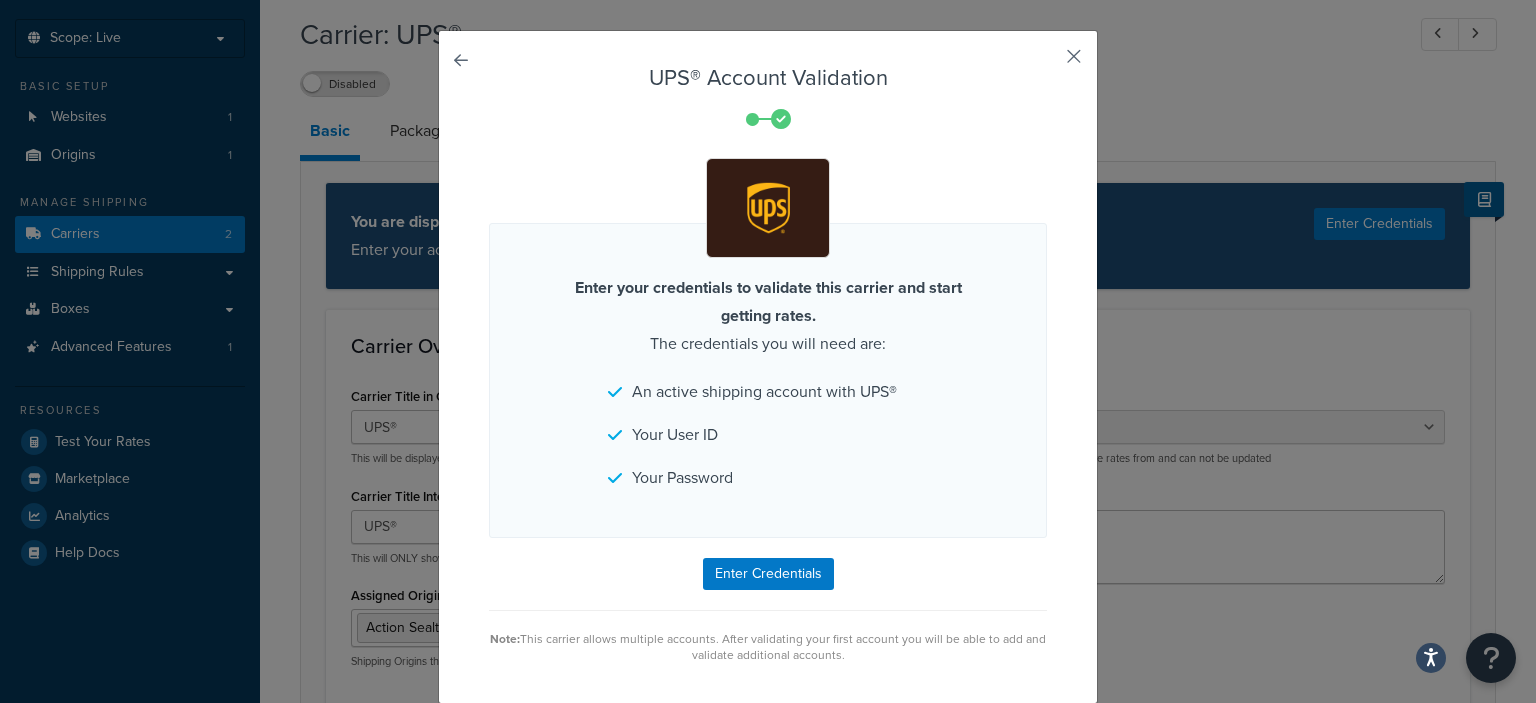 click at bounding box center (1044, 63) 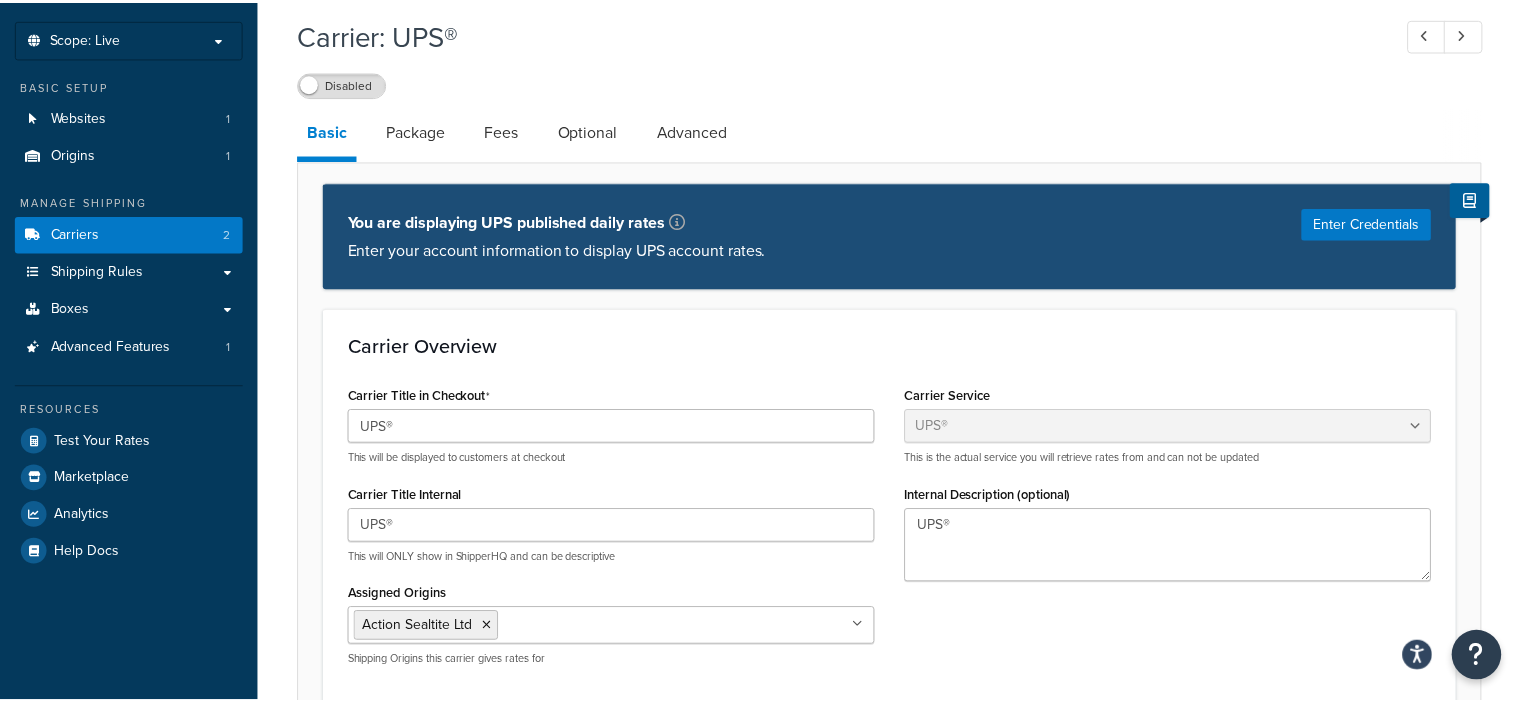 scroll, scrollTop: 0, scrollLeft: 0, axis: both 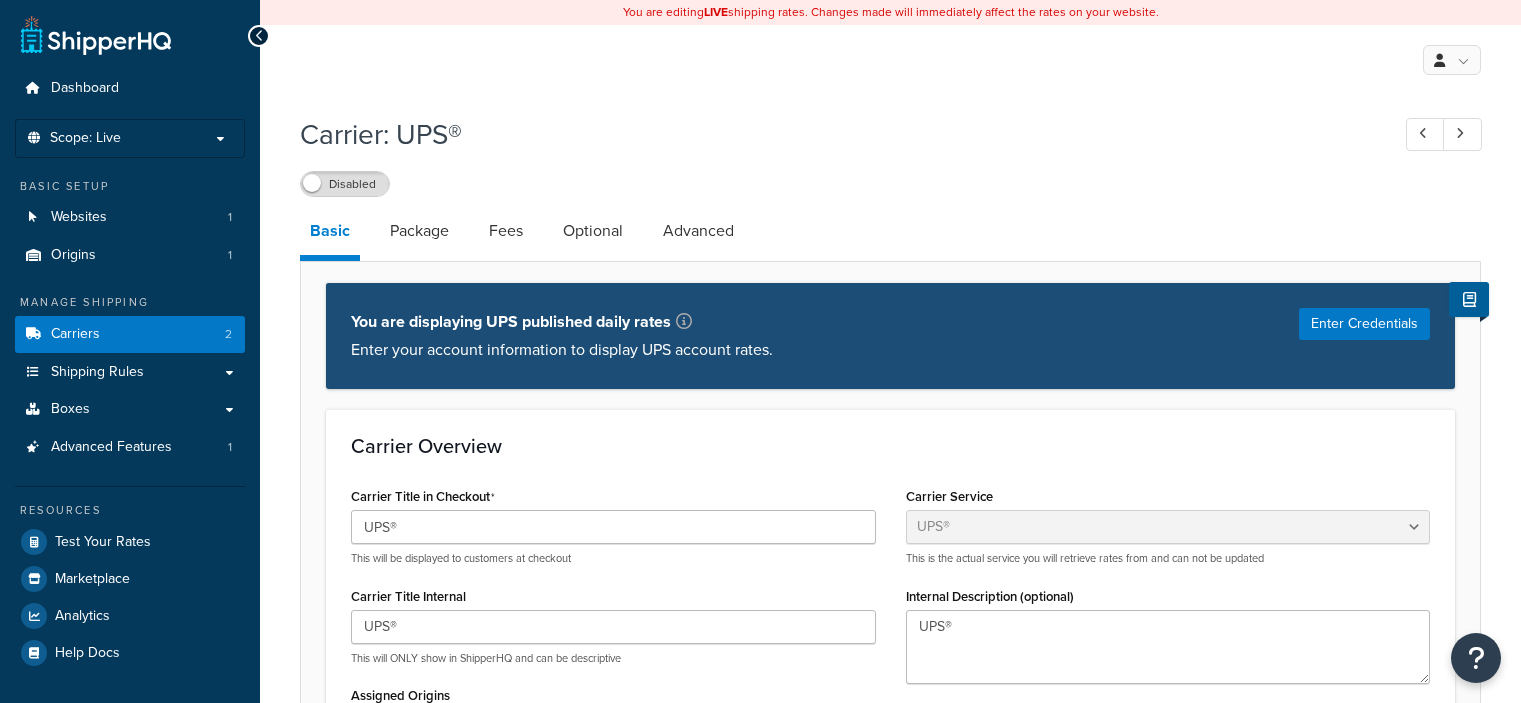 select on "ups" 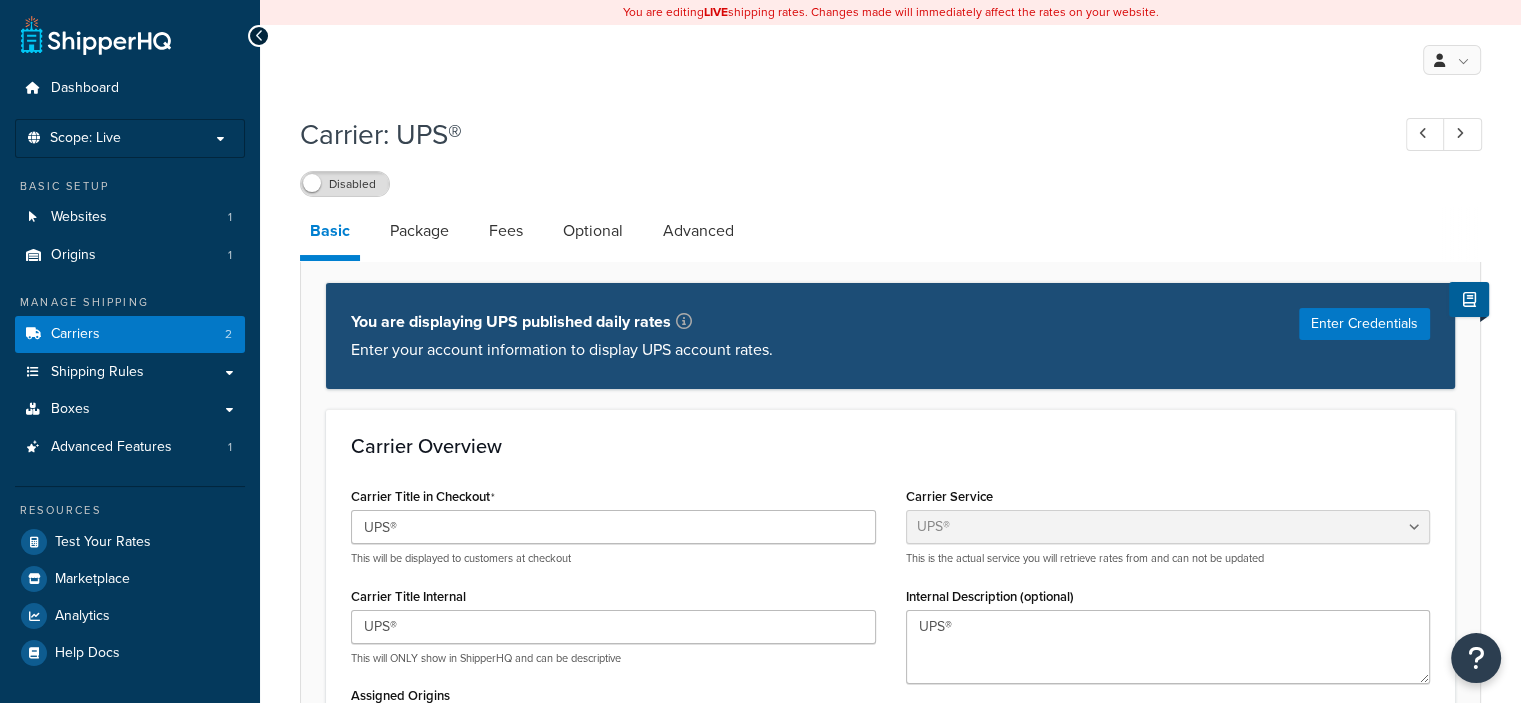 scroll, scrollTop: 0, scrollLeft: 0, axis: both 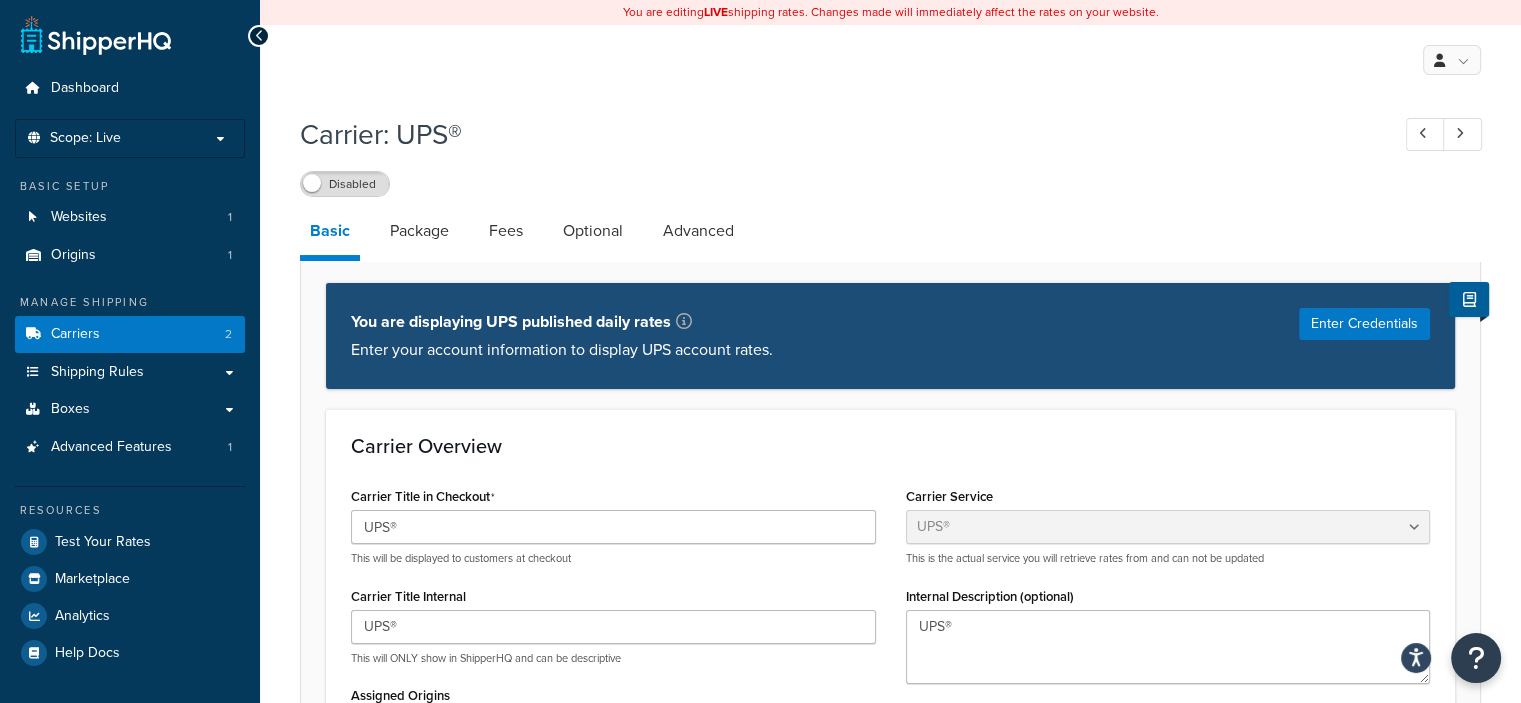 click on "Dashboard Scope:   Live Basic Setup   Websites 1   Origins 1 Manage Shipping   Carriers 2   Shipping Rules Shipping Rules All  Shipping Rules 1   Shipping Zones 14   Shipping Groups 5   Customer Groups 5   Filters 2   Boxes Boxes All  Boxes 1   Packing Rules 1   Advanced Features 1 Resources   Test Your Rates   Marketplace   Analytics   Help Docs" at bounding box center [130, 1044] 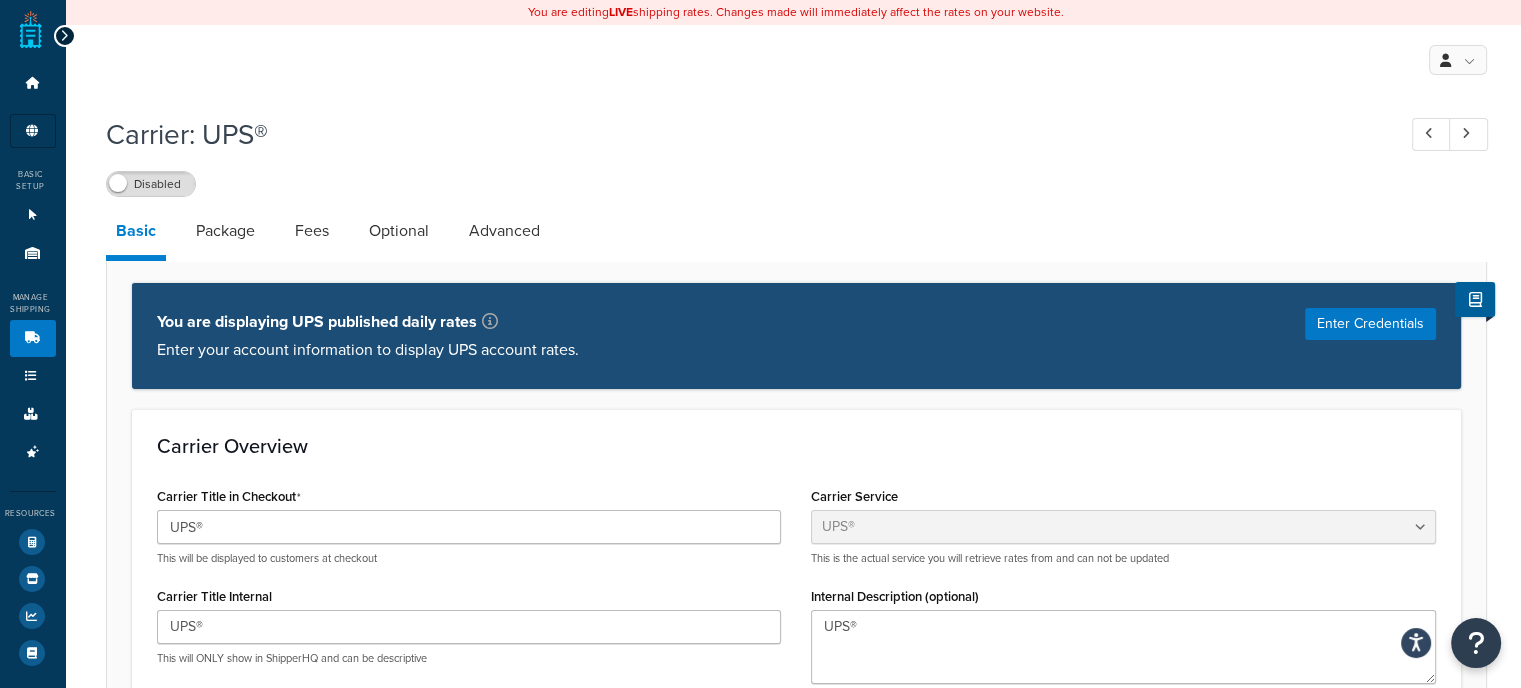 click at bounding box center [64, 36] 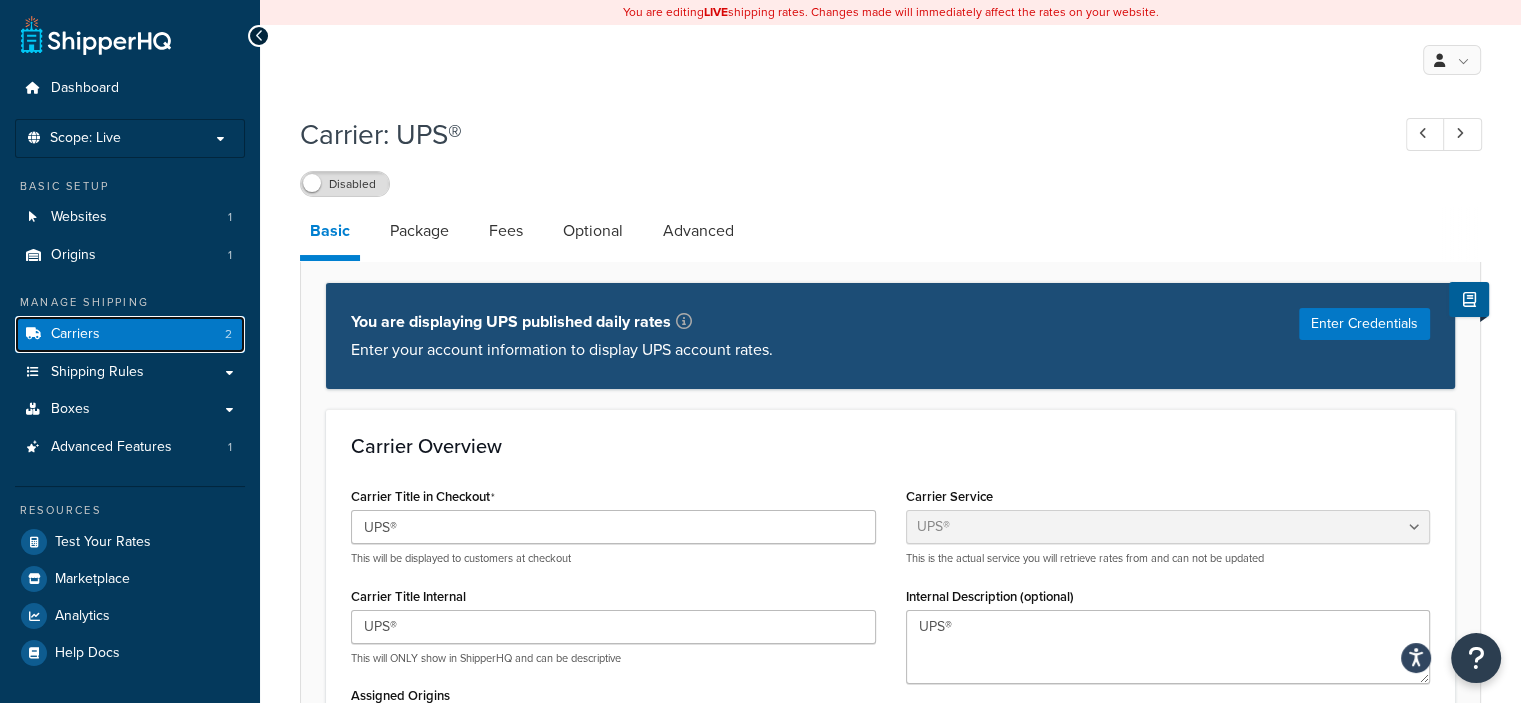 drag, startPoint x: 104, startPoint y: 325, endPoint x: 125, endPoint y: 325, distance: 21 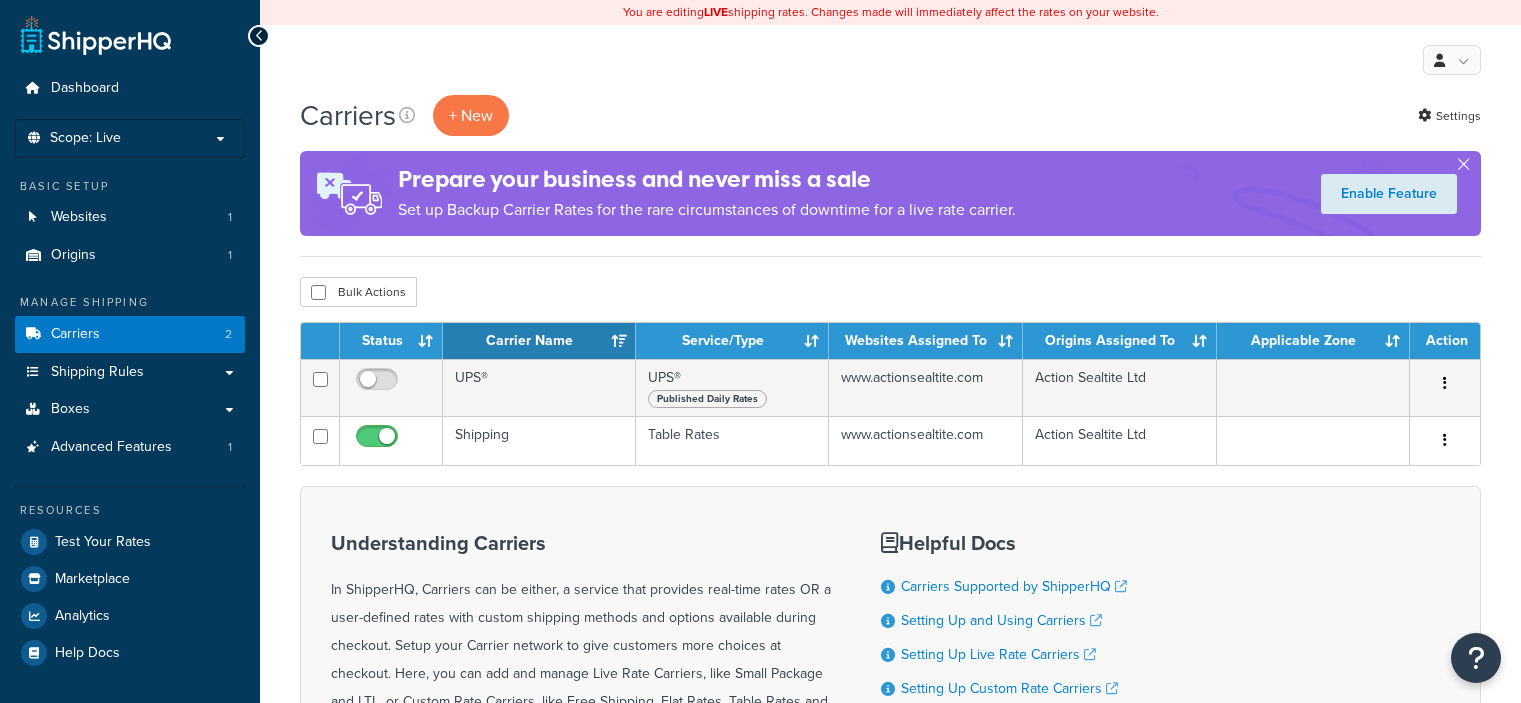 scroll, scrollTop: 0, scrollLeft: 0, axis: both 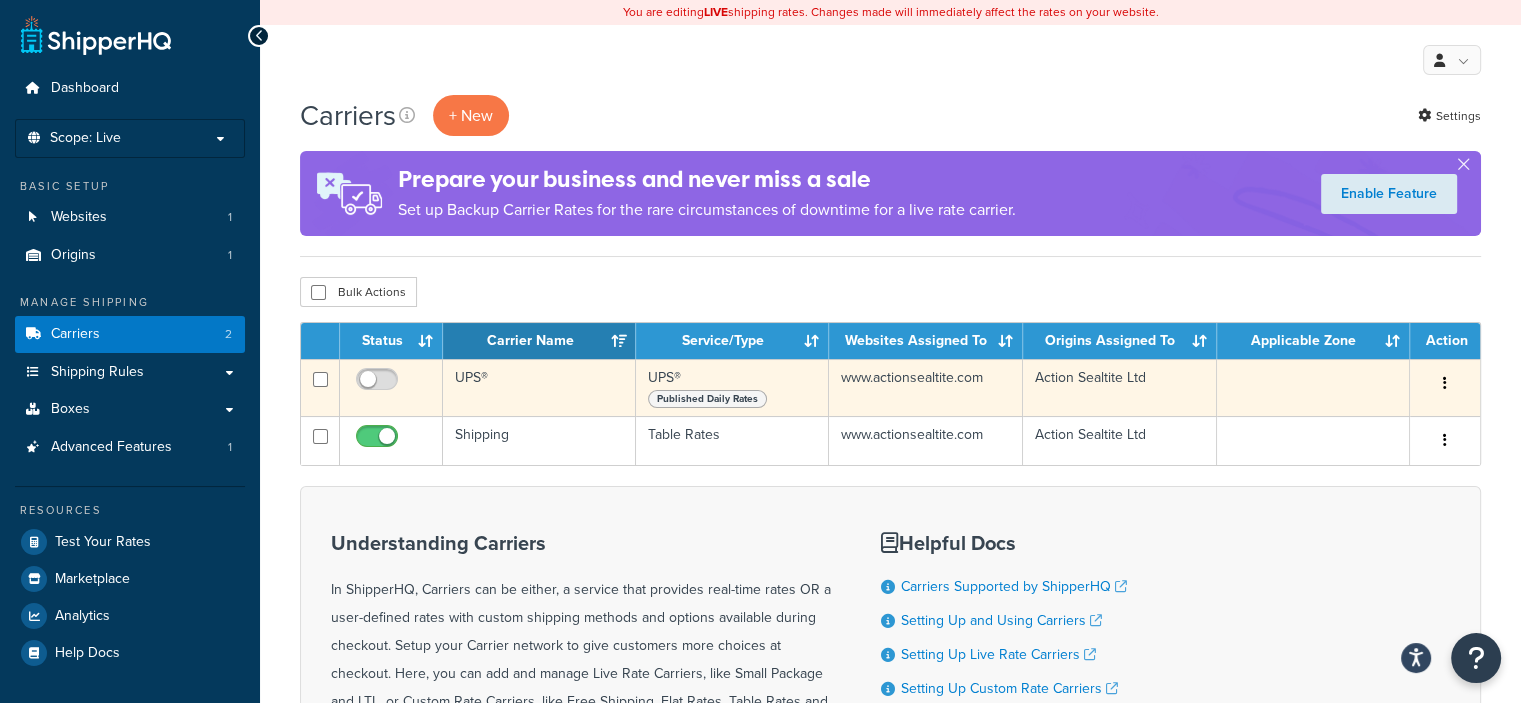 click at bounding box center (1445, 383) 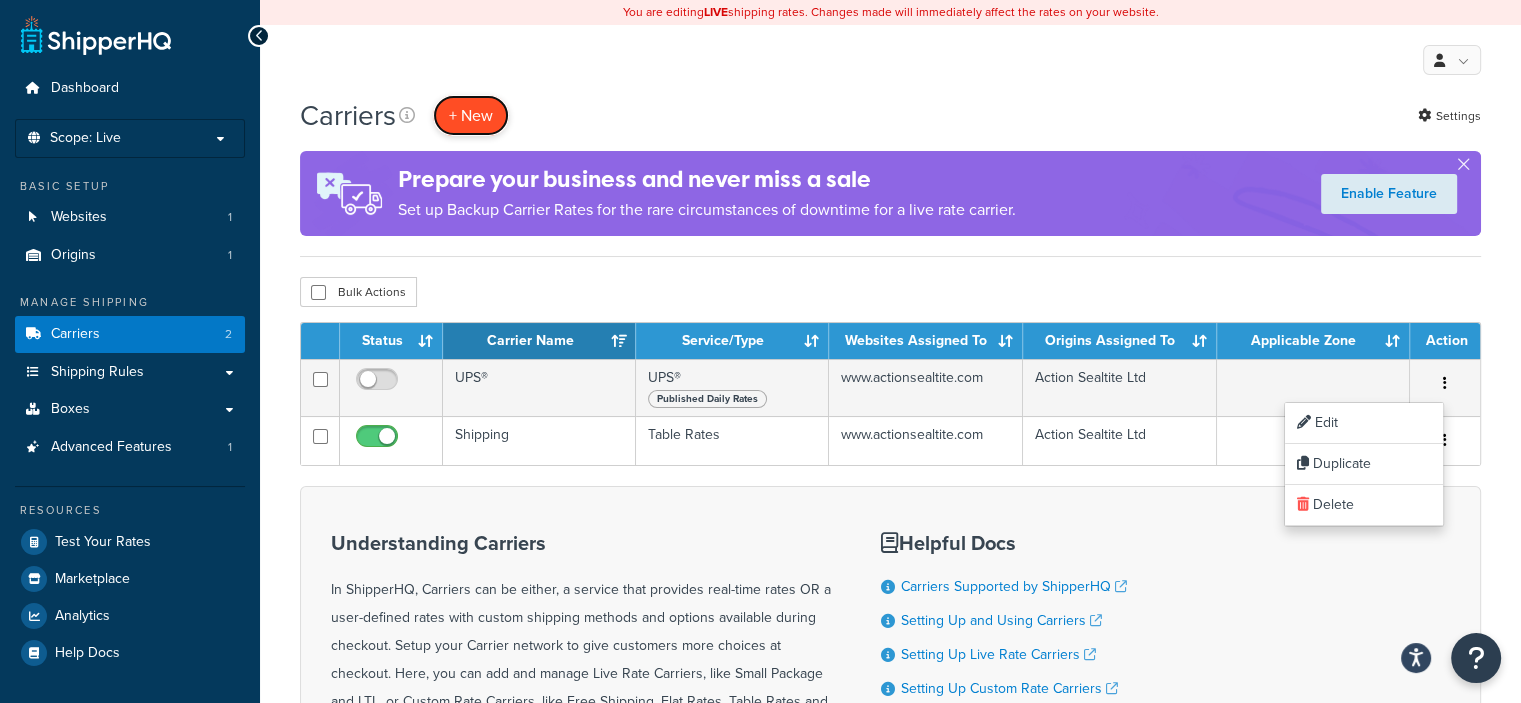 click on "+ New" at bounding box center [471, 115] 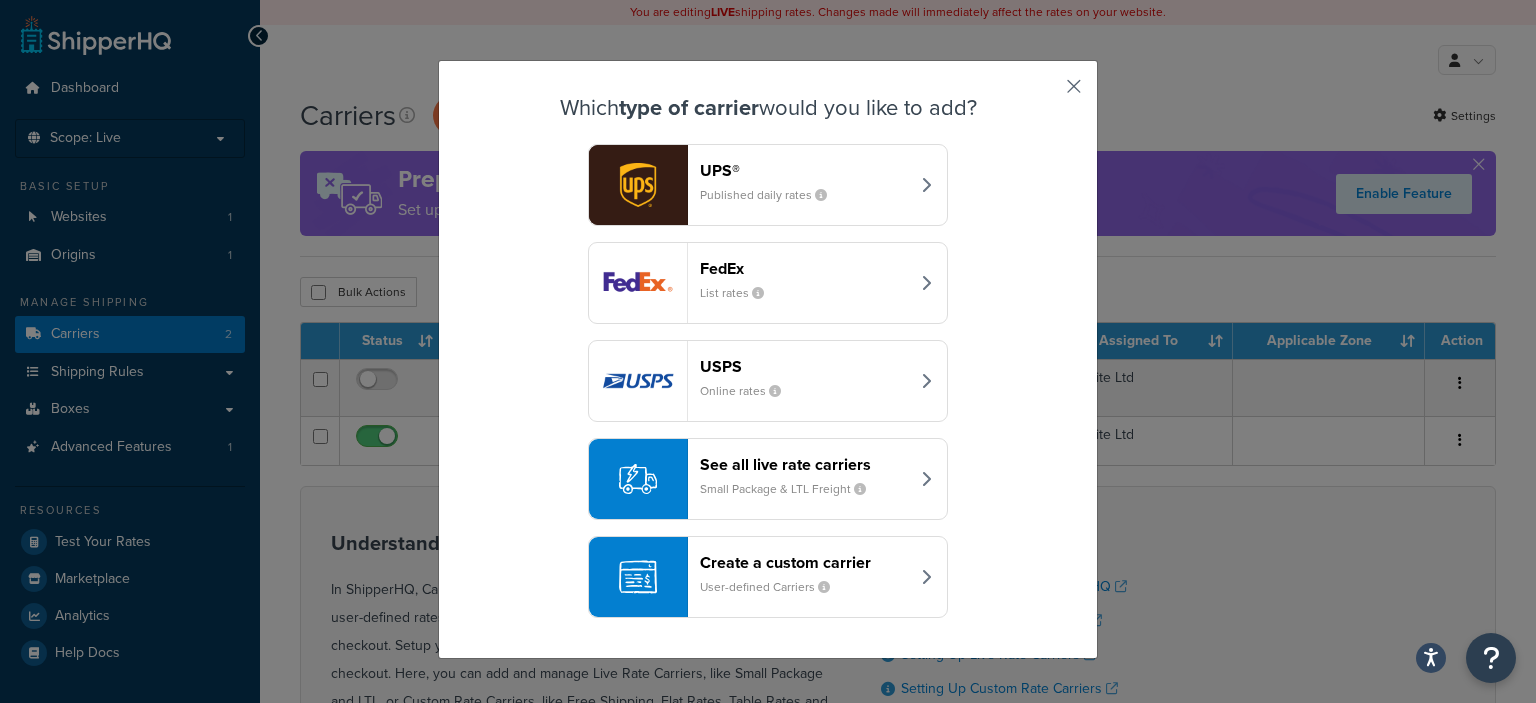 click at bounding box center (1044, 93) 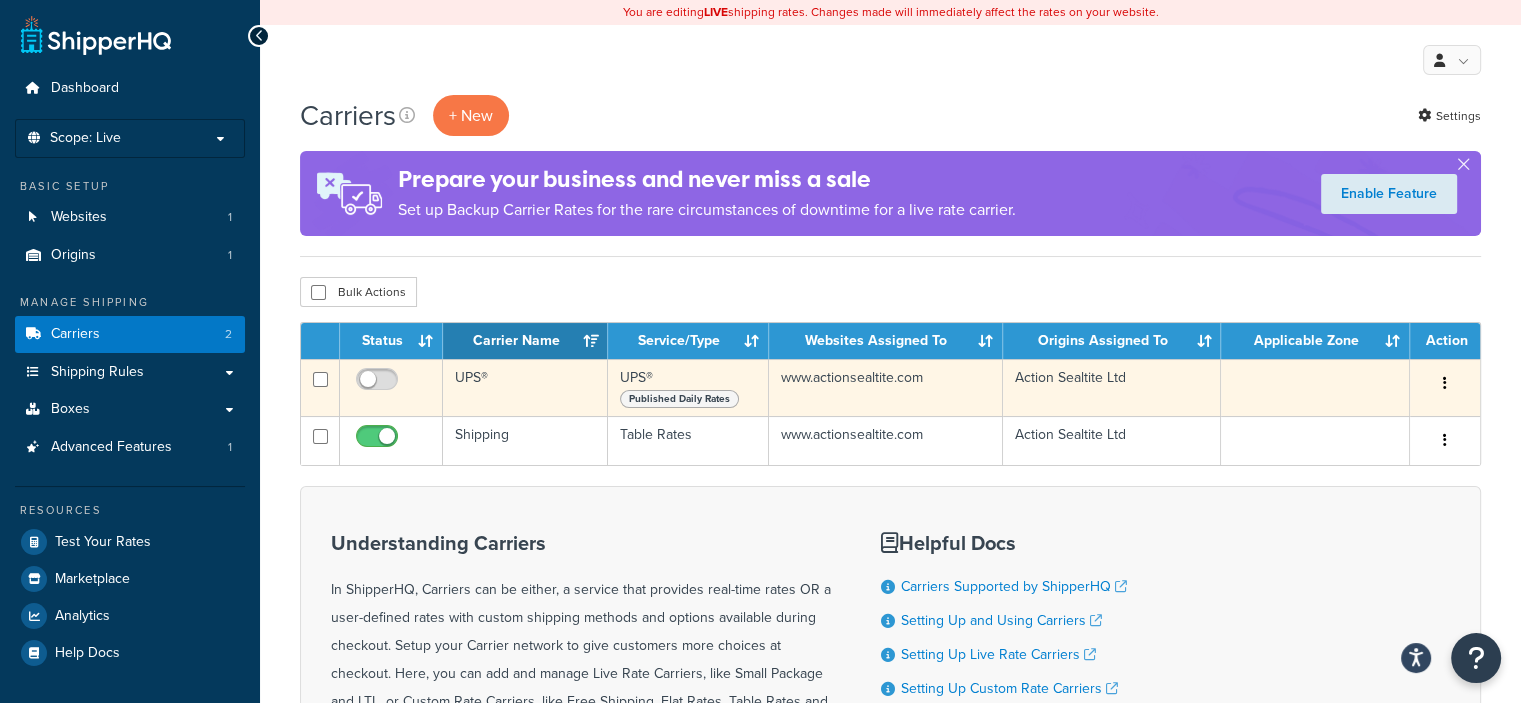 click at bounding box center (1445, 384) 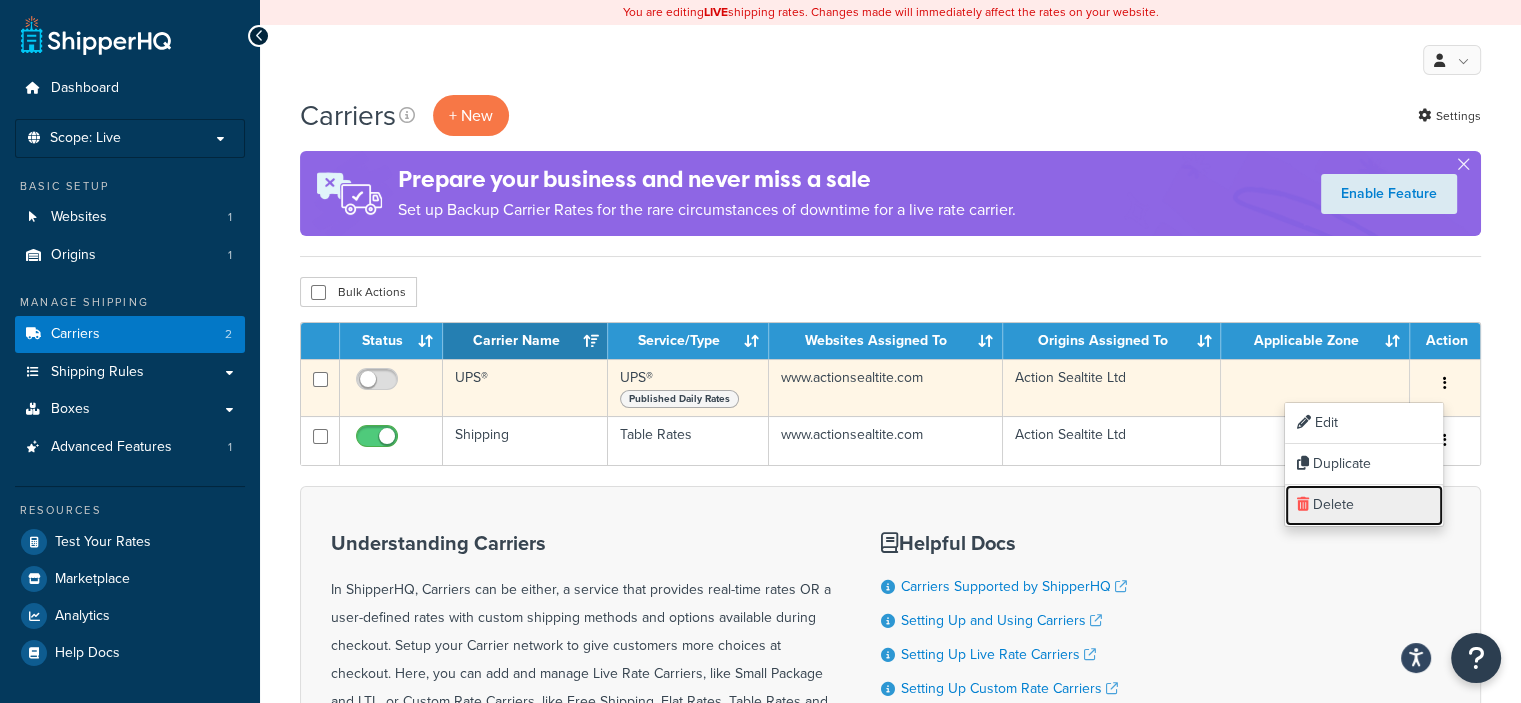 click on "Delete" at bounding box center (1364, 505) 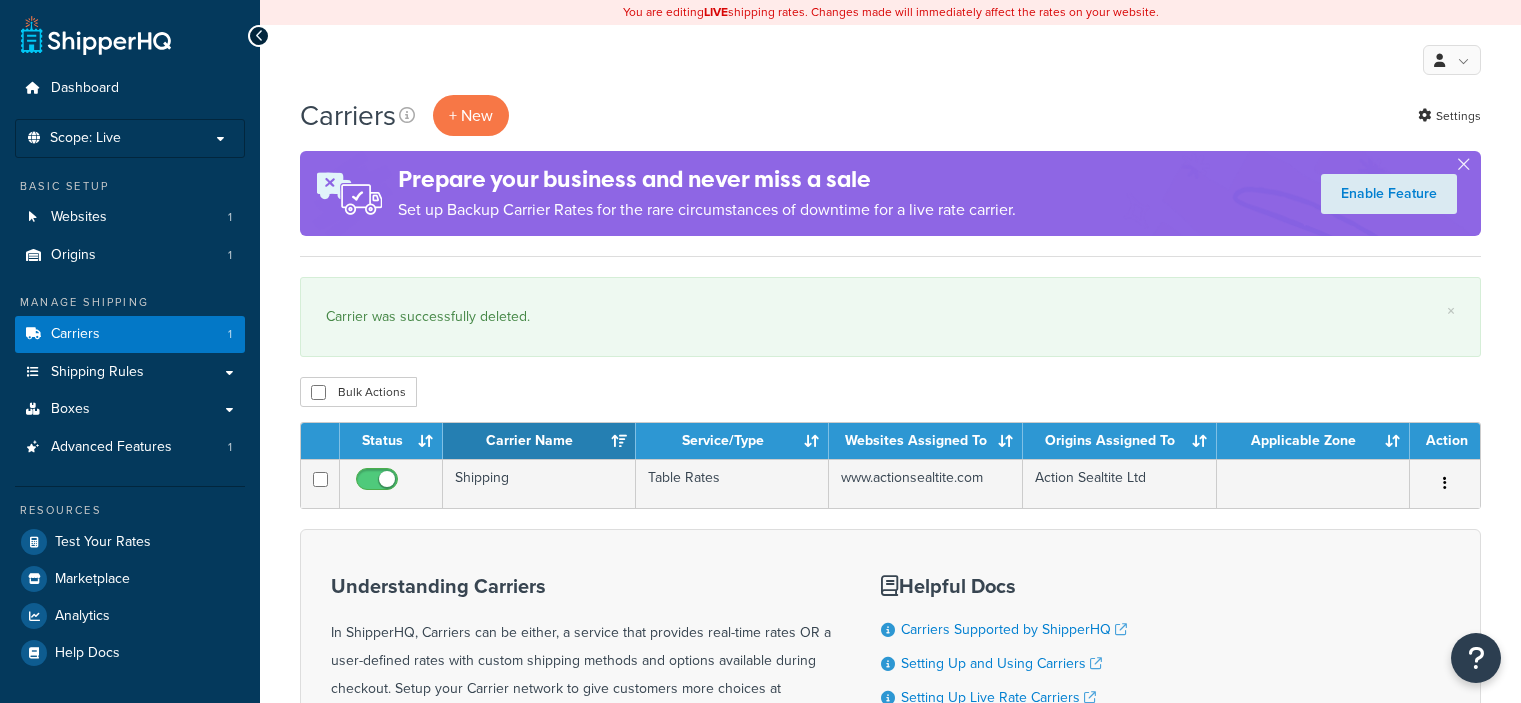 scroll, scrollTop: 0, scrollLeft: 0, axis: both 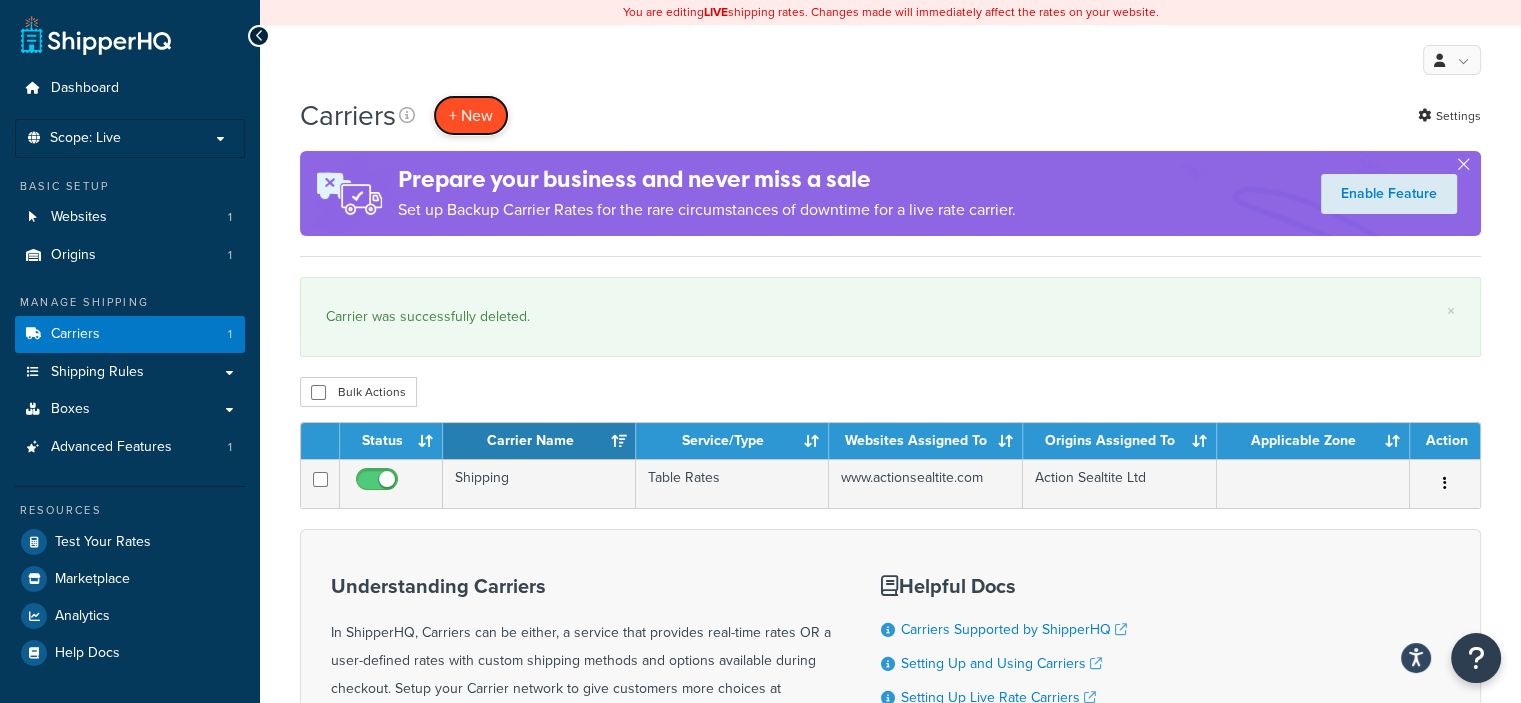 click on "+ New" at bounding box center [471, 115] 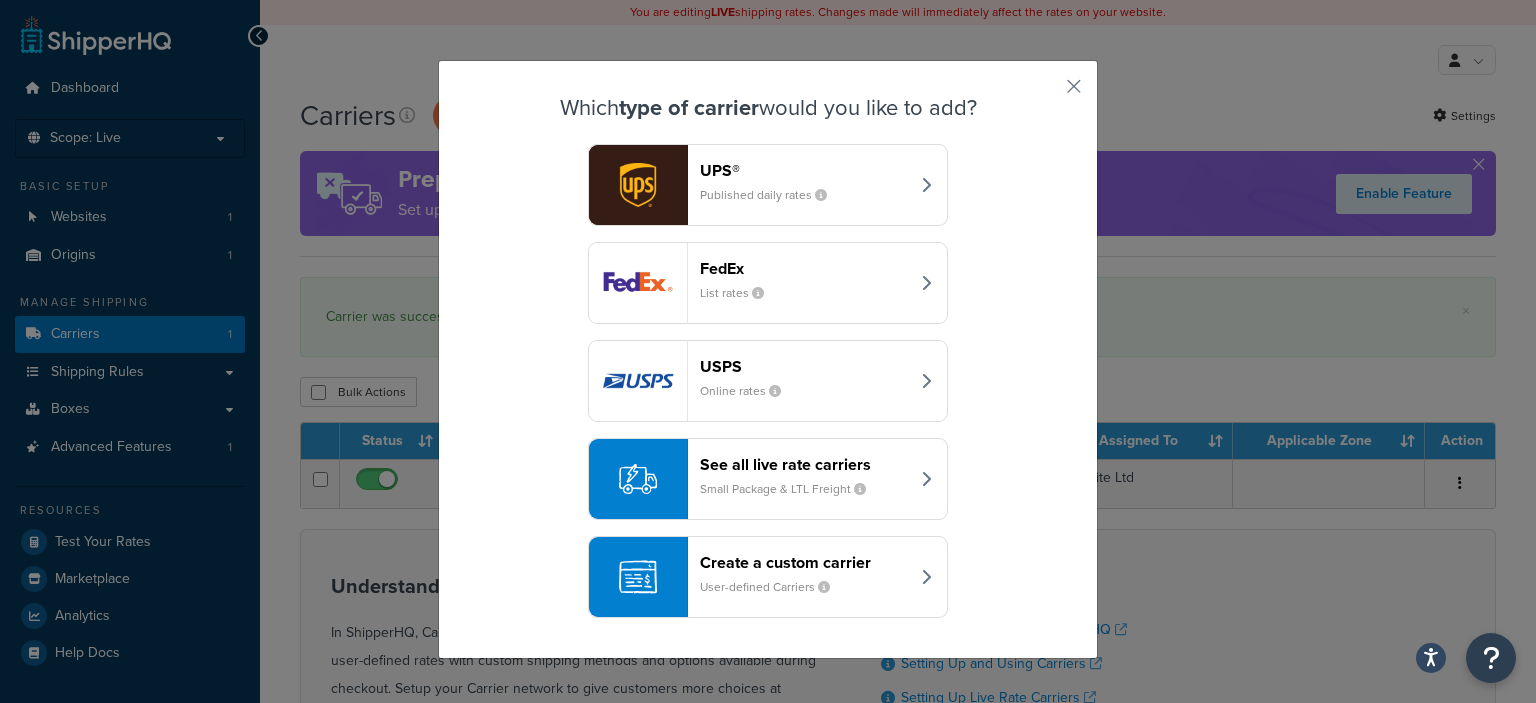click on "Published daily rates" at bounding box center (771, 195) 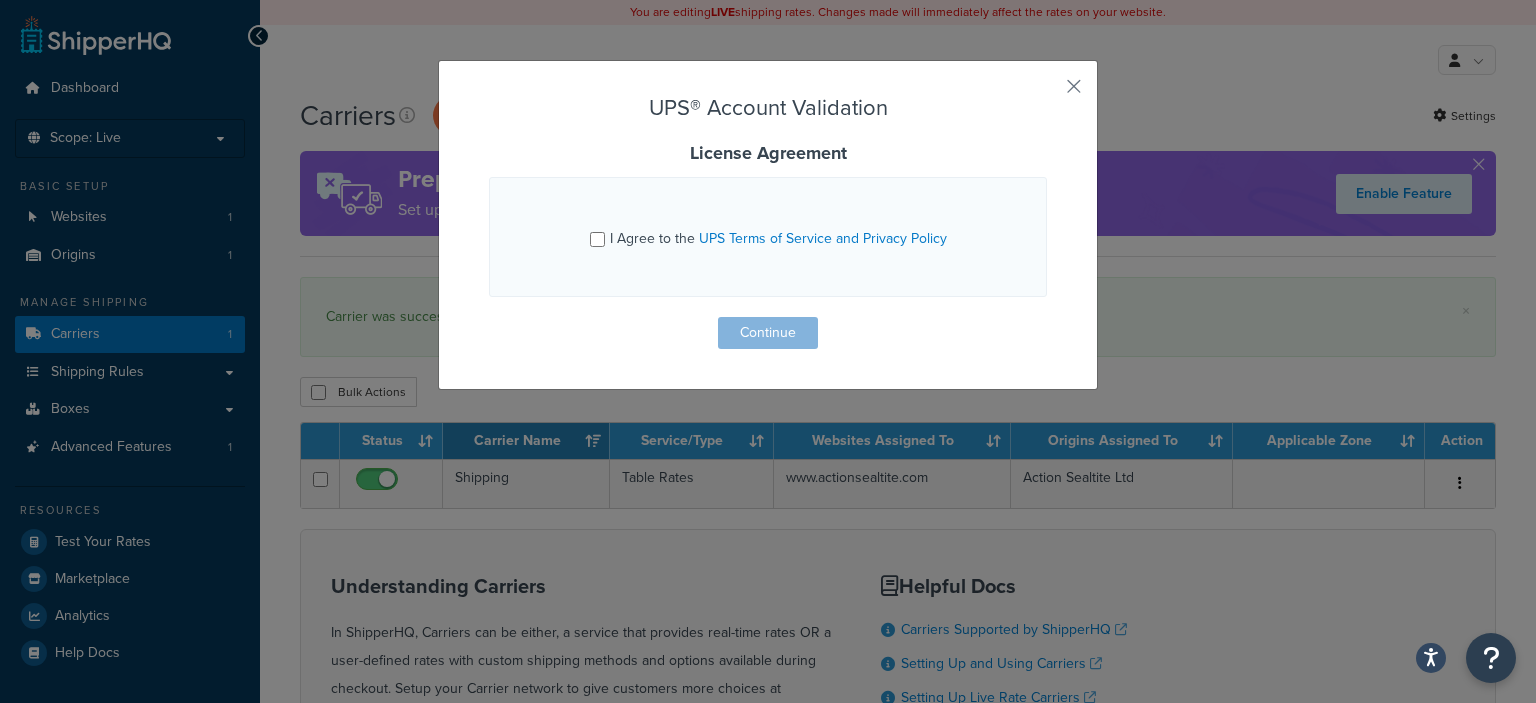 click on "I Agree to the   UPS Terms of Service and Privacy Policy" at bounding box center (778, 238) 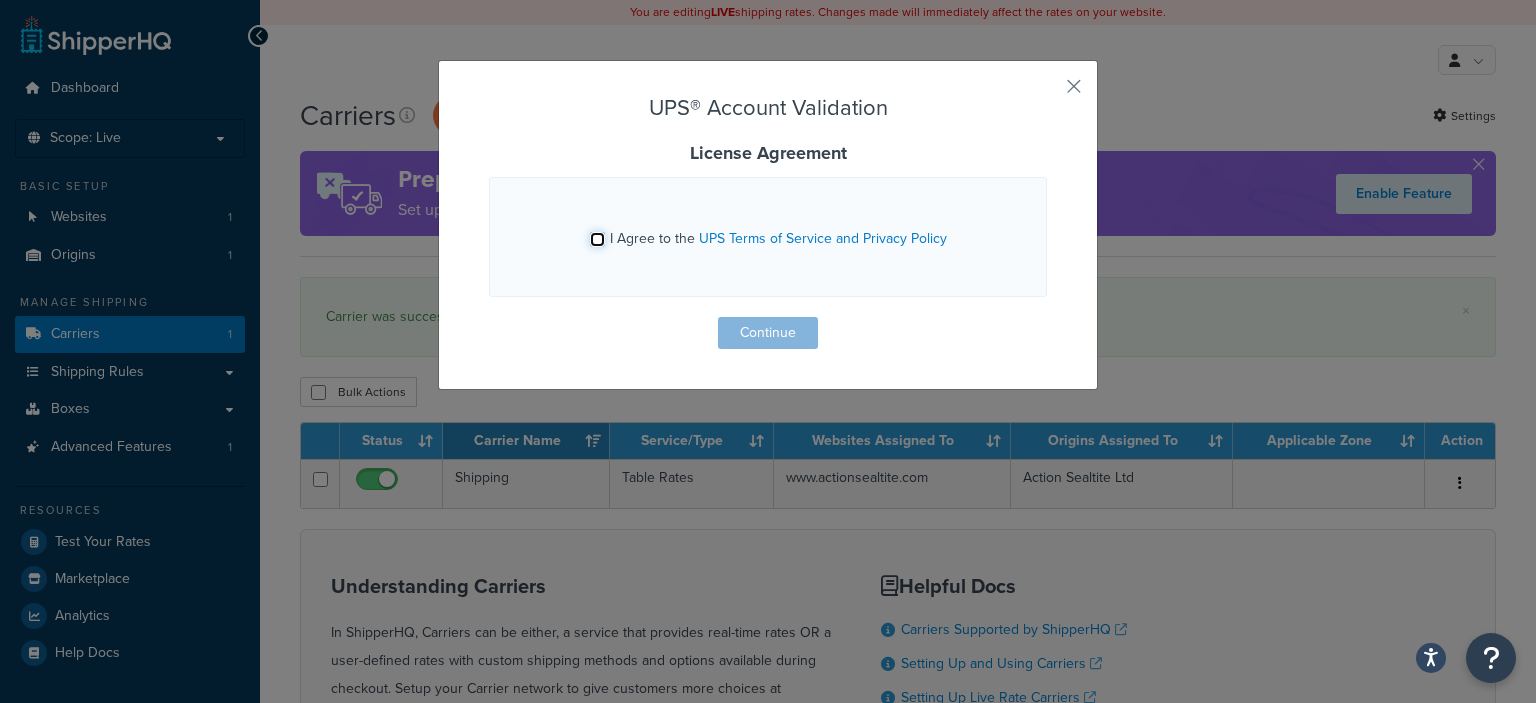 click on "I Agree to the   UPS Terms of Service and Privacy Policy" at bounding box center [597, 239] 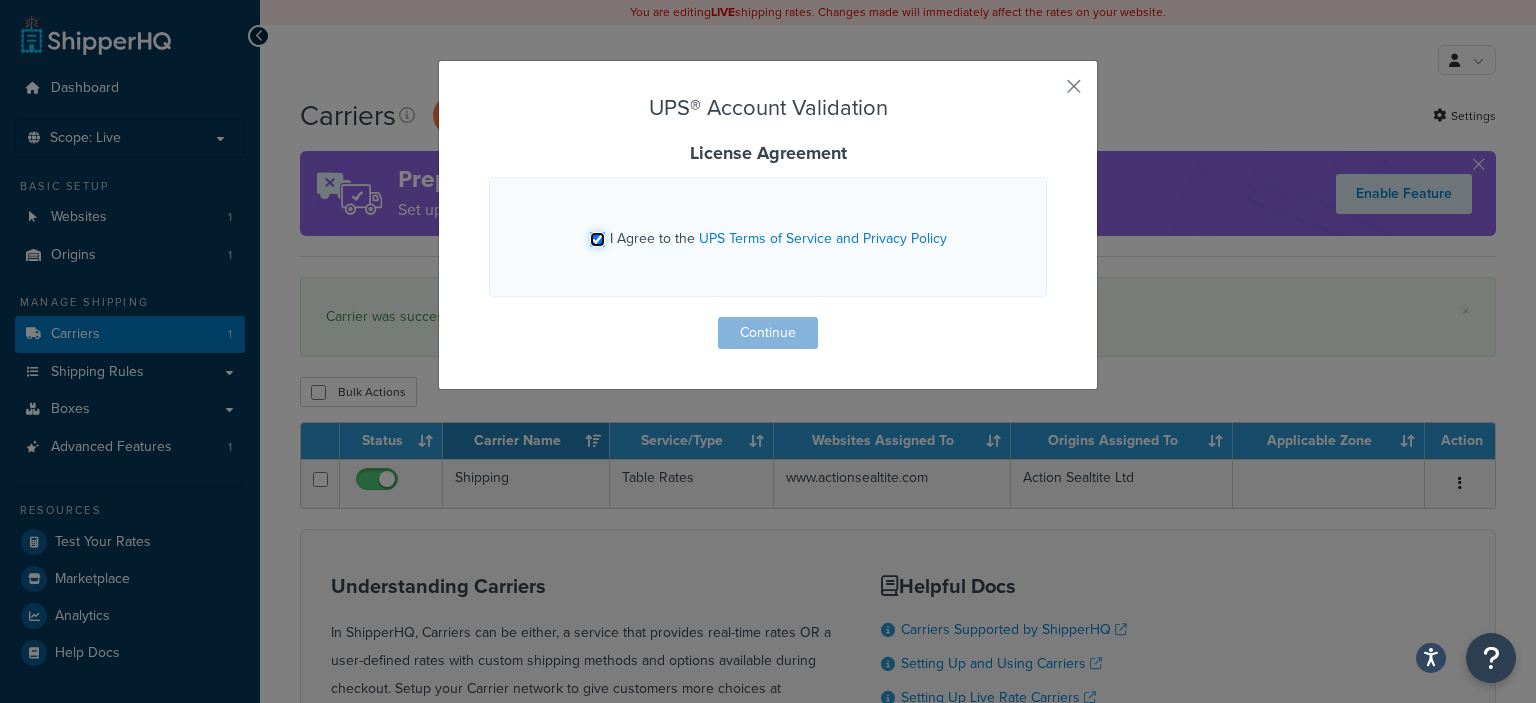 checkbox on "true" 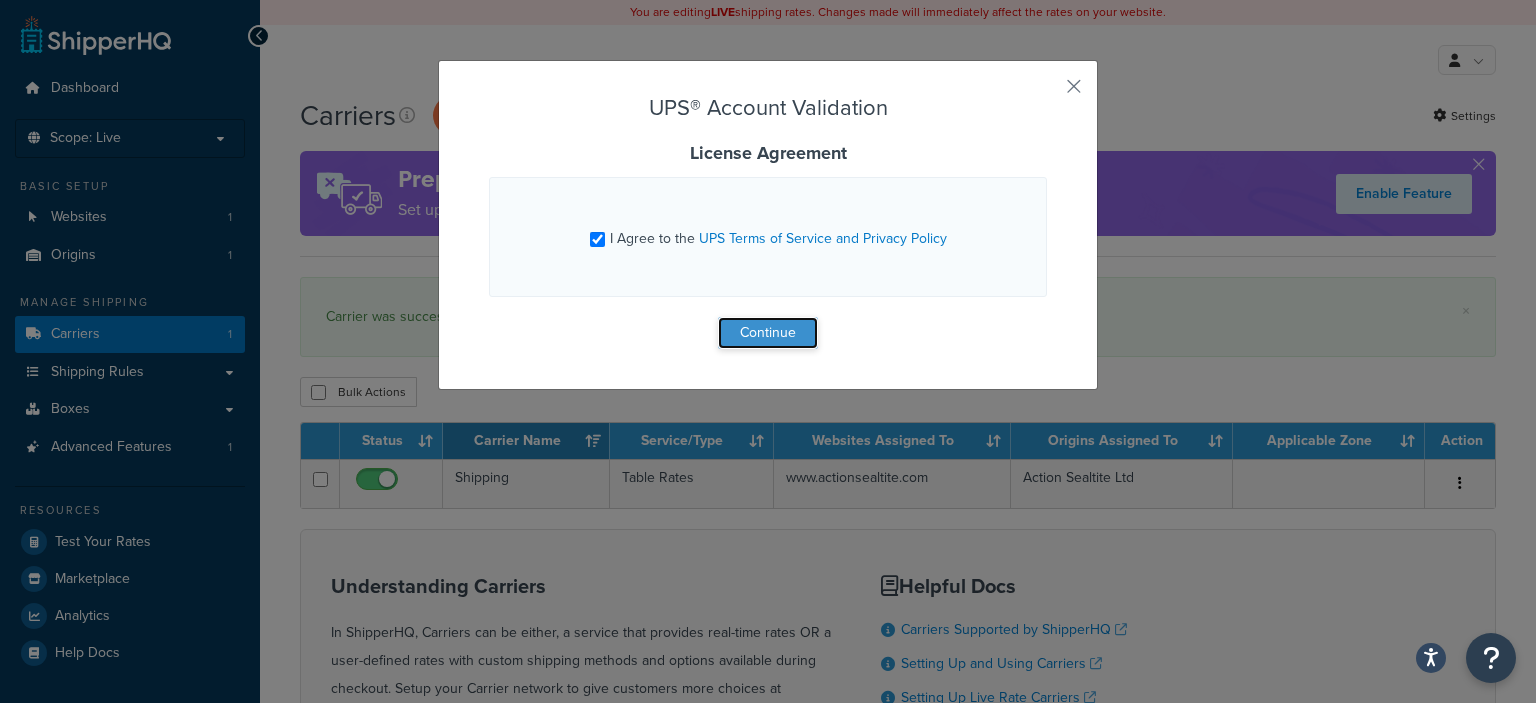 click on "Continue" at bounding box center [768, 333] 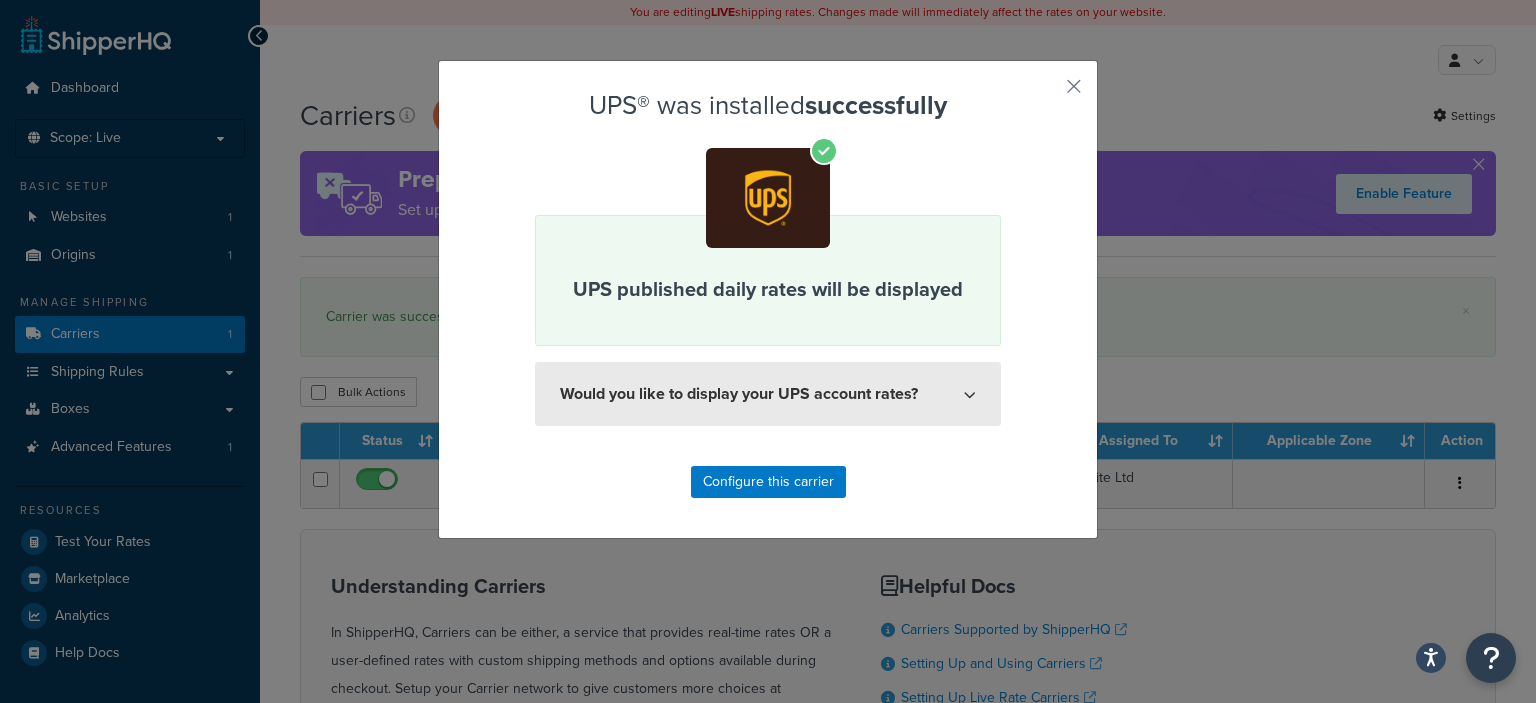 click on "Would you like to display your UPS account rates?" at bounding box center [768, 394] 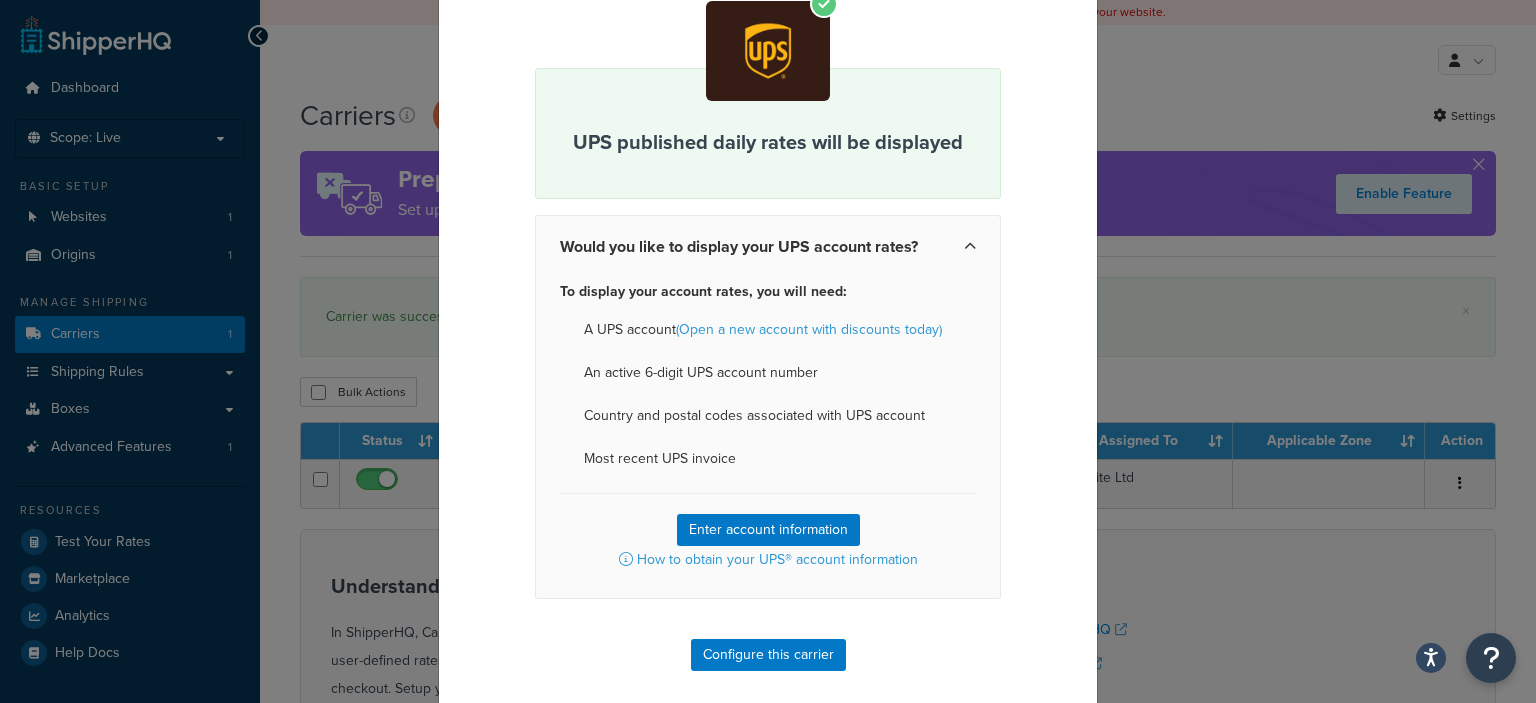 scroll, scrollTop: 154, scrollLeft: 0, axis: vertical 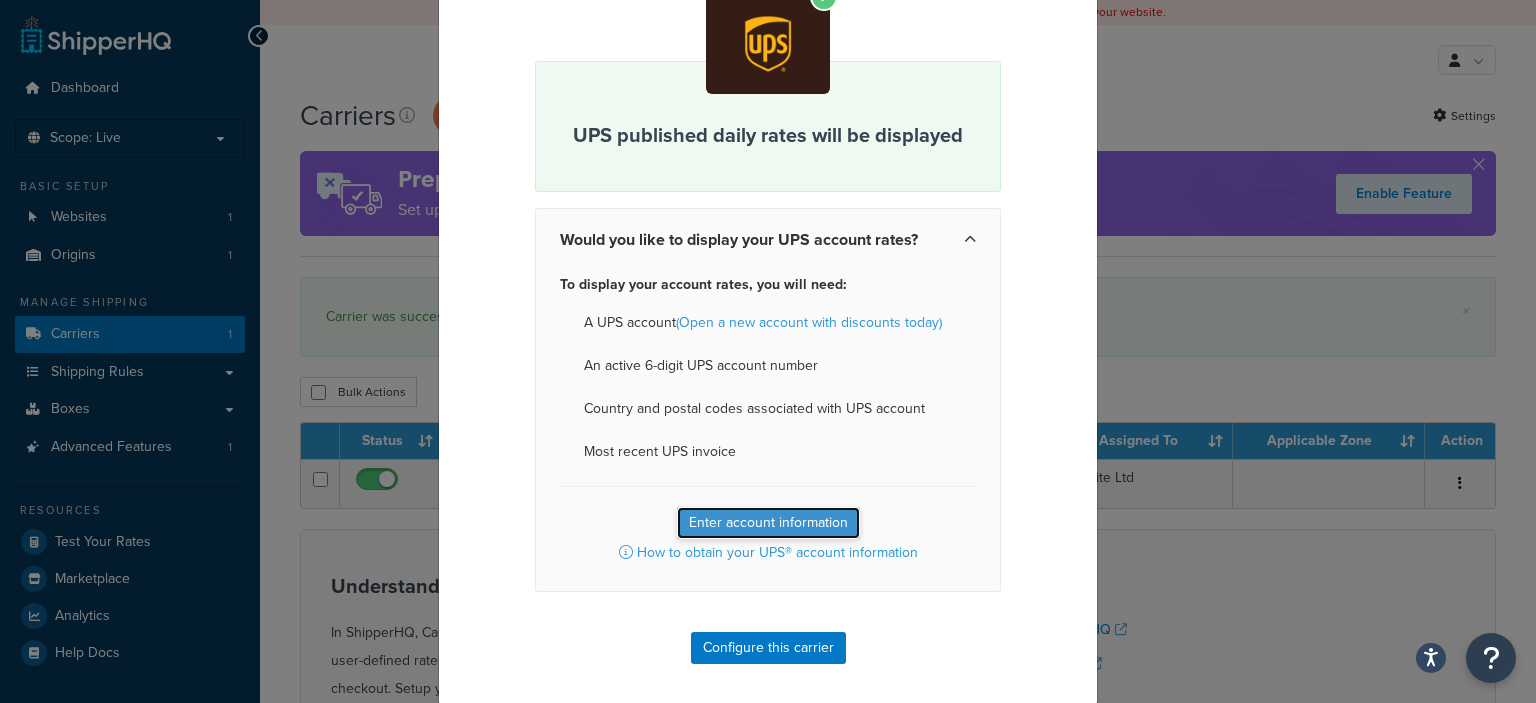 click on "Enter account information" at bounding box center (768, 523) 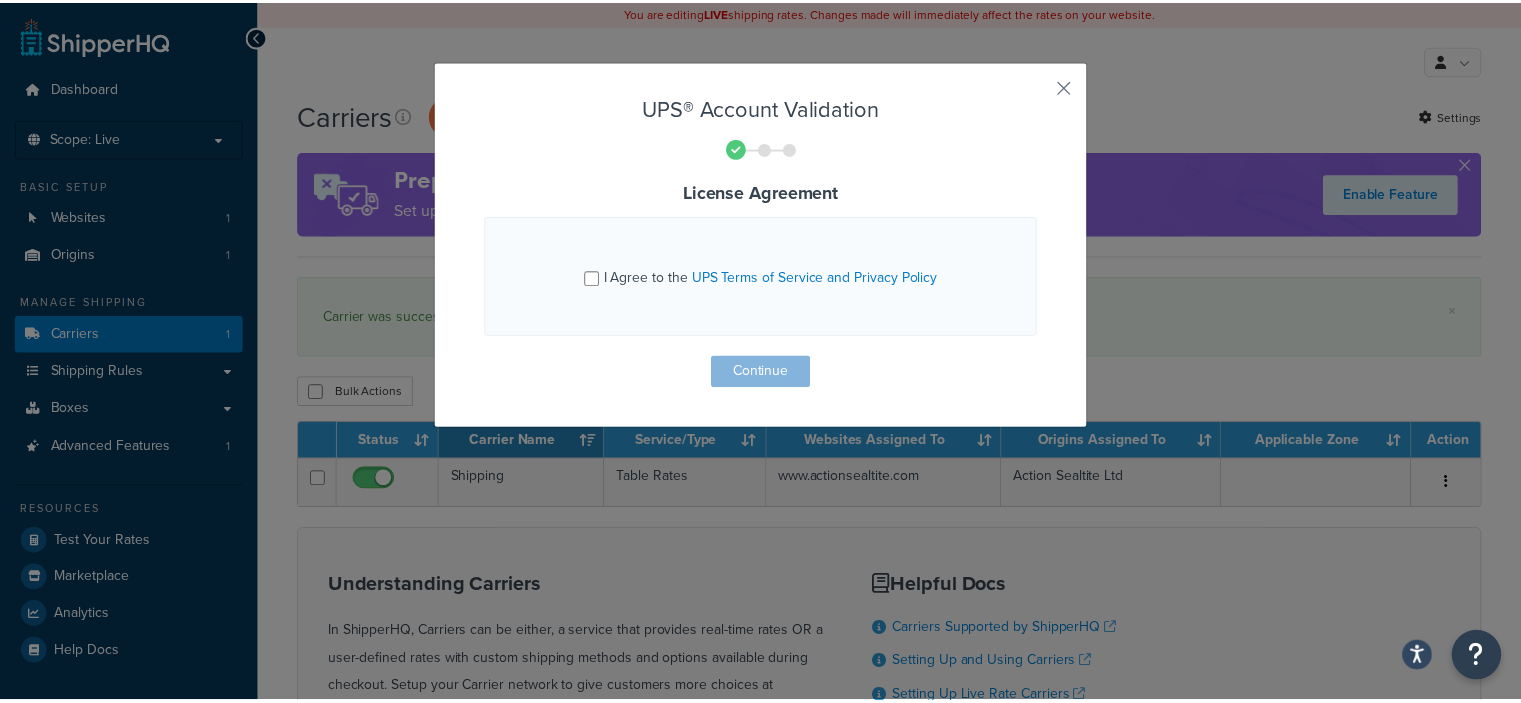 scroll, scrollTop: 0, scrollLeft: 0, axis: both 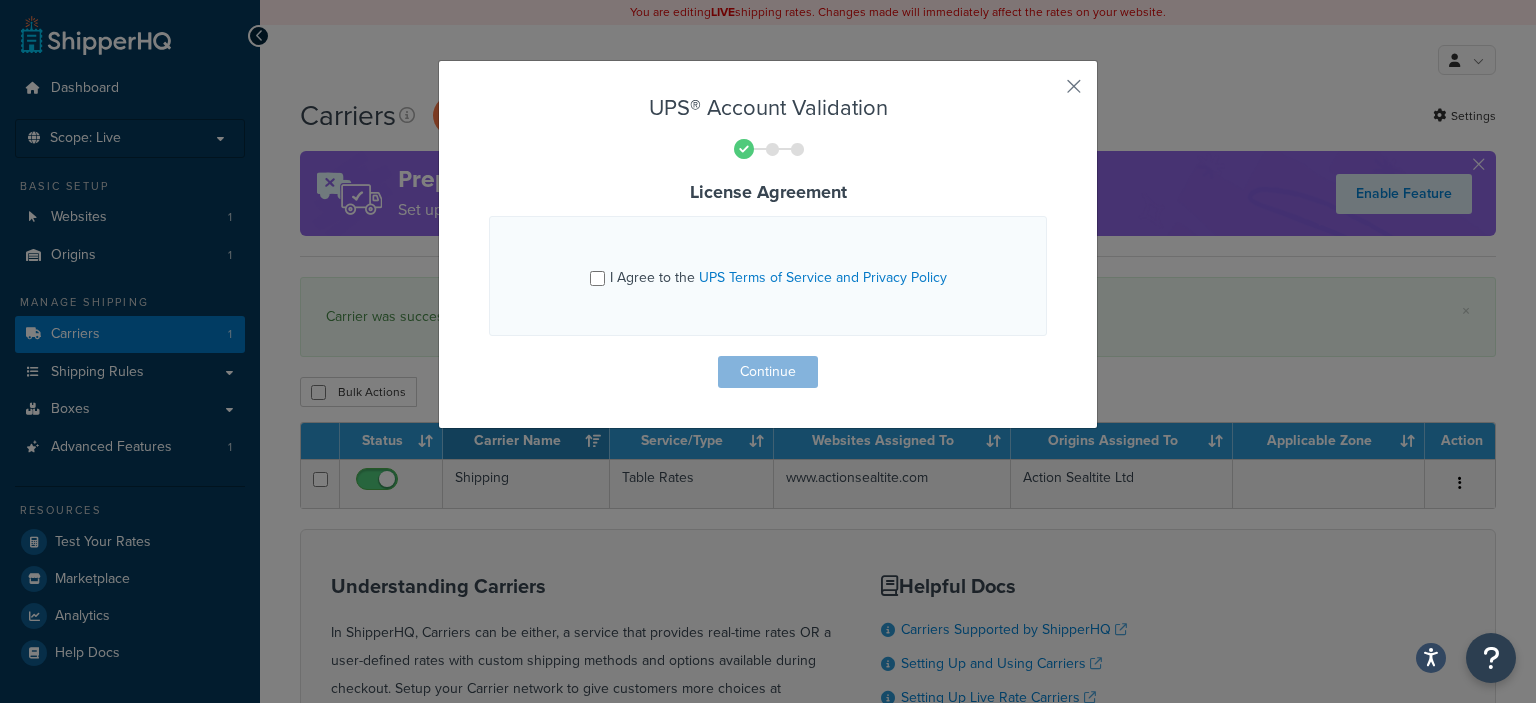 click on "I Agree to the   UPS Terms of Service and Privacy Policy" at bounding box center (768, 276) 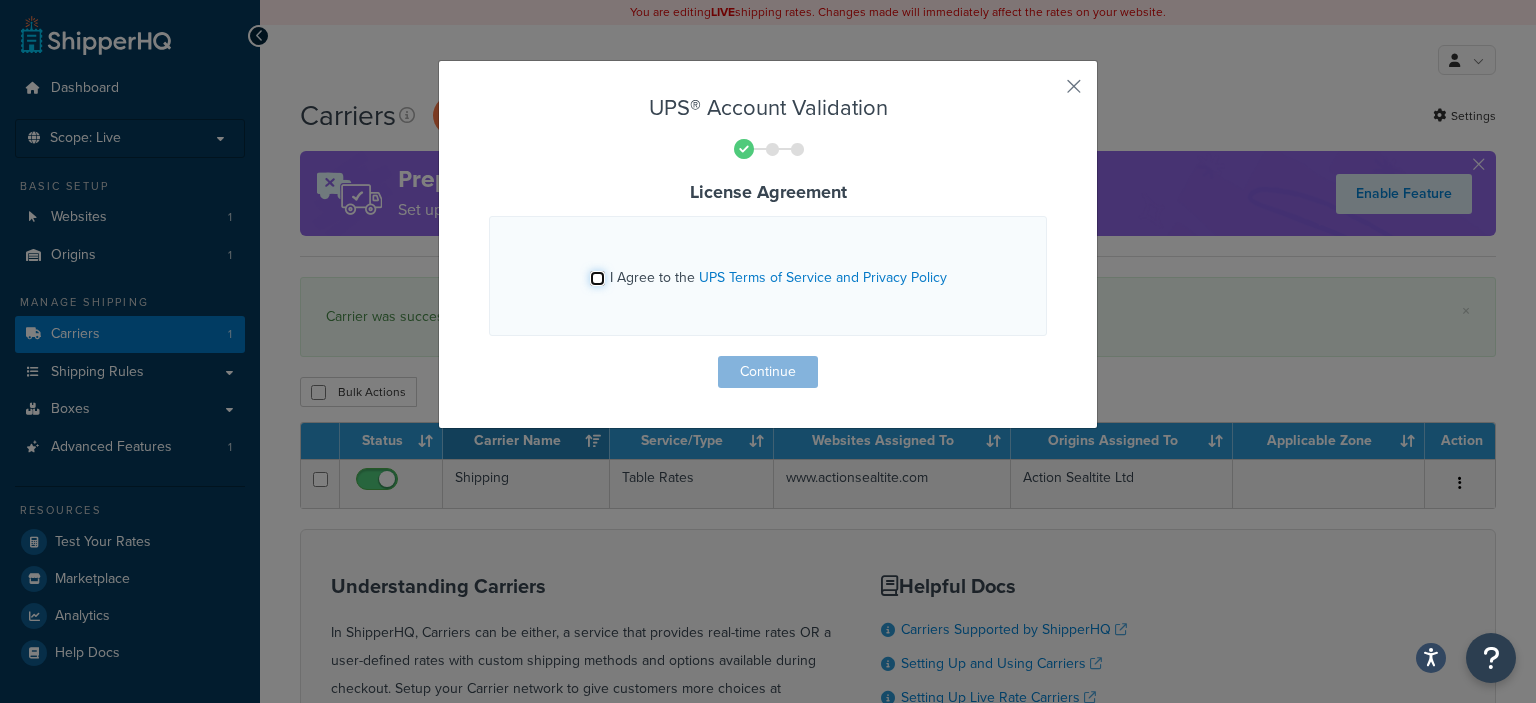 click on "I Agree to the   UPS Terms of Service and Privacy Policy" at bounding box center (597, 278) 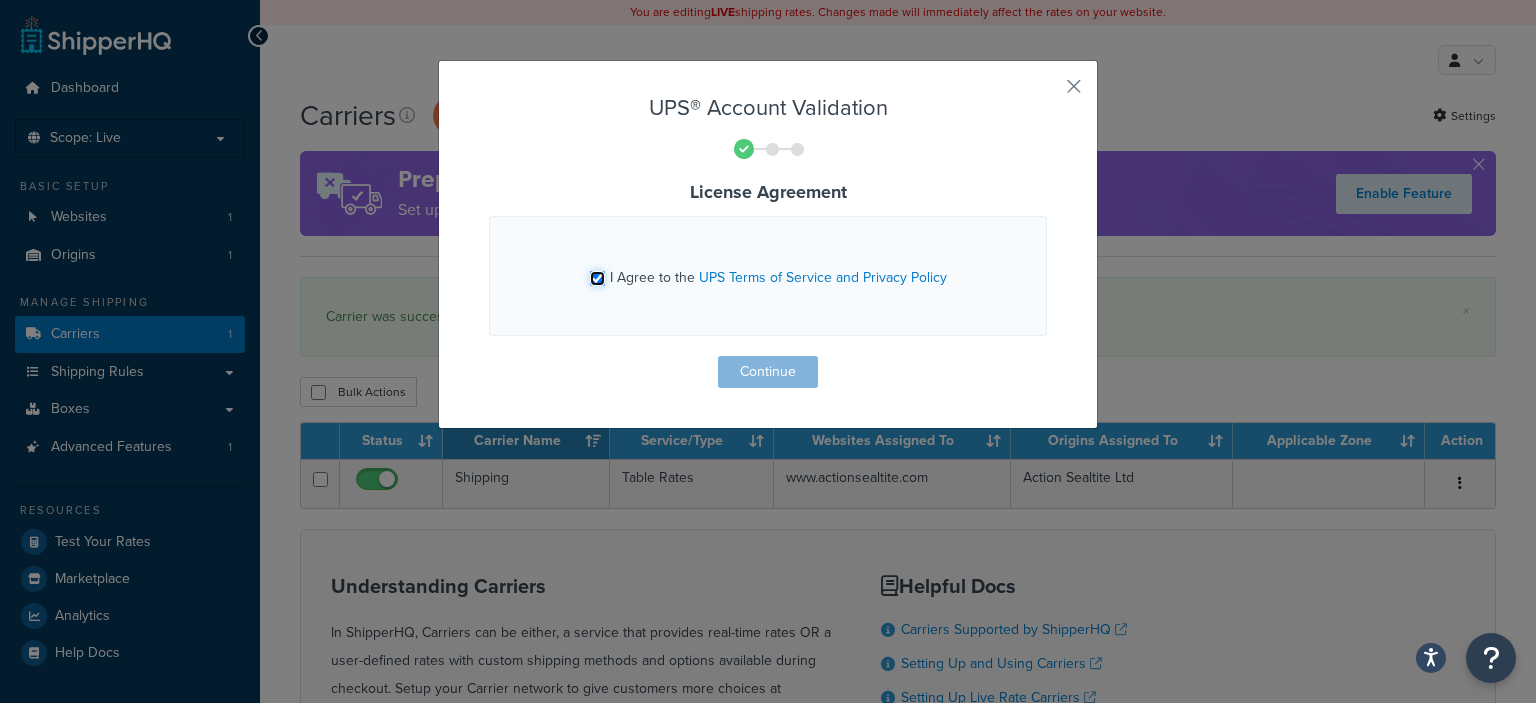 checkbox on "true" 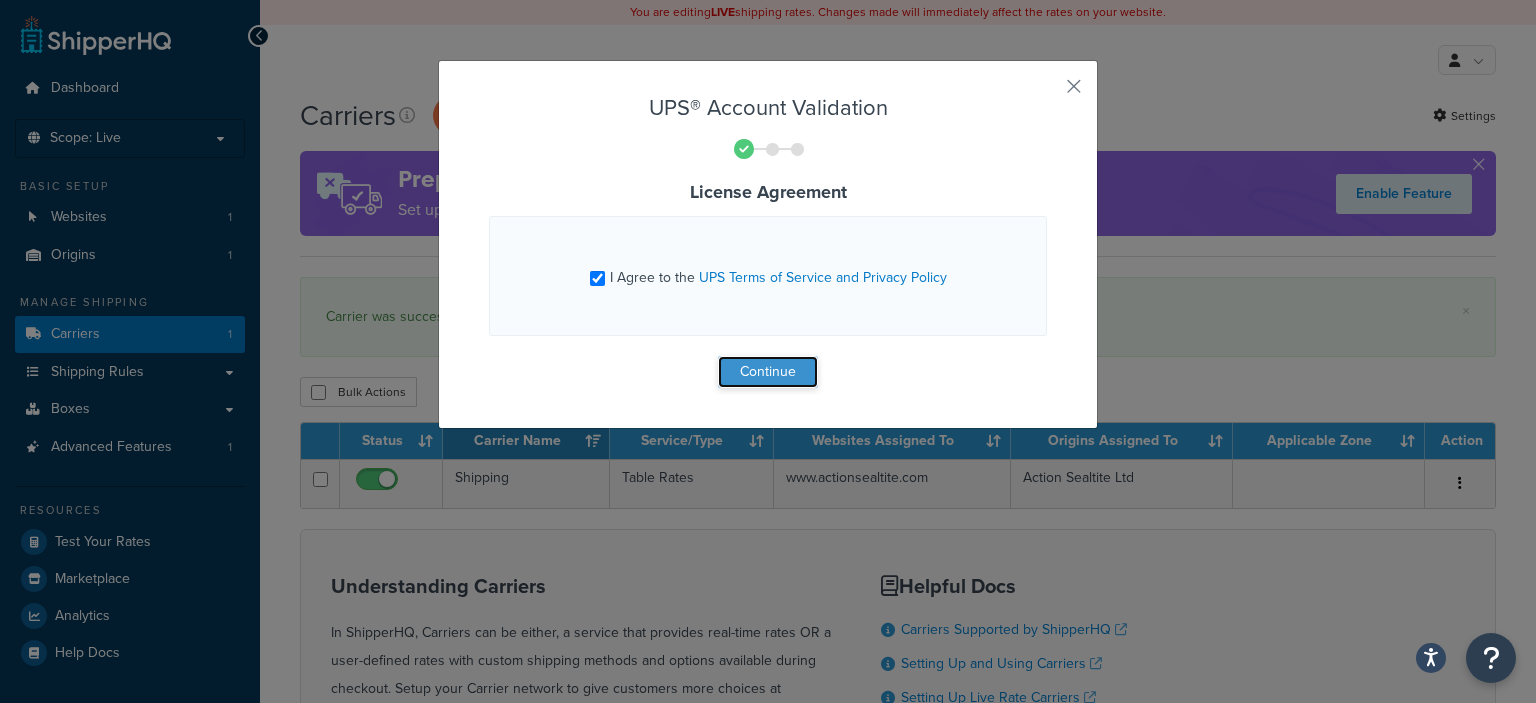 click on "Continue" at bounding box center [768, 372] 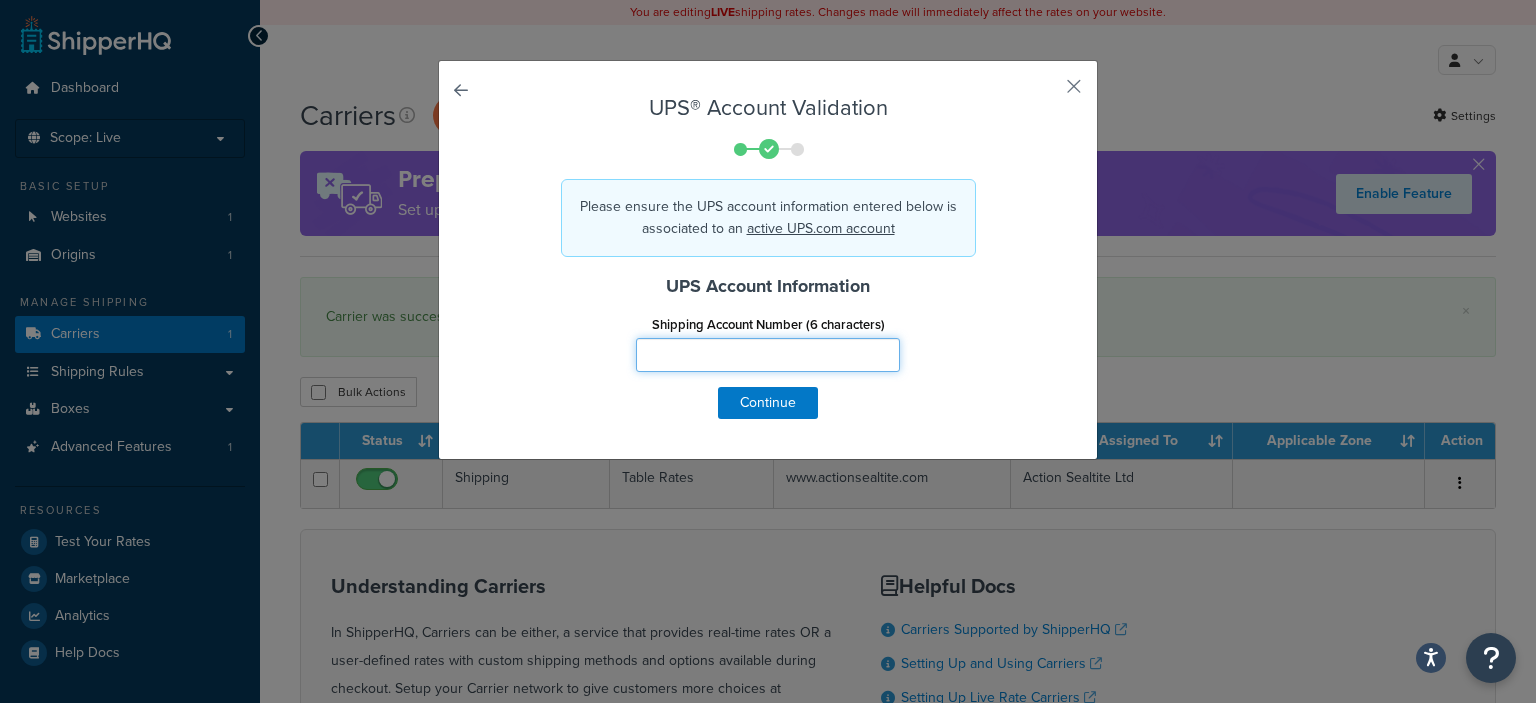 click on "Shipping Account Number (6 characters)" at bounding box center [768, 355] 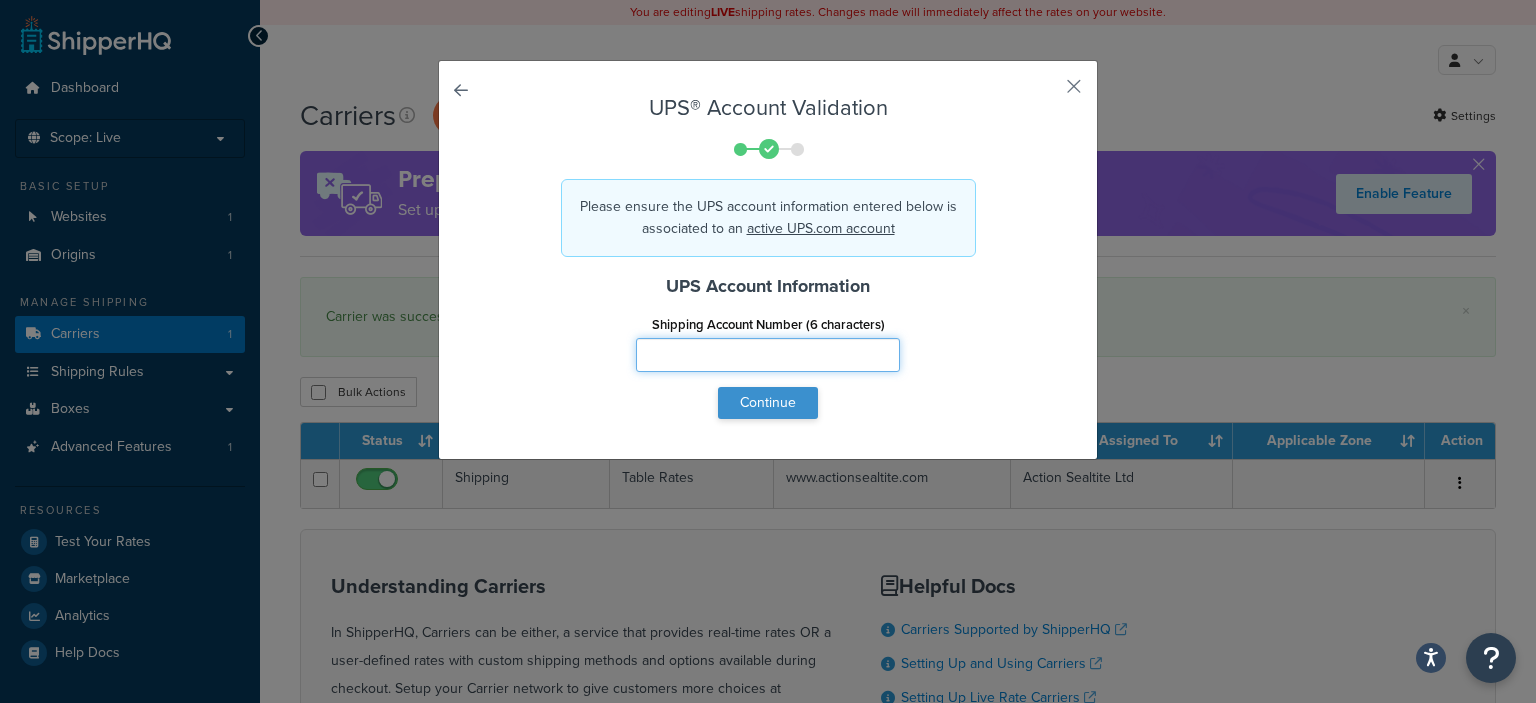 type on "0F26E8" 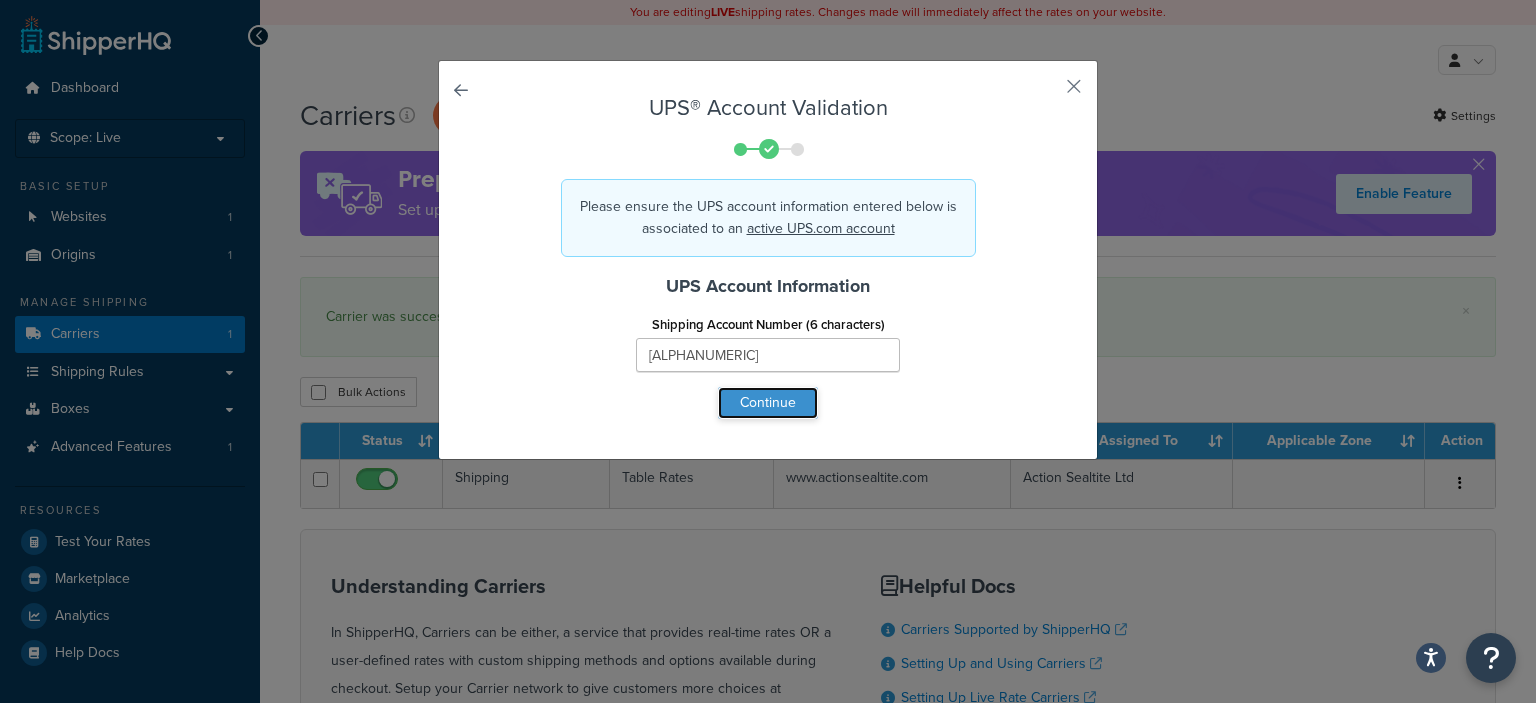 click on "Continue" at bounding box center [768, 403] 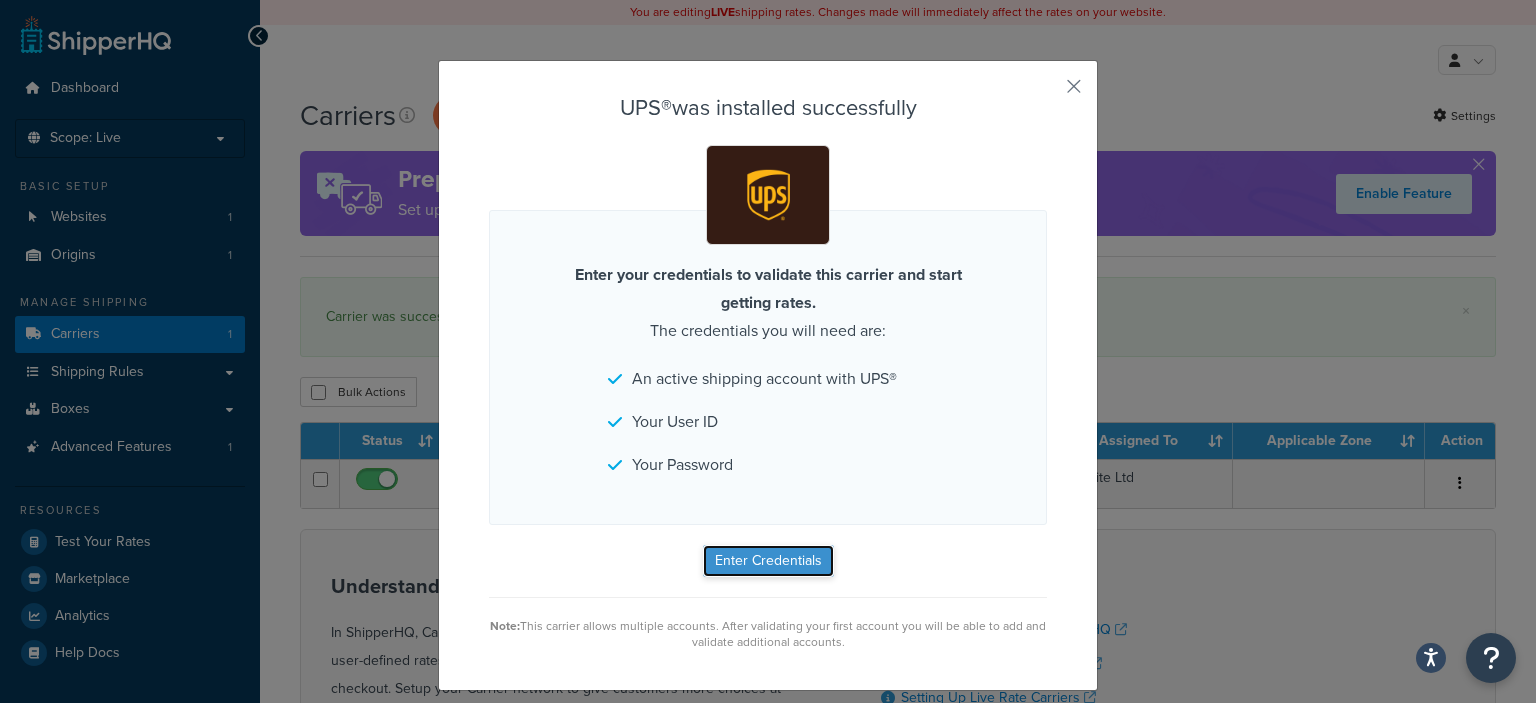 click on "Enter Credentials" at bounding box center (768, 561) 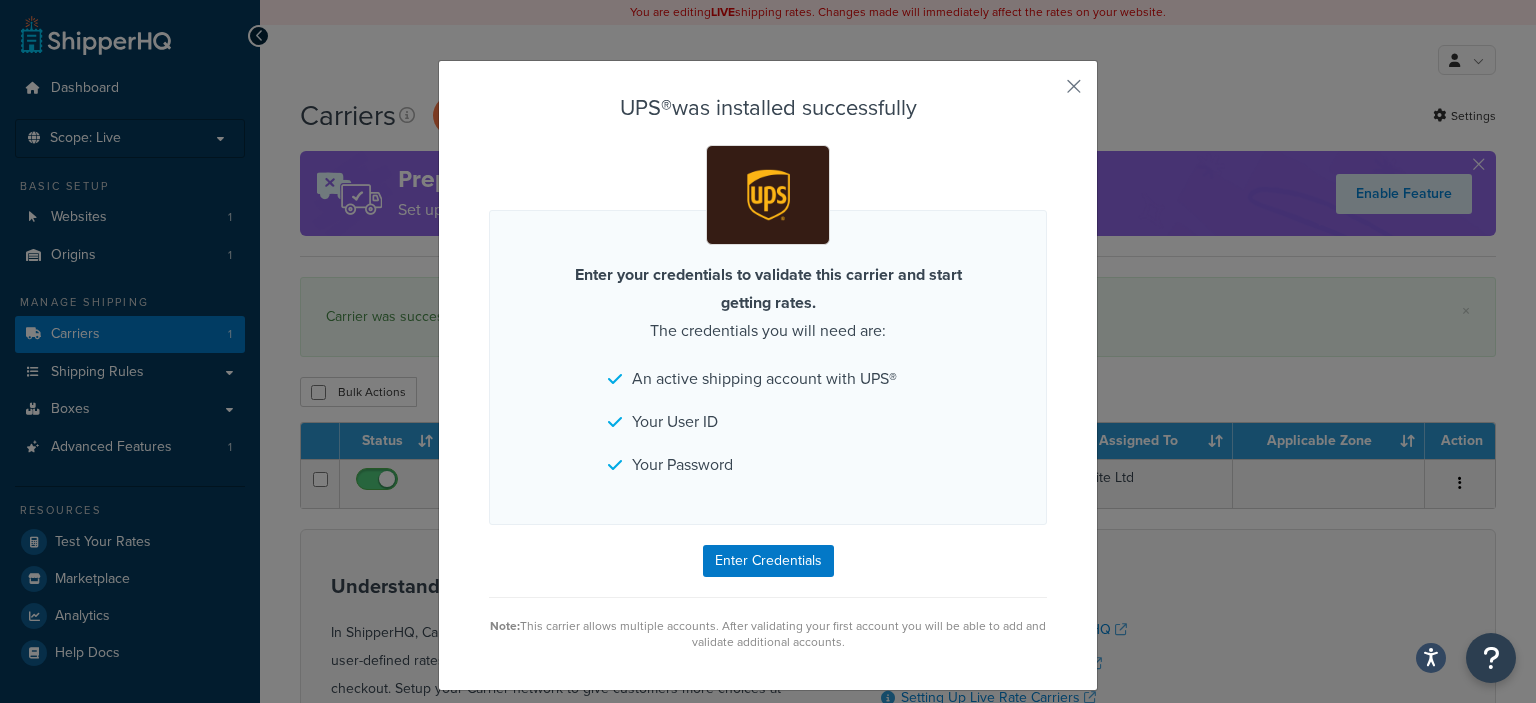 click on "UPS®  was installed successfully Enter your credentials to validate this carrier and start getting rates. The credentials you will need are: An active shipping account with UPS®
Your User ID
Your Password
Enter Credentials Note:  This carrier allows multiple accounts. After validating your first account you will be able to add and validate additional accounts." at bounding box center (768, 375) 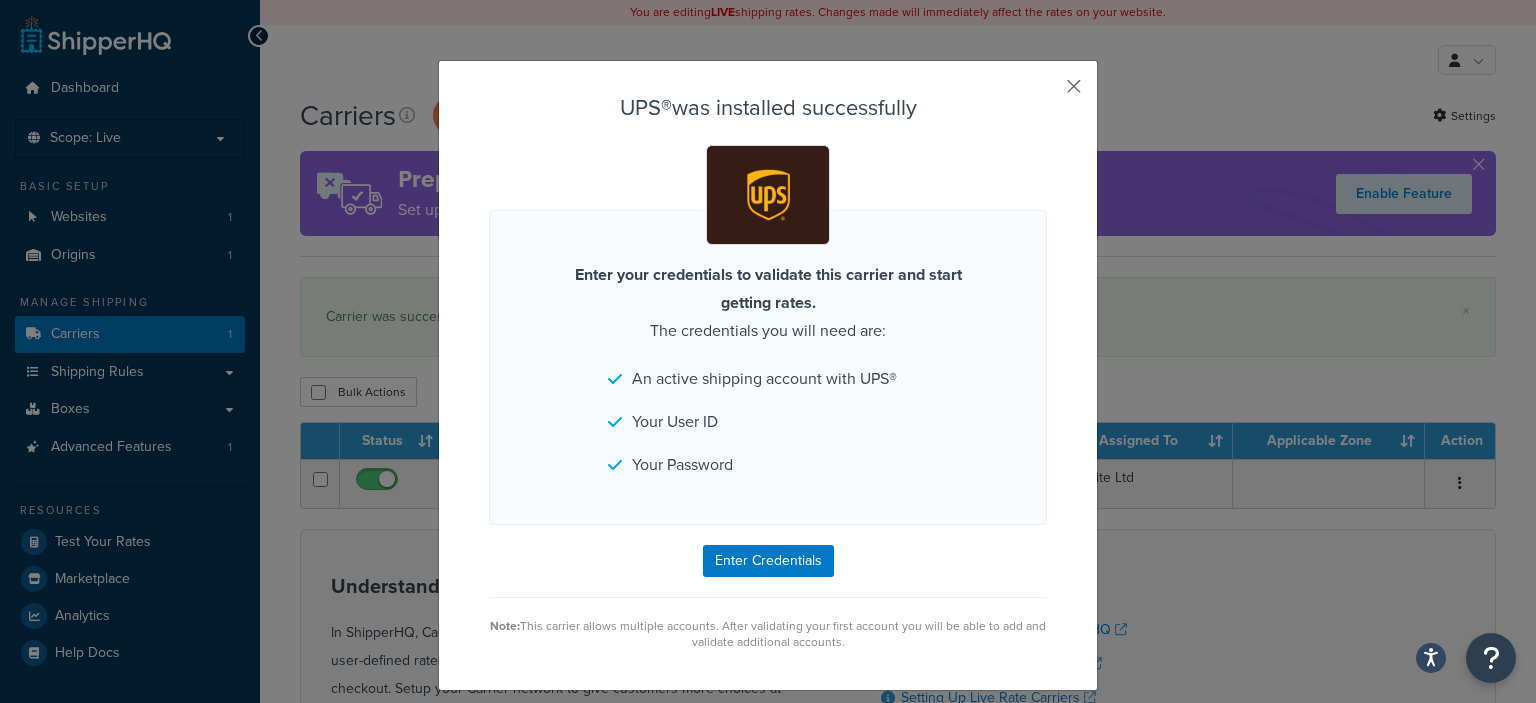 click at bounding box center (1044, 93) 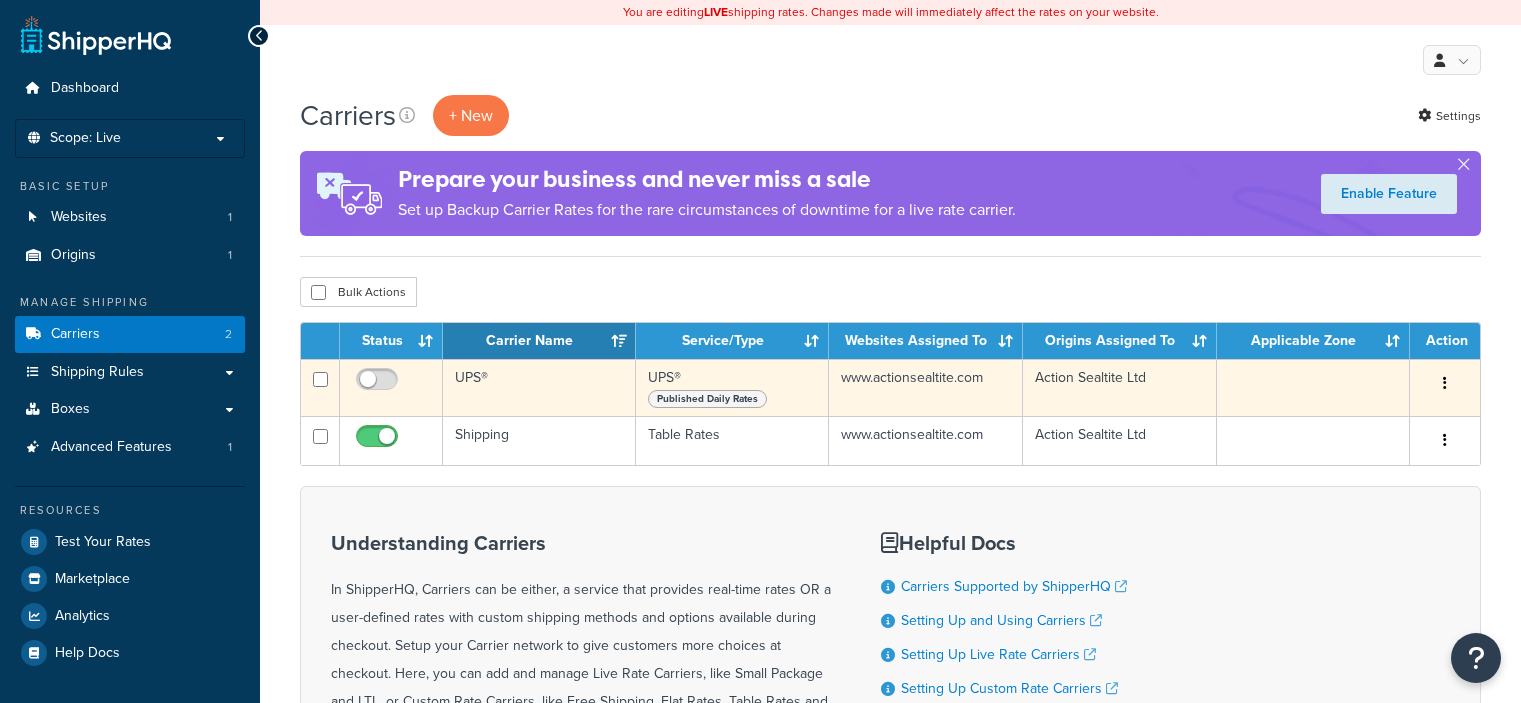 scroll, scrollTop: 0, scrollLeft: 0, axis: both 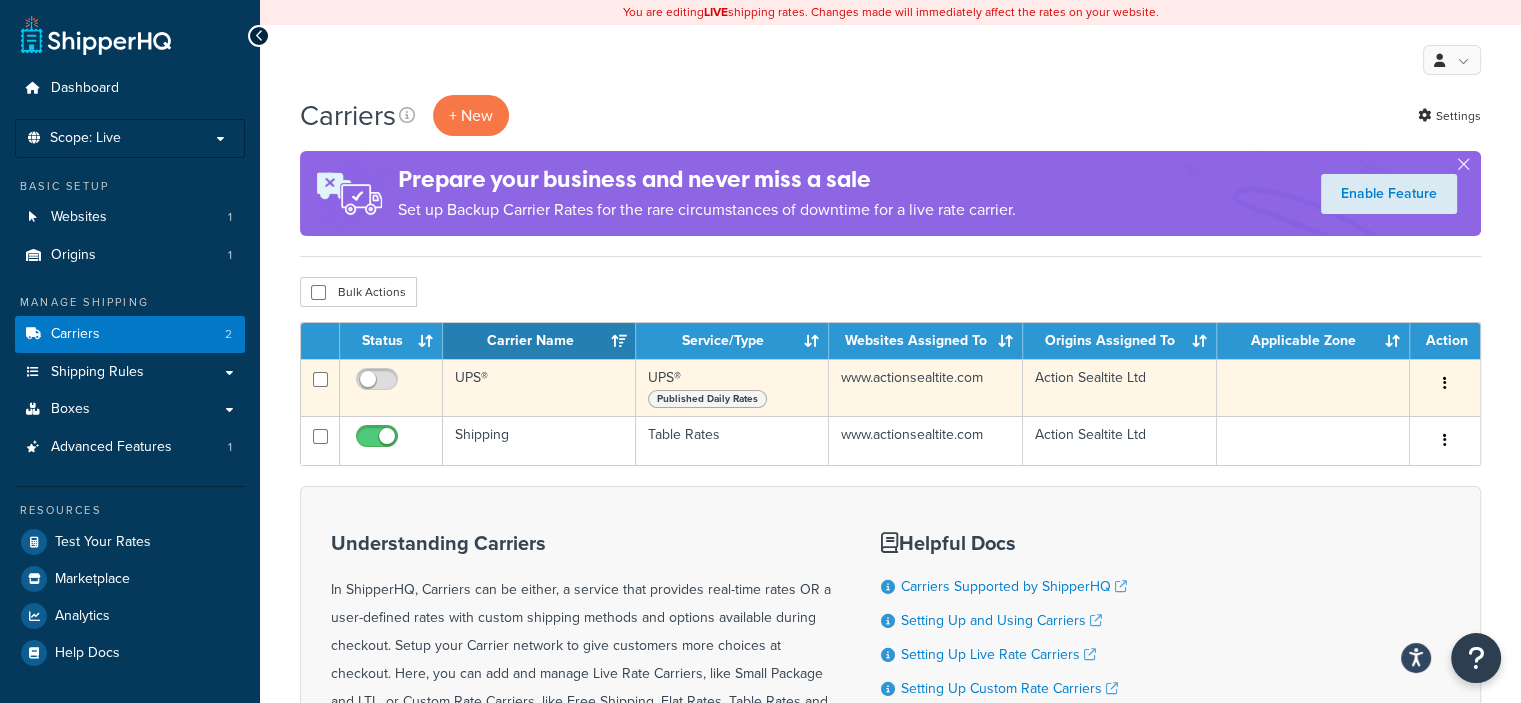 click on "UPS®
Published Daily Rates" at bounding box center (732, 387) 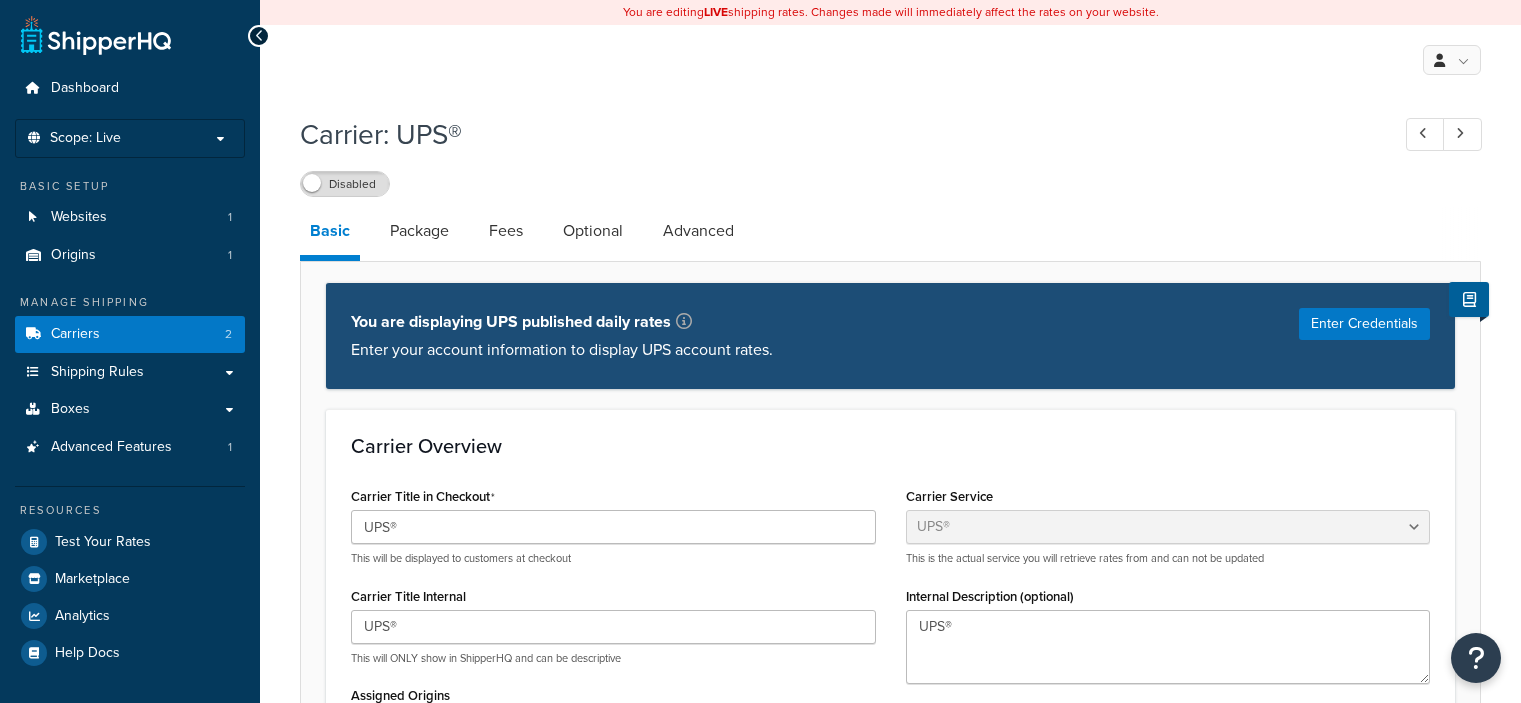 select on "ups" 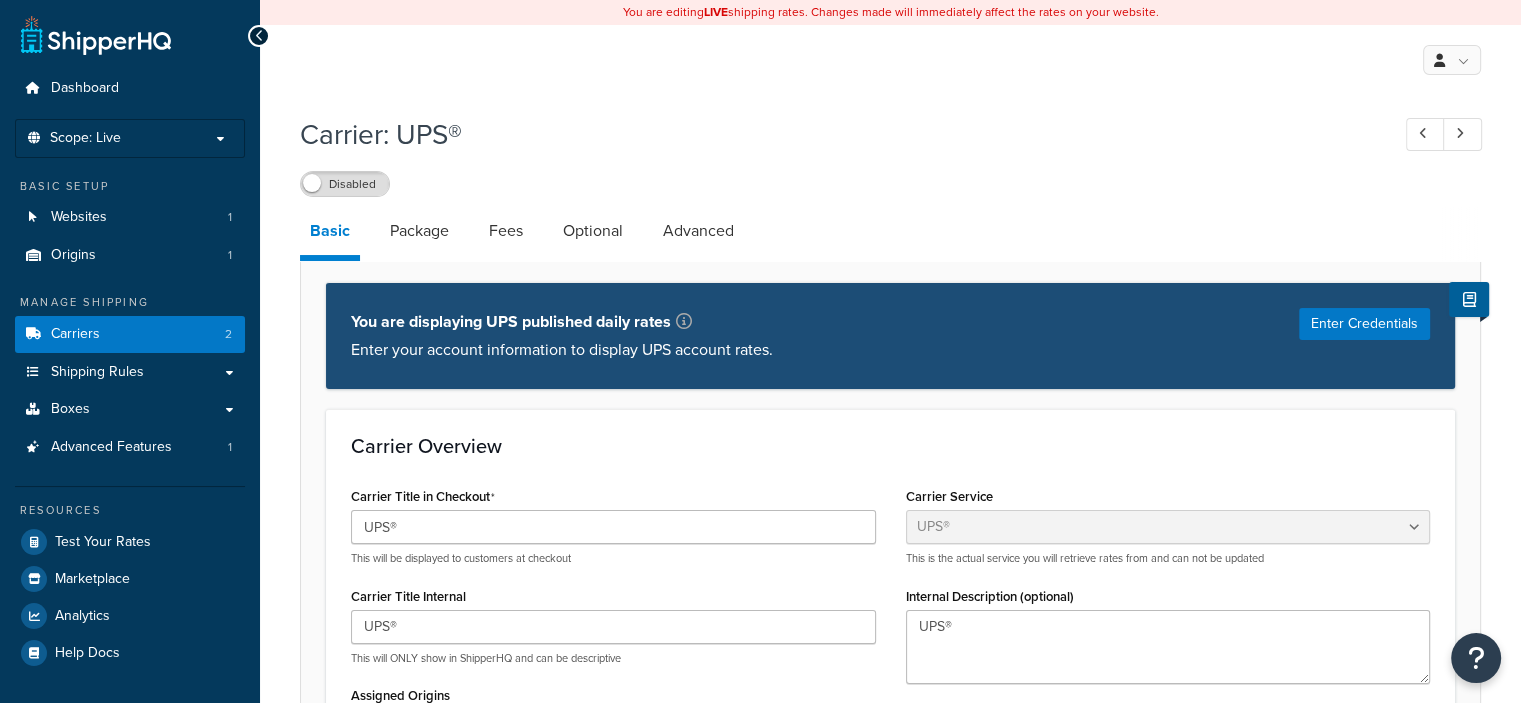 scroll, scrollTop: 0, scrollLeft: 0, axis: both 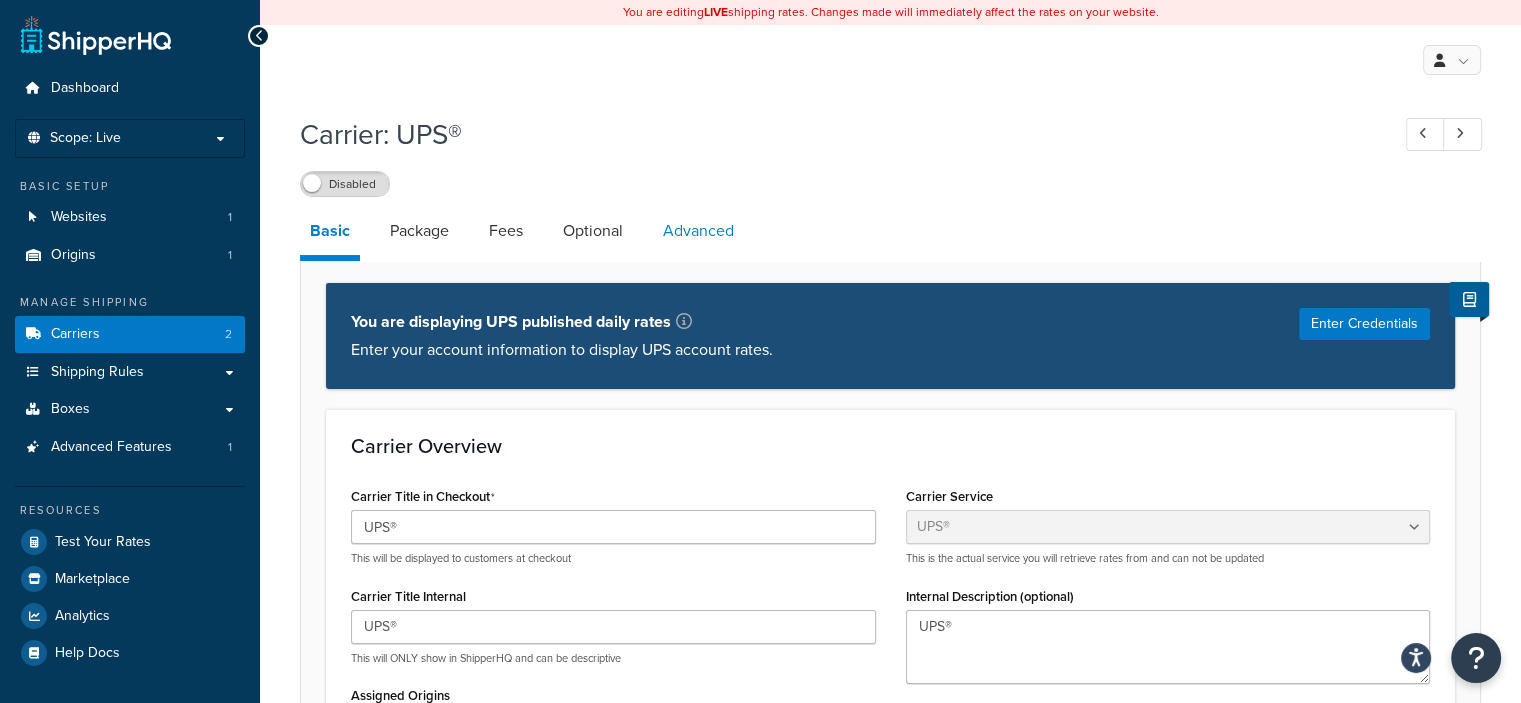click on "Advanced" at bounding box center (698, 231) 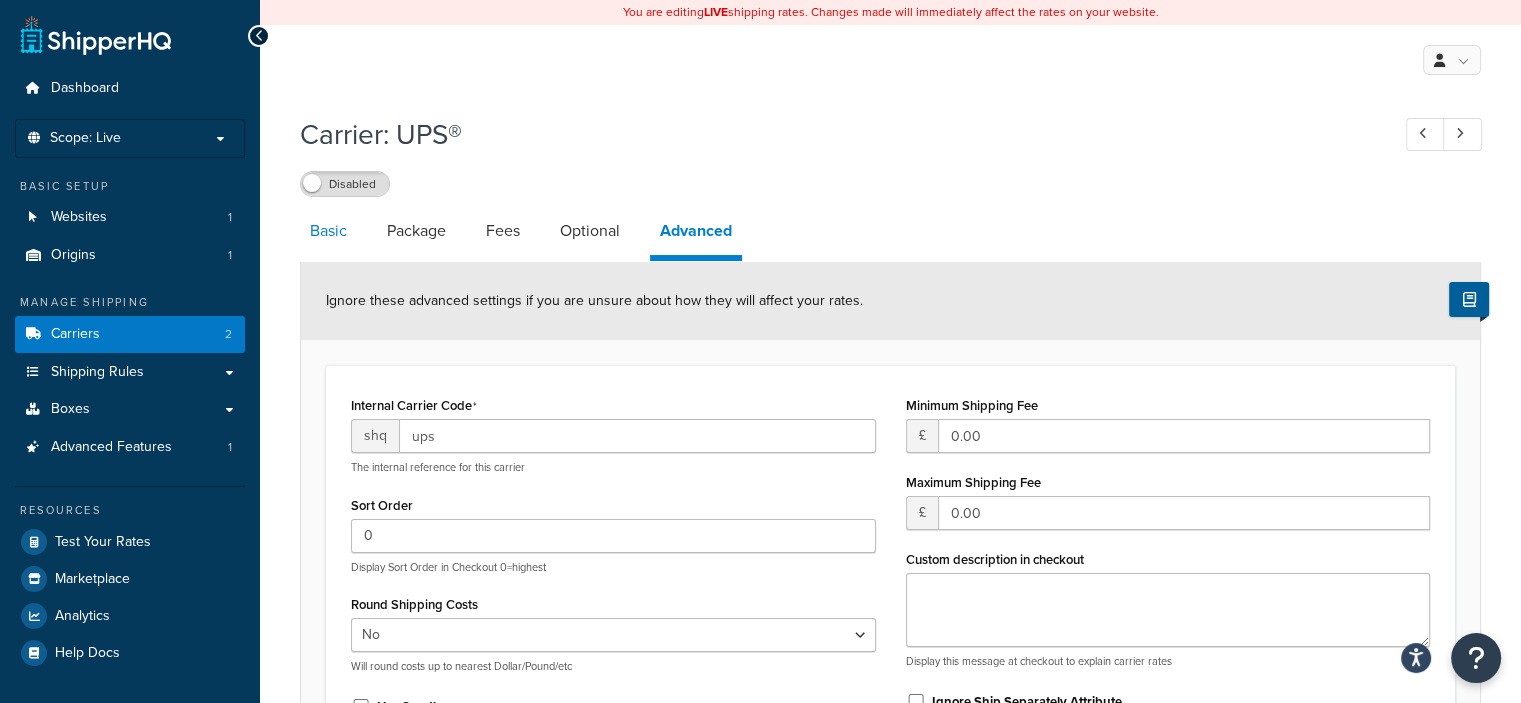 click on "Basic" at bounding box center [328, 231] 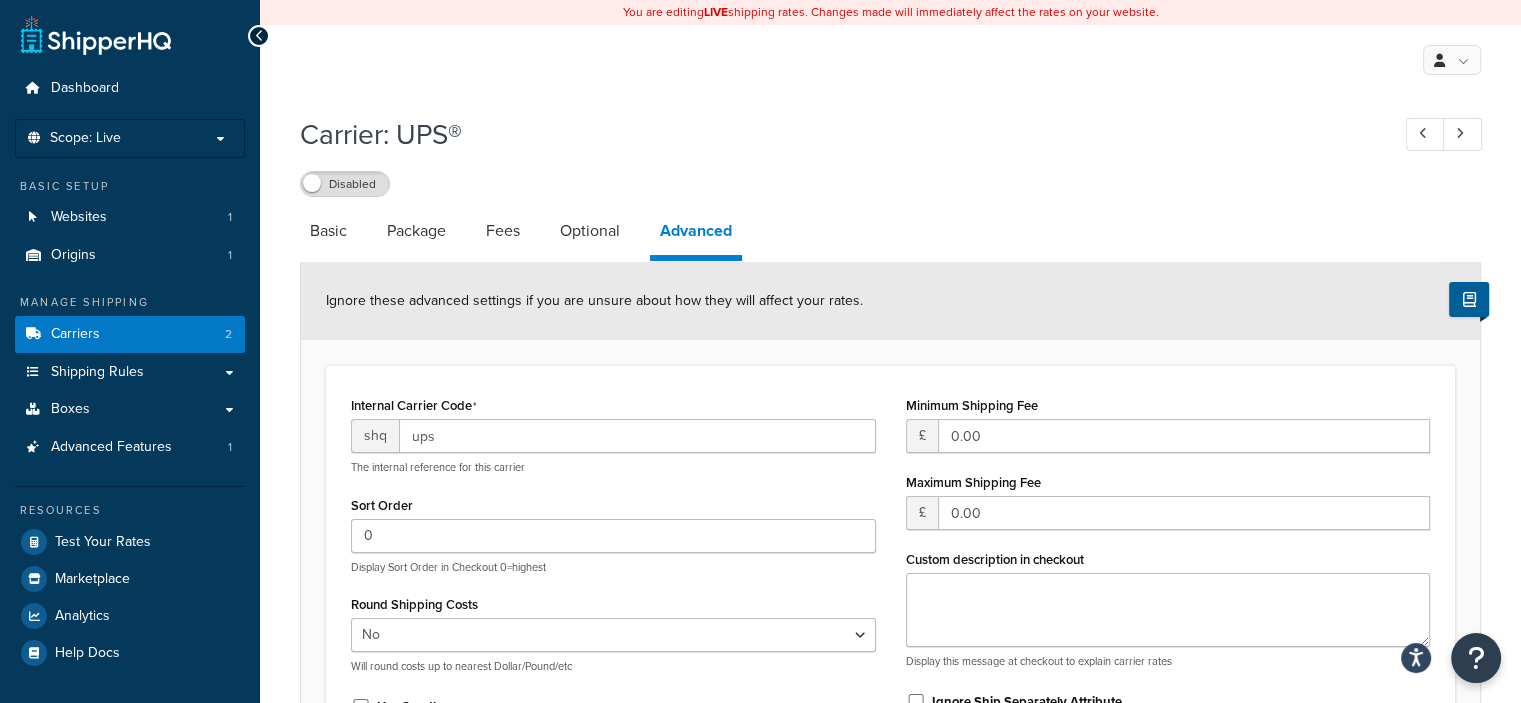 select on "ups" 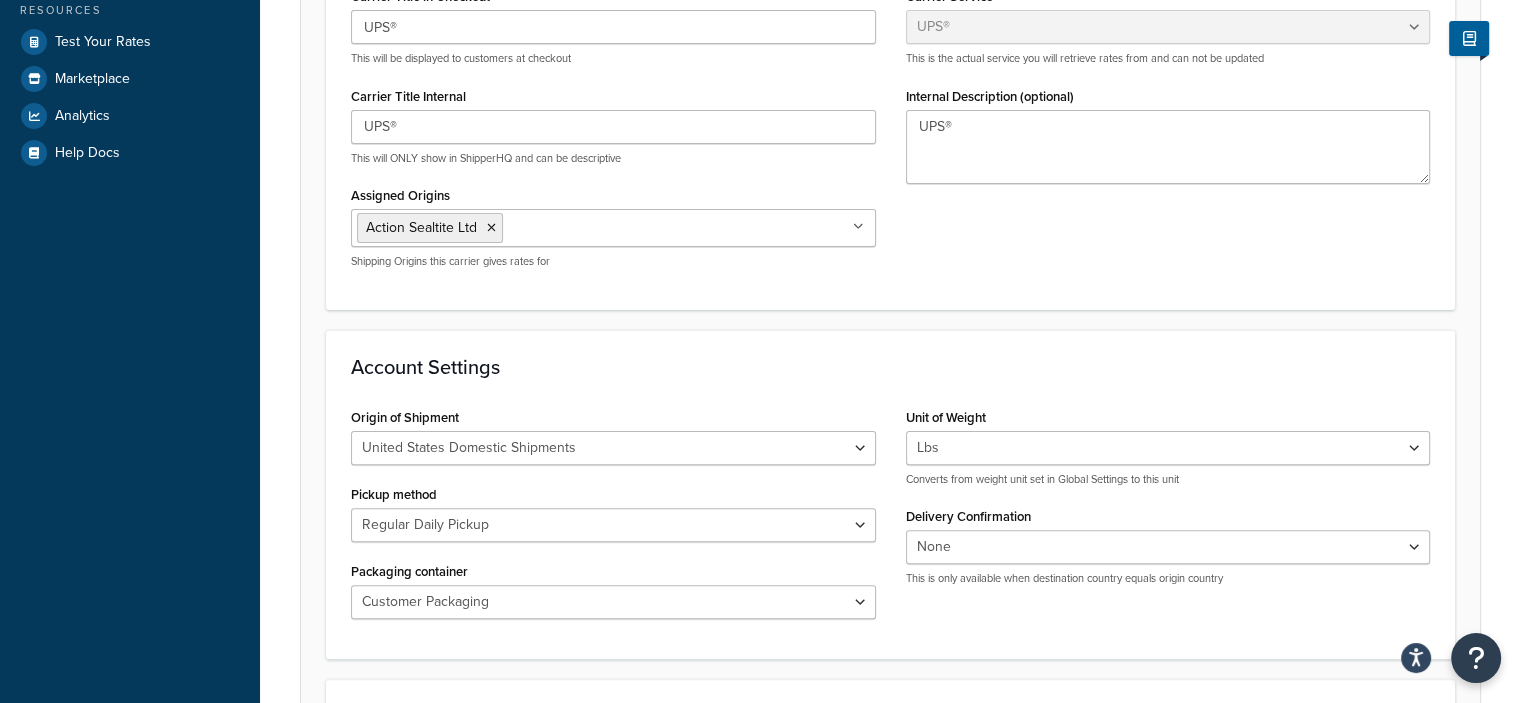 scroll, scrollTop: 600, scrollLeft: 0, axis: vertical 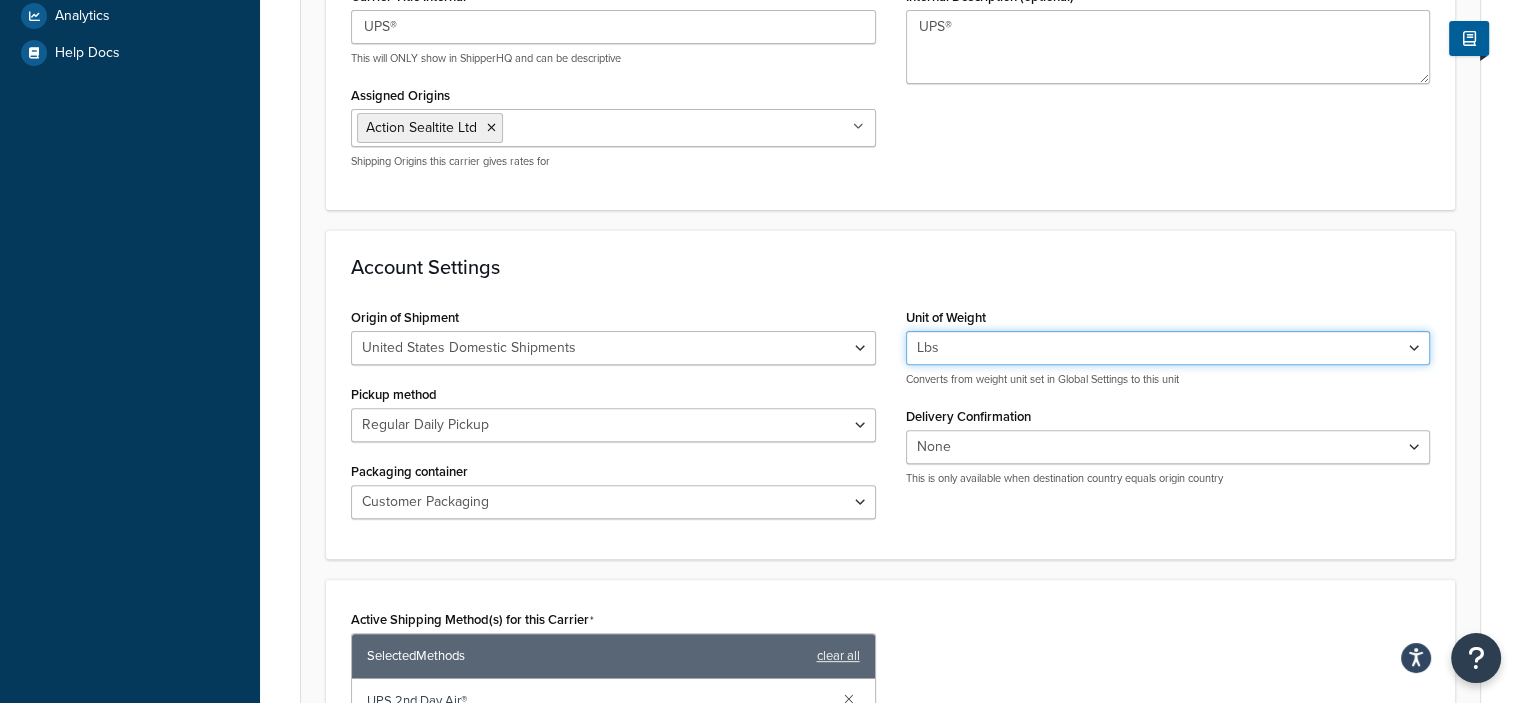 click on "Lbs  Kgs  Convert LBS to KG" at bounding box center [1168, 348] 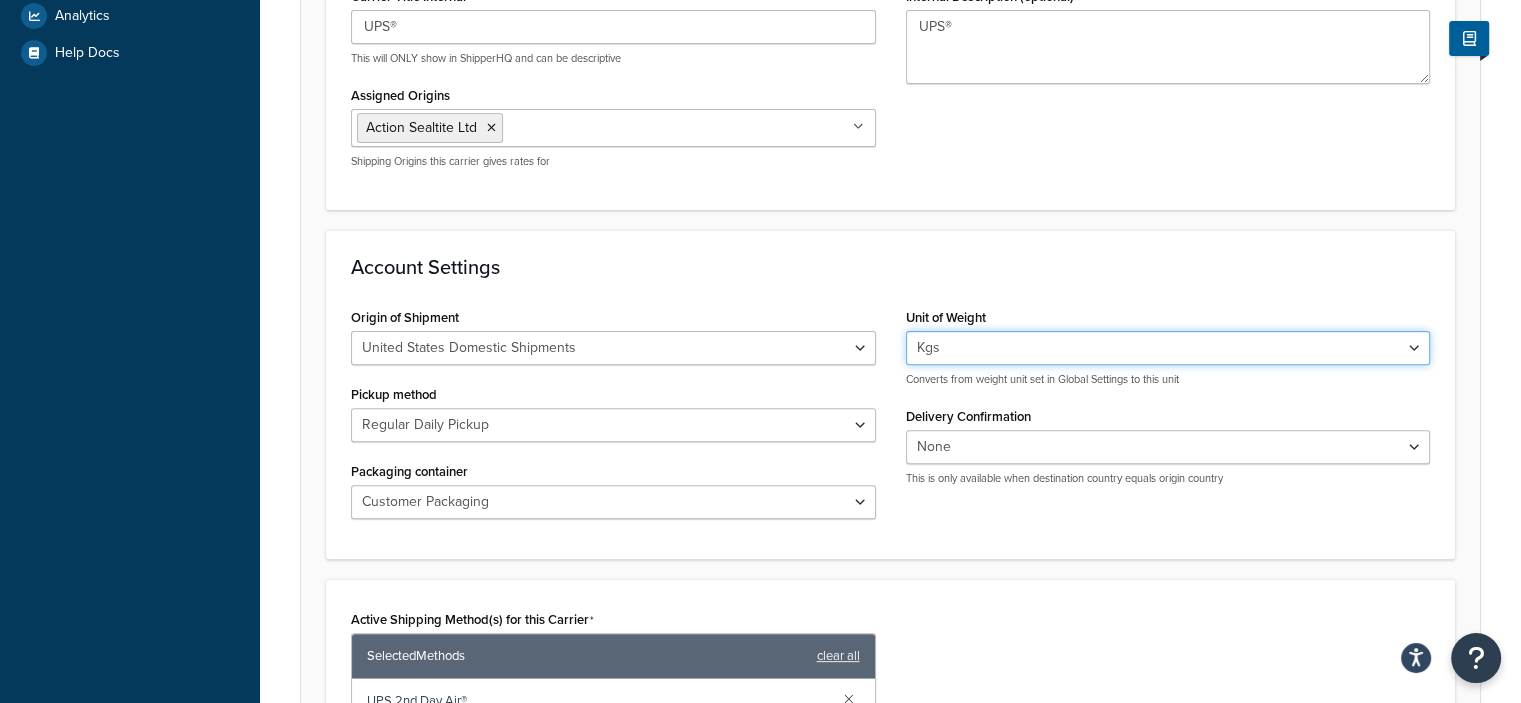 click on "Lbs  Kgs  Convert LBS to KG" at bounding box center (1168, 348) 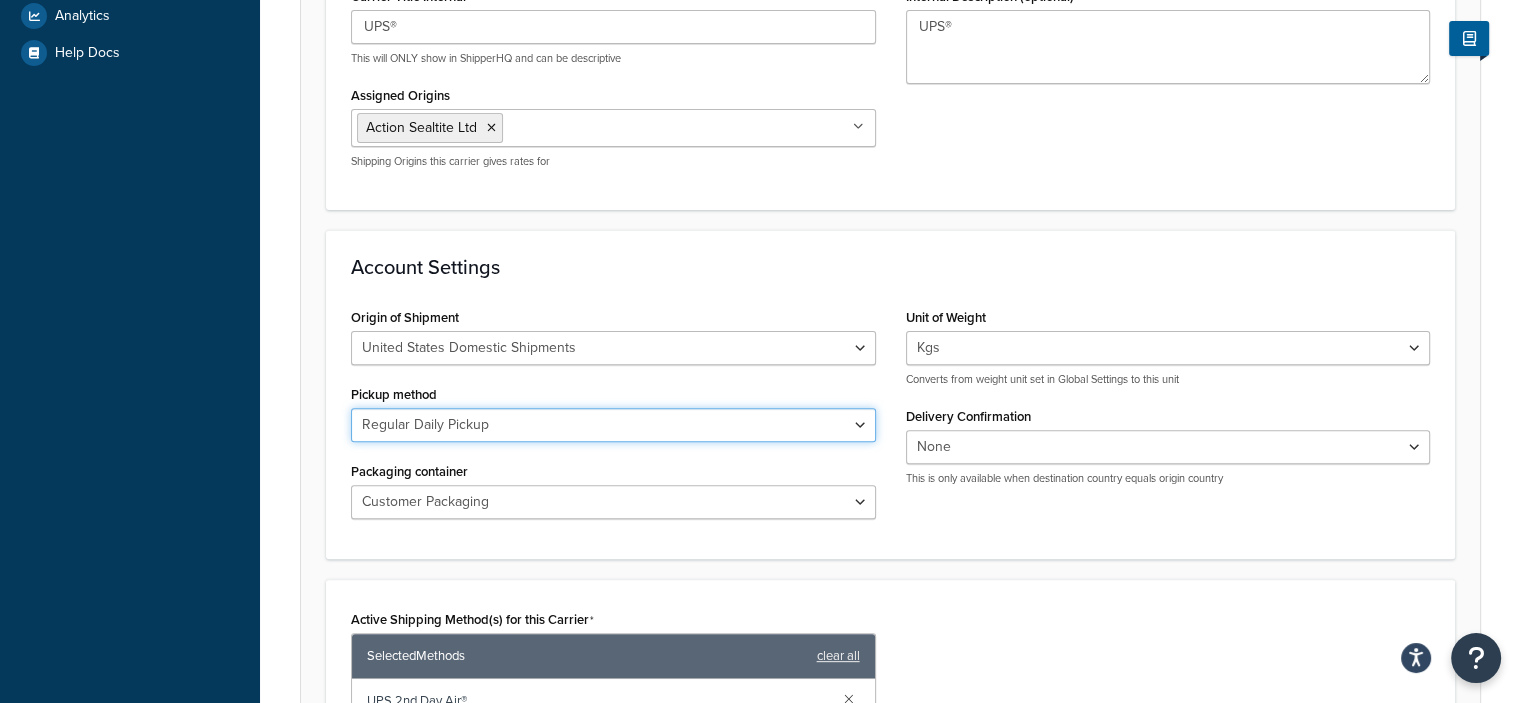 click on "Regular Daily Pickup  Customer Counter  One Time Pickup  On Call Air  Letter Center  Air Service Center" at bounding box center (613, 425) 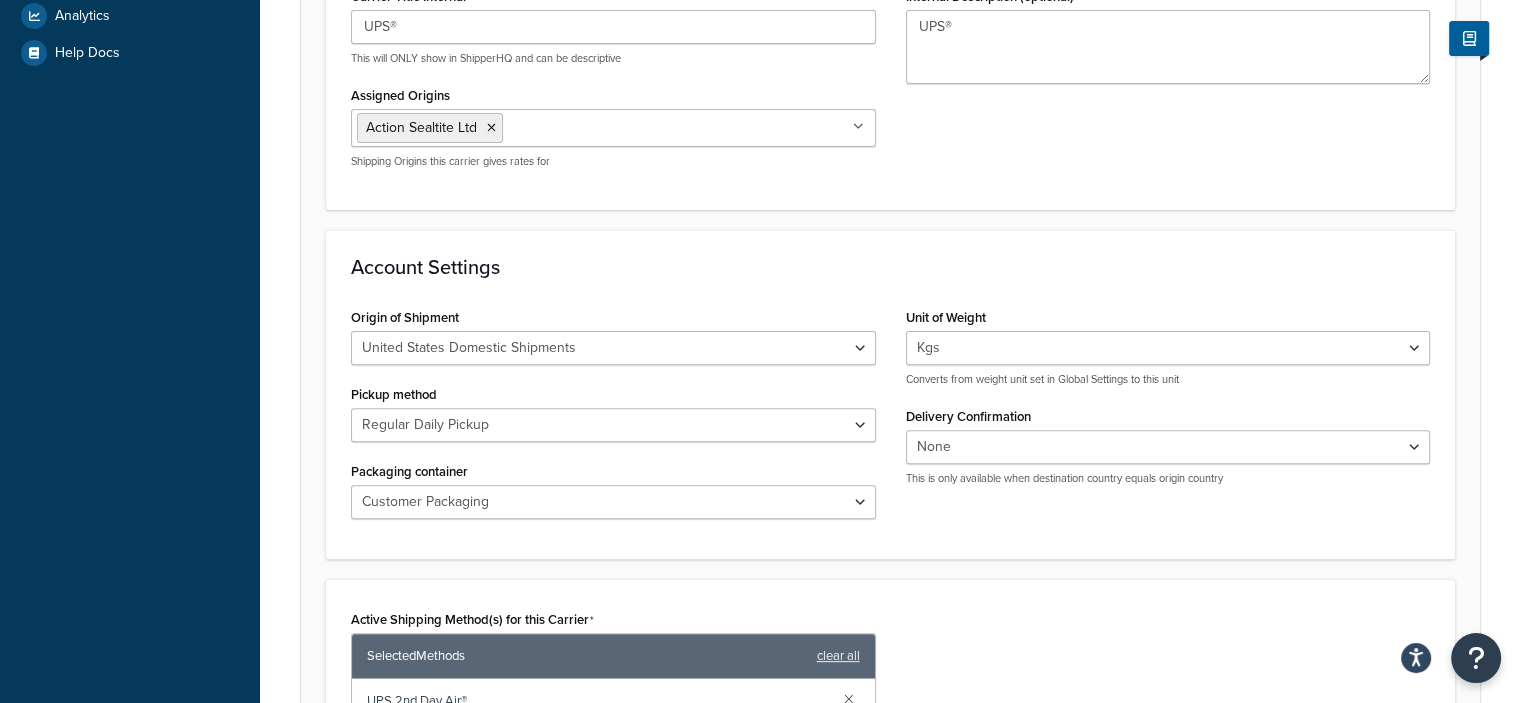 click on "Origin of Shipment   United States Domestic Shipments  Shipments Originating in United States  Shipments Originating in Canada  Shipments Originating in the European Union  Polish Domestic Shipments  Shipments Originating in Mexico  Shipments Originating in Other Countries" at bounding box center (613, 334) 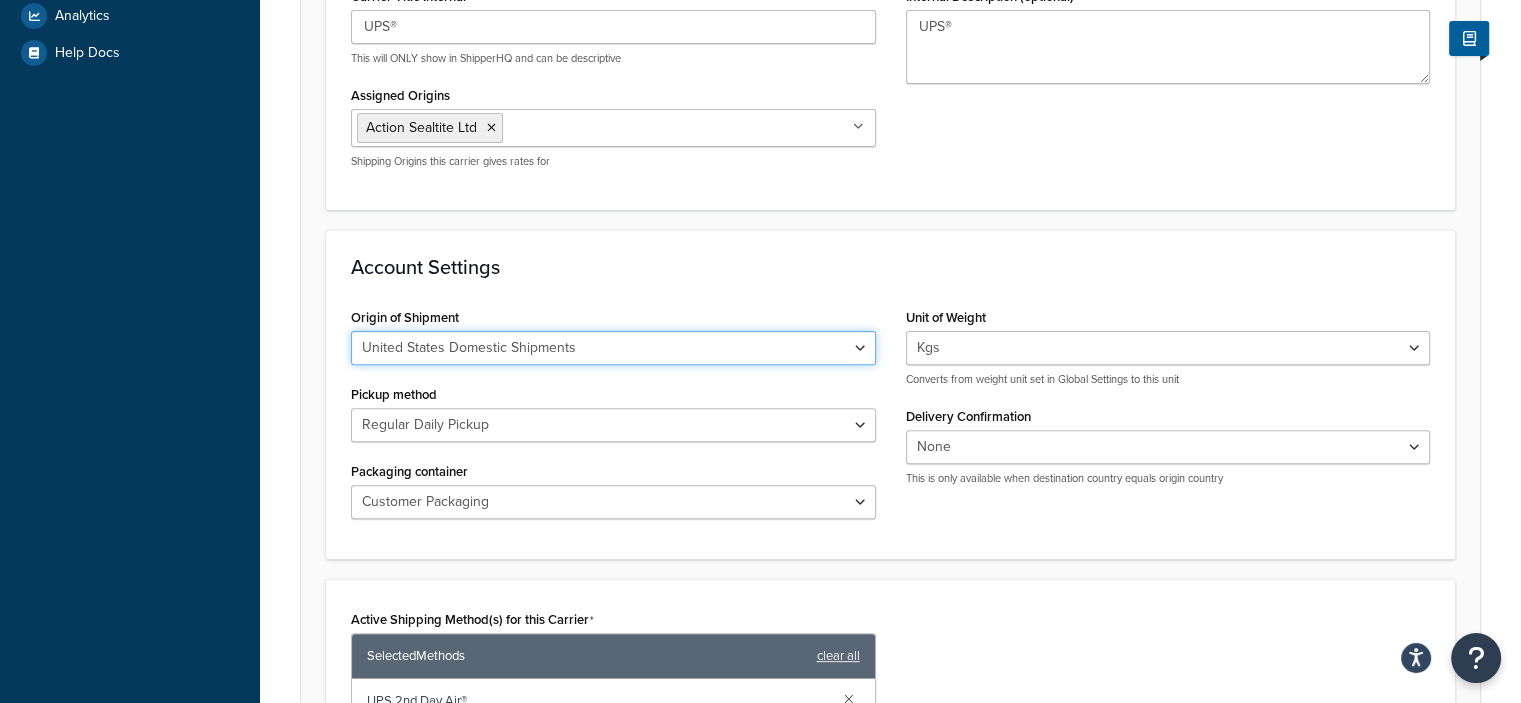 click on "United States Domestic Shipments  Shipments Originating in United States  Shipments Originating in Canada  Shipments Originating in the European Union  Polish Domestic Shipments  Shipments Originating in Mexico  Shipments Originating in Other Countries" at bounding box center [613, 348] 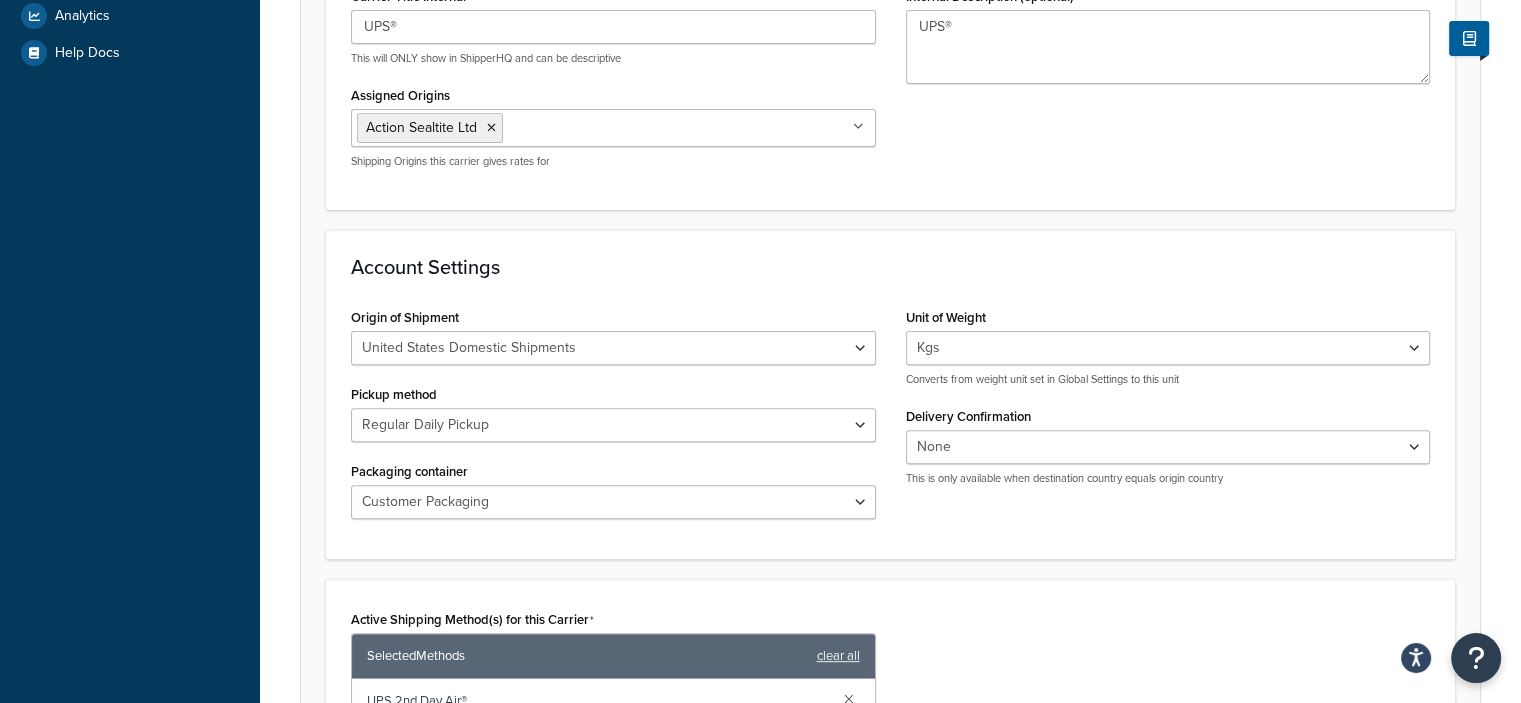 drag, startPoint x: 1090, startPoint y: 576, endPoint x: 1052, endPoint y: 576, distance: 38 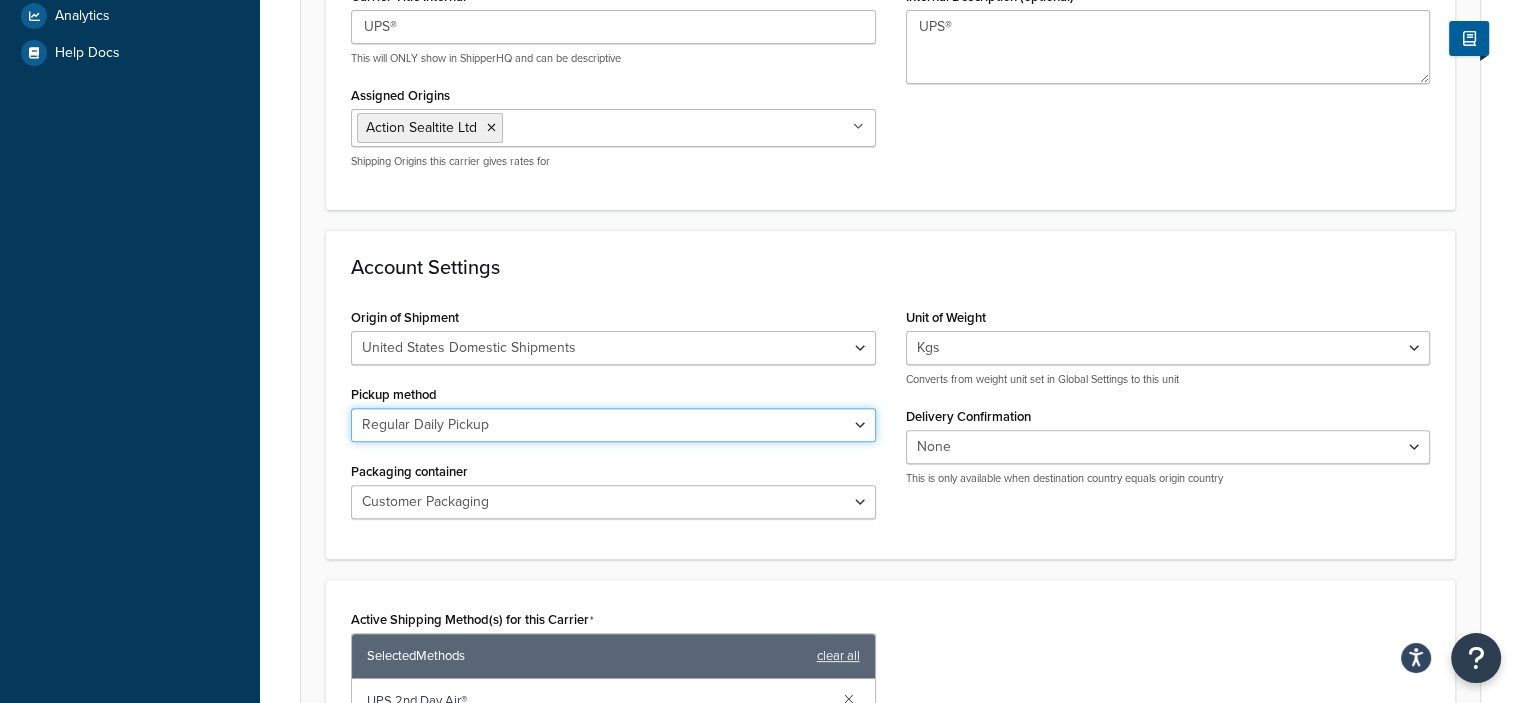 click on "Regular Daily Pickup  Customer Counter  One Time Pickup  On Call Air  Letter Center  Air Service Center" at bounding box center (613, 425) 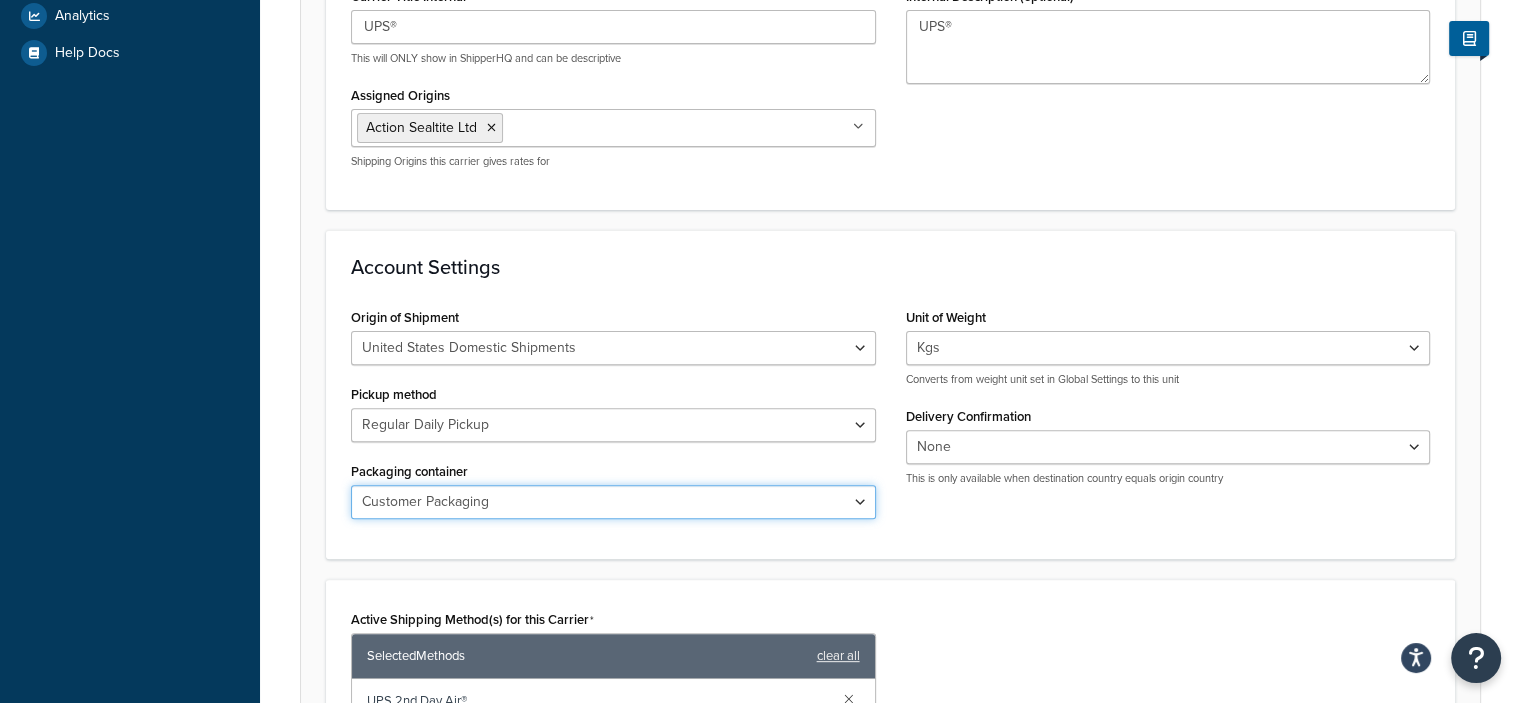 click on "Customer Packaging  UPS Letter Envelope  Customer Supplied Package  UPS Tube  UPS Pak  UPS Express Box  UPS® 25 KG Box  UPS® 10 KG Box  Small Express Box  Medium Express Box  Large Express Box  Pallet" at bounding box center (613, 502) 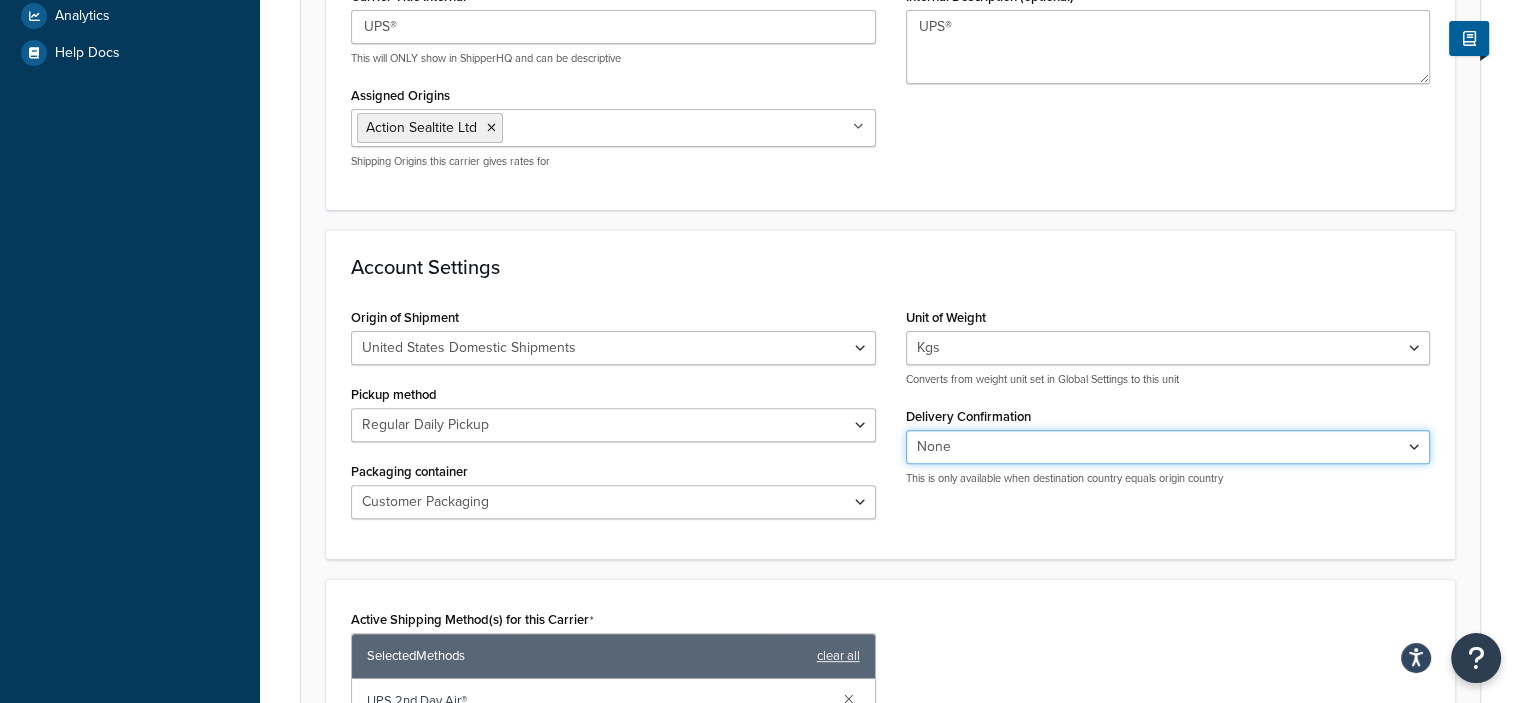 click on "None  Signature Required  Adult Signature Required" at bounding box center (1168, 447) 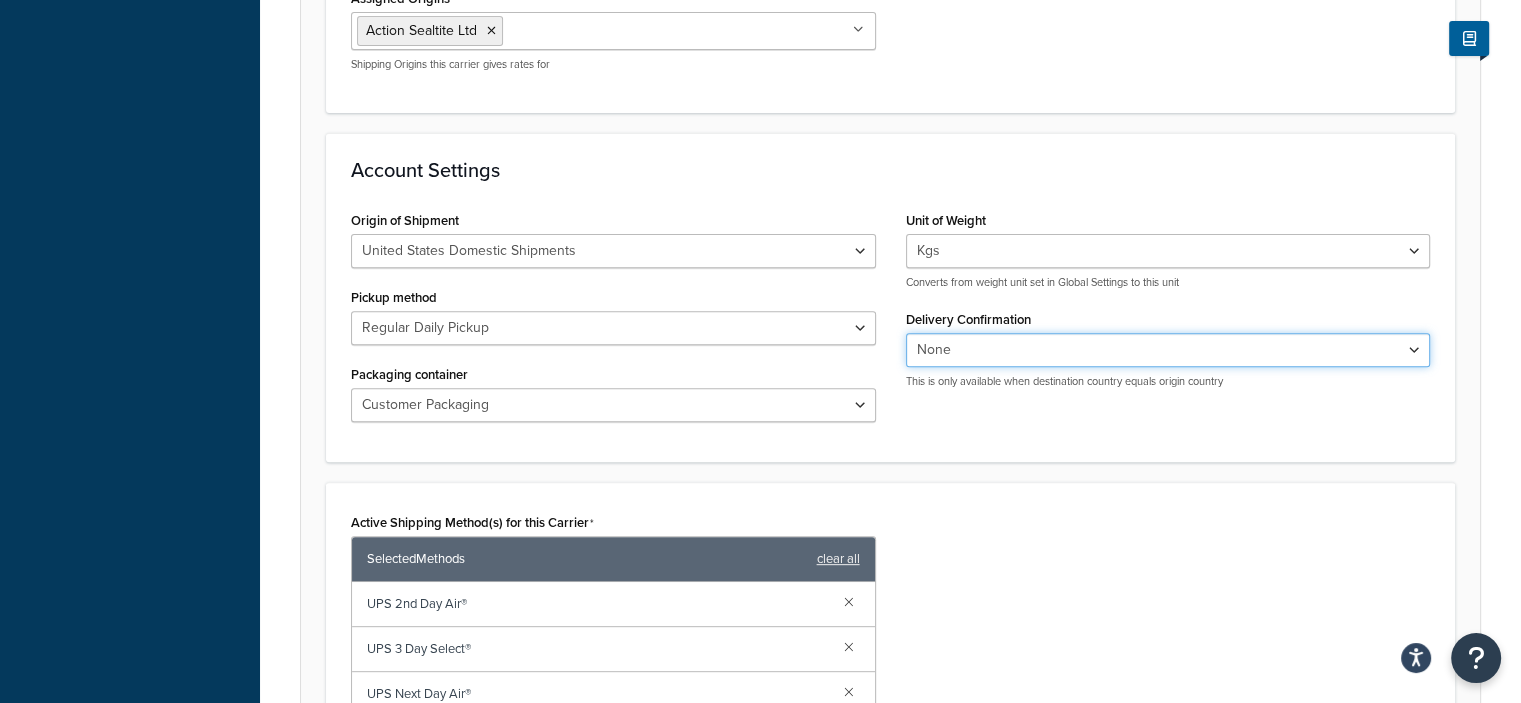 scroll, scrollTop: 1000, scrollLeft: 0, axis: vertical 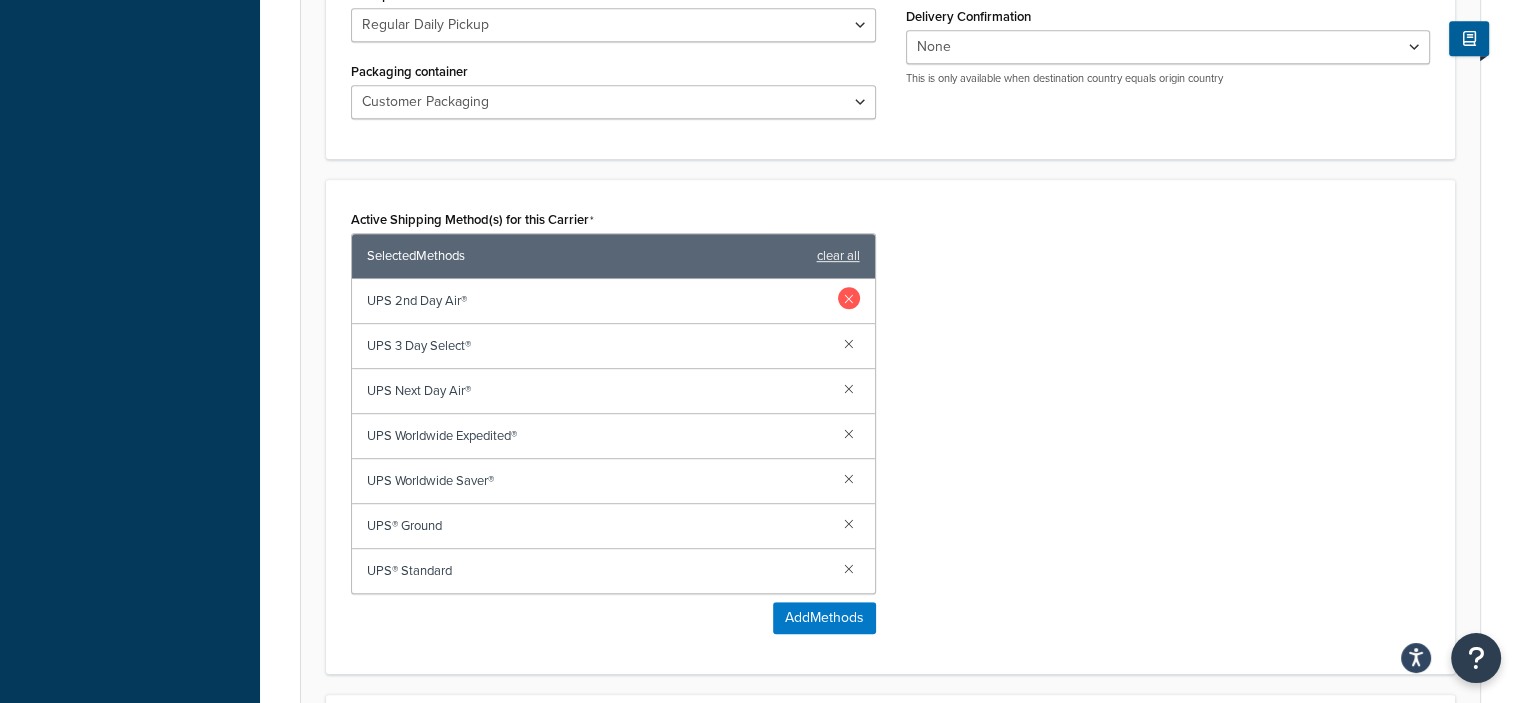 click at bounding box center [849, 298] 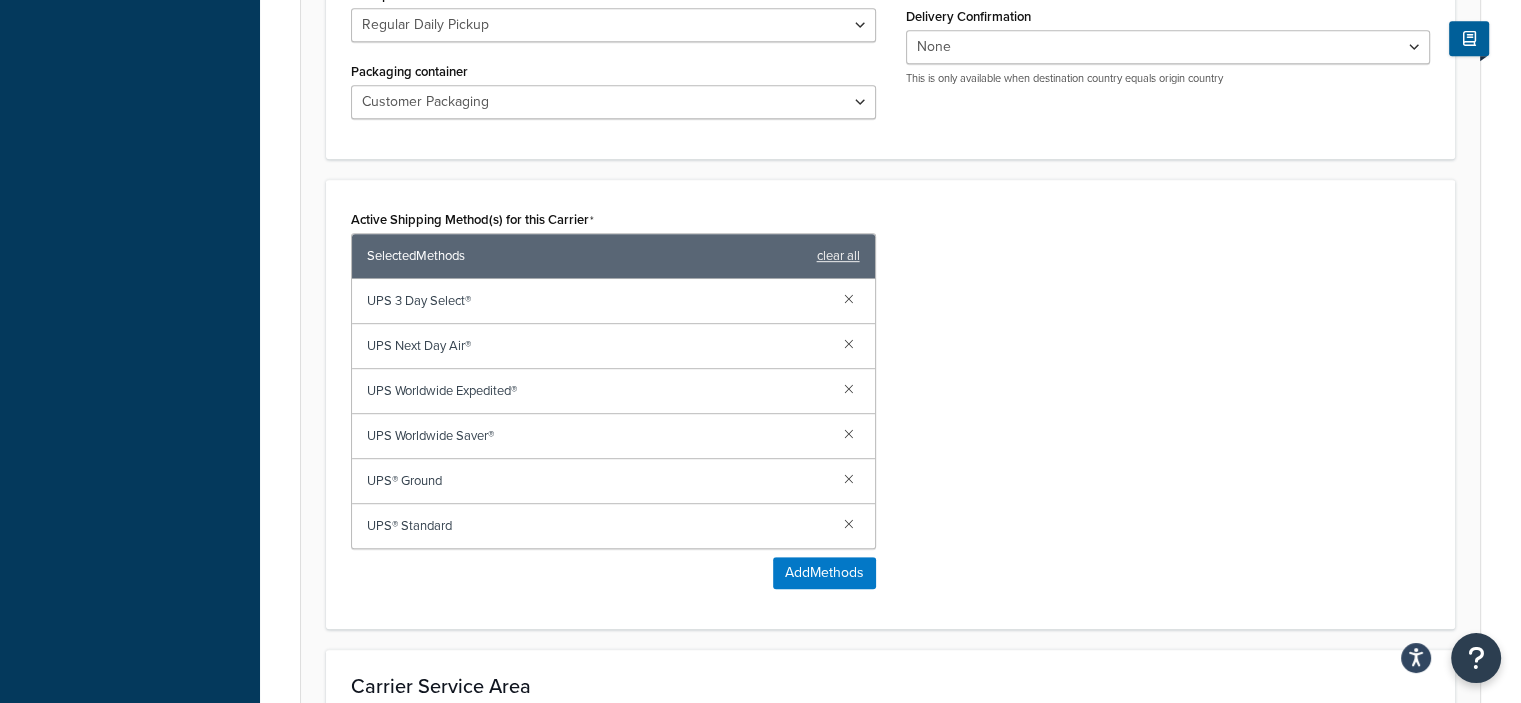 click at bounding box center [849, 298] 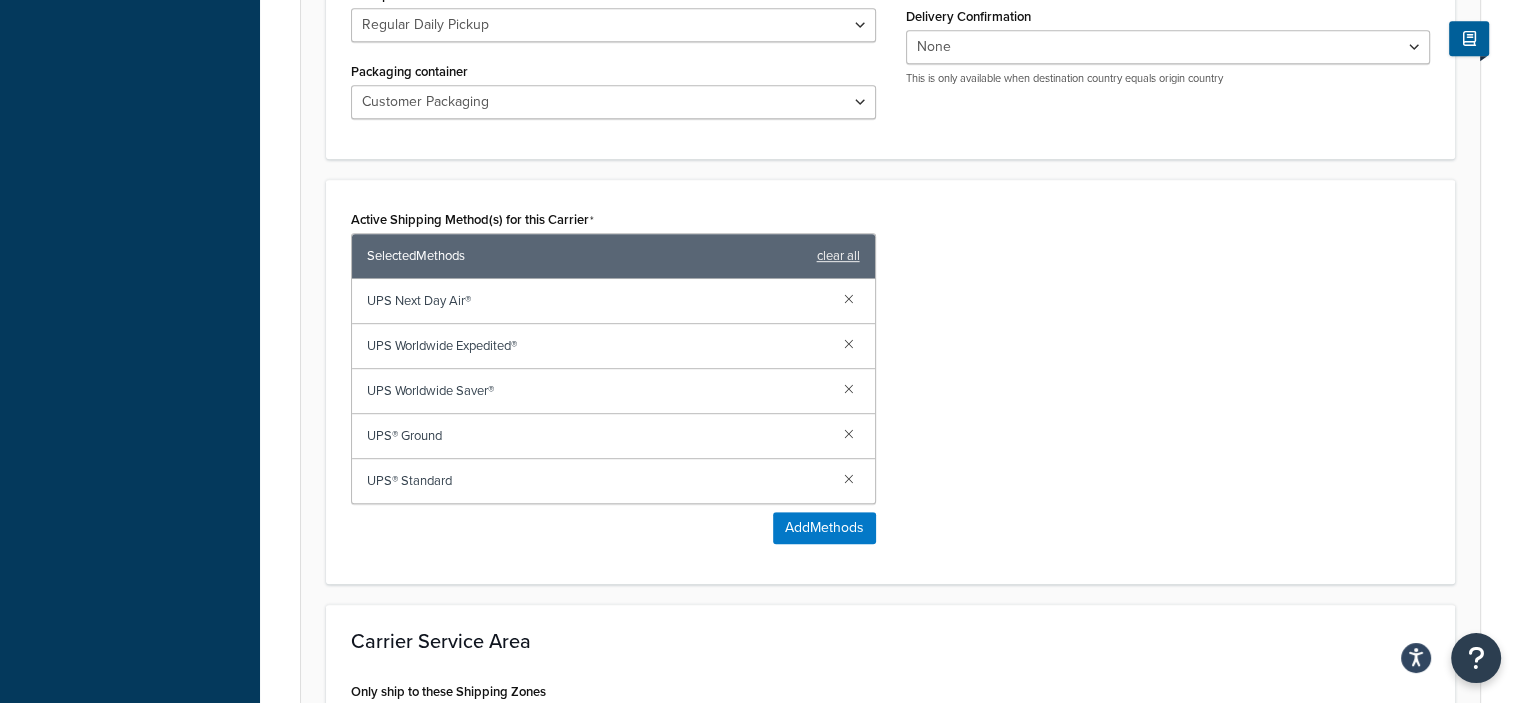 click at bounding box center [849, 298] 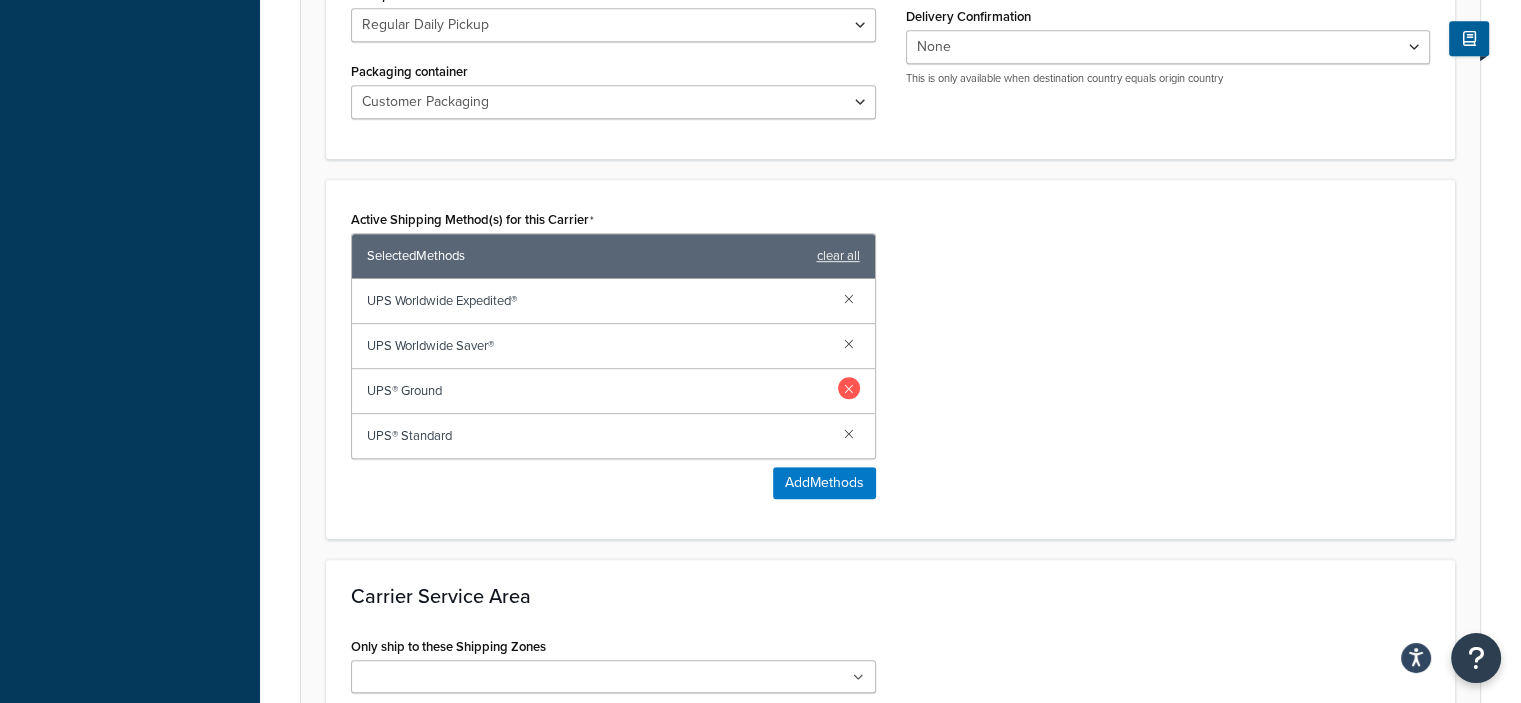 click at bounding box center [849, 388] 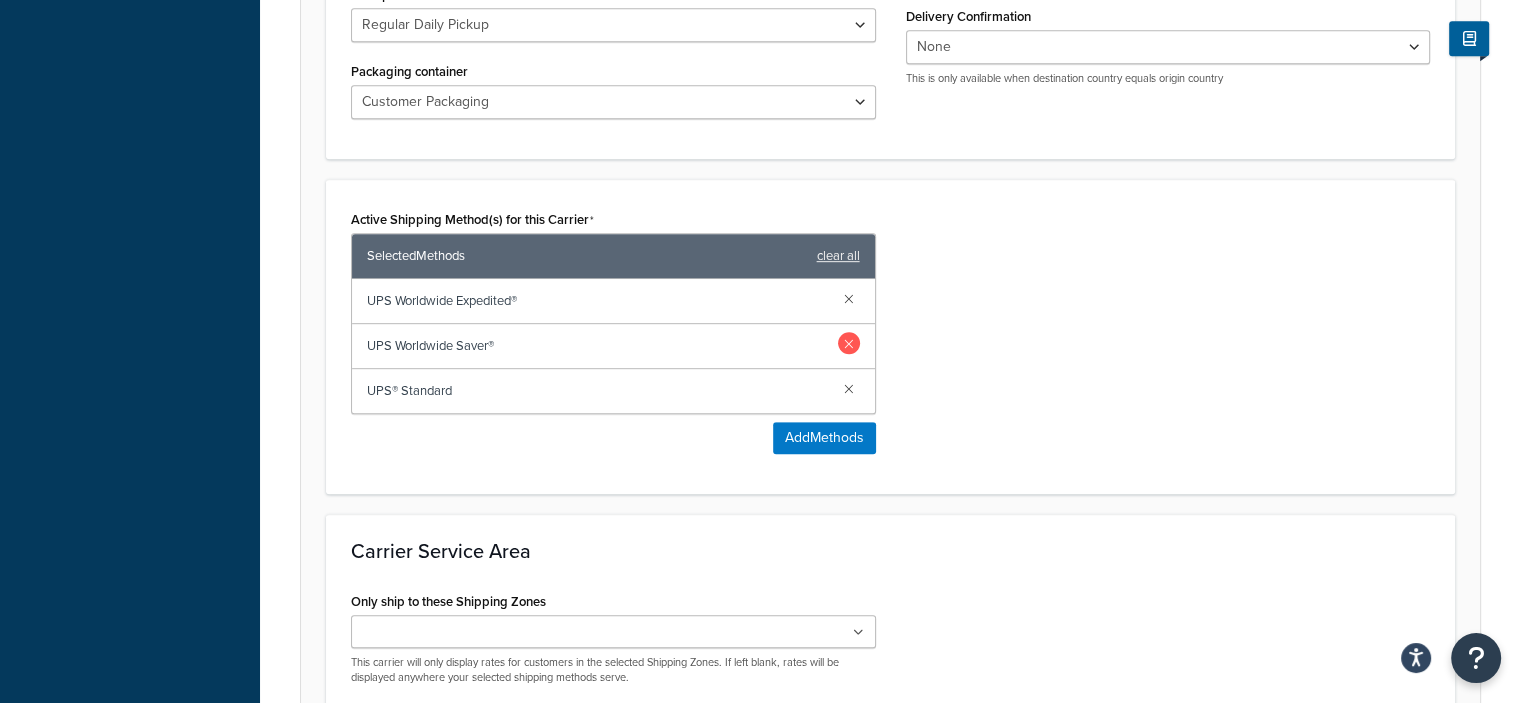 click at bounding box center (849, 343) 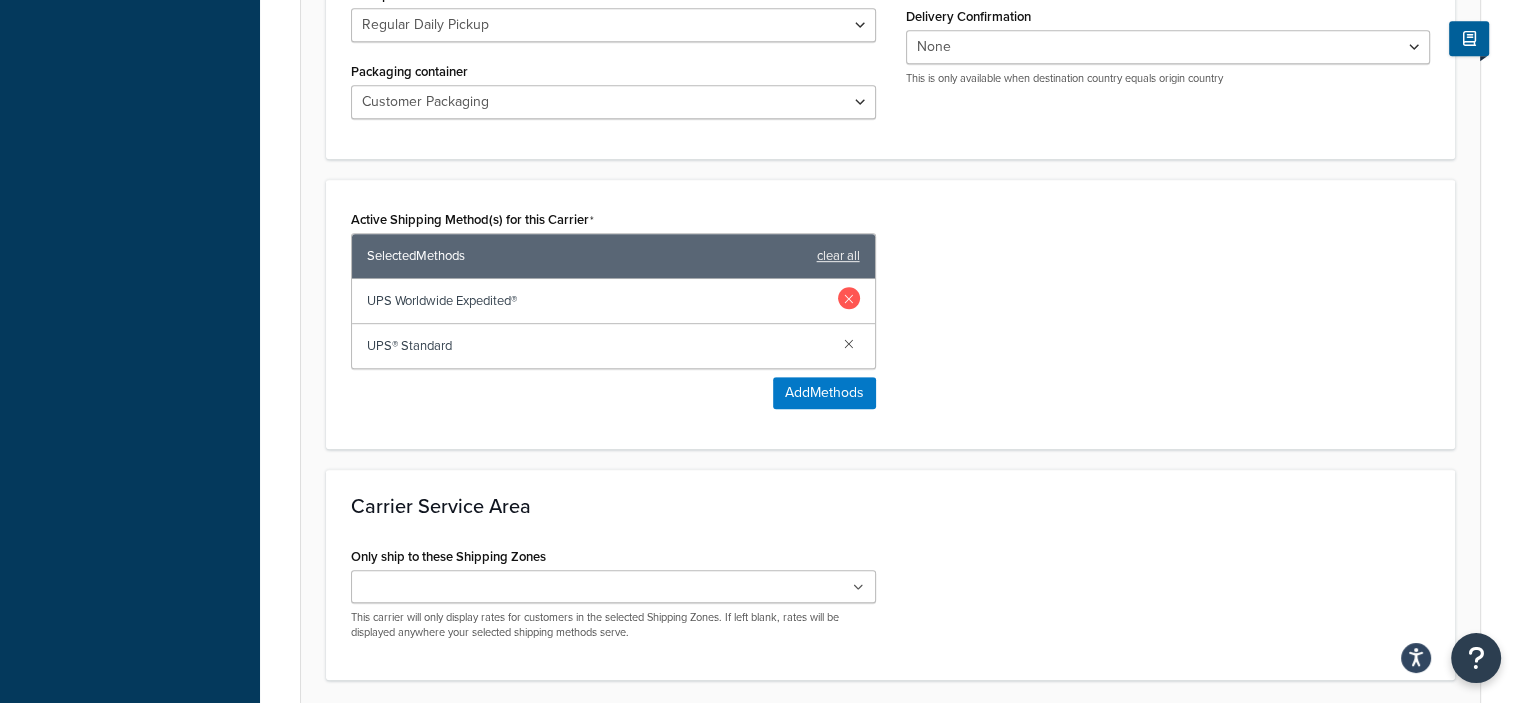 click at bounding box center [849, 298] 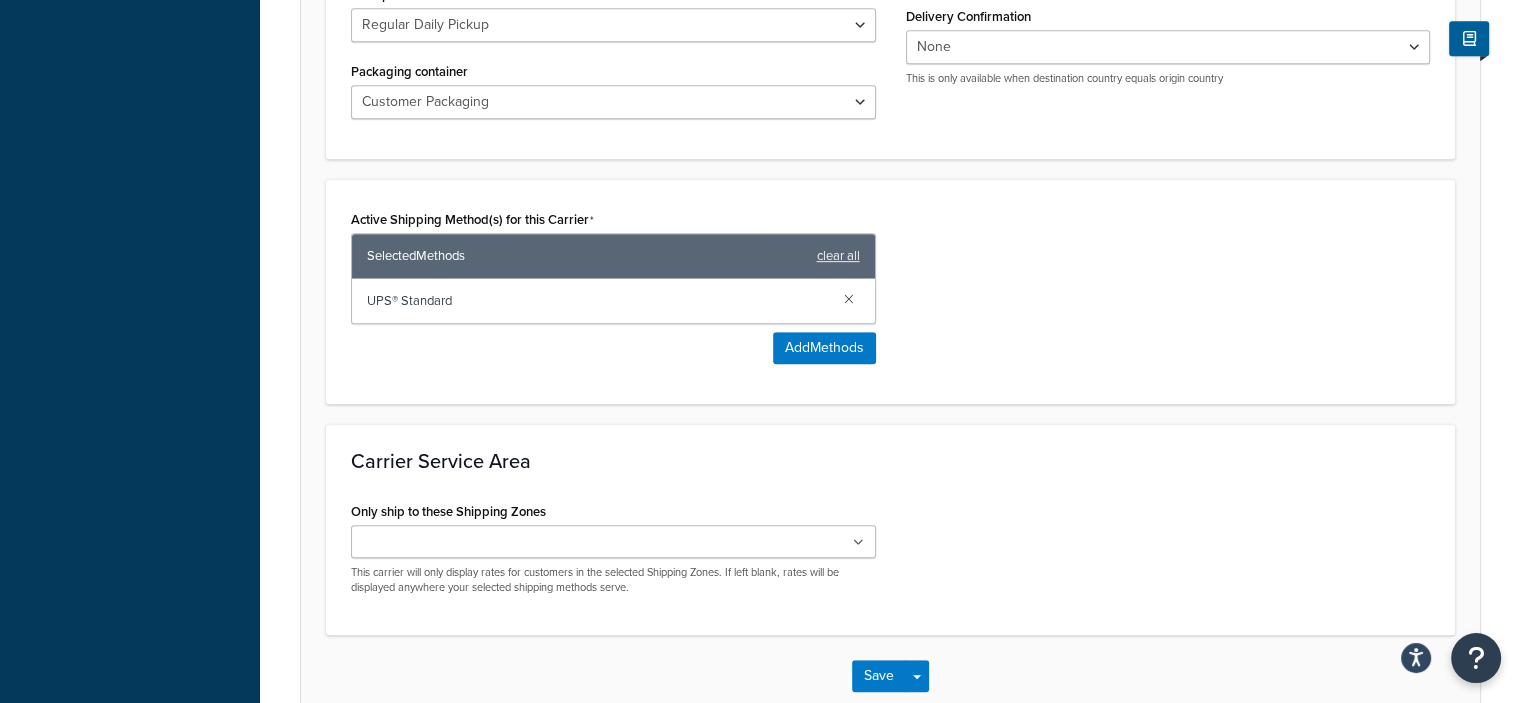 click at bounding box center (613, 541) 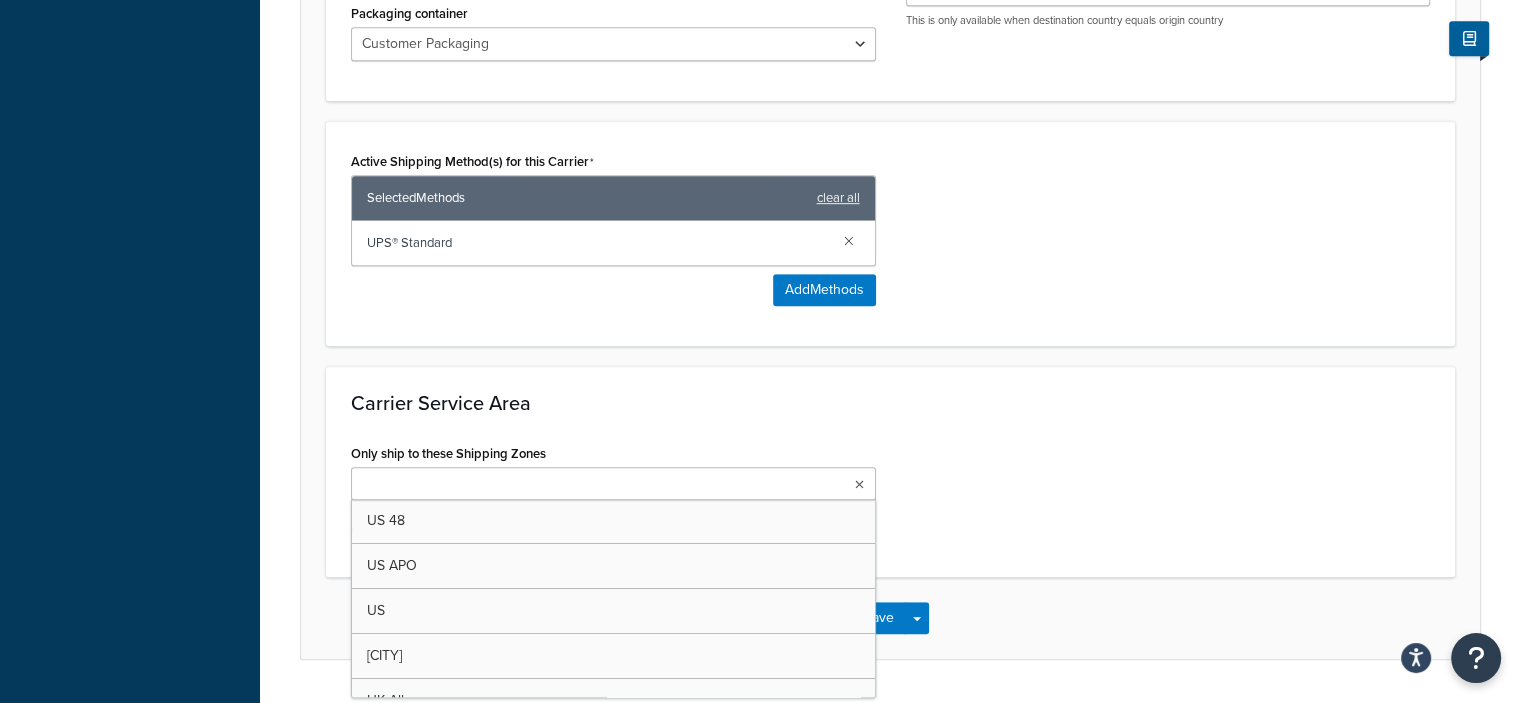 scroll, scrollTop: 1112, scrollLeft: 0, axis: vertical 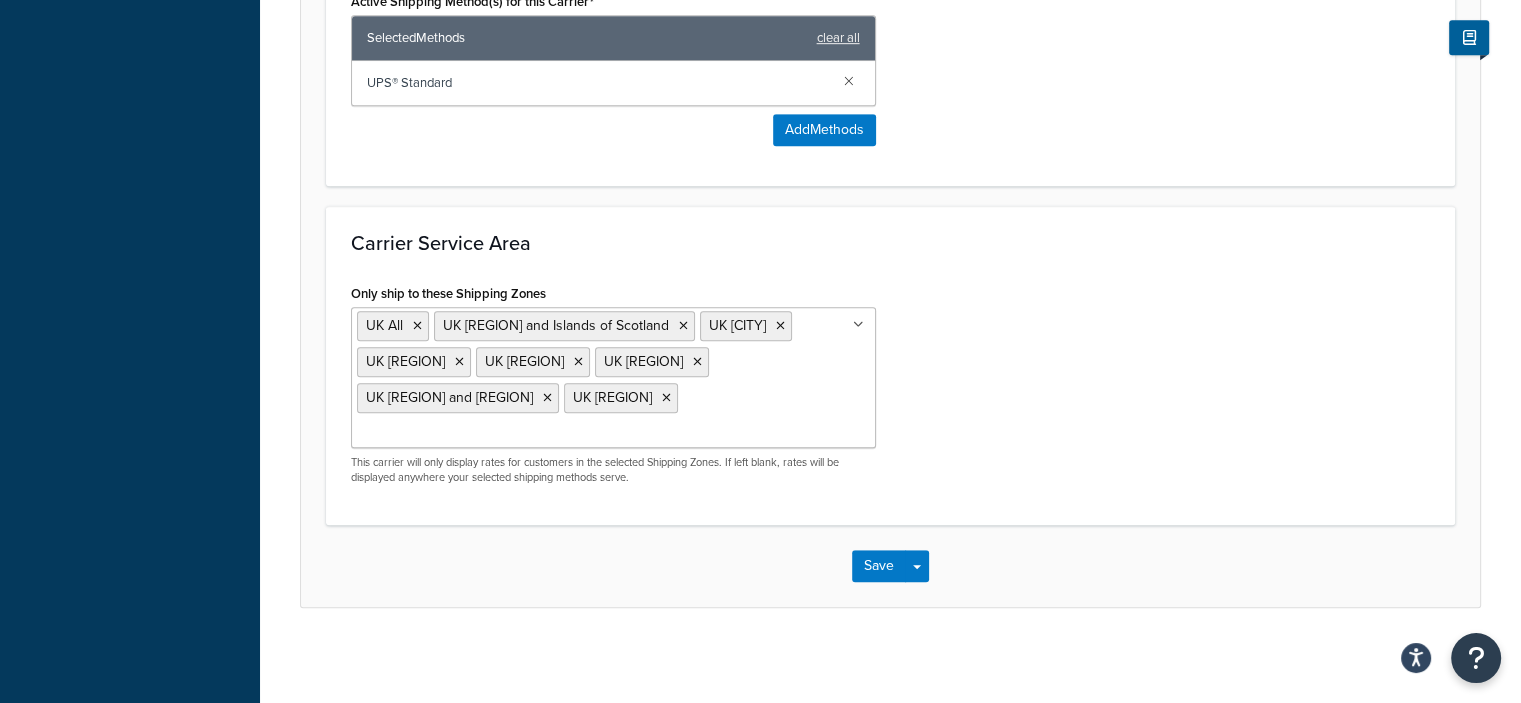 click on "Only ship to these Shipping Zones   UK All   UK Highlands and Islands of Scotland   UK London   UK Northern Ireland   UK Isle of Man   UK Isle of Wight   UK Jersey and Guernsey   UK Isles of Scilly   US 48 US APO US London ROW US POBox Add New This carrier will only display rates for customers in the selected Shipping Zones. If left blank, rates will be displayed anywhere your selected shipping methods serve." at bounding box center (890, 390) 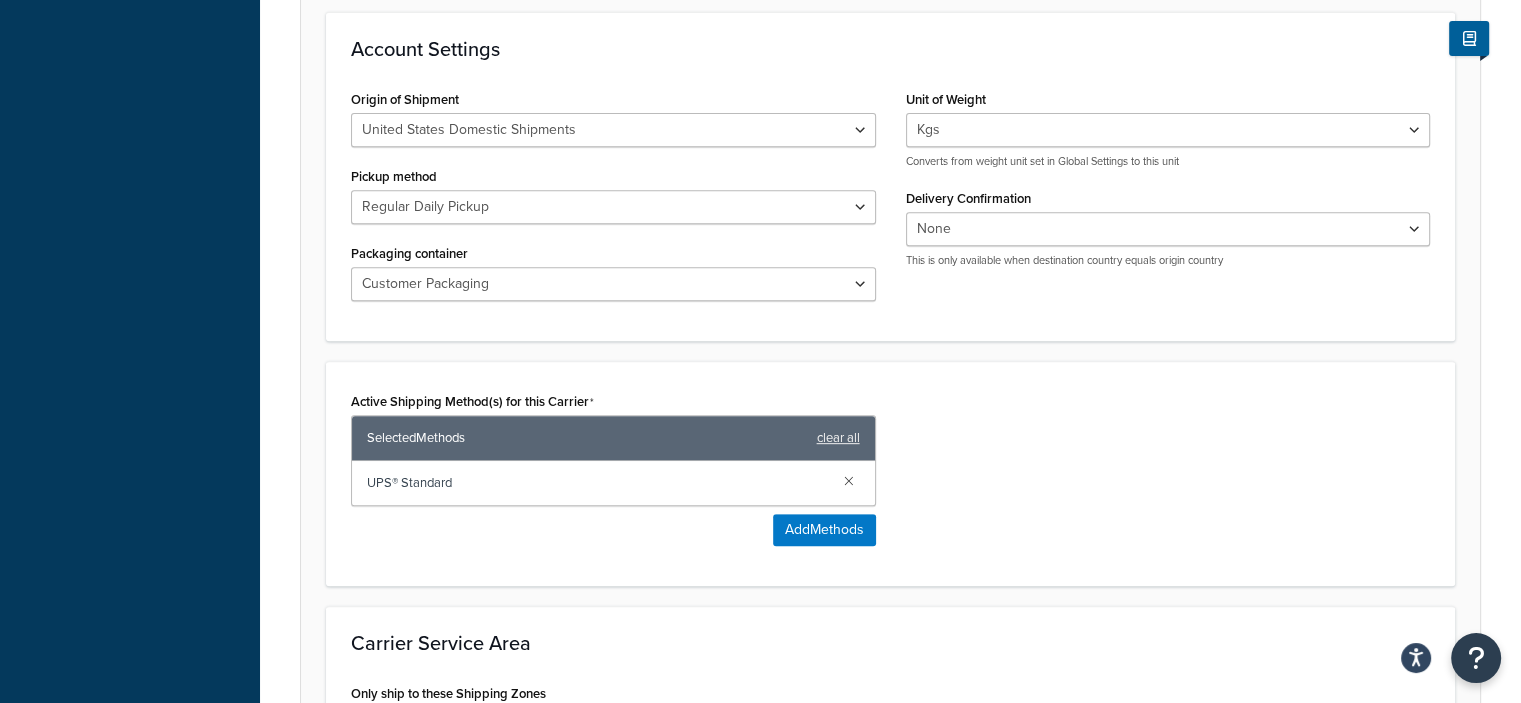 scroll, scrollTop: 1118, scrollLeft: 0, axis: vertical 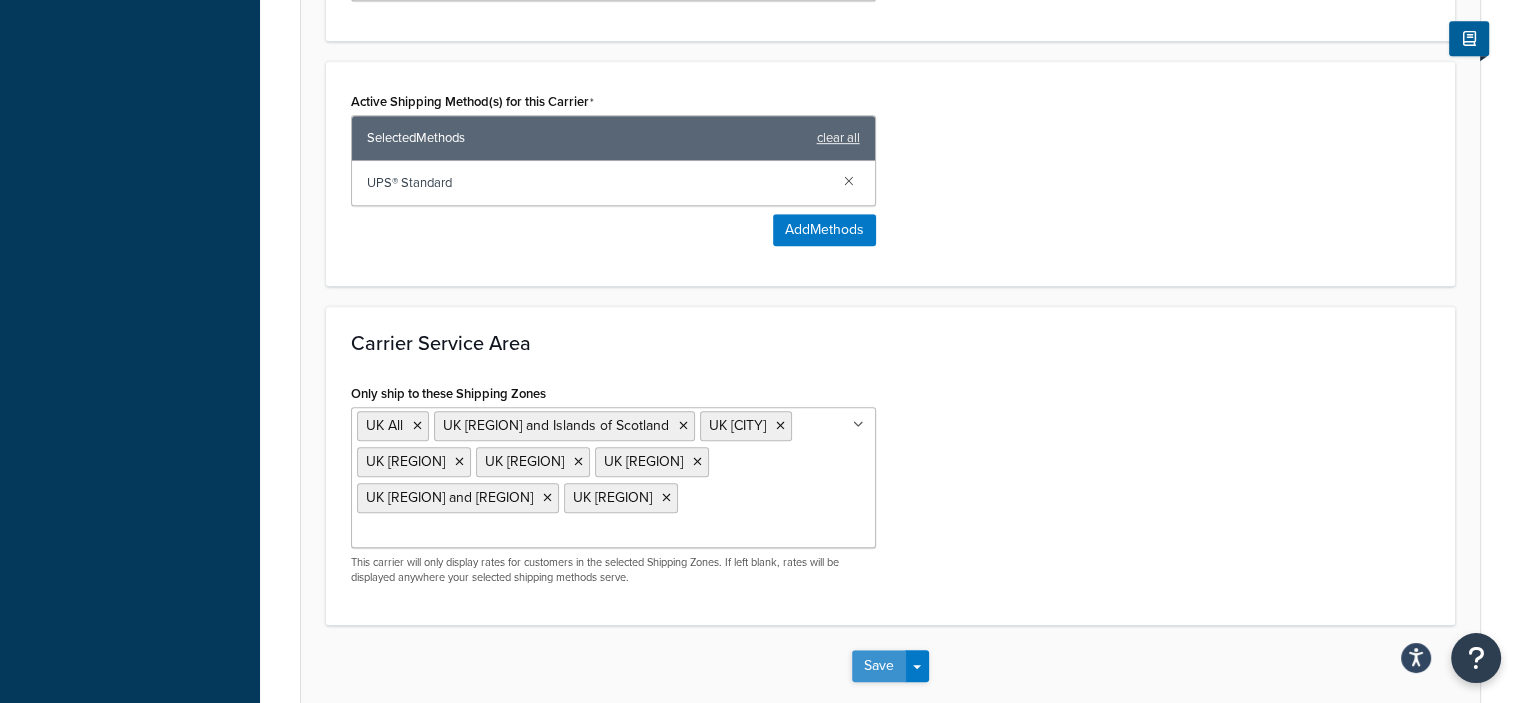 click on "Save" at bounding box center (879, 666) 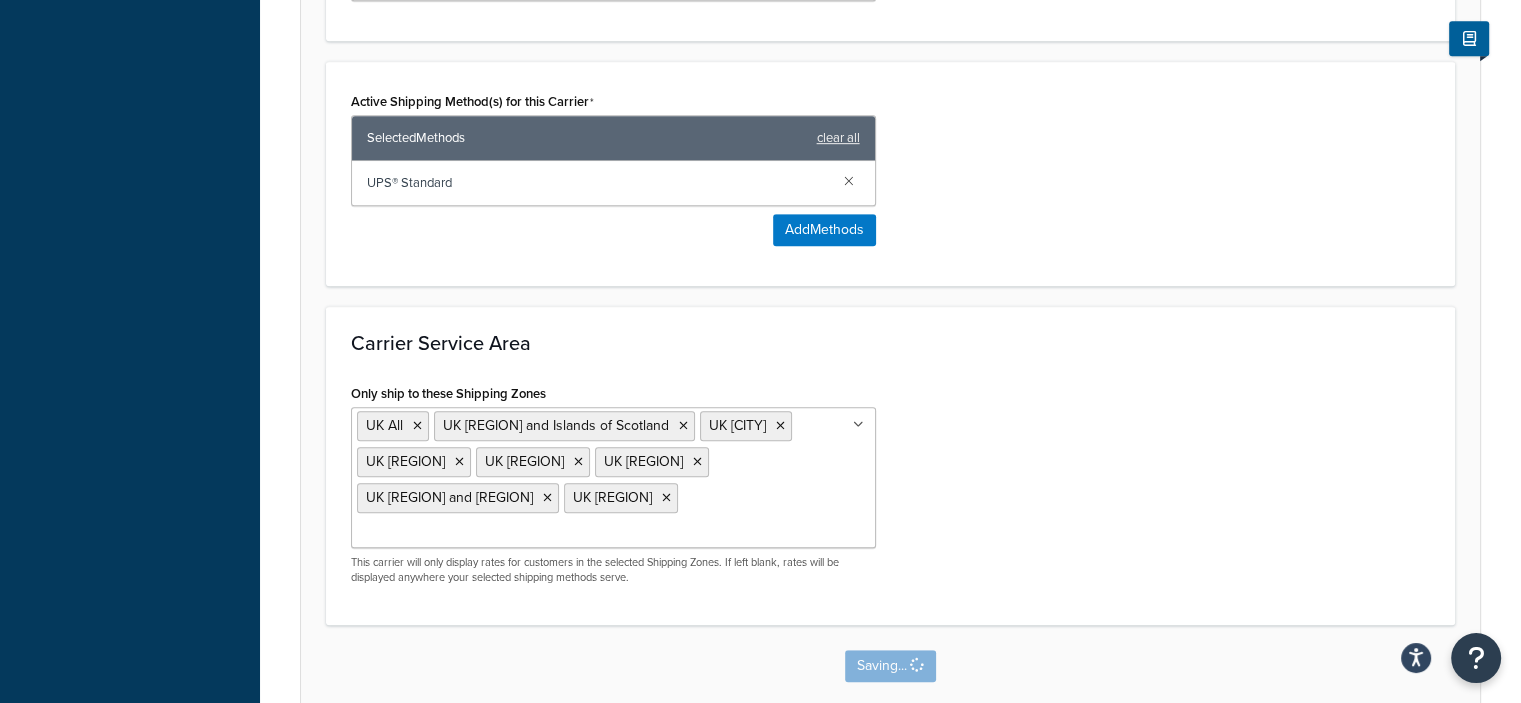scroll, scrollTop: 0, scrollLeft: 0, axis: both 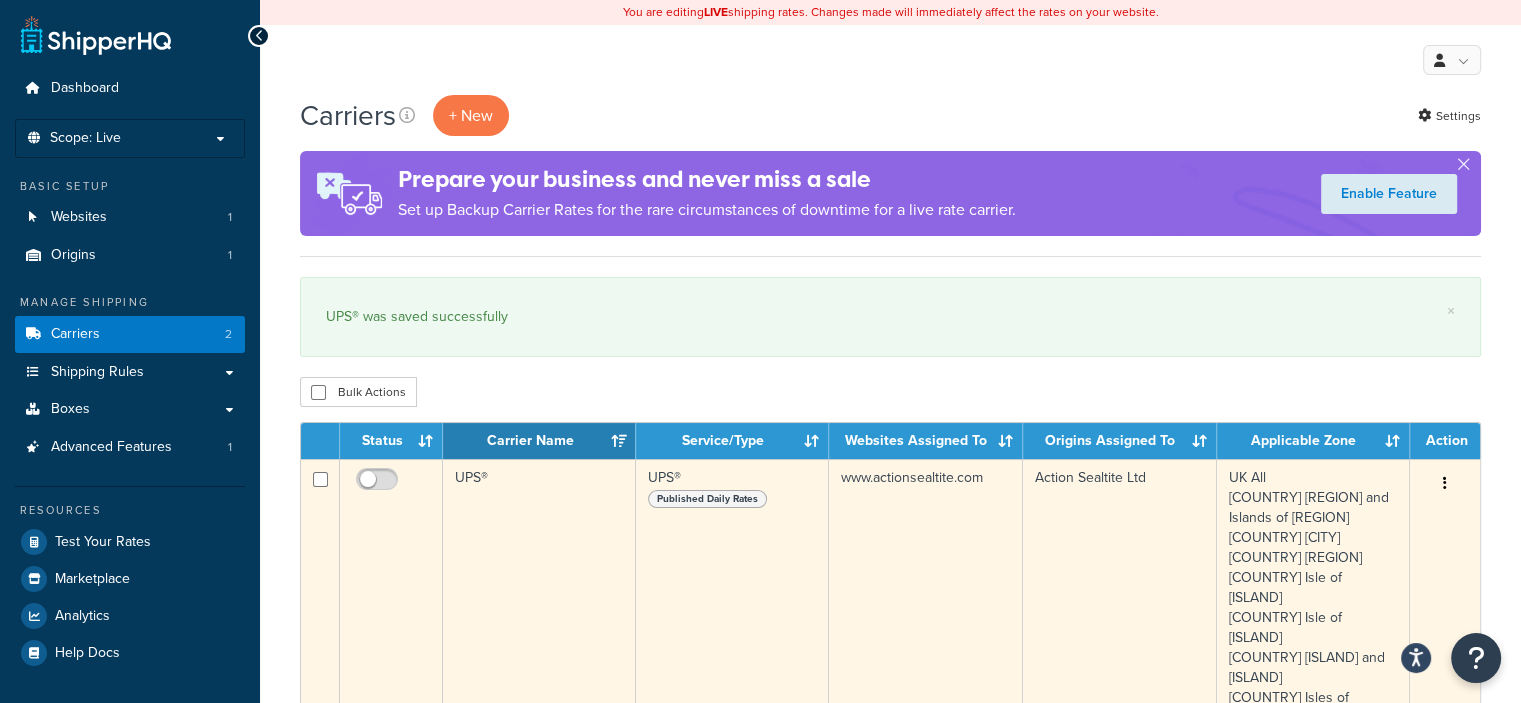 click on "UPS®" at bounding box center [539, 597] 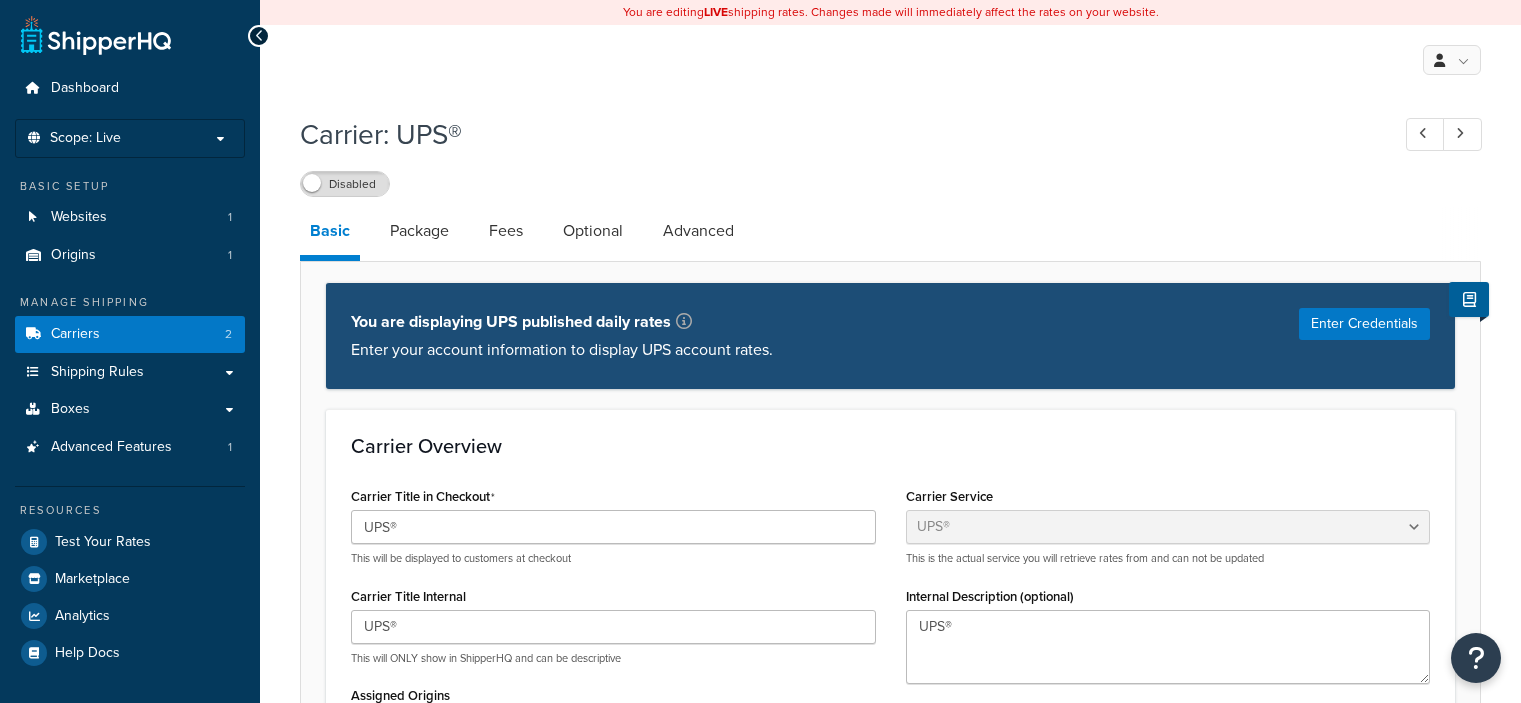 select on "ups" 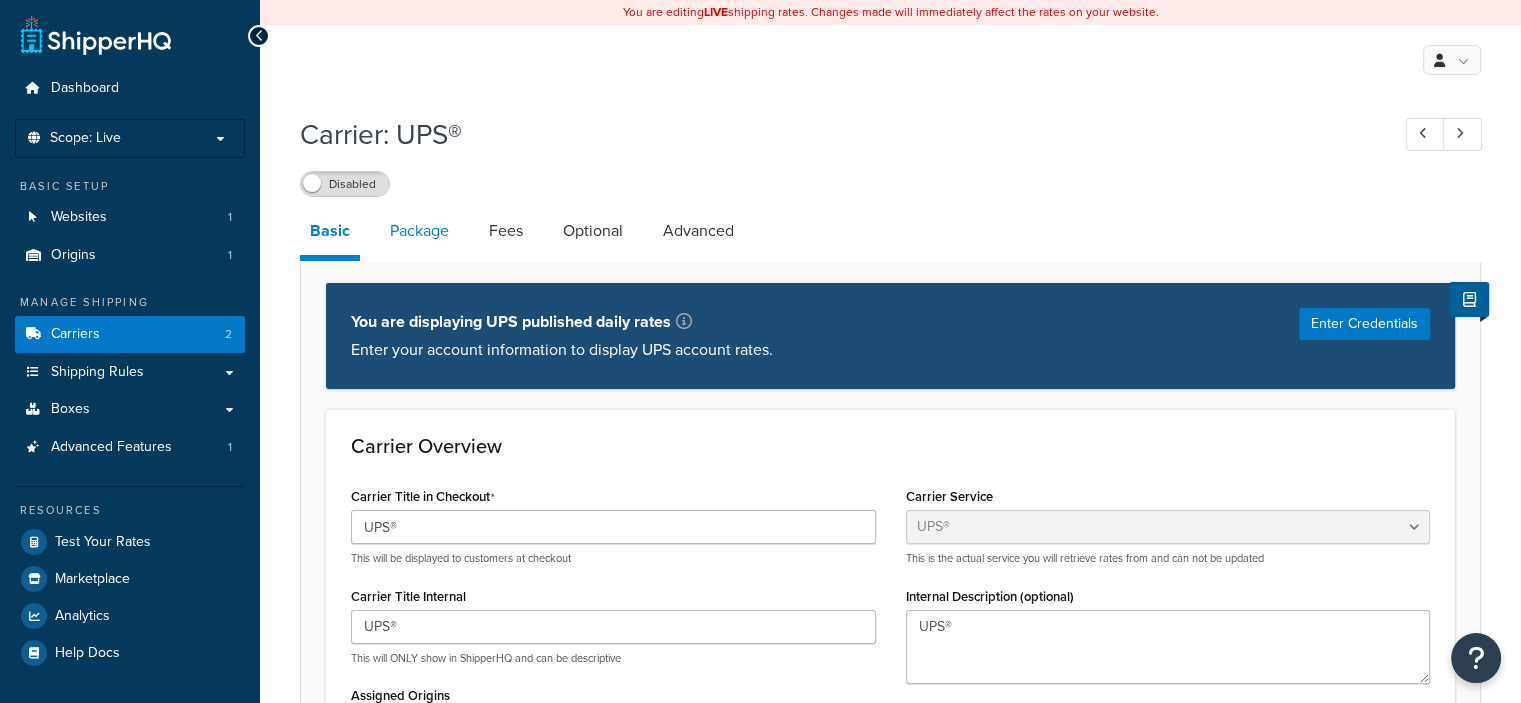 scroll, scrollTop: 0, scrollLeft: 0, axis: both 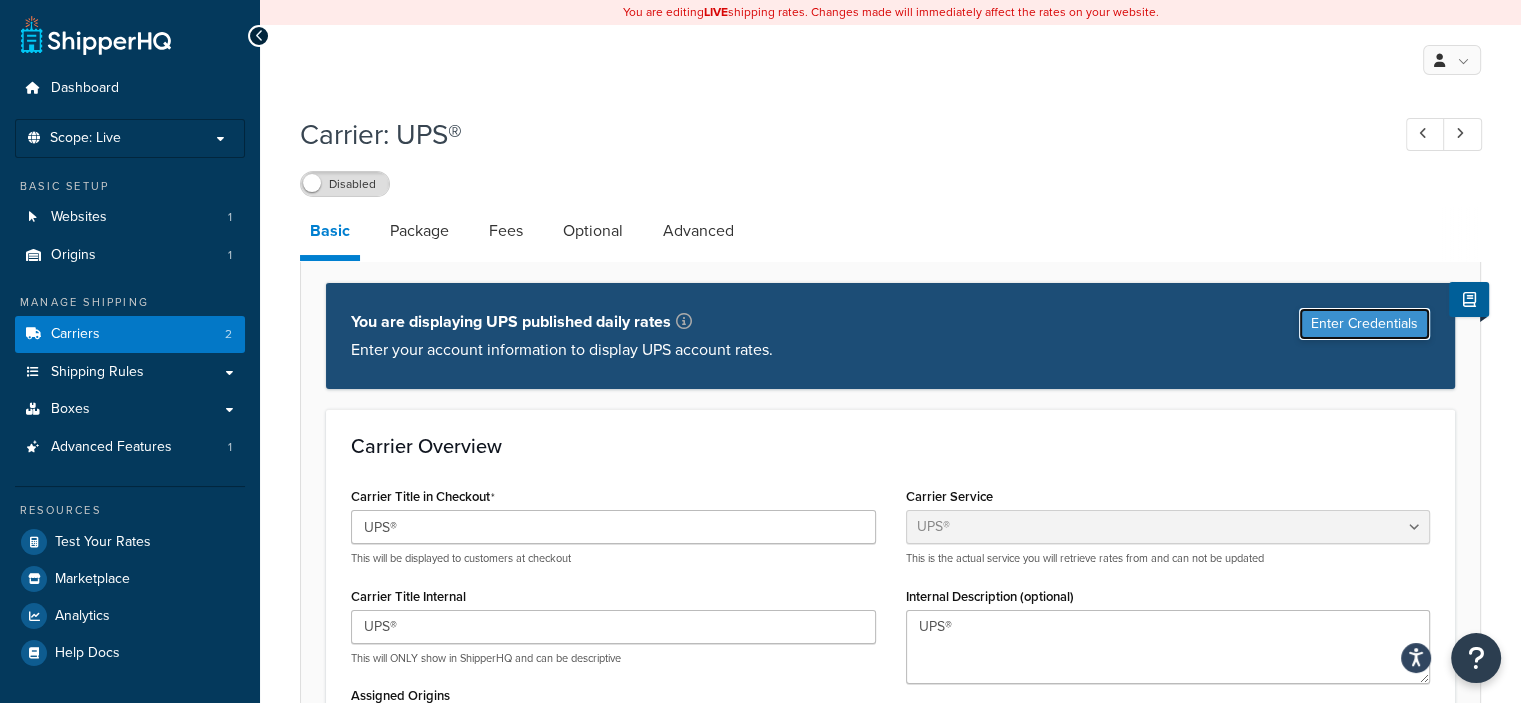 click on "Enter Credentials" at bounding box center (1364, 324) 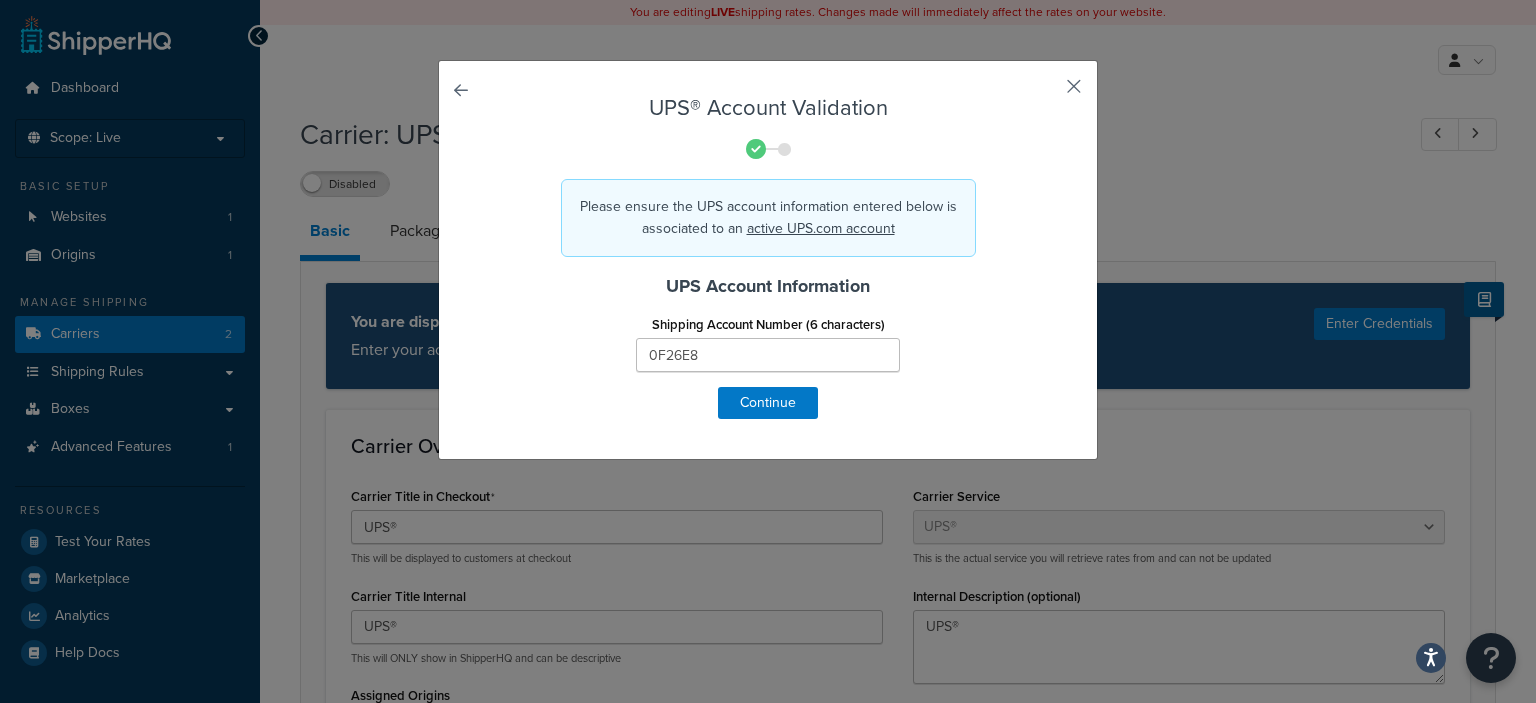 click at bounding box center [1044, 93] 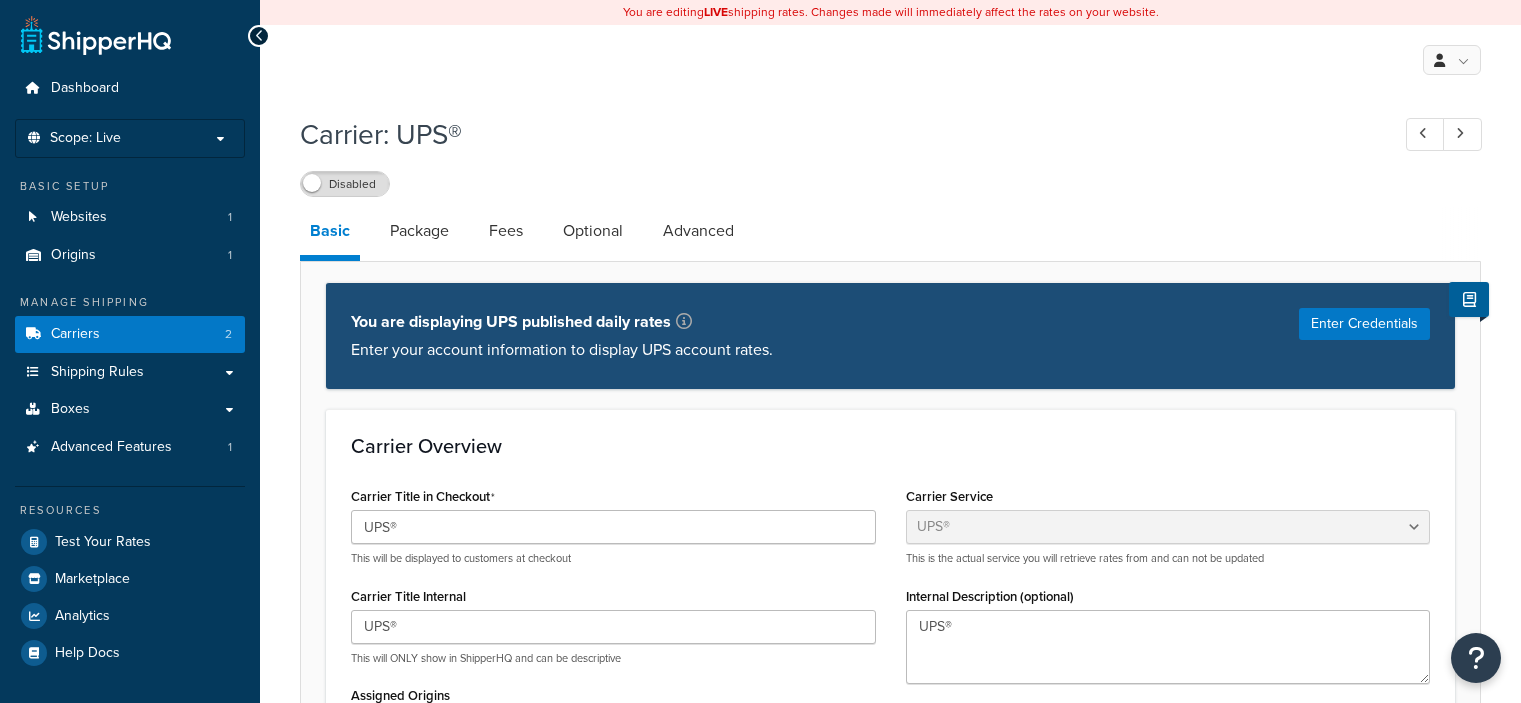 select on "ups" 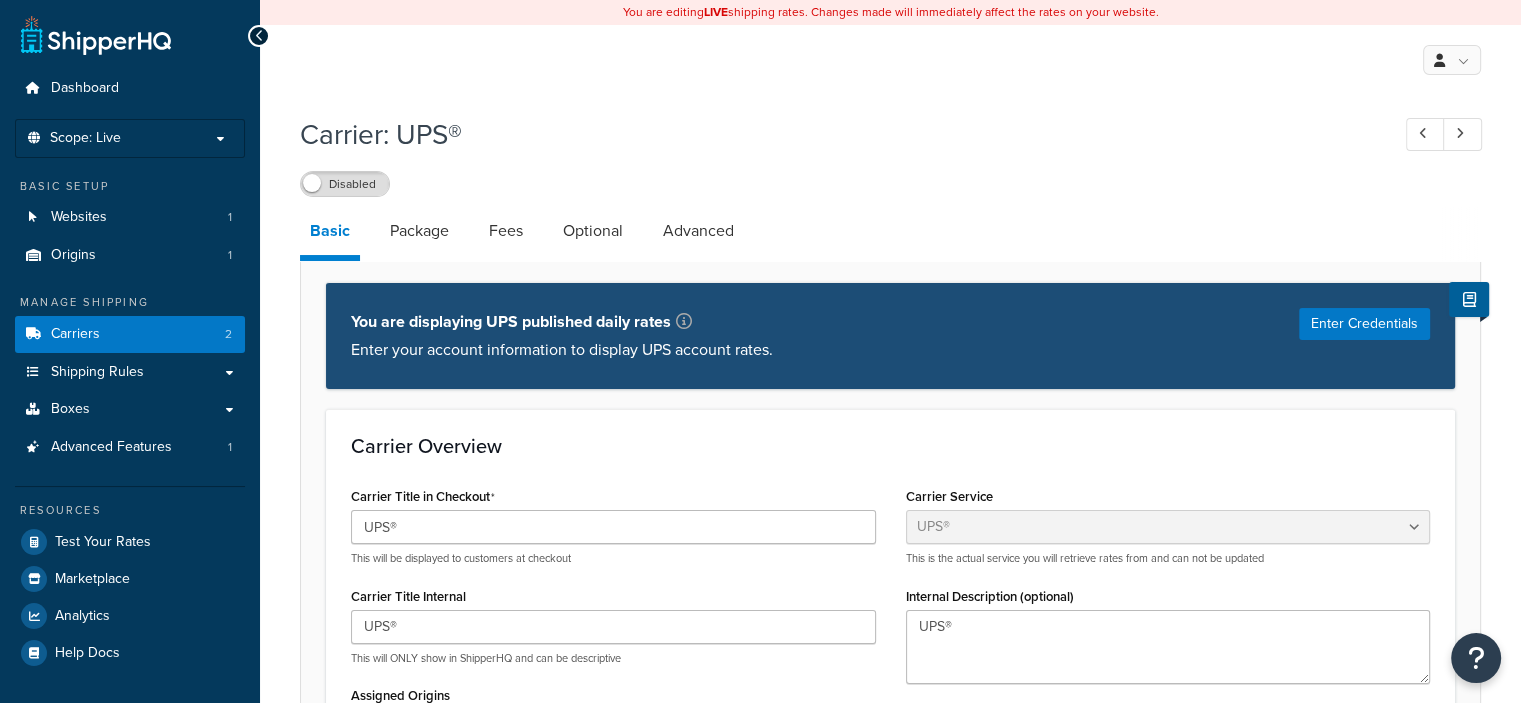 scroll, scrollTop: 0, scrollLeft: 0, axis: both 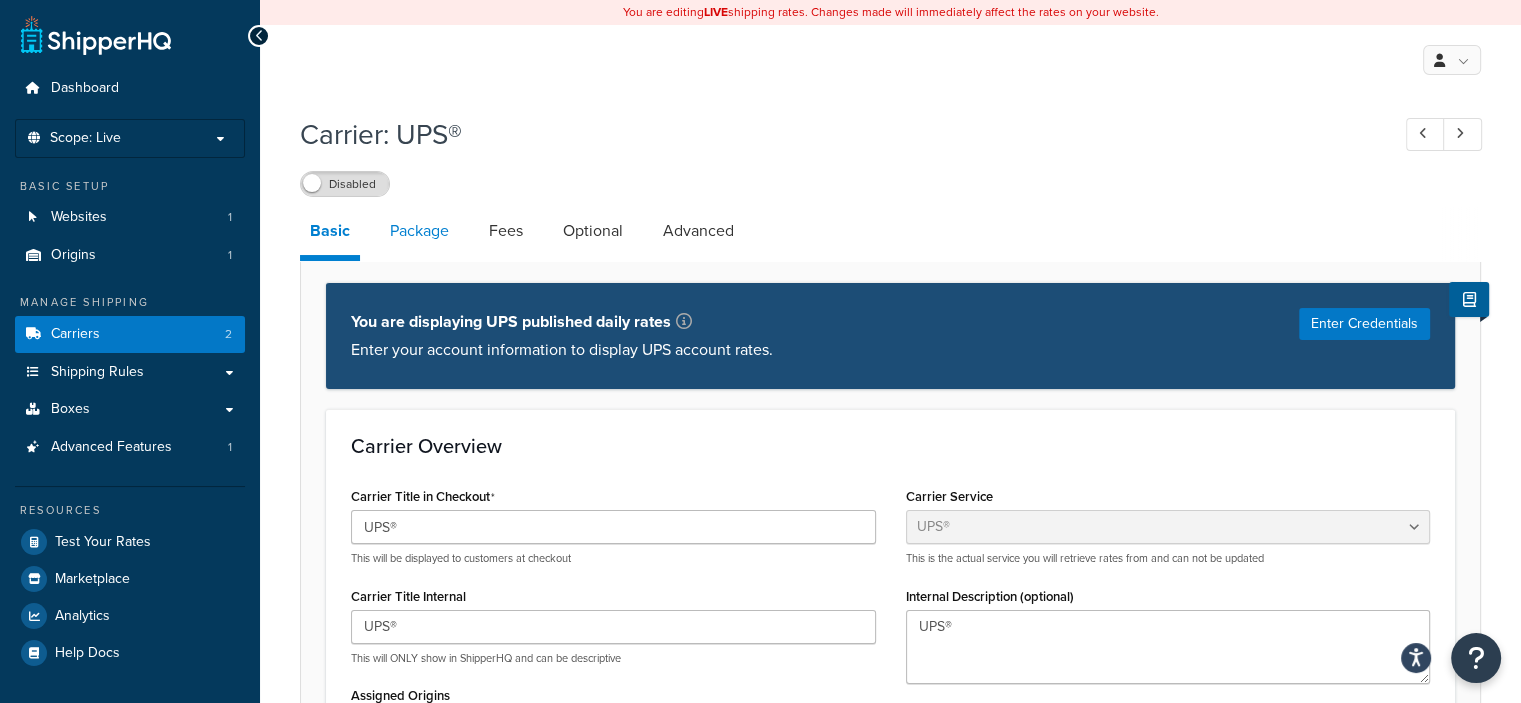click on "Package" at bounding box center [419, 231] 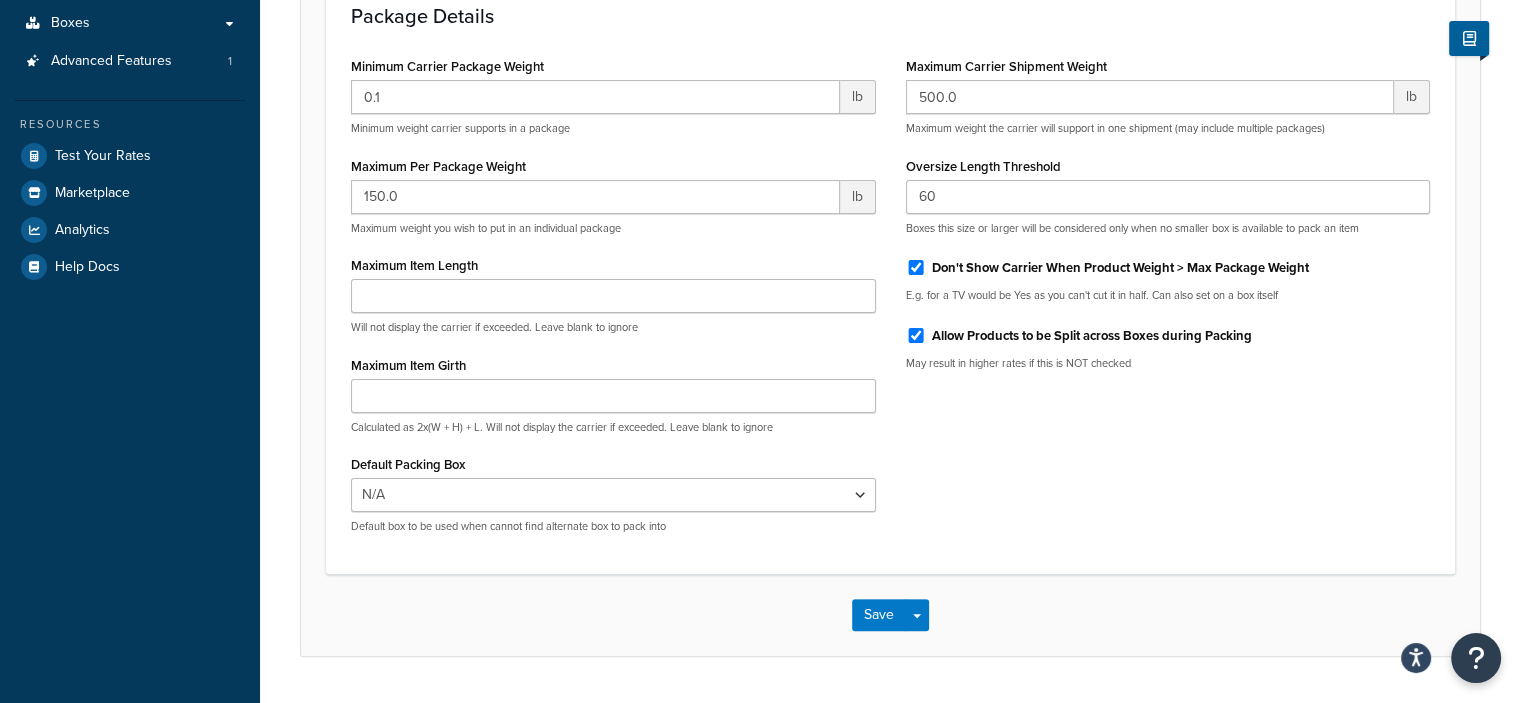 scroll, scrollTop: 0, scrollLeft: 0, axis: both 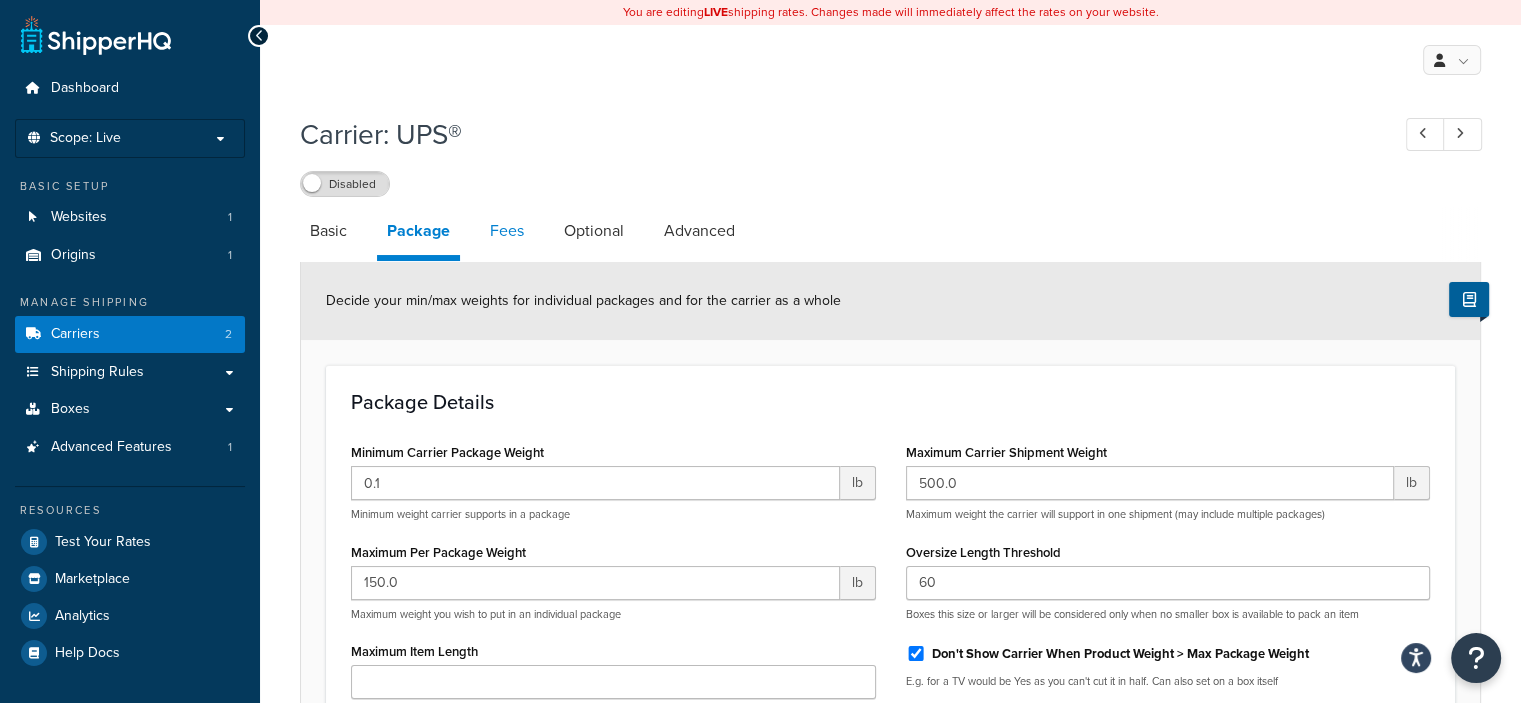 click on "Fees" at bounding box center [507, 231] 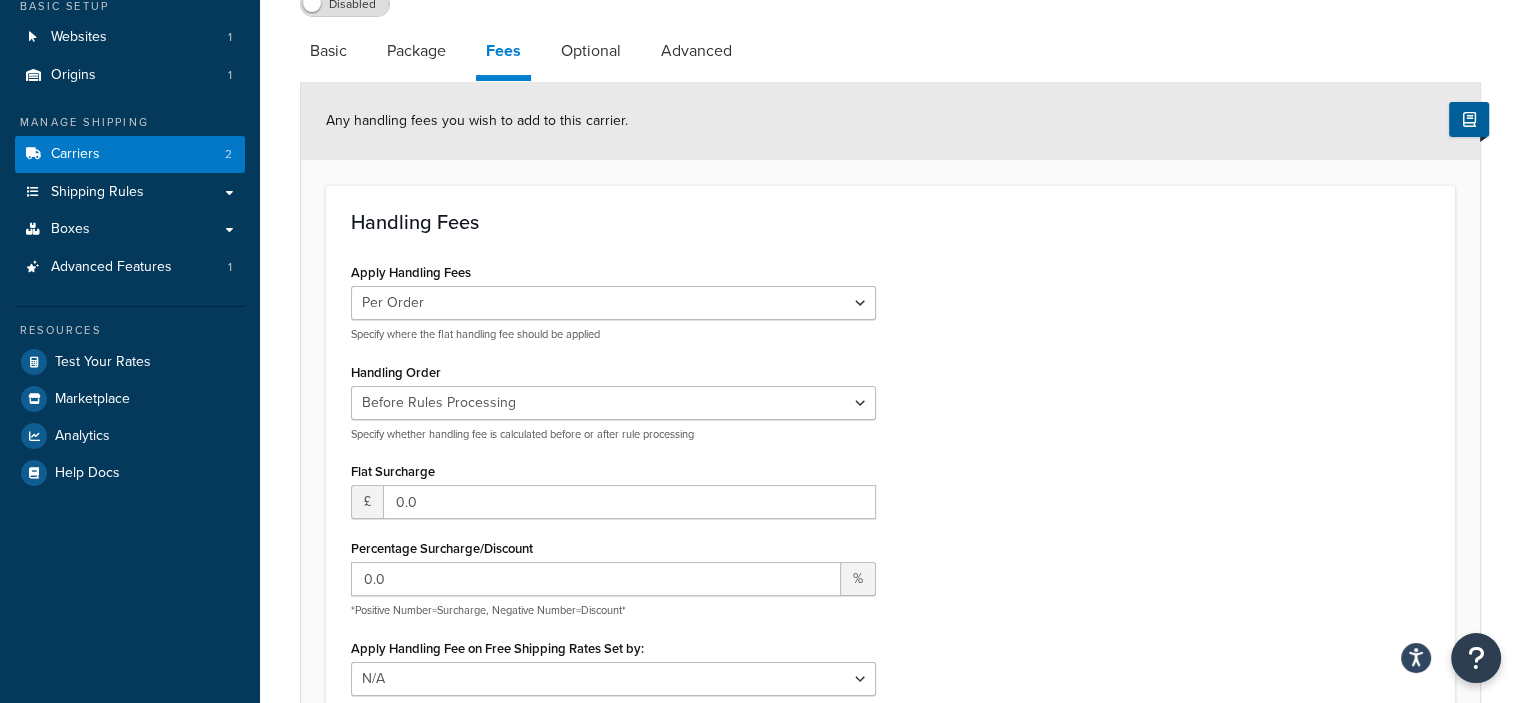scroll, scrollTop: 178, scrollLeft: 0, axis: vertical 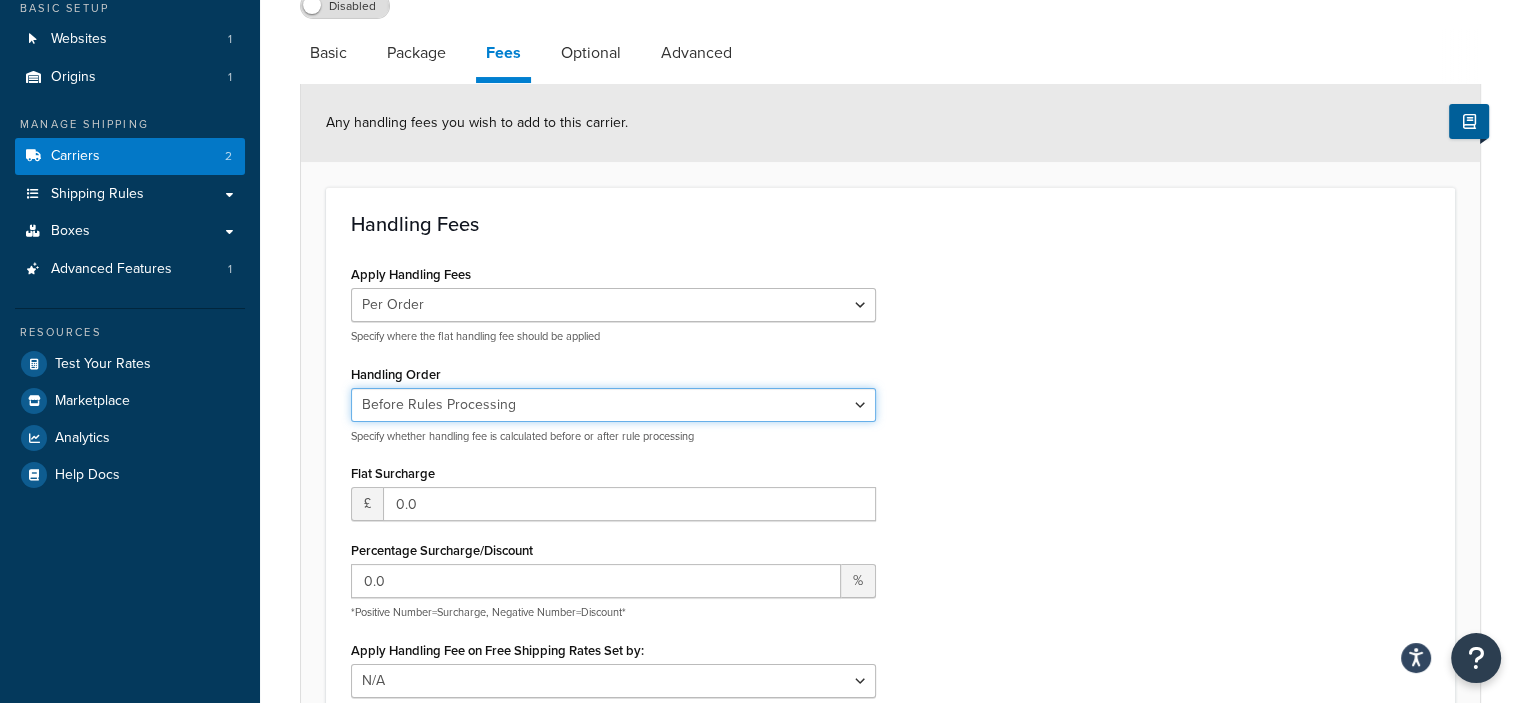 click on "Before Rules Processing  After Rules Processing" at bounding box center [613, 405] 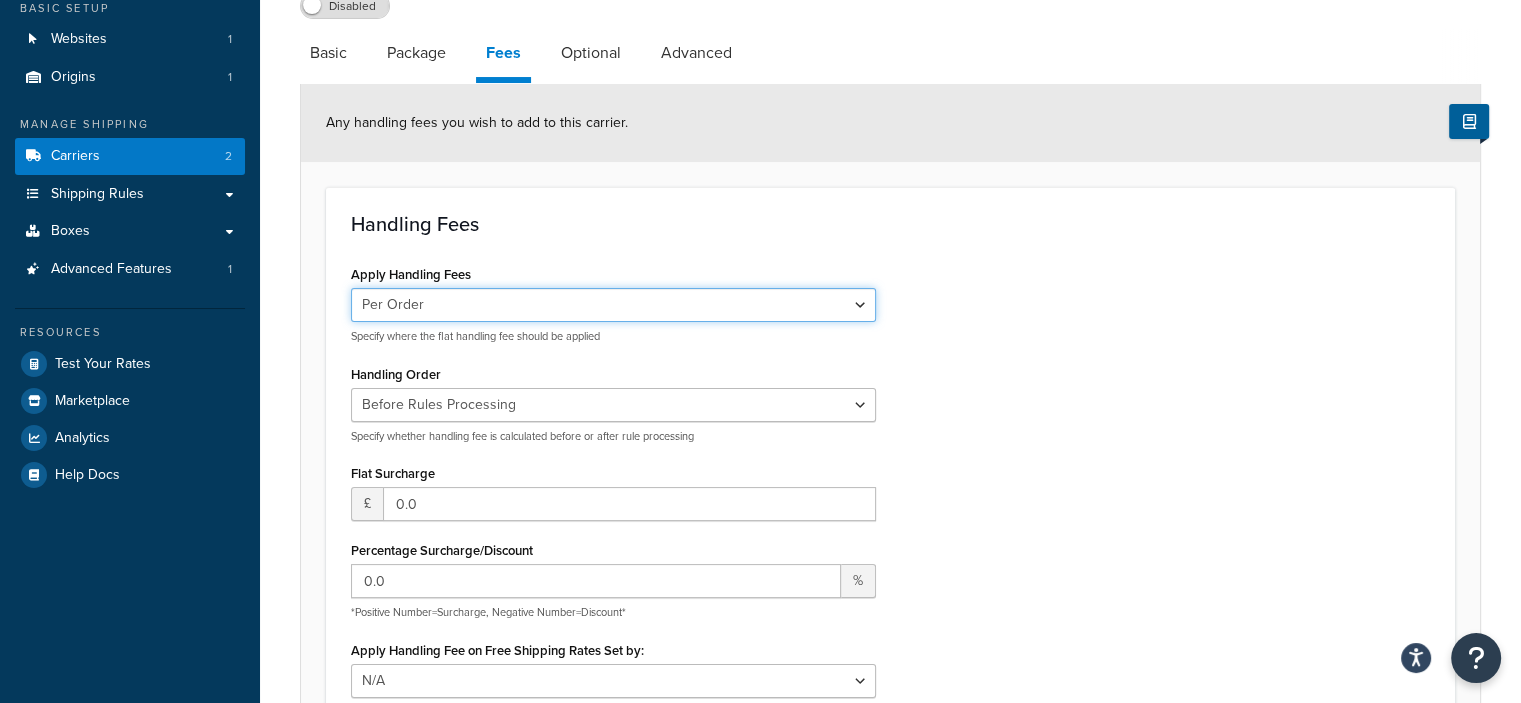 click on "Per Order  Per Item  Per Package" at bounding box center (613, 305) 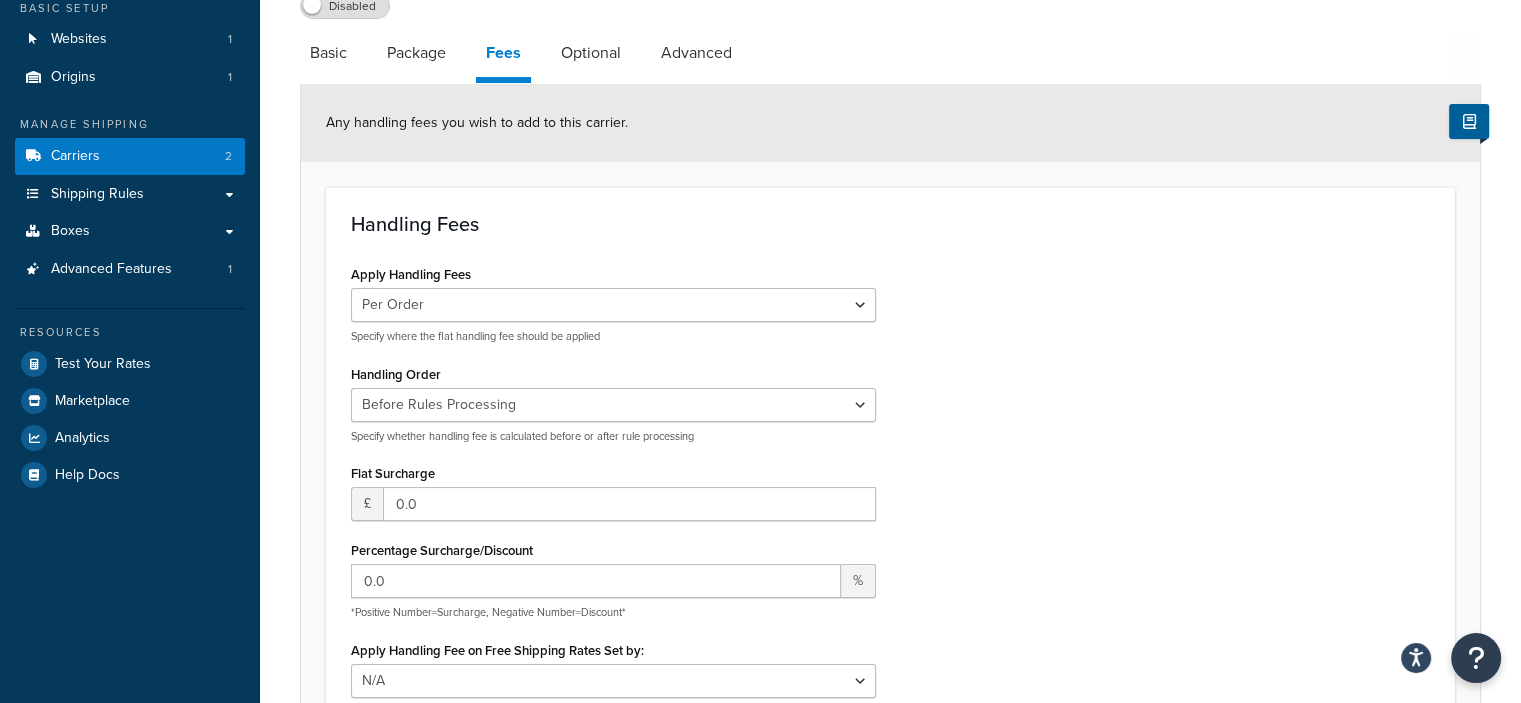 click on "Percentage Surcharge/Discount   0.0 % *Positive Number=Surcharge, Negative Number=Discount*" at bounding box center [613, 578] 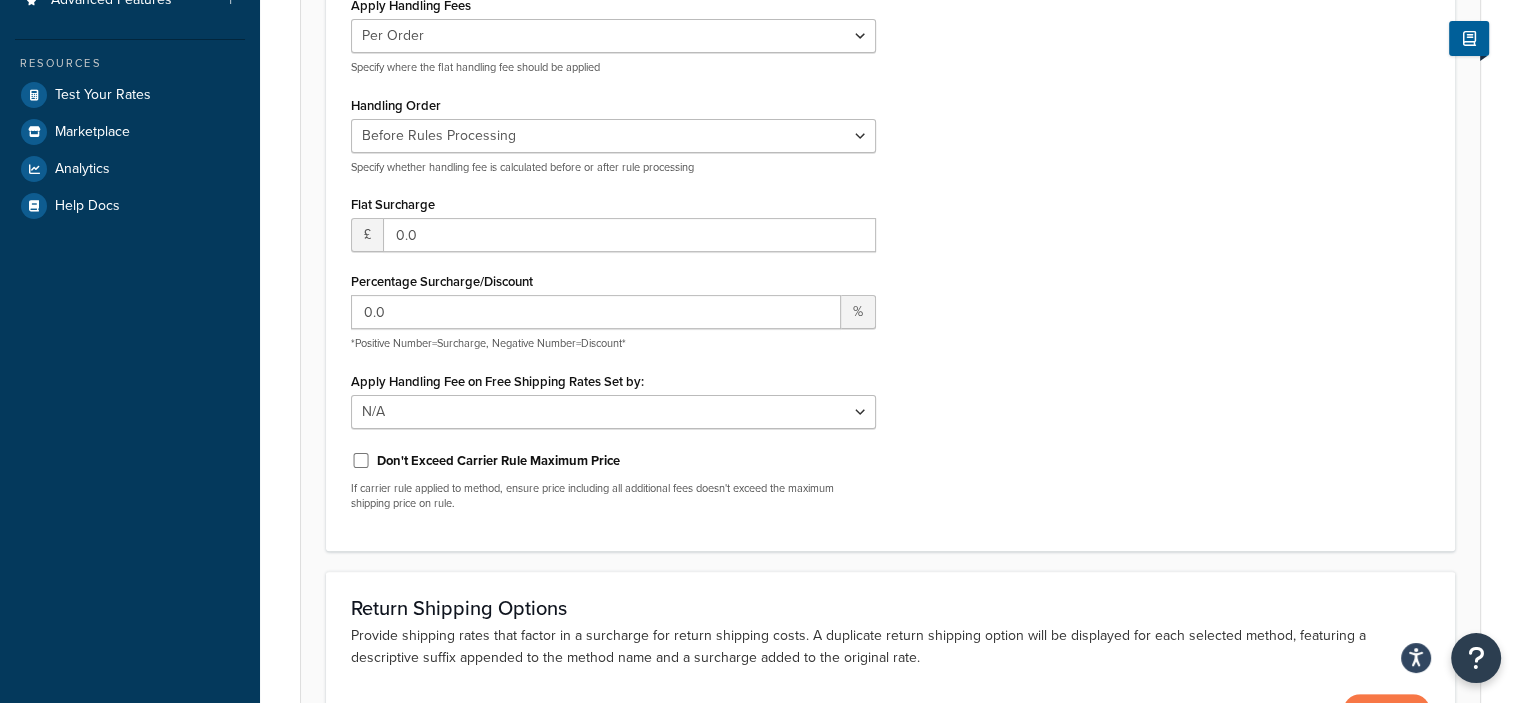scroll, scrollTop: 78, scrollLeft: 0, axis: vertical 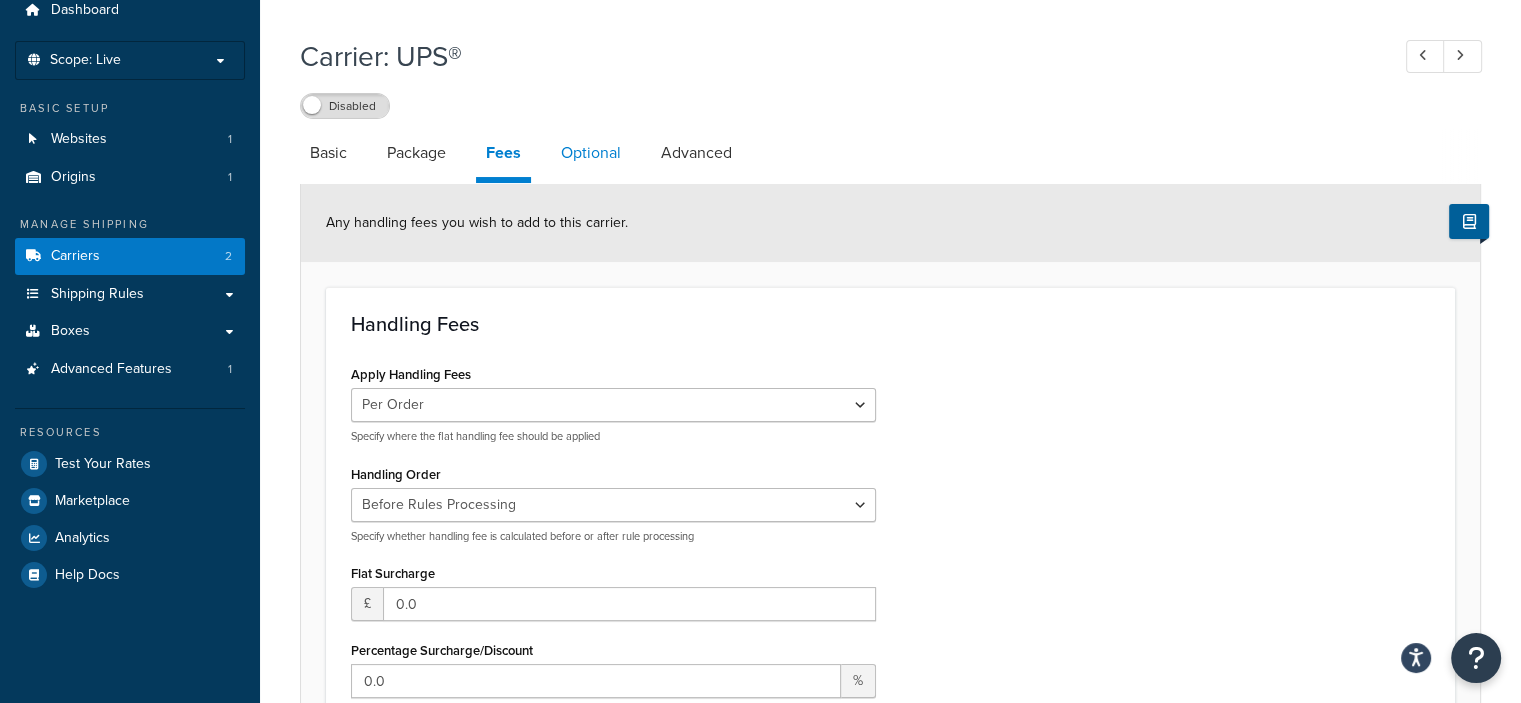 click on "Optional" at bounding box center [591, 153] 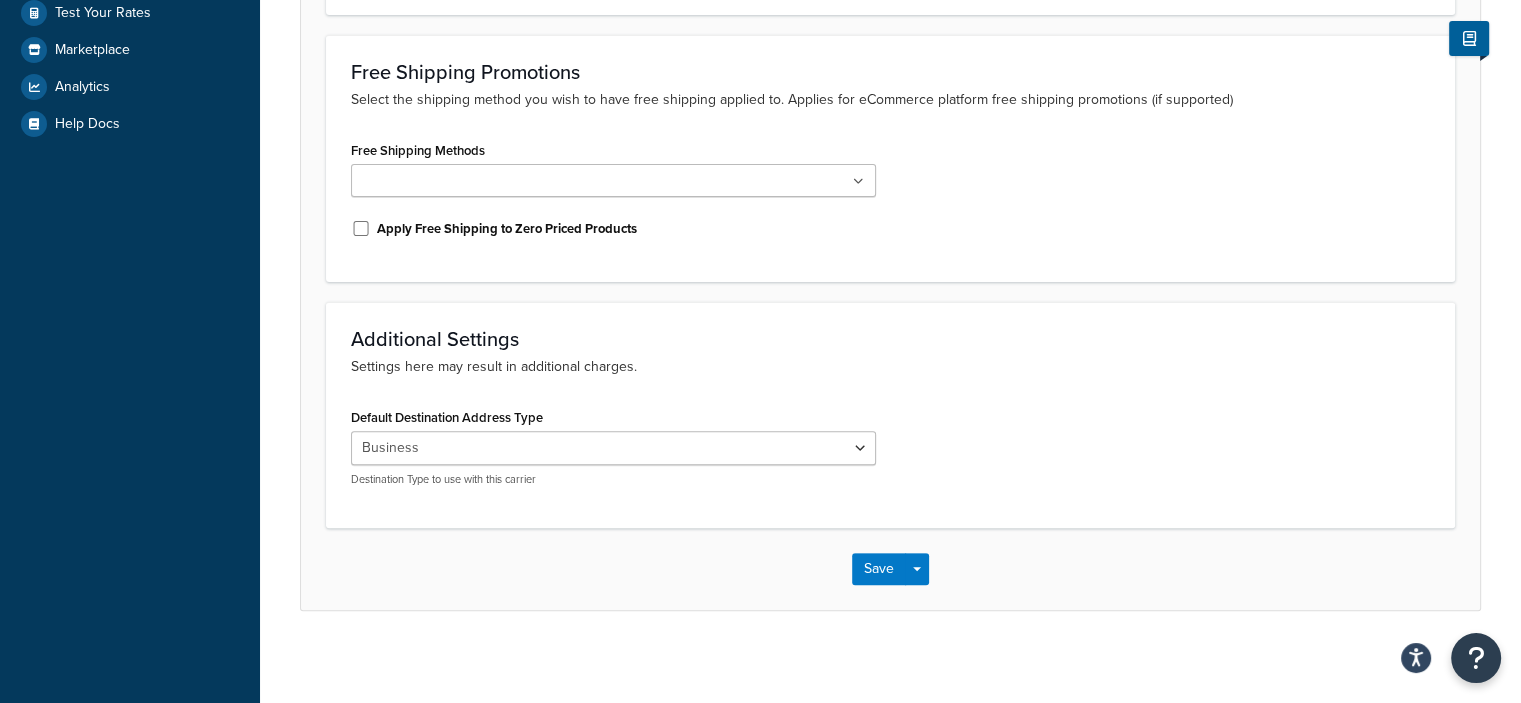 scroll, scrollTop: 535, scrollLeft: 0, axis: vertical 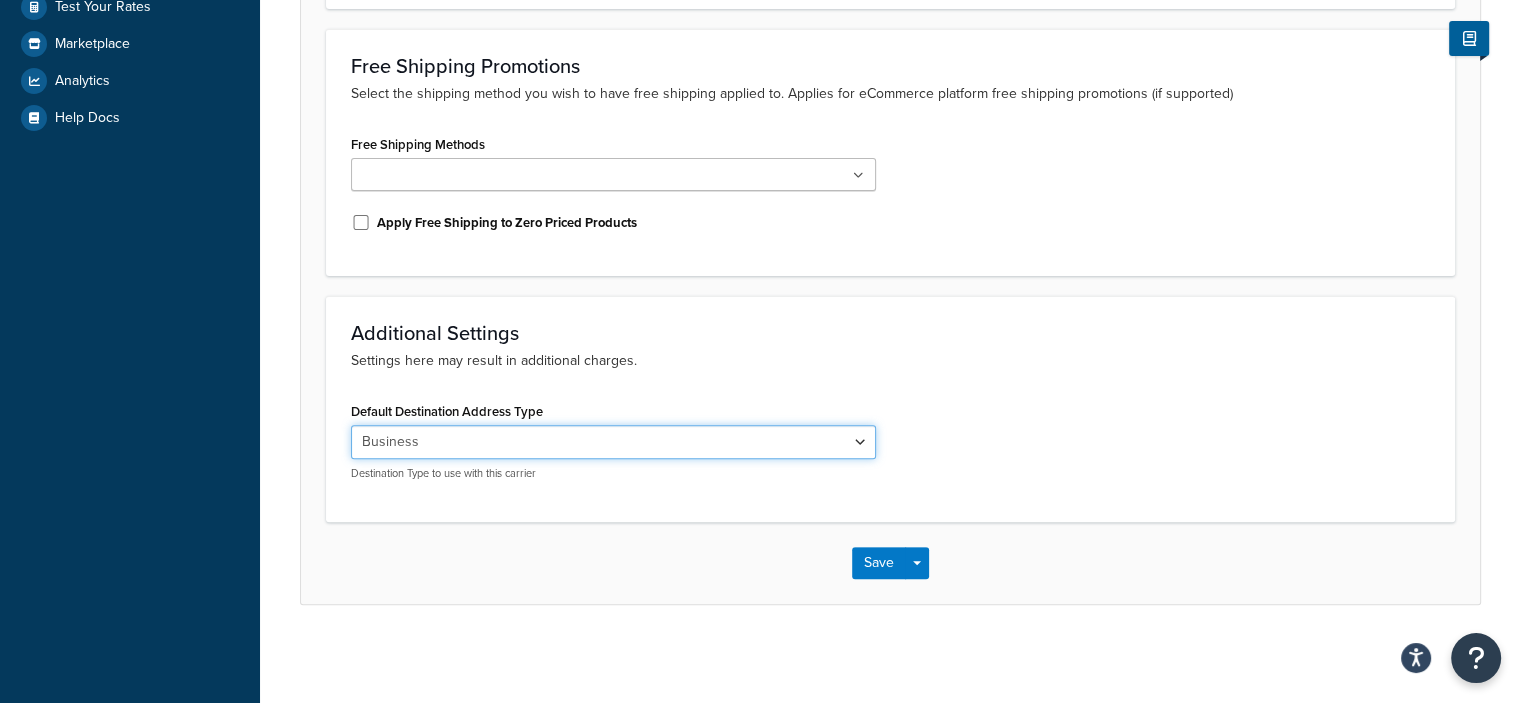click on "Residential  Business" at bounding box center [613, 442] 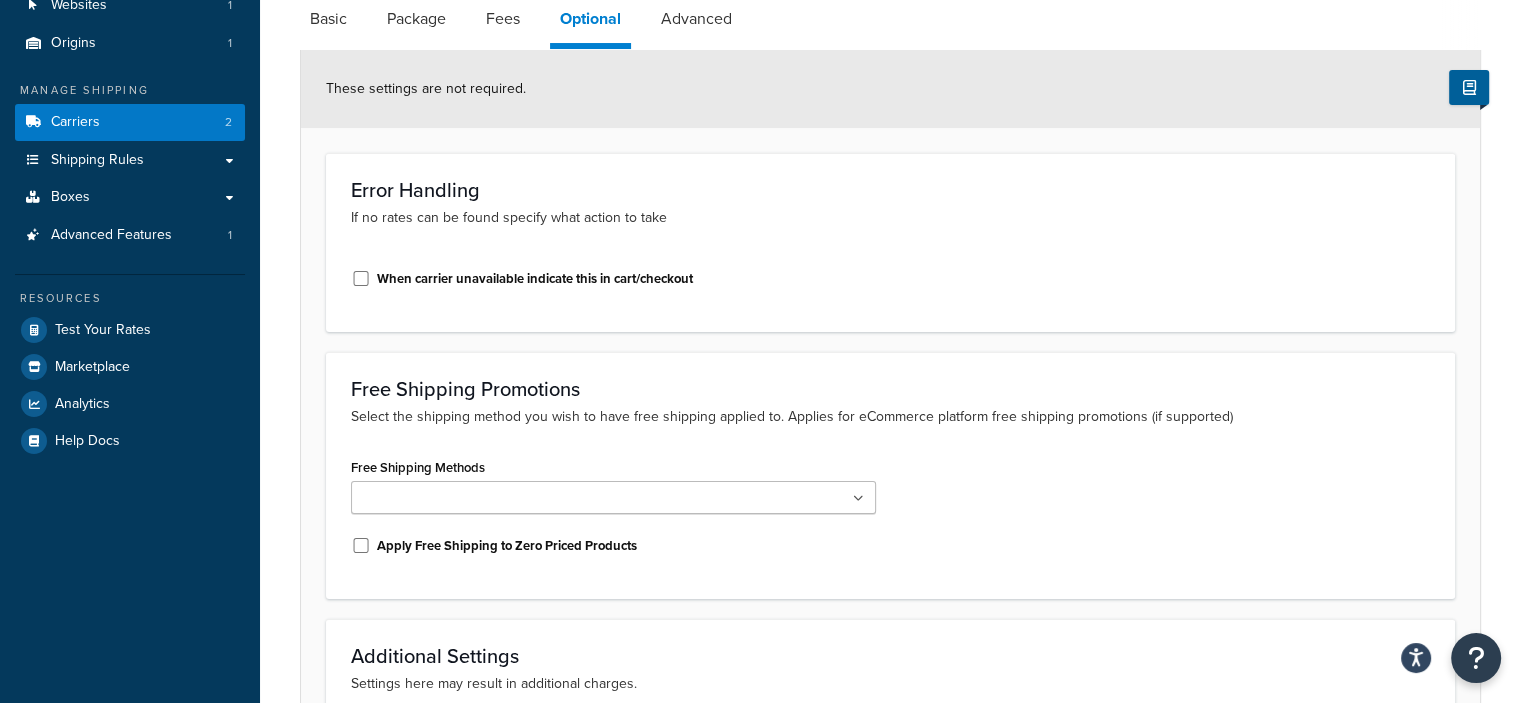 scroll, scrollTop: 0, scrollLeft: 0, axis: both 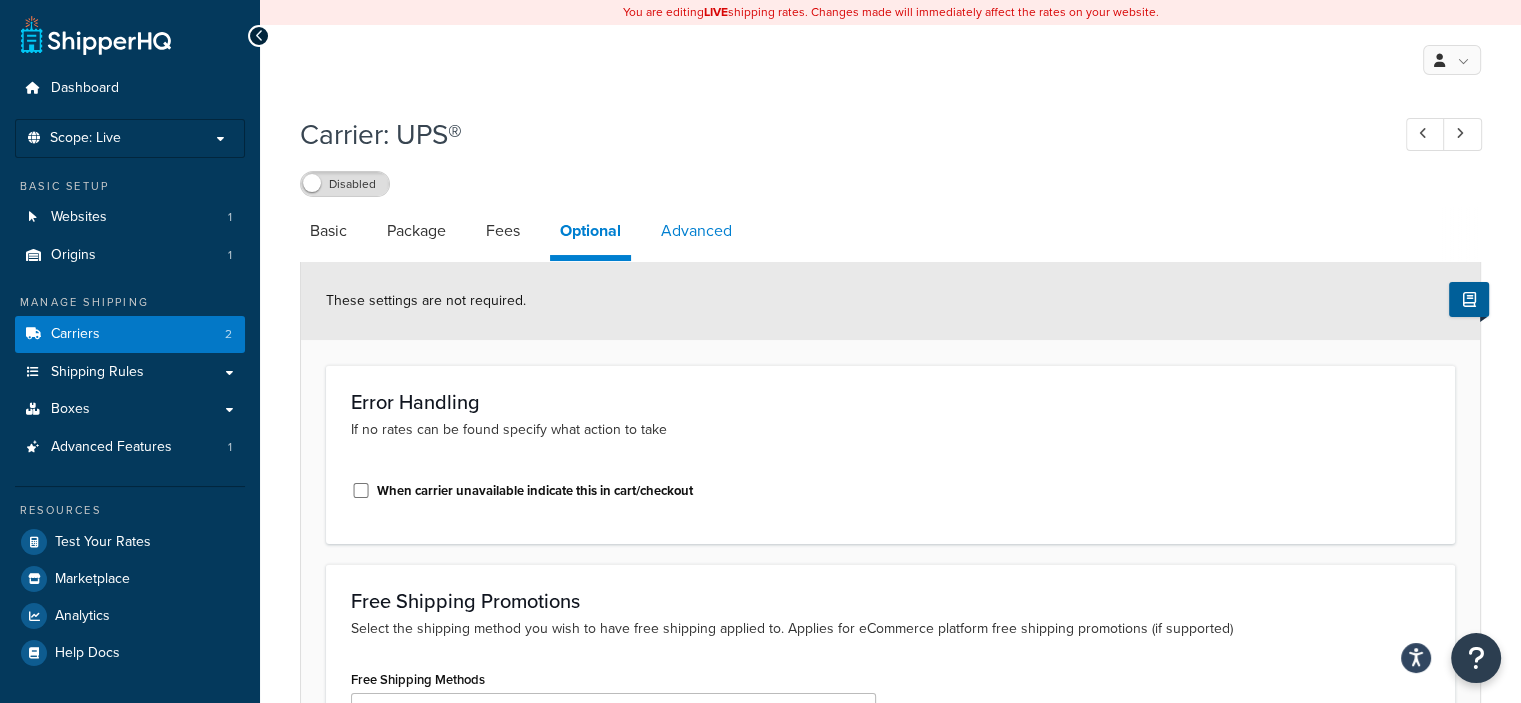click on "Advanced" at bounding box center (696, 231) 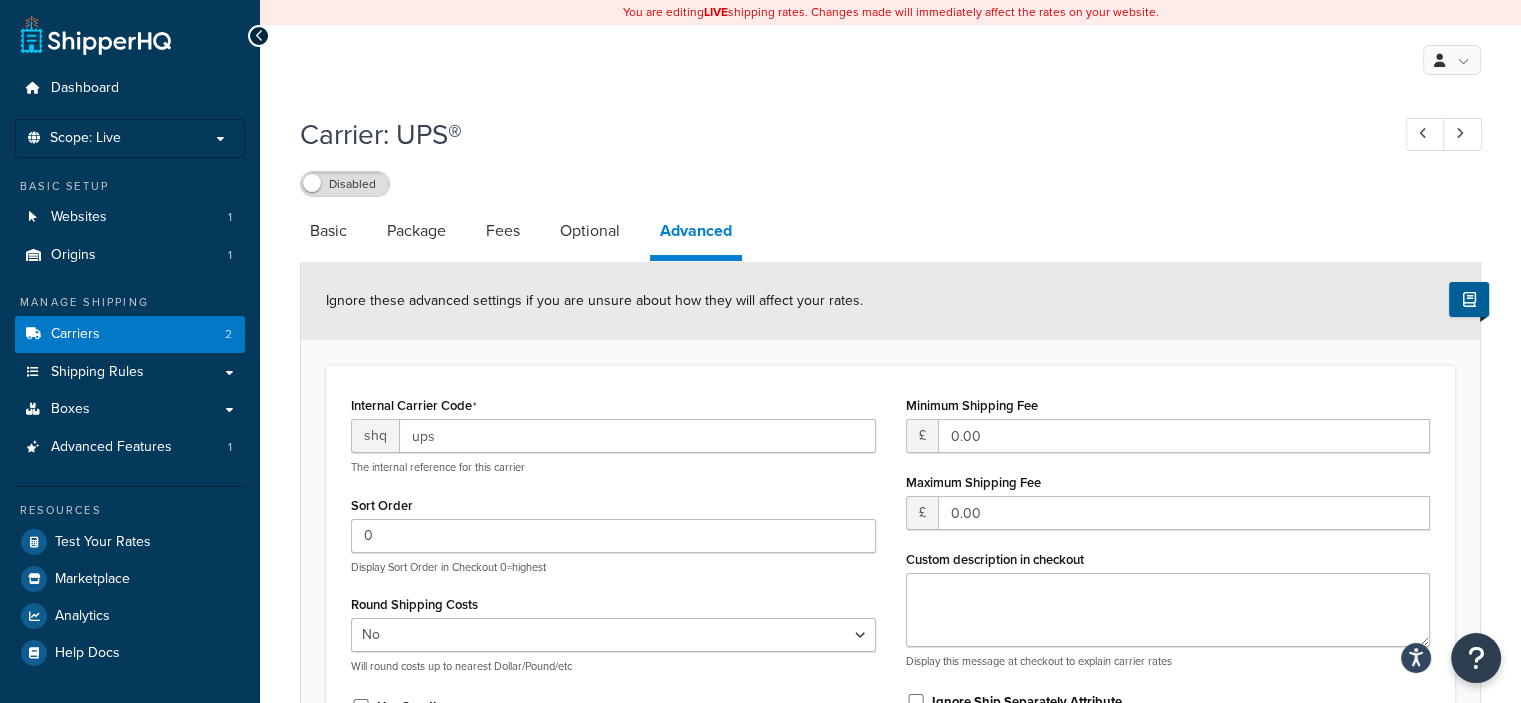 scroll, scrollTop: 0, scrollLeft: 0, axis: both 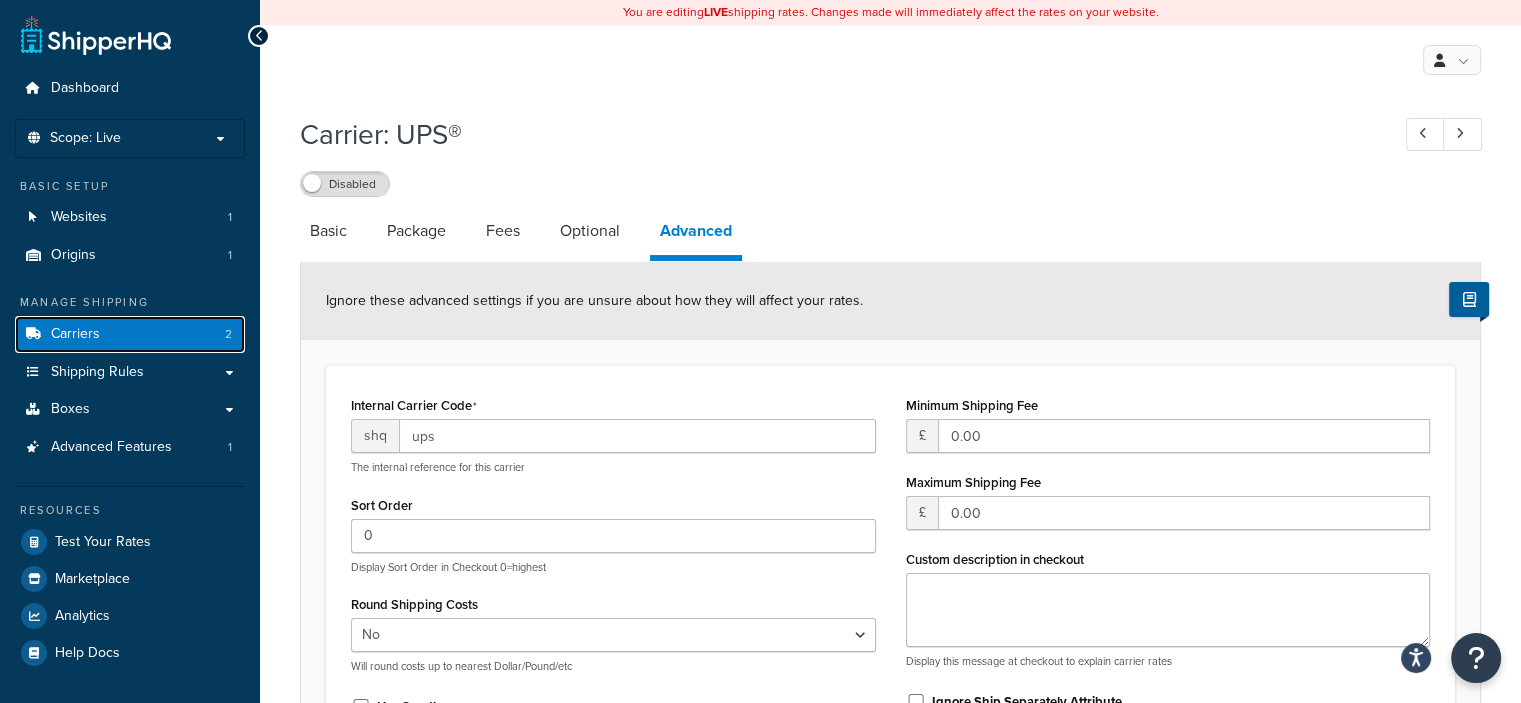 click on "Carriers 2" at bounding box center (130, 334) 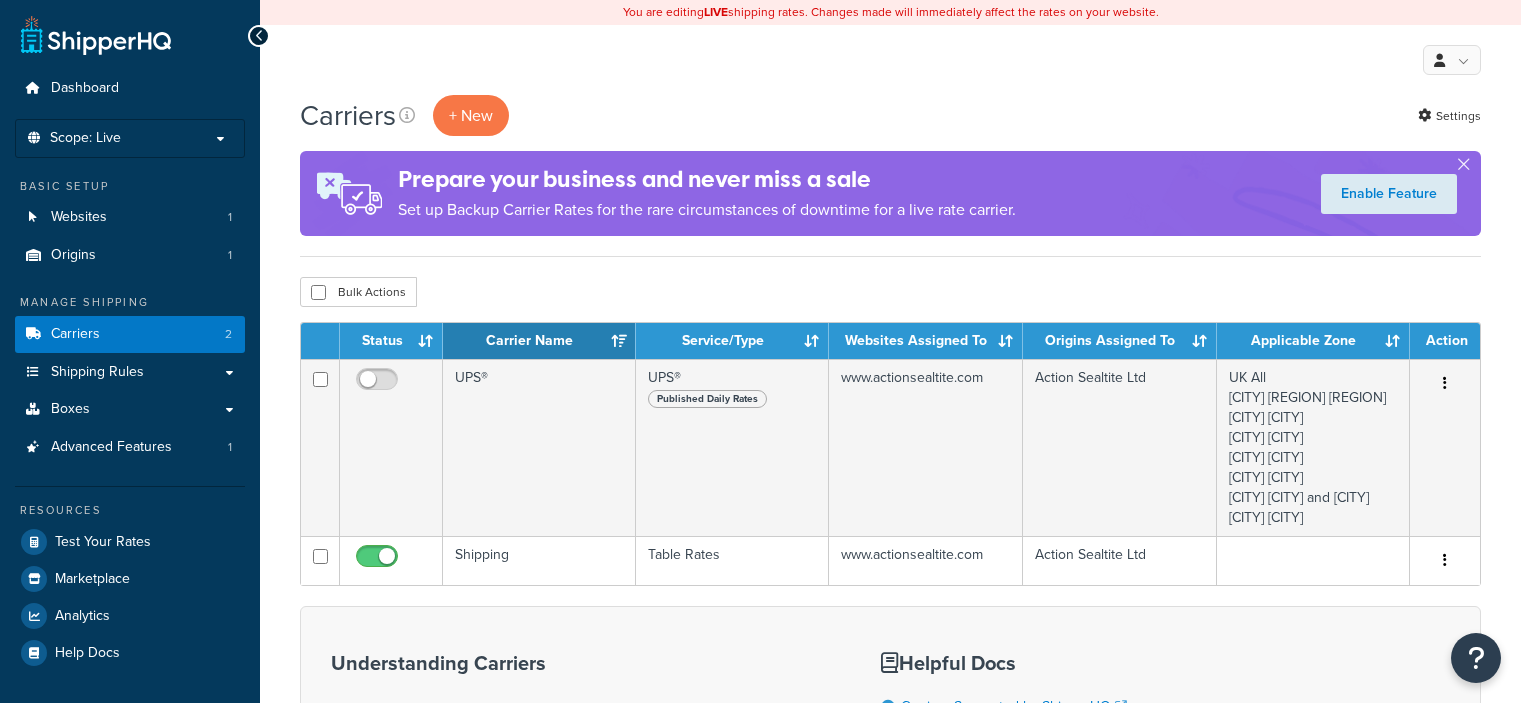 scroll, scrollTop: 0, scrollLeft: 0, axis: both 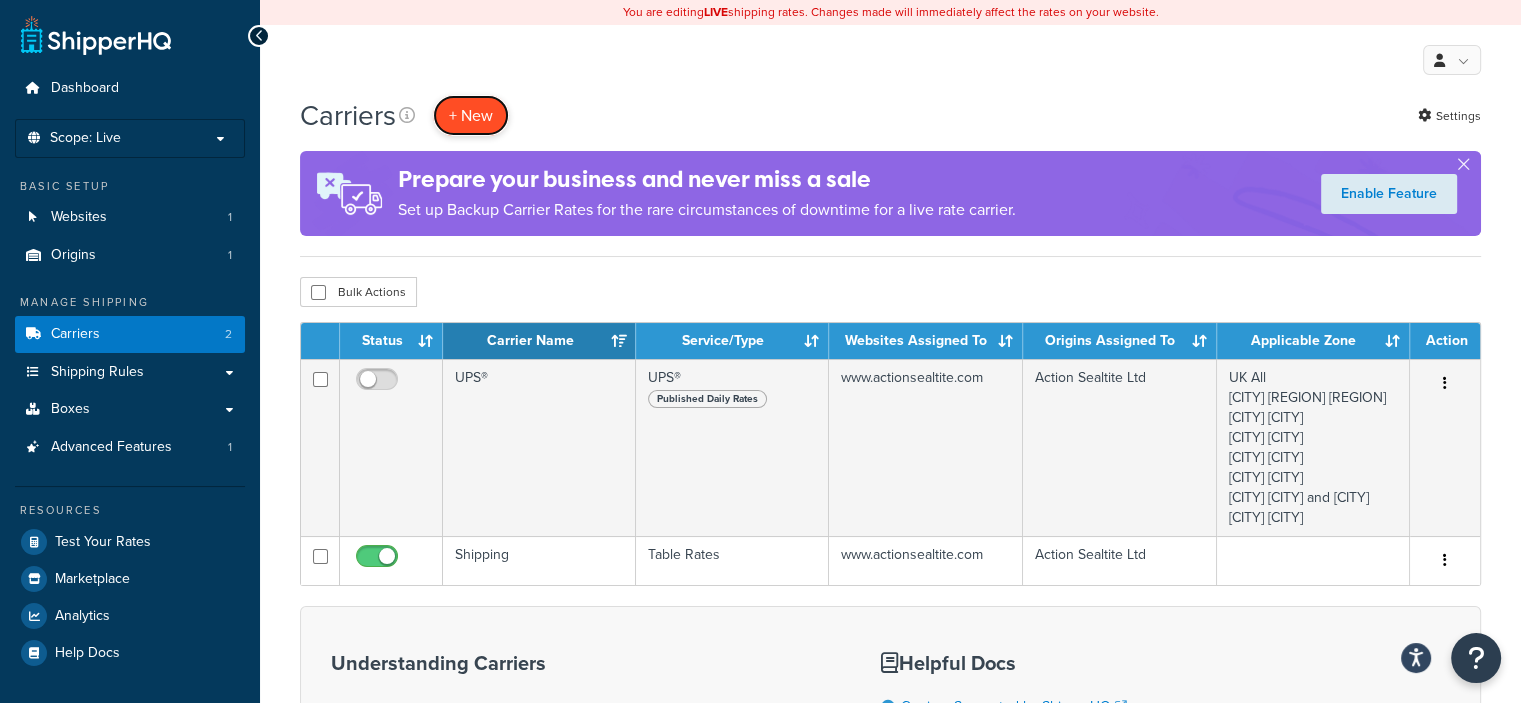 click on "+ New" at bounding box center (471, 115) 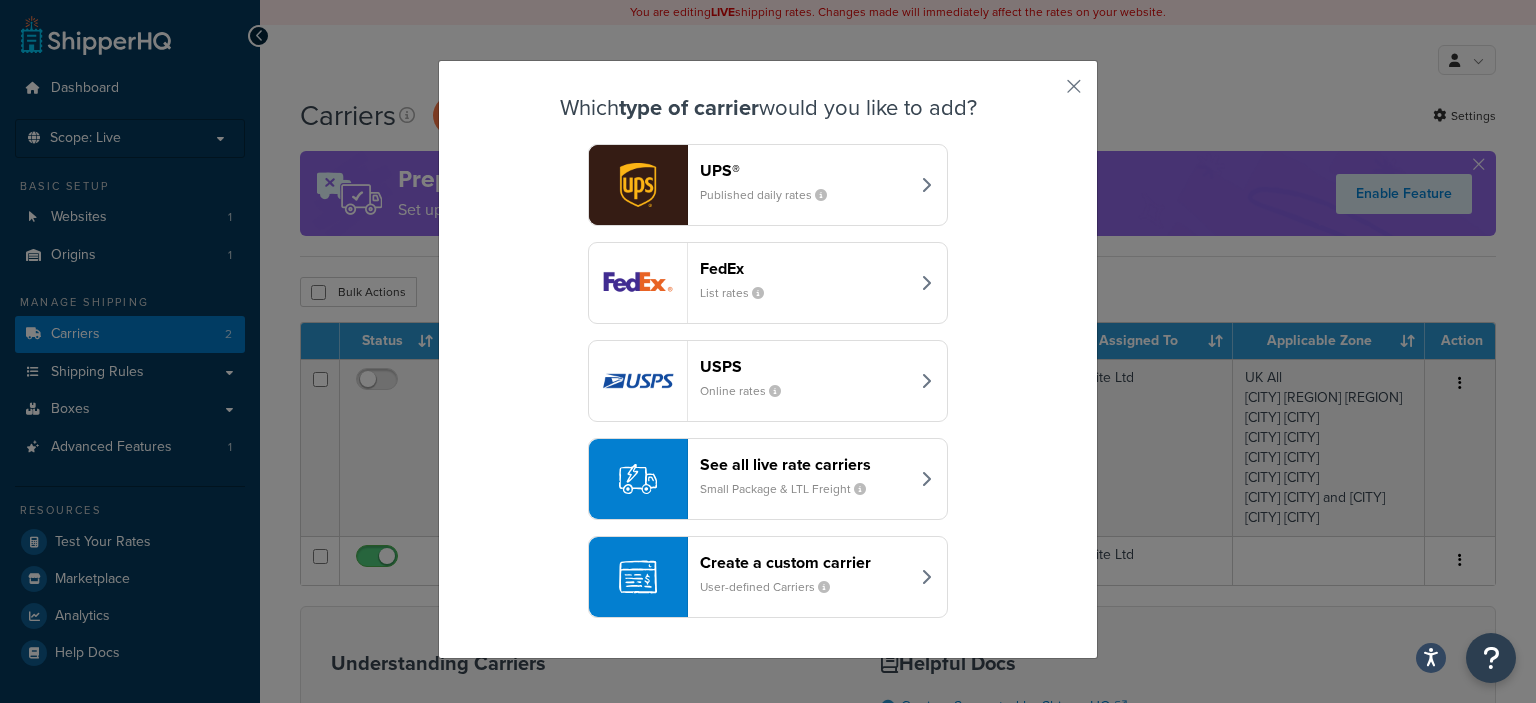 click on "FedEx List rates" at bounding box center (804, 283) 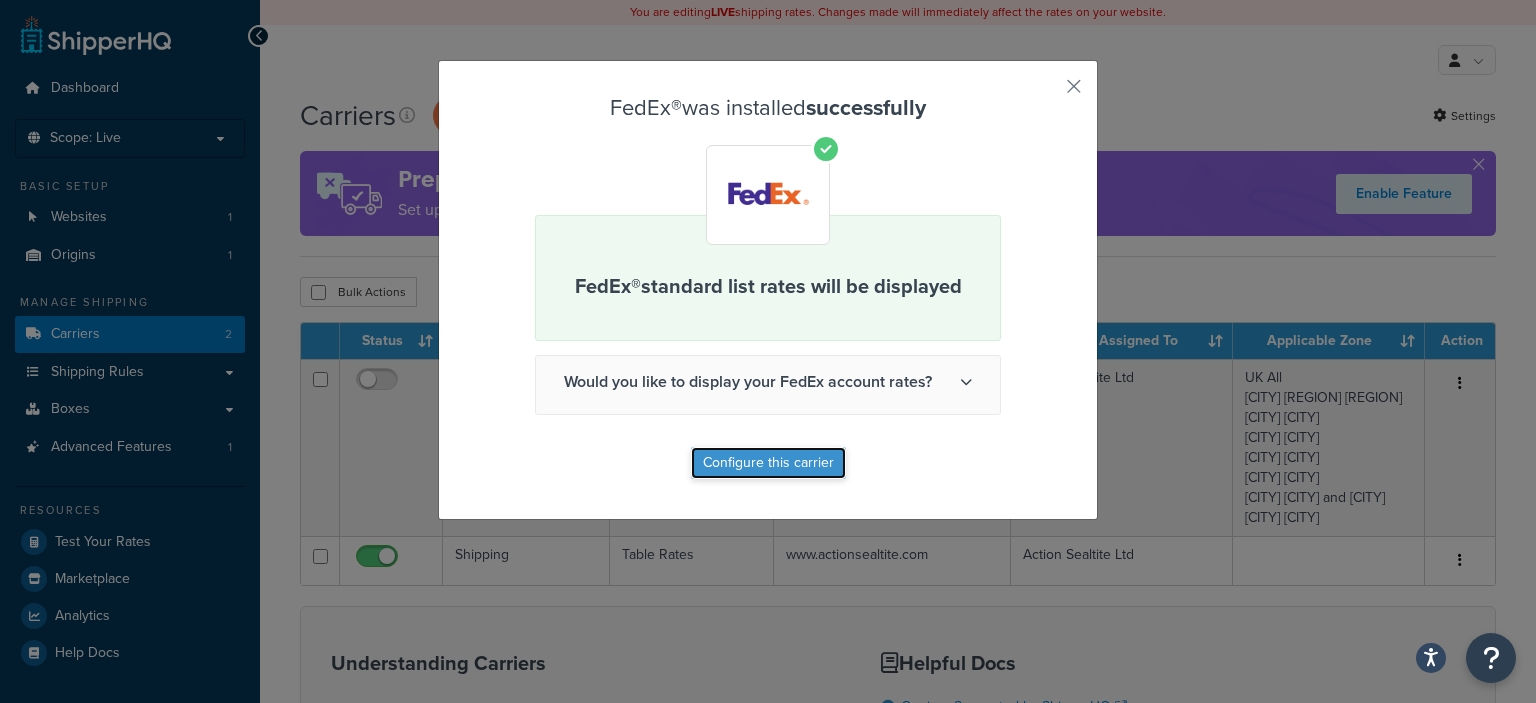 click on "Configure this carrier" at bounding box center [768, 463] 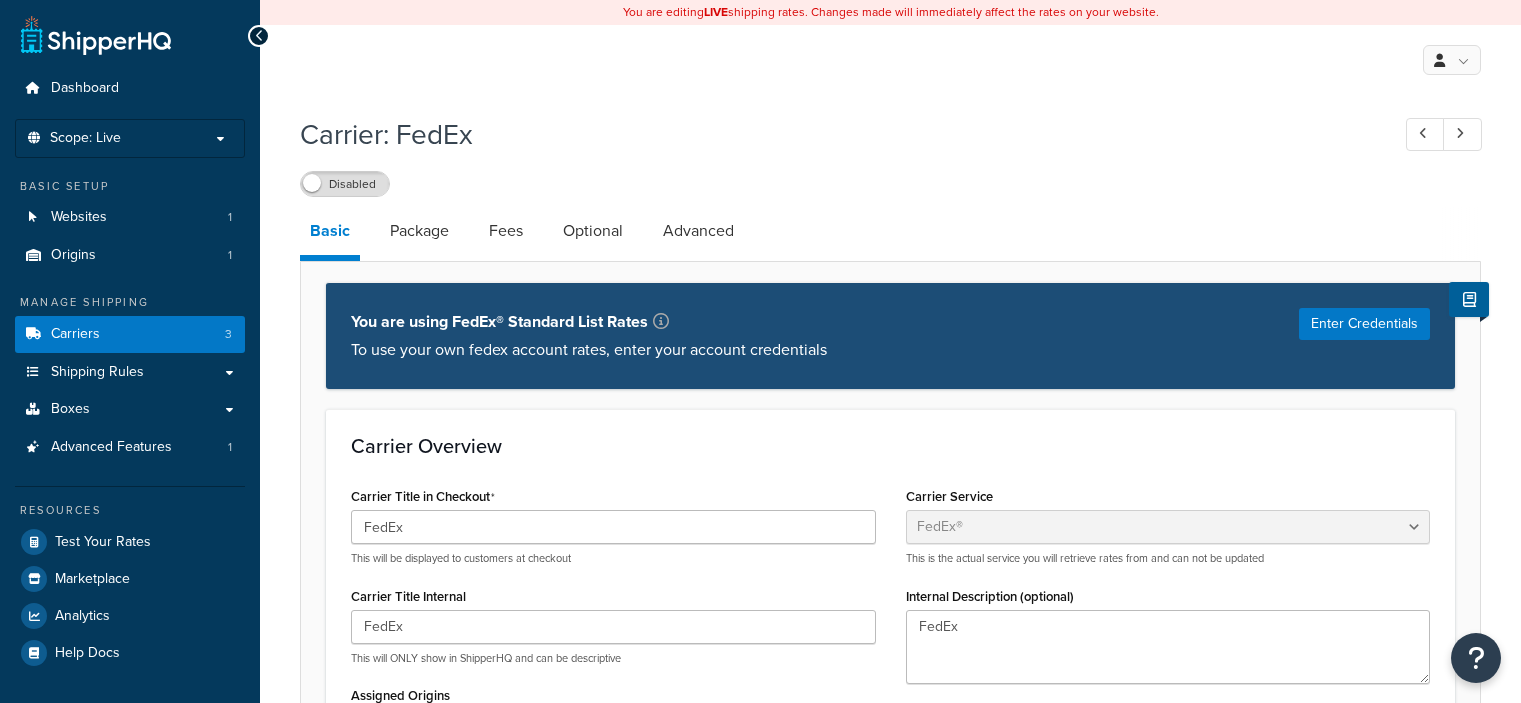 select on "fedEx" 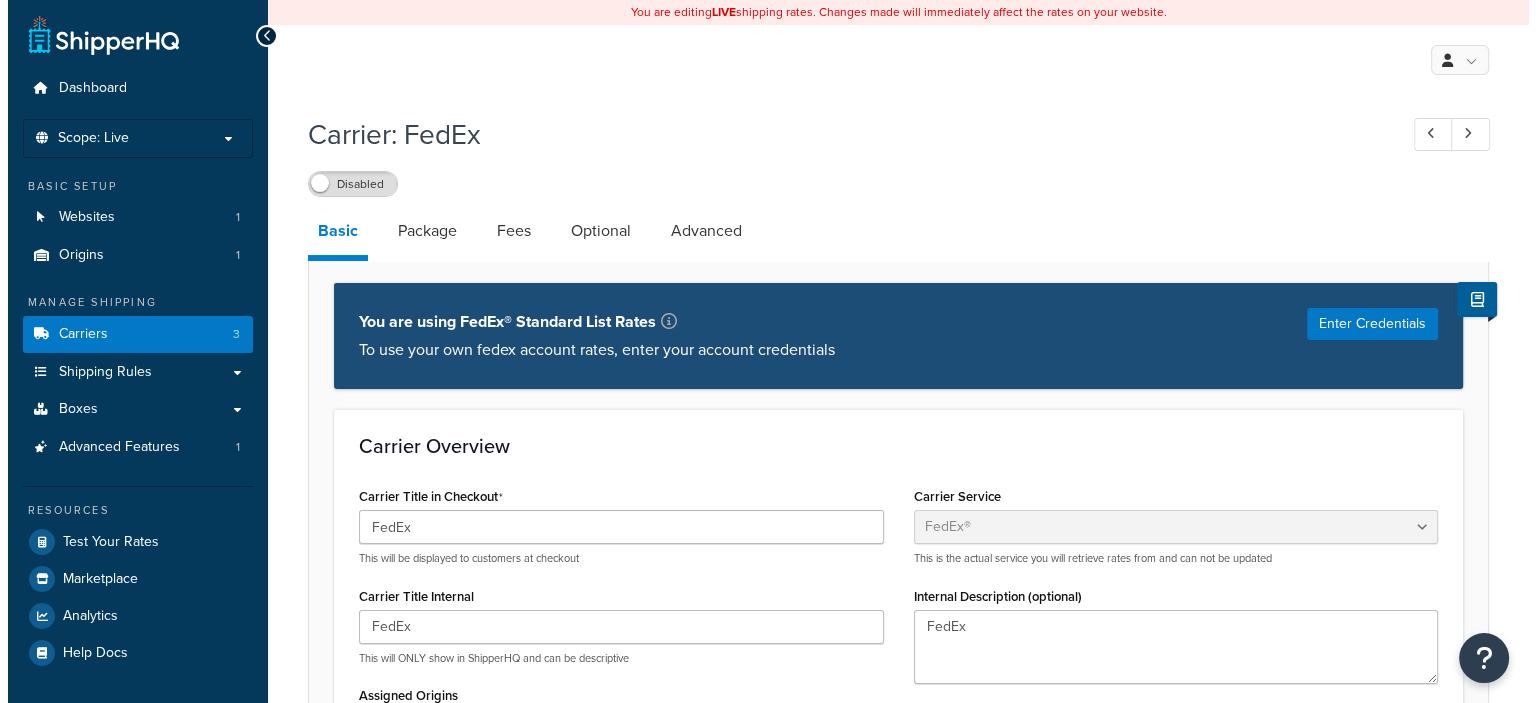 scroll, scrollTop: 0, scrollLeft: 0, axis: both 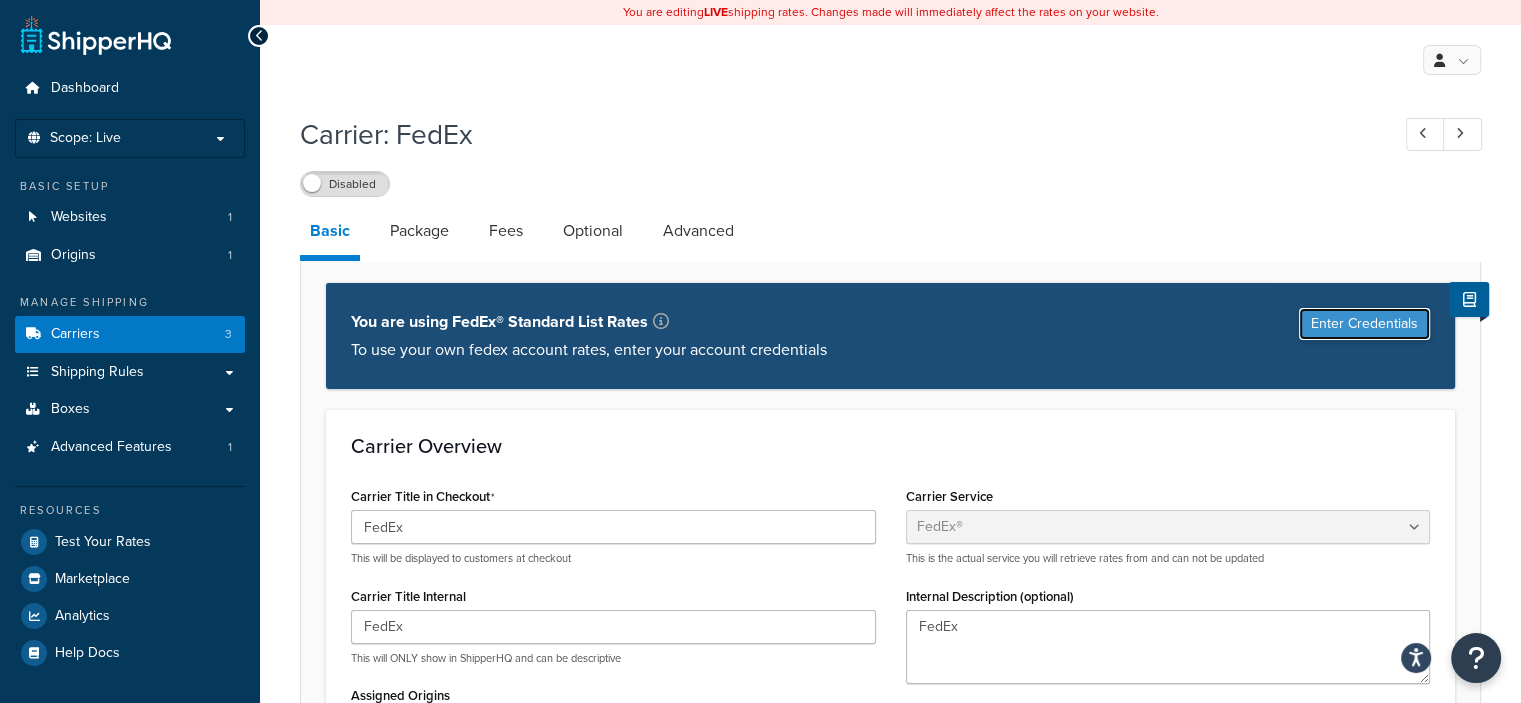 click on "Enter Credentials" at bounding box center (1364, 324) 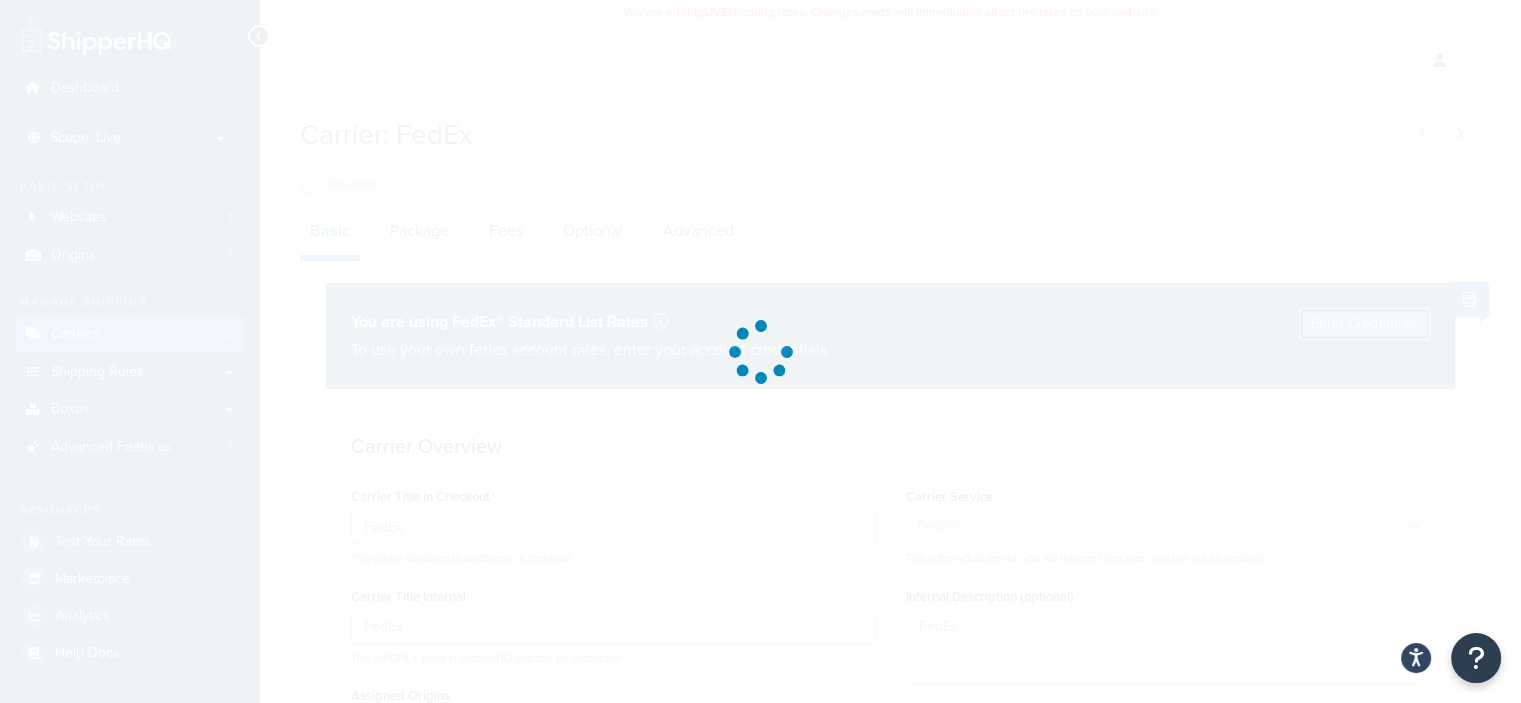 select on "US" 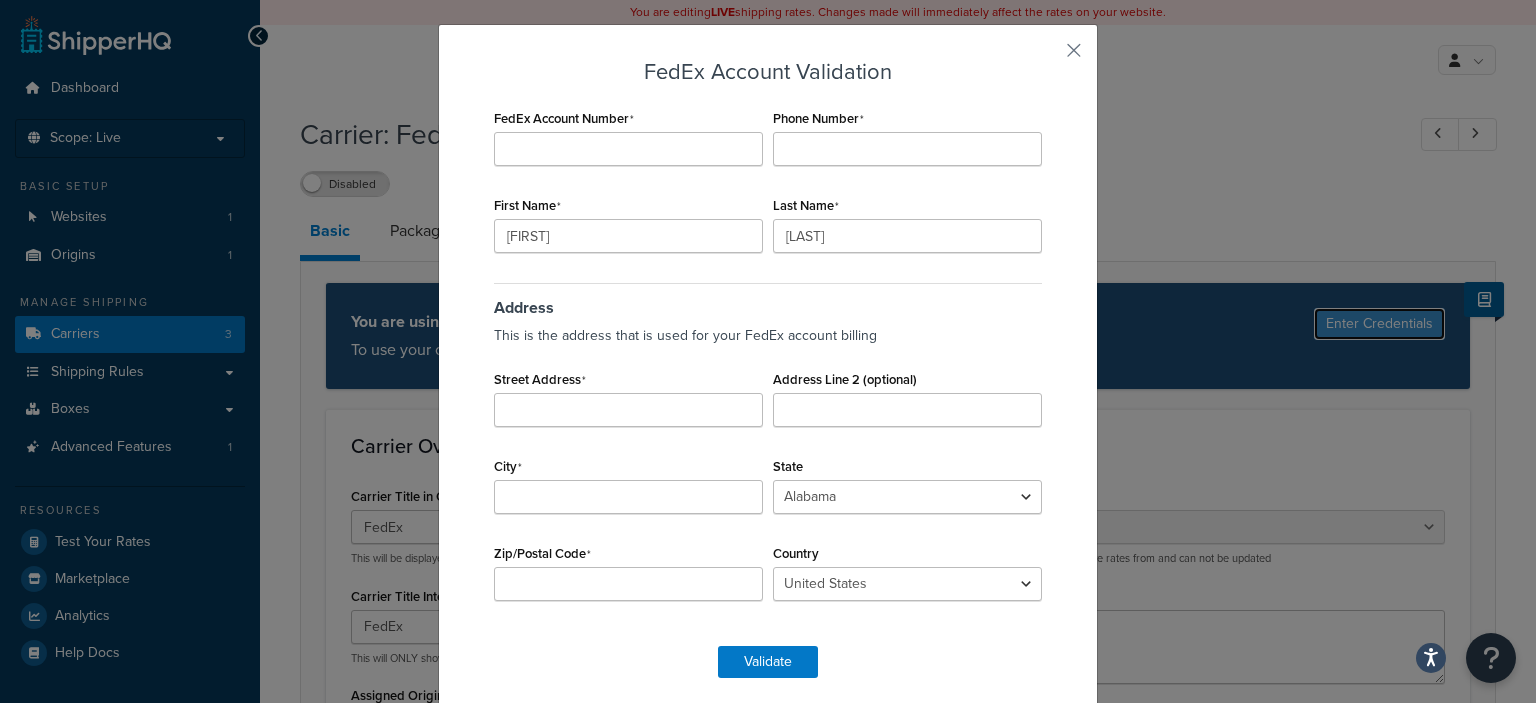 scroll, scrollTop: 51, scrollLeft: 0, axis: vertical 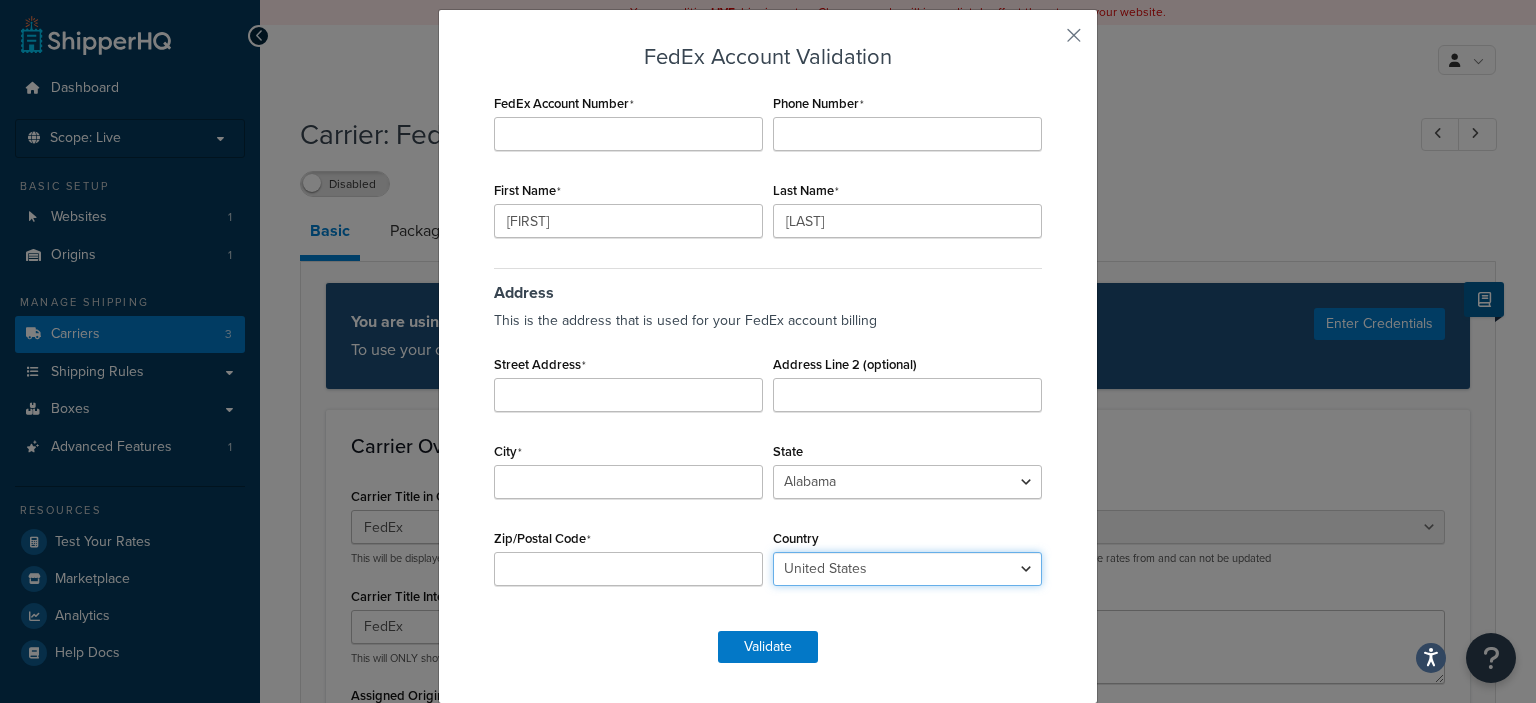 click on "Algeria  Angola  Argentina  Austria  Australia  Azerbaijan  Bahamas  Bahrain  Bangladesh  Belgium  Bermuda  Brazil  Bolivia, Plurinational State of  Bulgaria  Burundi  Cameroon  Canada  Cayman Islands  Chile  China, People's Republic of  Colombia  Congo, the Democratic Republic of the  Côte dIvoire  Costa Rica  Croatia  Czech Republic  Denmark  Djibouti  Dominican Republic  Ecuador  Egypt  El Salvador  Estonia  Ethiopia  Finland  France  Germany  Ghana  Guernsey  Greece  Guatemala  Honduras  Hong Kong  Hungary  Indonesia  Ireland, Republic of  Israel  India  Italy  Jersey  Japan  Jordan  Kenya  Kuwait  Latvia  Lithuania  Luxembourg  Macau  Mauritius  Malawi  Malaysia  Mexico  Morocco  Mozambique  Netherlands  Nicaragua  Nigeria  Norway  New Zealand  Oman  Pakistan  Panama  Paraguay  Peru  Philippines  Poland  Portugal  Puerto Rico  Qatar  Romania  Russia  Rwanda  Saudi Arabia  Serbia  Singapore  Slovakia  Slovenia  Spain  South Africa  South Korea  Sri Lanka  Sweden  Switzerland  Thailand  Tunisia  Turkey" at bounding box center (907, 569) 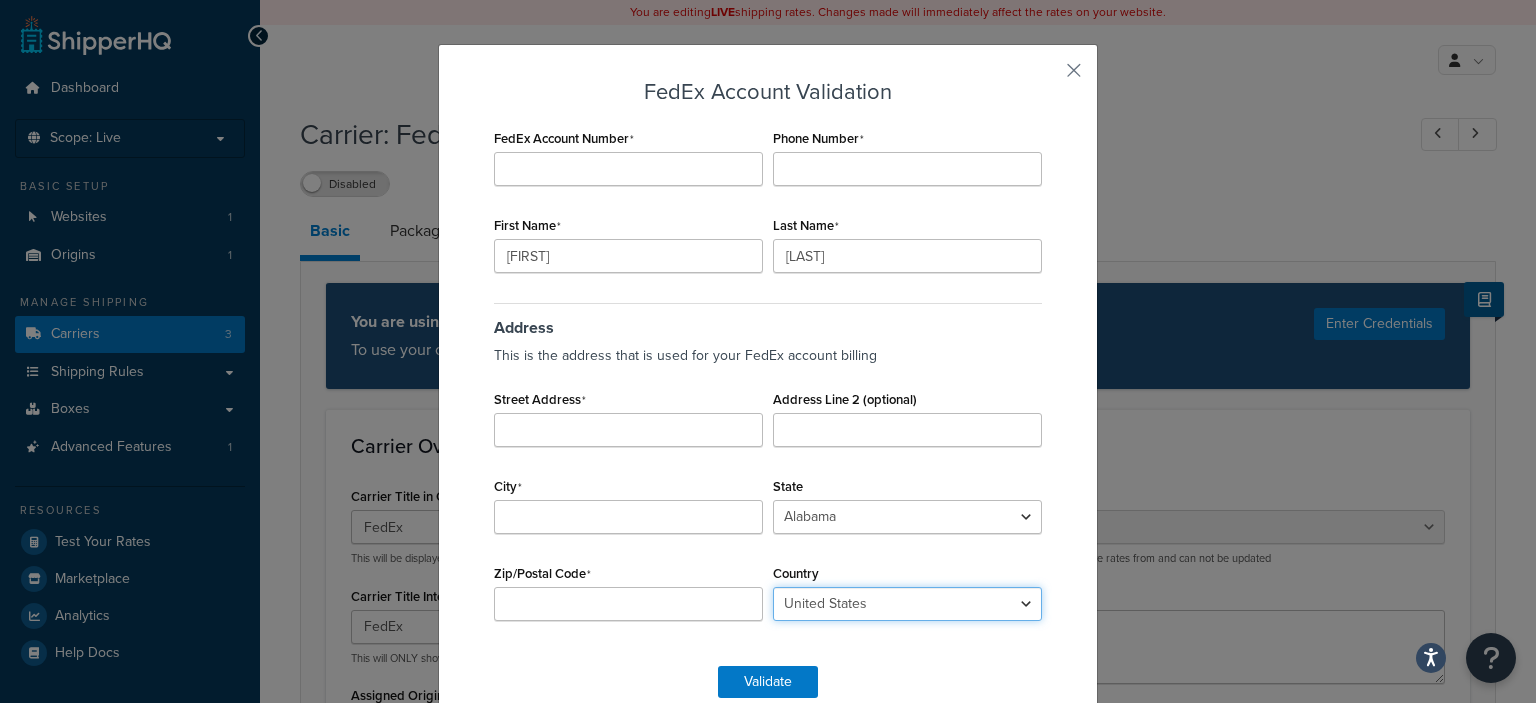 scroll, scrollTop: 0, scrollLeft: 0, axis: both 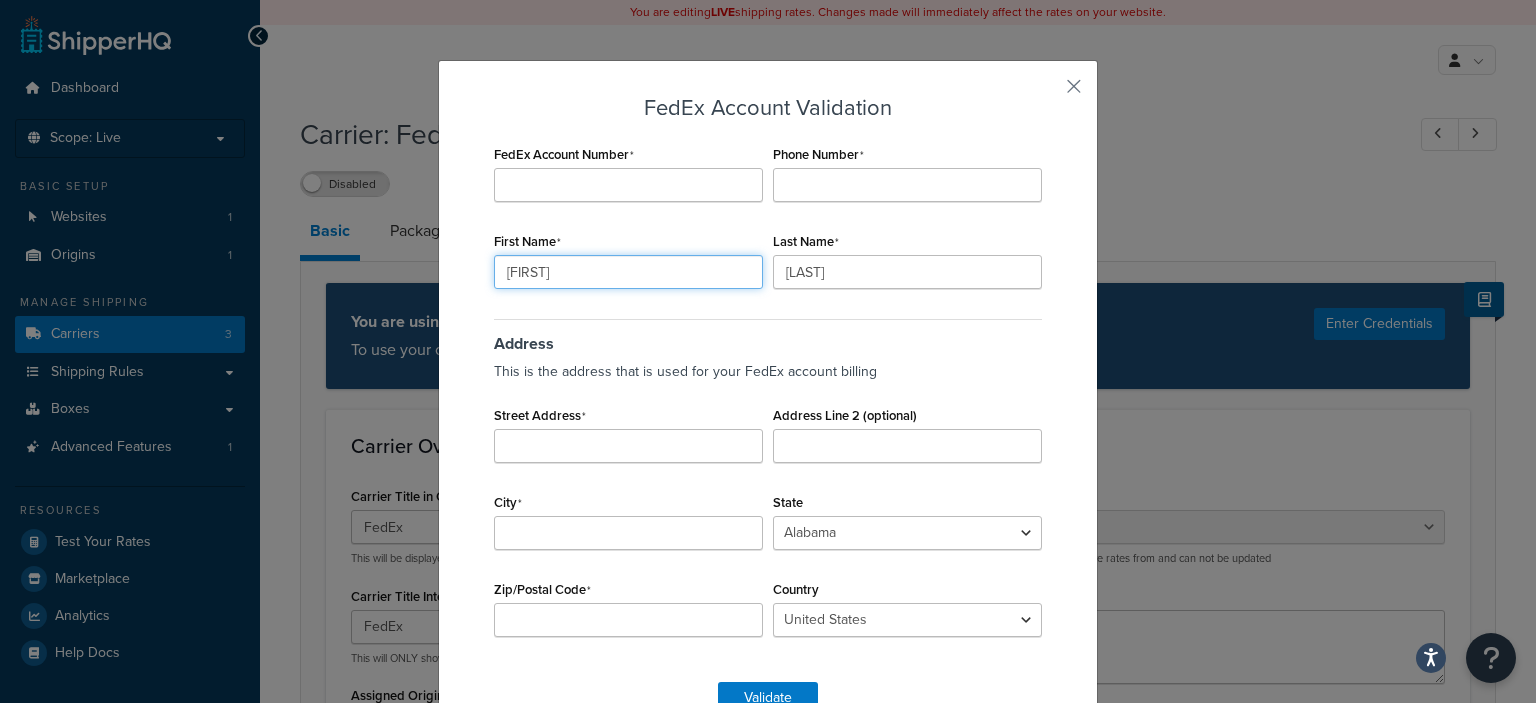 drag, startPoint x: 590, startPoint y: 269, endPoint x: 360, endPoint y: 279, distance: 230.21729 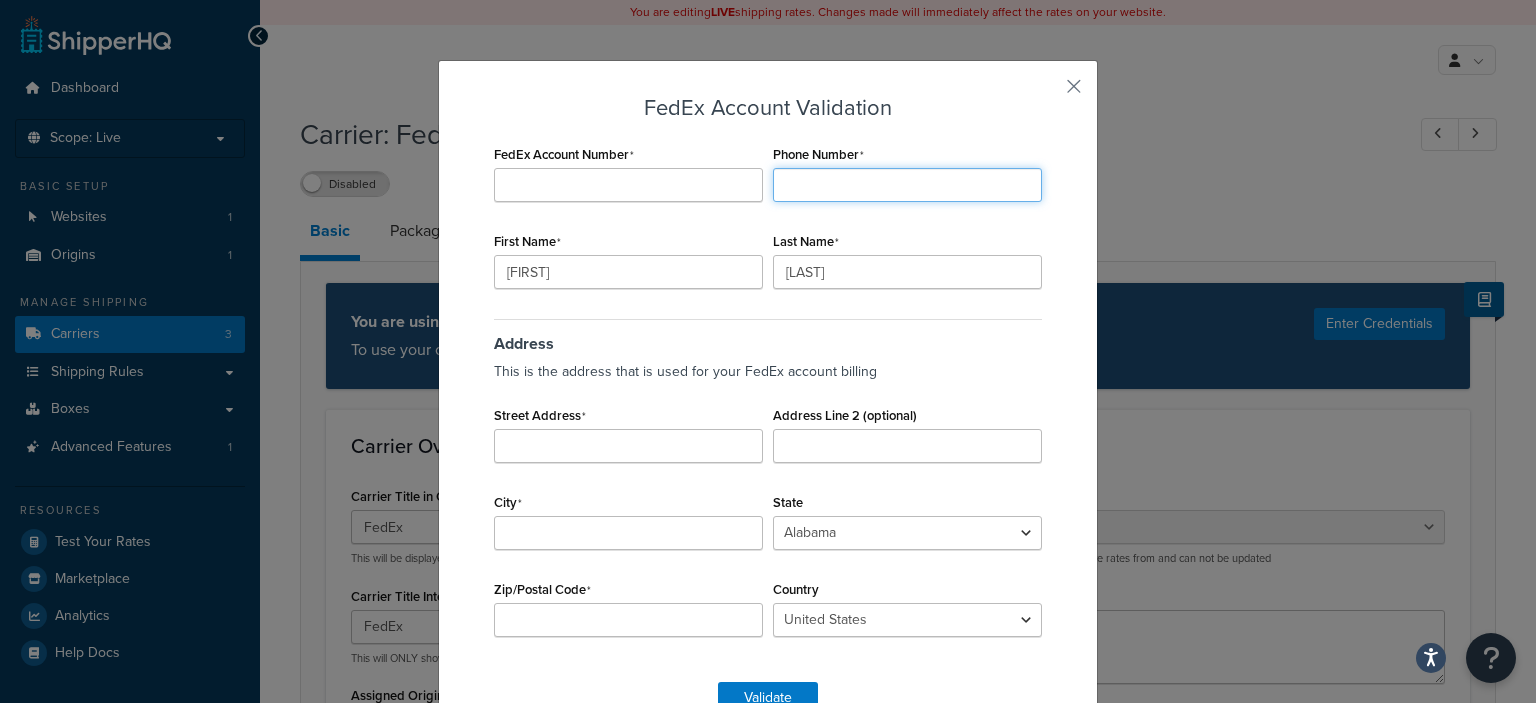 click on "Phone Number" at bounding box center (907, 185) 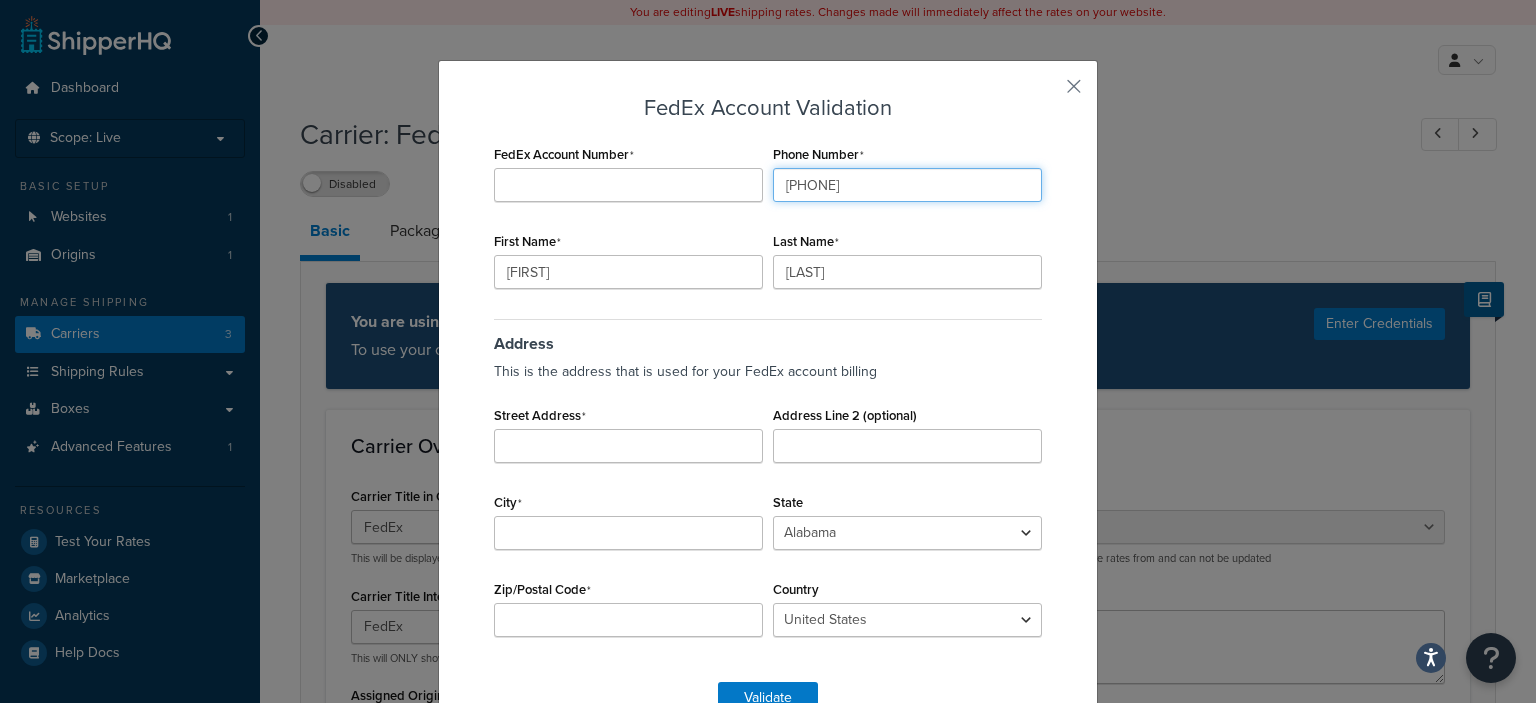 type on "01235512500" 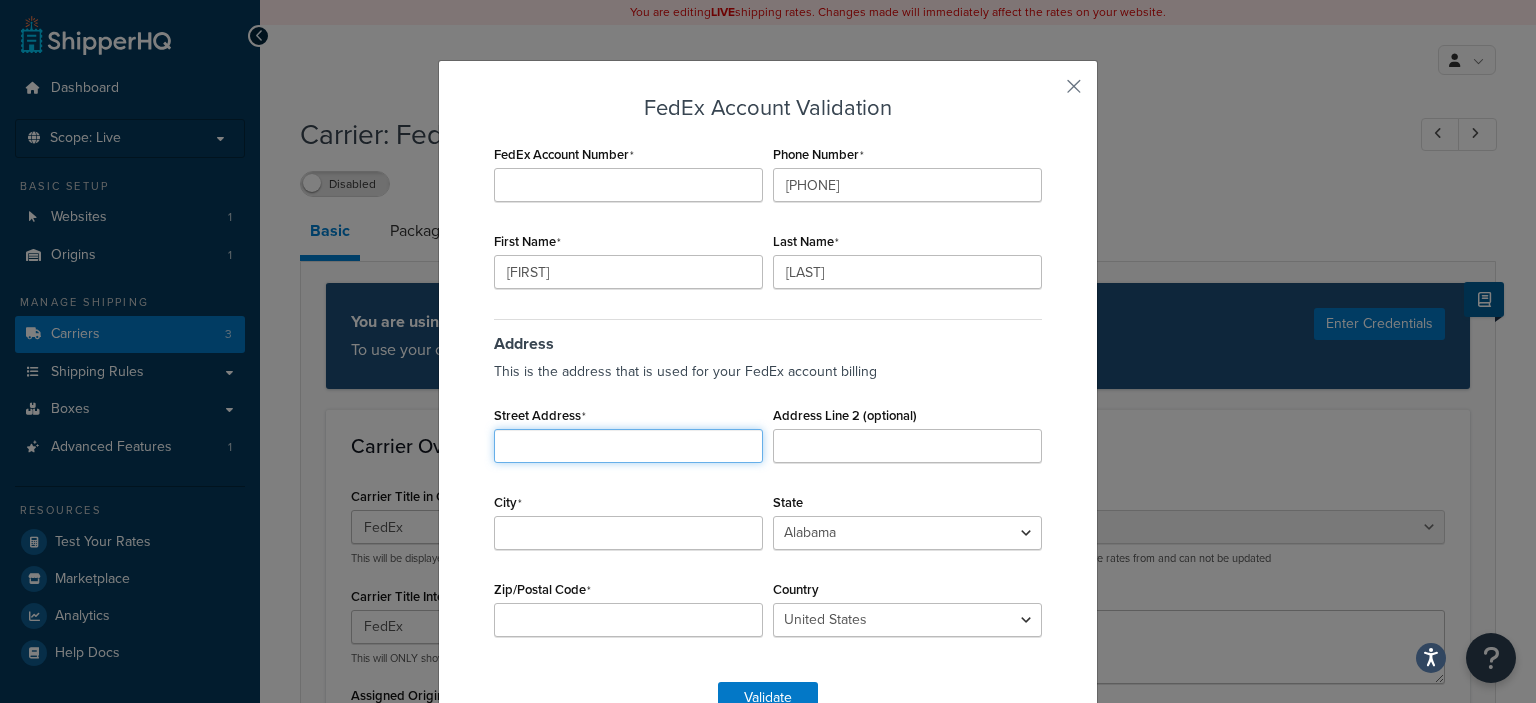 click on "Street Address" at bounding box center (628, 446) 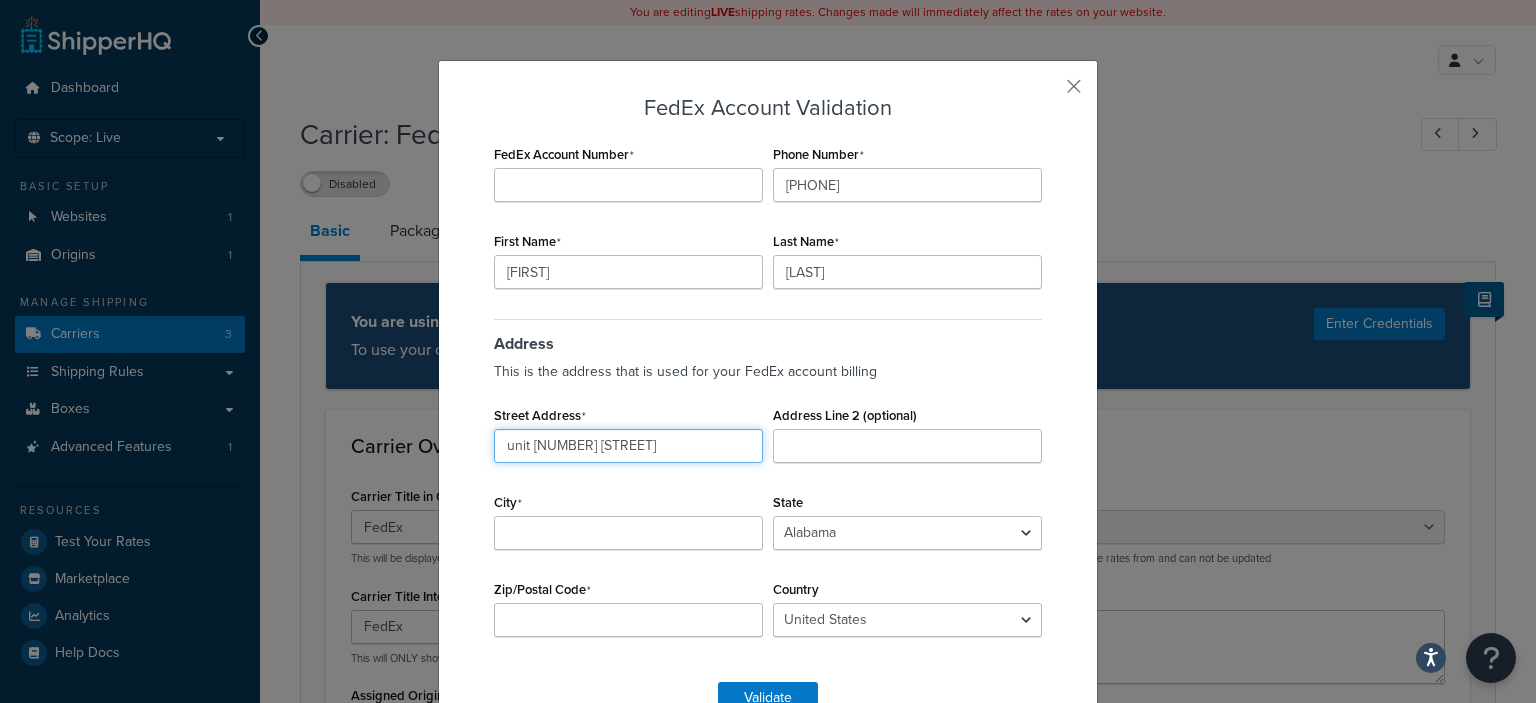 type on "unit 14 moorbrook" 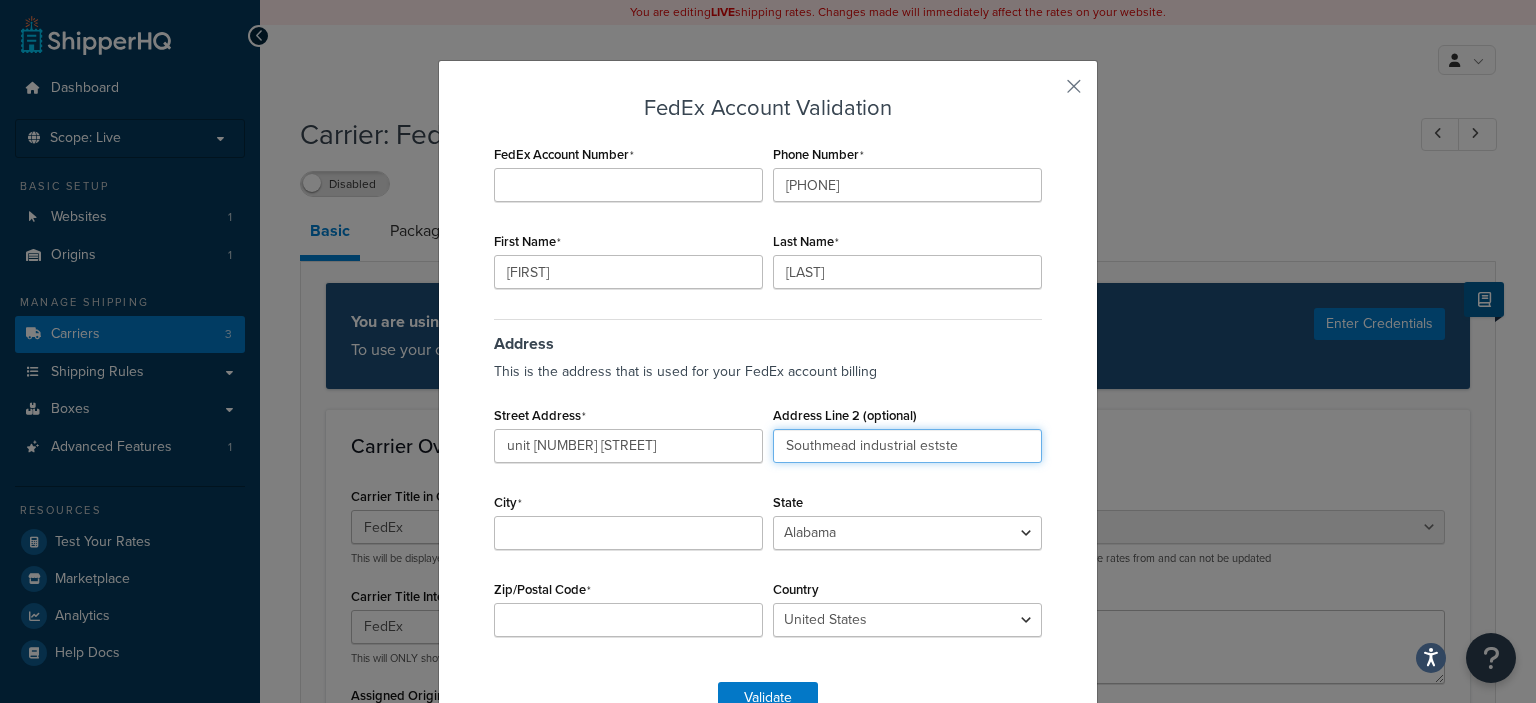 type on "Southmead industrial estste" 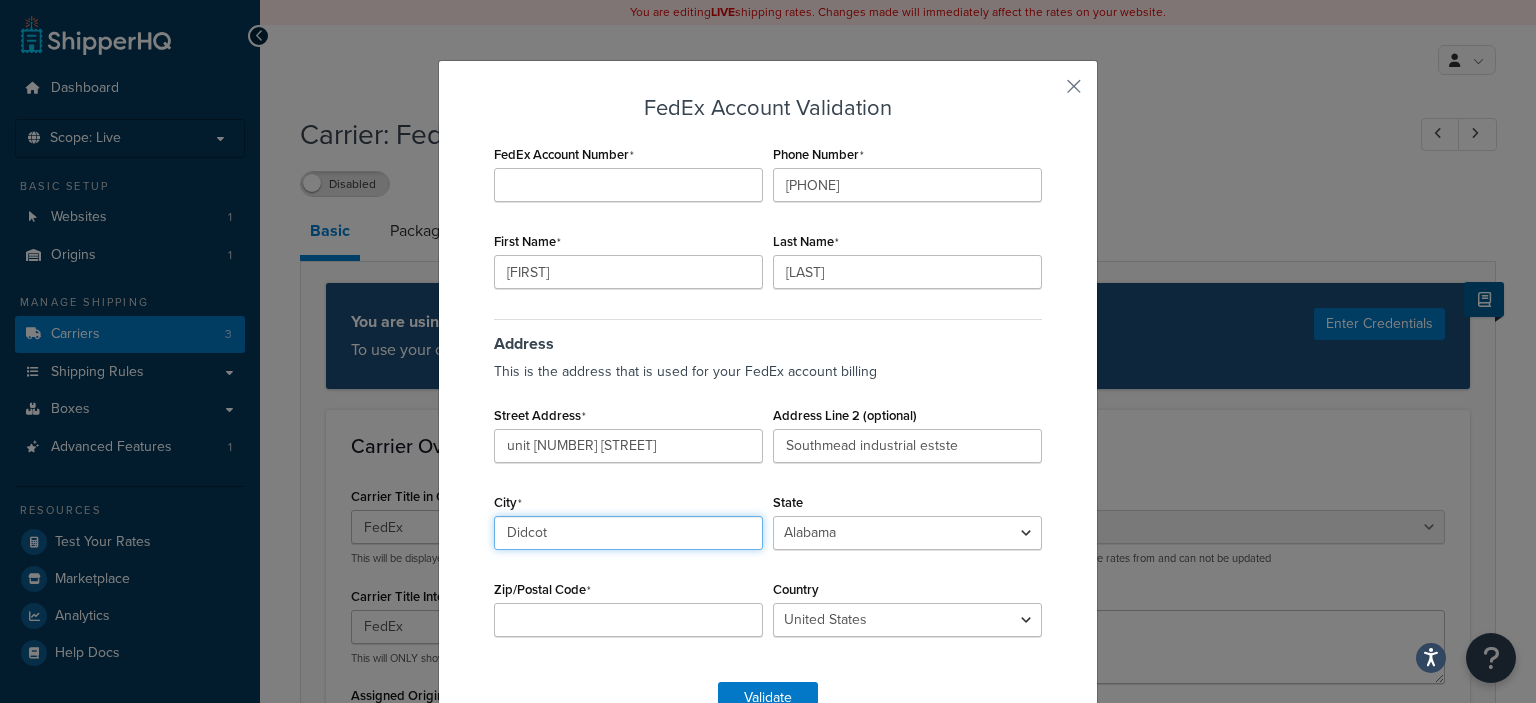 type on "Didcot" 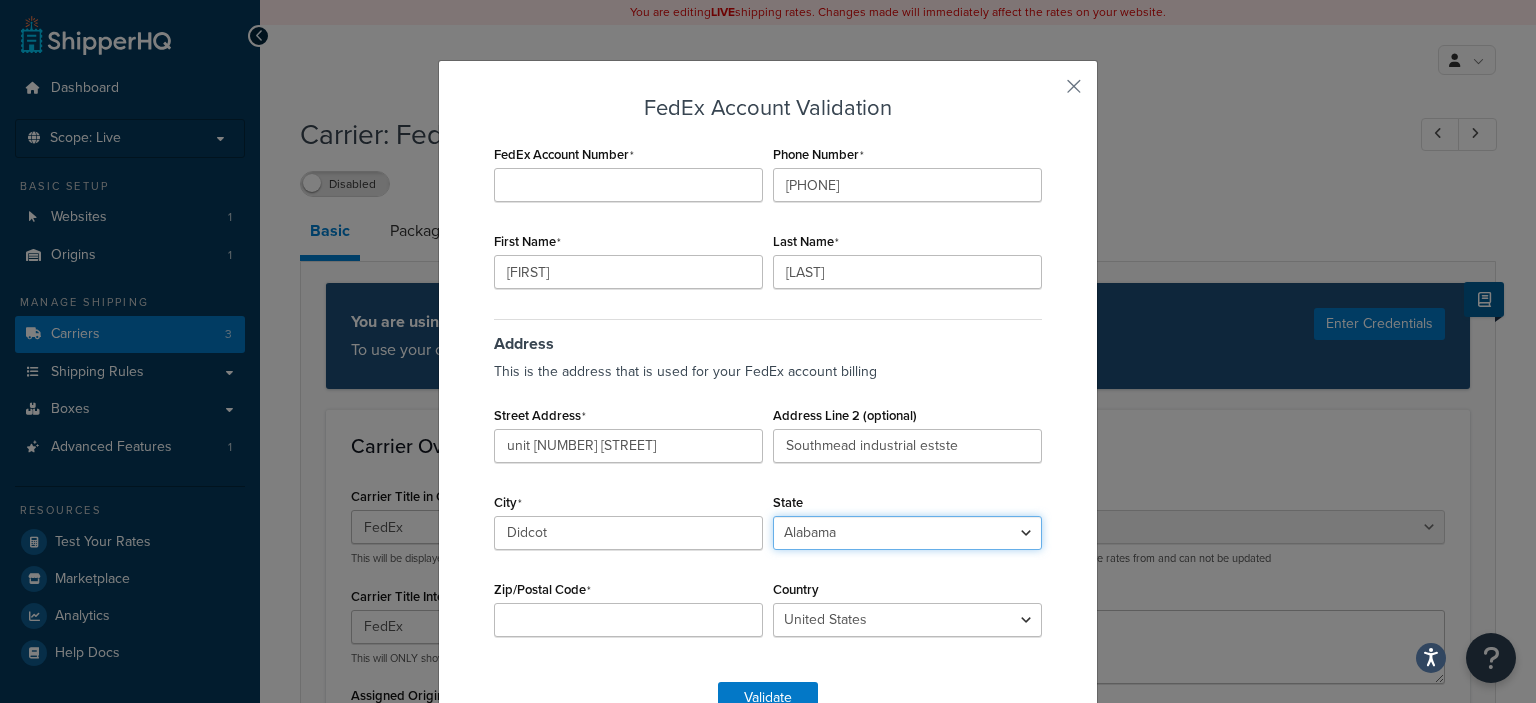 select on "OH" 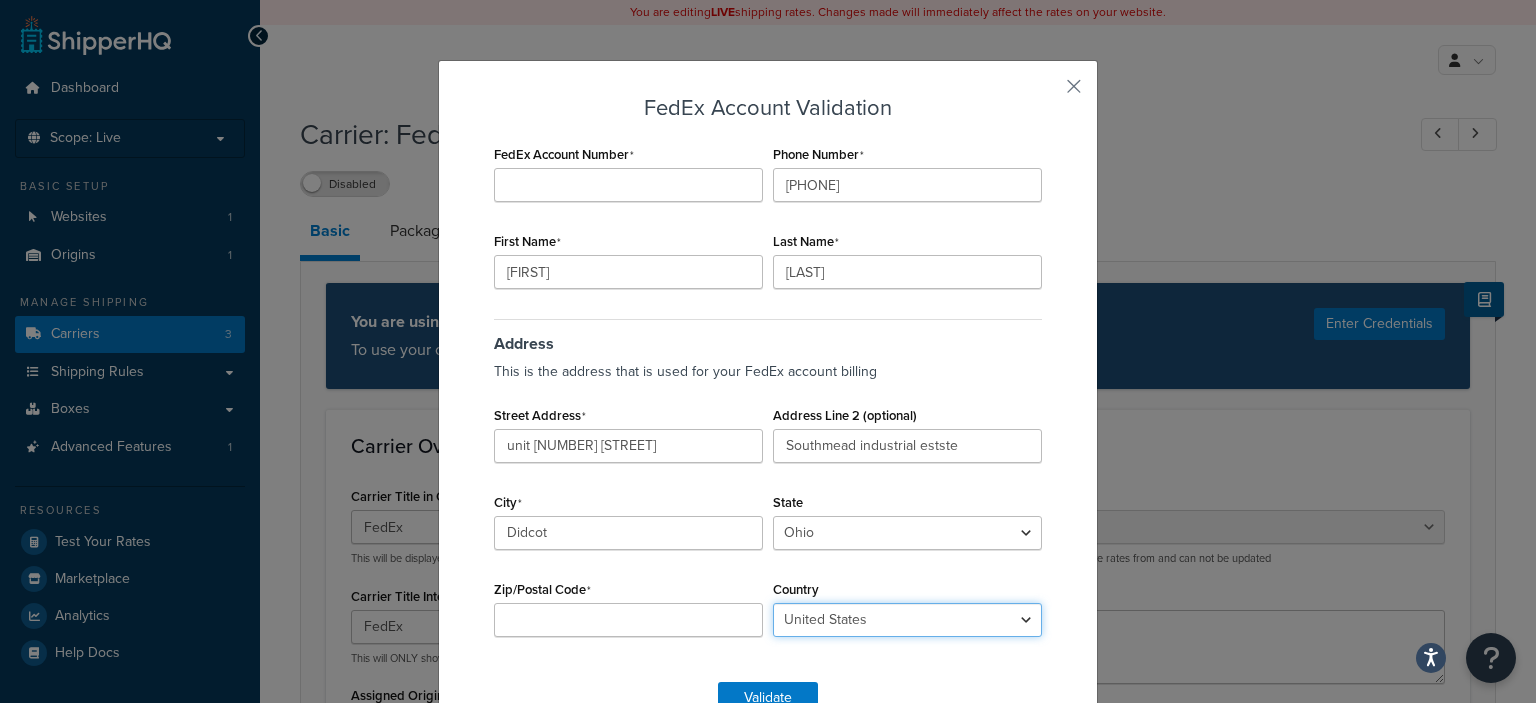 click on "Algeria  Angola  Argentina  Austria  Australia  Azerbaijan  Bahamas  Bahrain  Bangladesh  Belgium  Bermuda  Brazil  Bolivia, Plurinational State of  Bulgaria  Burundi  Cameroon  Canada  Cayman Islands  Chile  China, People's Republic of  Colombia  Congo, the Democratic Republic of the  Côte dIvoire  Costa Rica  Croatia  Czech Republic  Denmark  Djibouti  Dominican Republic  Ecuador  Egypt  El Salvador  Estonia  Ethiopia  Finland  France  Germany  Ghana  Guernsey  Greece  Guatemala  Honduras  Hong Kong  Hungary  Indonesia  Ireland, Republic of  Israel  India  Italy  Jersey  Japan  Jordan  Kenya  Kuwait  Latvia  Lithuania  Luxembourg  Macau  Mauritius  Malawi  Malaysia  Mexico  Morocco  Mozambique  Netherlands  Nicaragua  Nigeria  Norway  New Zealand  Oman  Pakistan  Panama  Paraguay  Peru  Philippines  Poland  Portugal  Puerto Rico  Qatar  Romania  Russia  Rwanda  Saudi Arabia  Serbia  Singapore  Slovakia  Slovenia  Spain  South Africa  South Korea  Sri Lanka  Sweden  Switzerland  Thailand  Tunisia  Turkey" at bounding box center (907, 620) 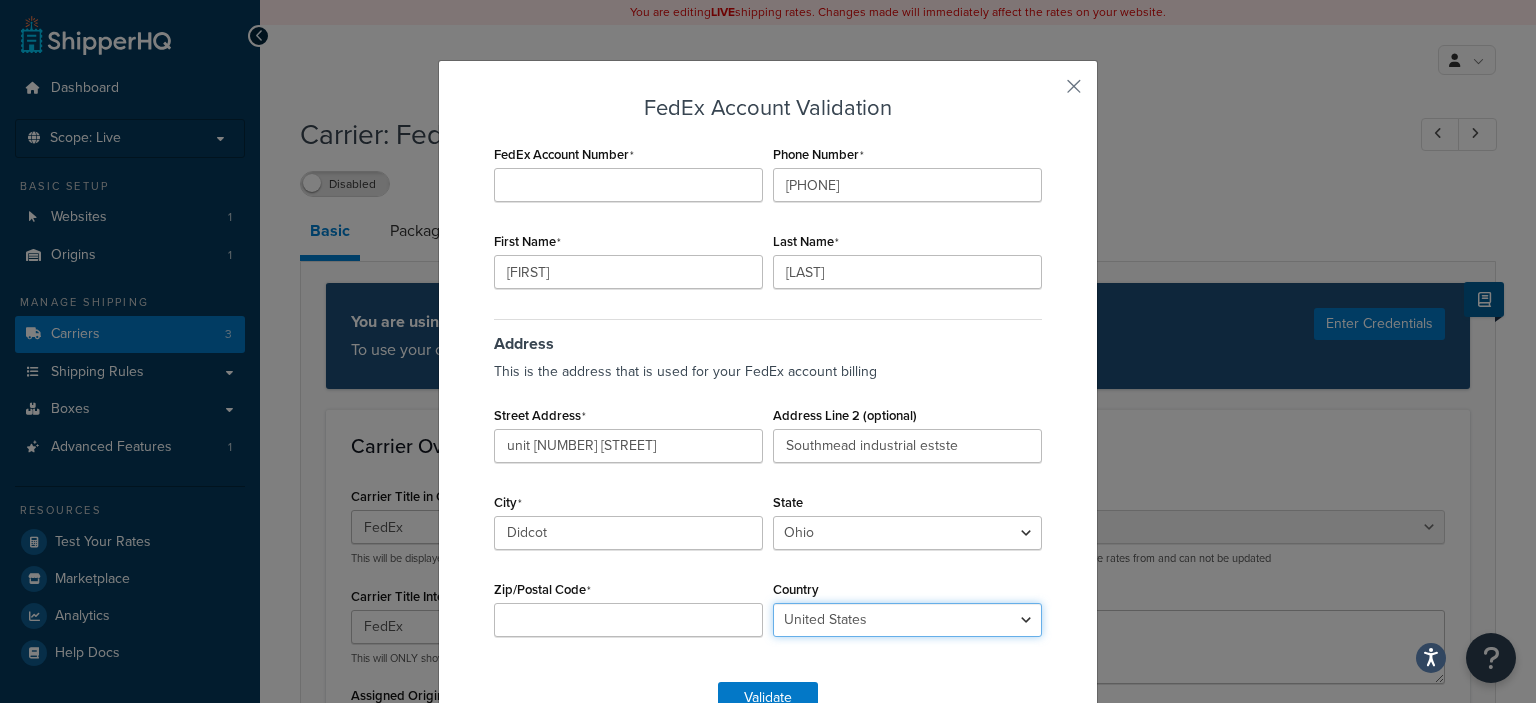 select on "GB" 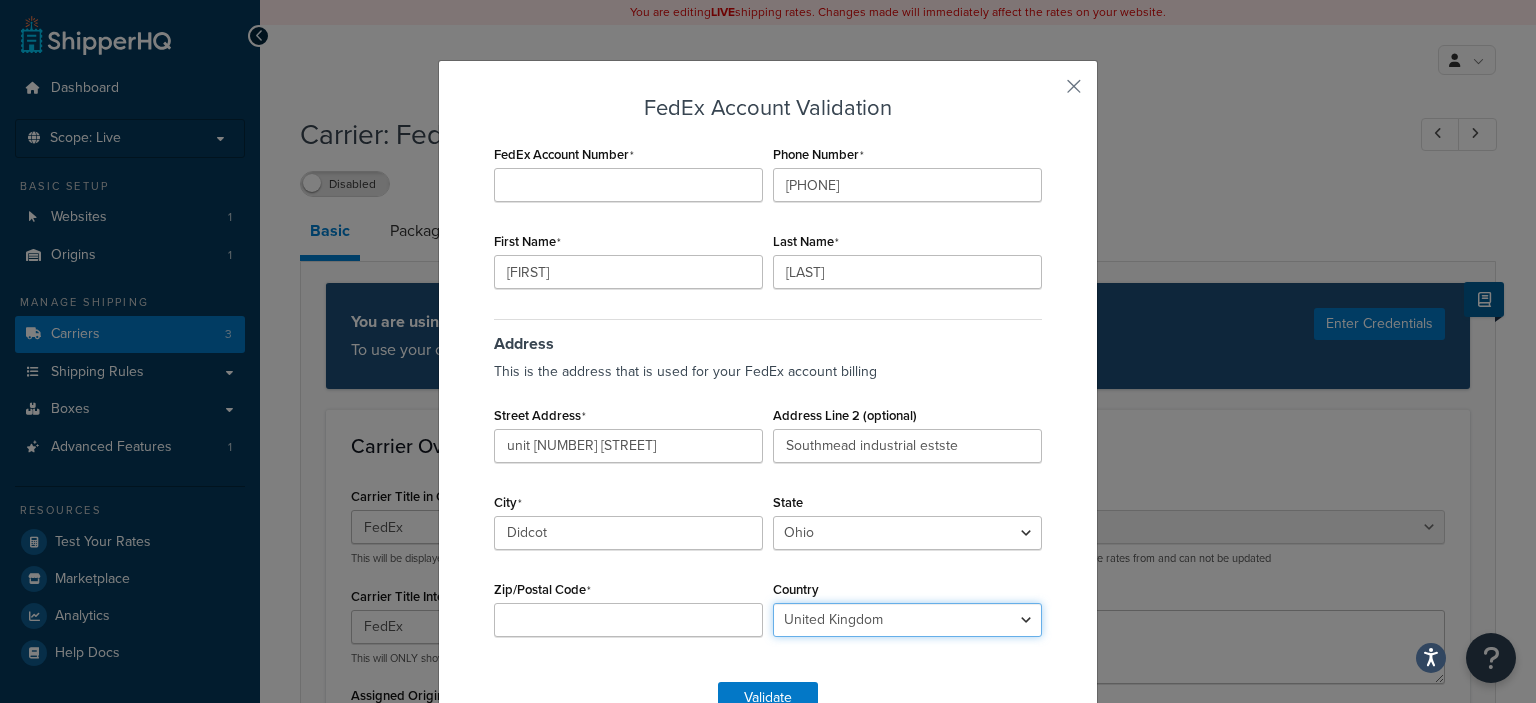 click on "Algeria  Angola  Argentina  Austria  Australia  Azerbaijan  Bahamas  Bahrain  Bangladesh  Belgium  Bermuda  Brazil  Bolivia, Plurinational State of  Bulgaria  Burundi  Cameroon  Canada  Cayman Islands  Chile  China, People's Republic of  Colombia  Congo, the Democratic Republic of the  Côte dIvoire  Costa Rica  Croatia  Czech Republic  Denmark  Djibouti  Dominican Republic  Ecuador  Egypt  El Salvador  Estonia  Ethiopia  Finland  France  Germany  Ghana  Guernsey  Greece  Guatemala  Honduras  Hong Kong  Hungary  Indonesia  Ireland, Republic of  Israel  India  Italy  Jersey  Japan  Jordan  Kenya  Kuwait  Latvia  Lithuania  Luxembourg  Macau  Mauritius  Malawi  Malaysia  Mexico  Morocco  Mozambique  Netherlands  Nicaragua  Nigeria  Norway  New Zealand  Oman  Pakistan  Panama  Paraguay  Peru  Philippines  Poland  Portugal  Puerto Rico  Qatar  Romania  Russia  Rwanda  Saudi Arabia  Serbia  Singapore  Slovakia  Slovenia  Spain  South Africa  South Korea  Sri Lanka  Sweden  Switzerland  Thailand  Tunisia  Turkey" at bounding box center (907, 620) 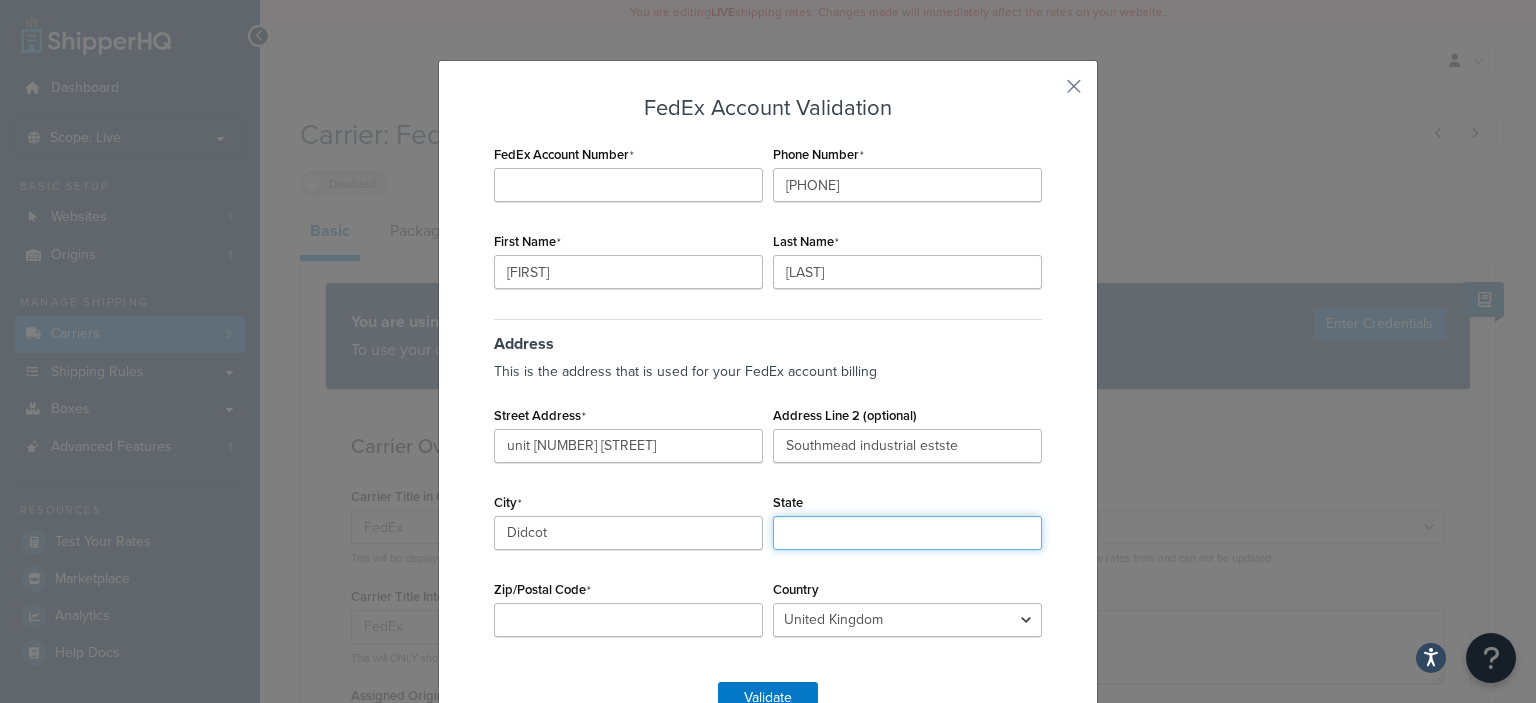click on "State" at bounding box center (907, 533) 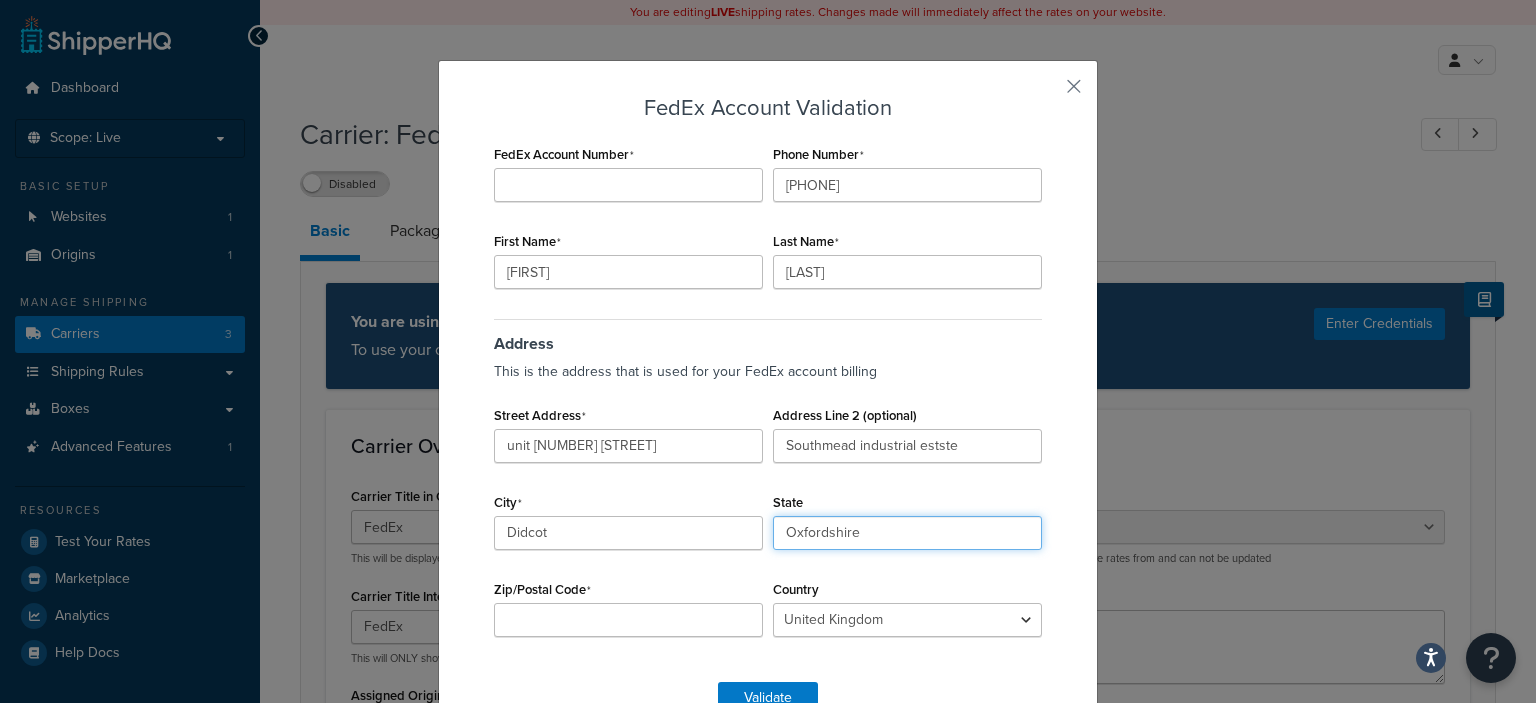 type on "Oxfordshire" 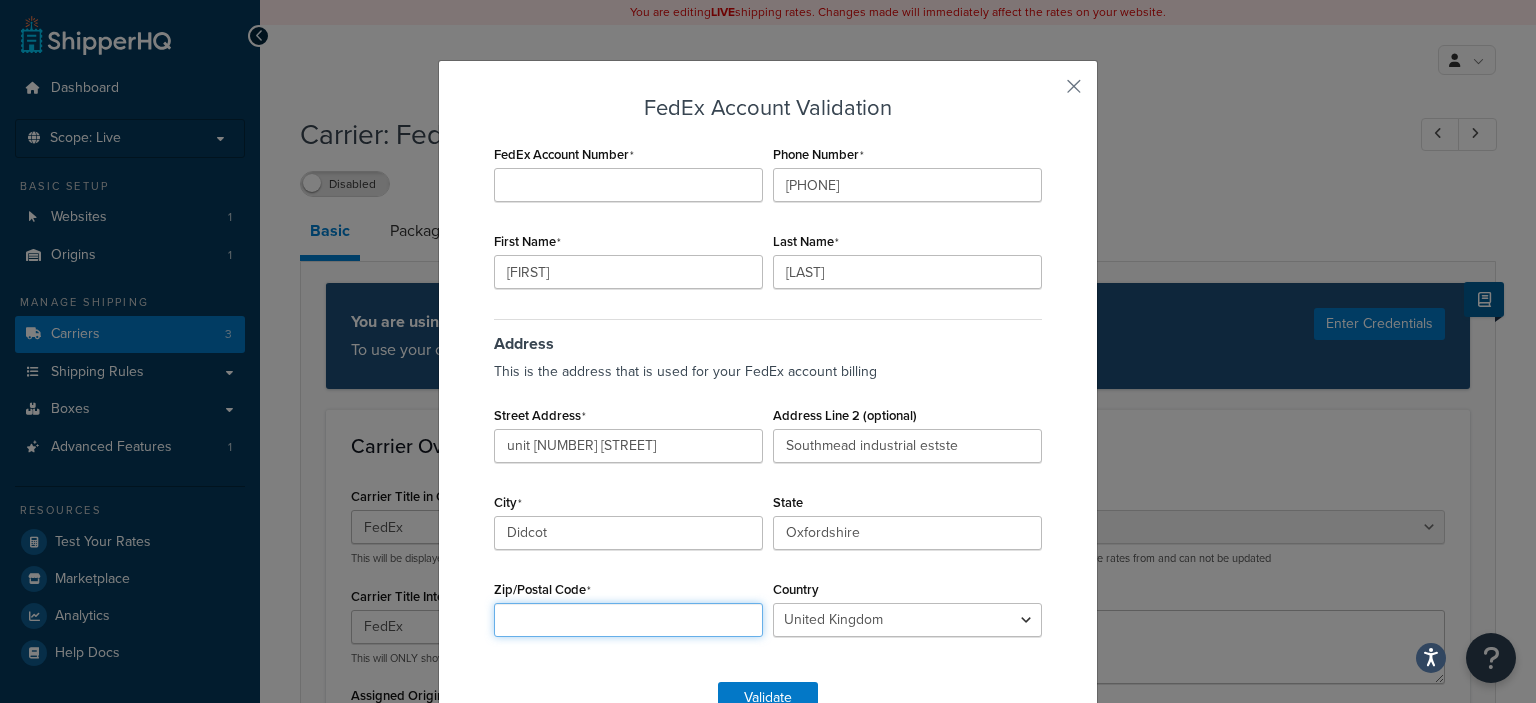 click on "Zip/Postal Code" at bounding box center (628, 620) 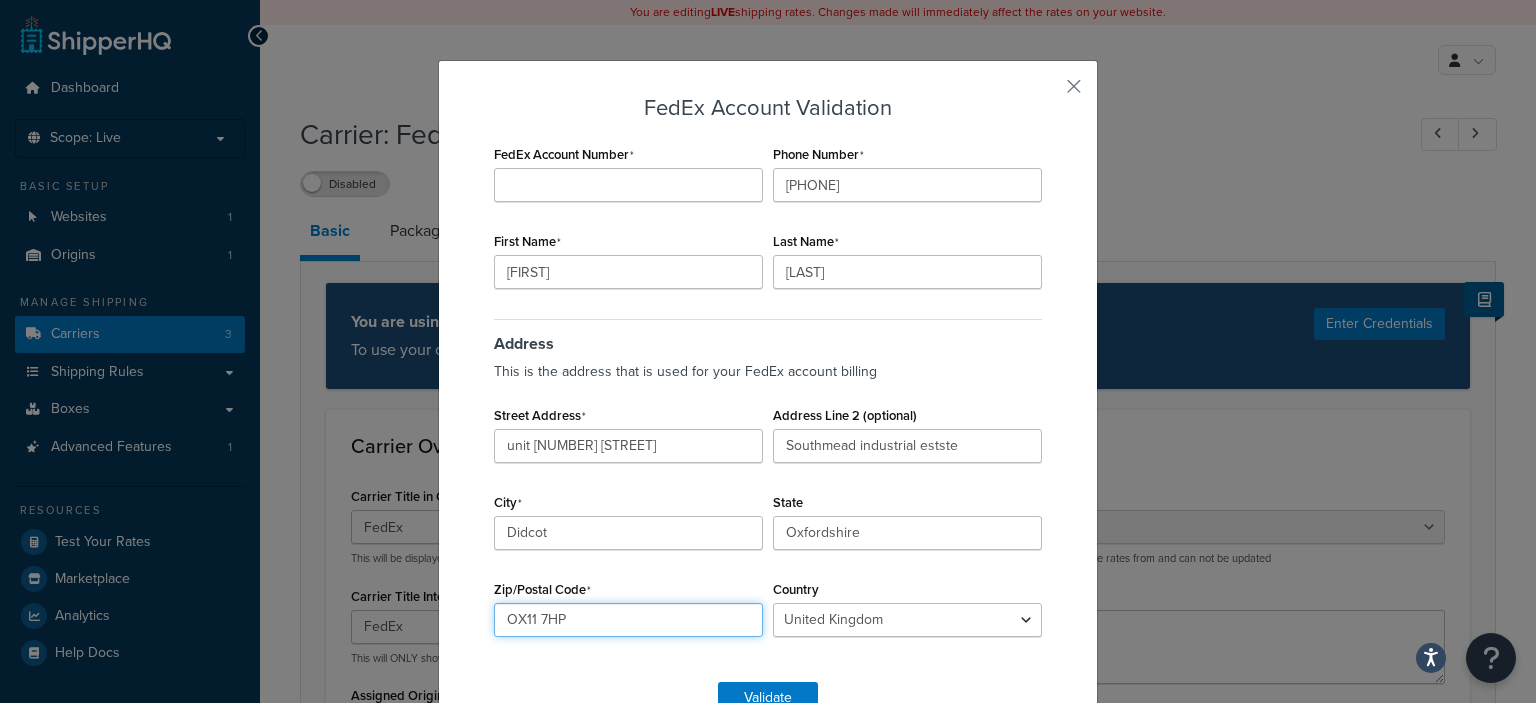 type on "OX11 7HP" 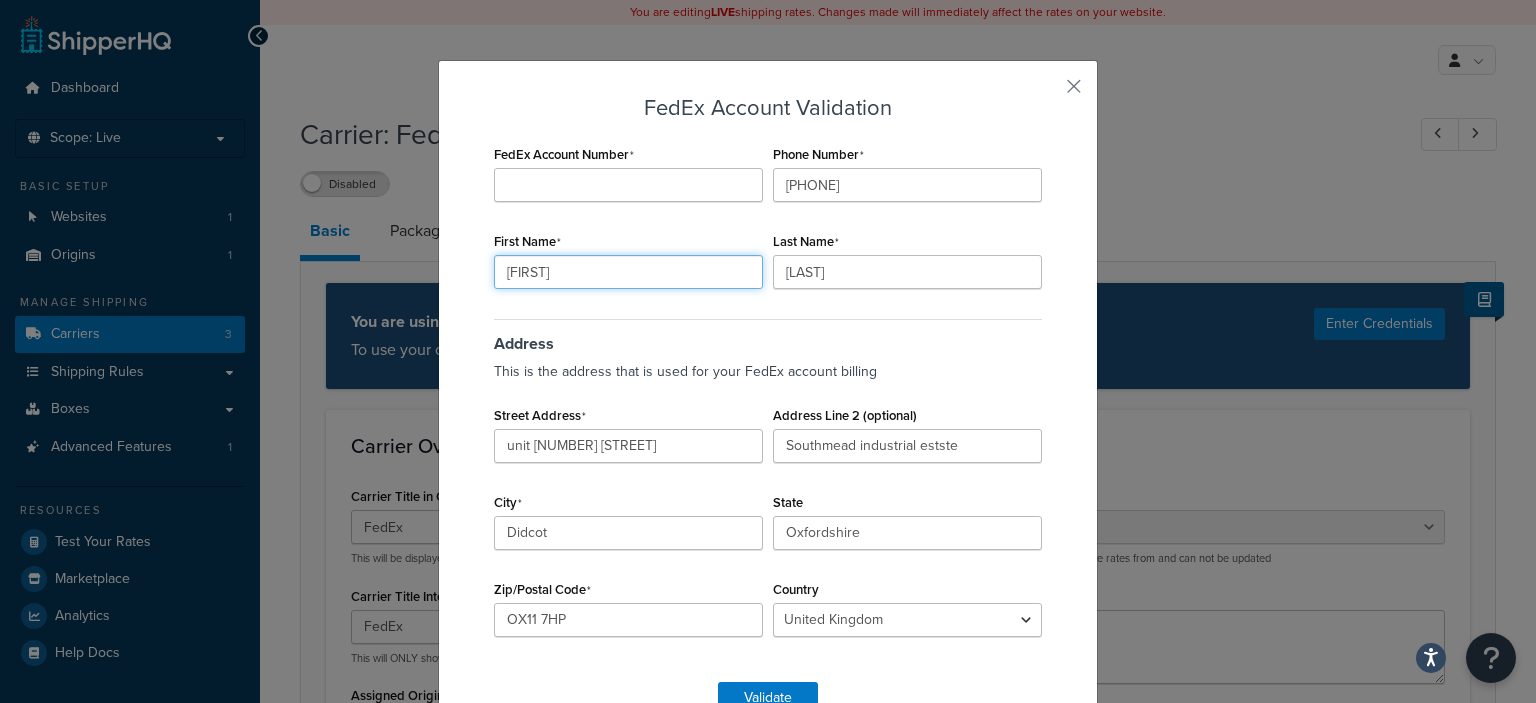 drag, startPoint x: 579, startPoint y: 277, endPoint x: 324, endPoint y: 311, distance: 257.25668 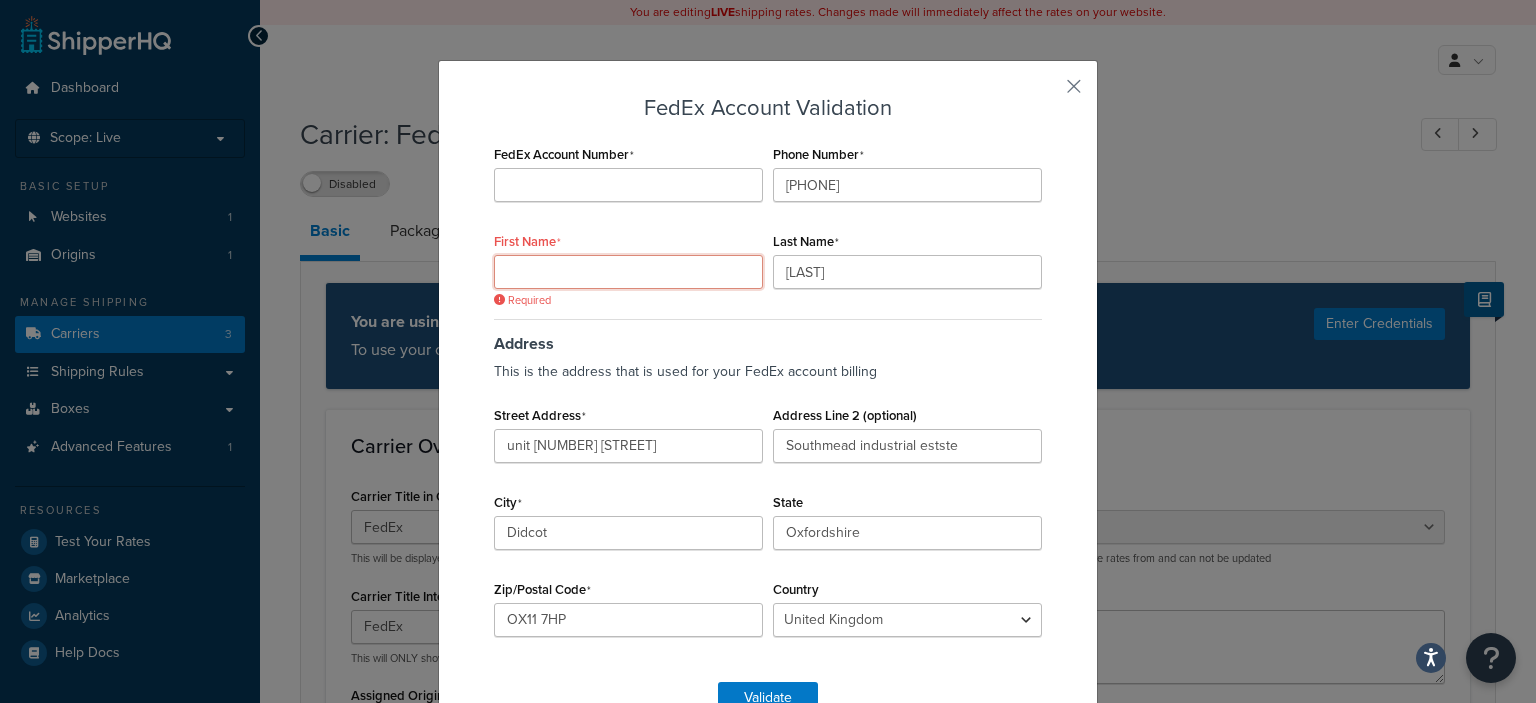type 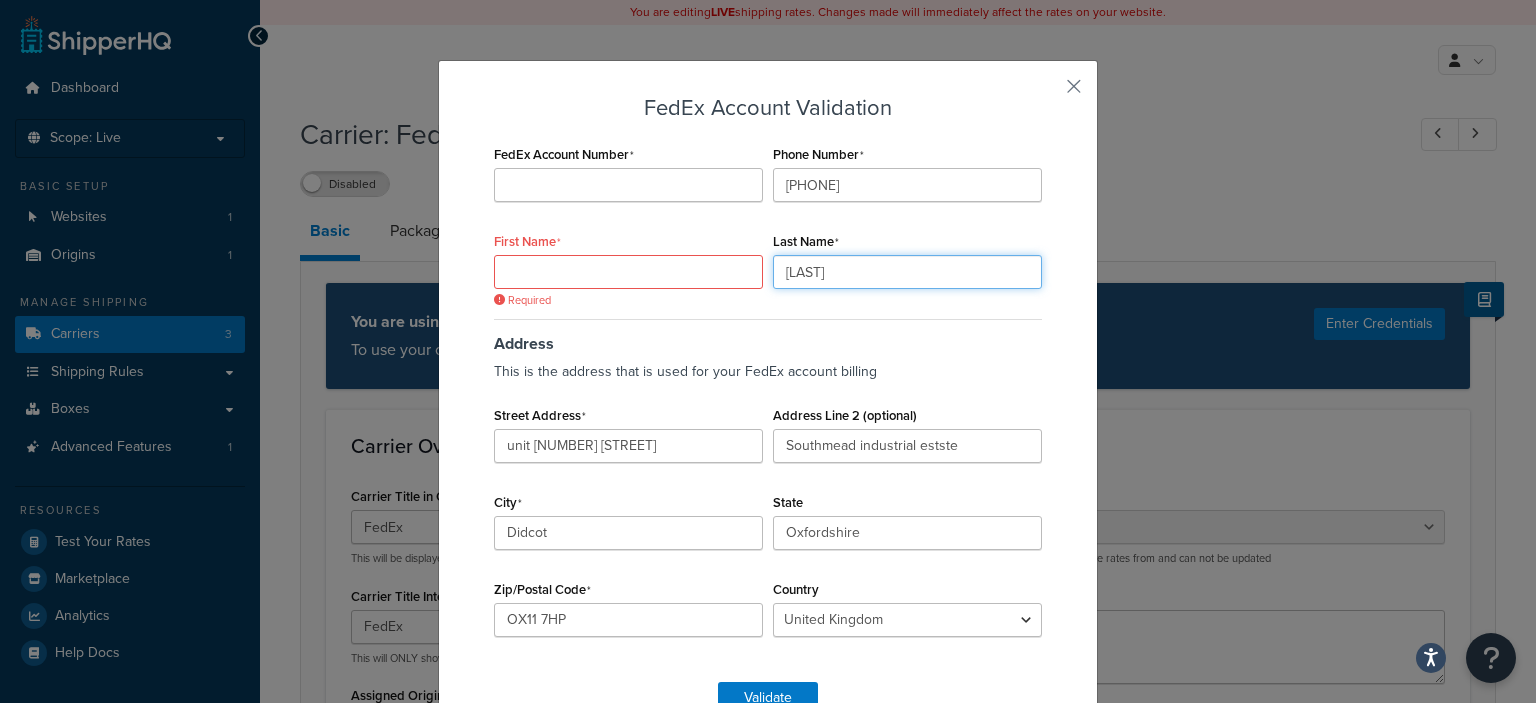 drag, startPoint x: 847, startPoint y: 261, endPoint x: 719, endPoint y: 283, distance: 129.87686 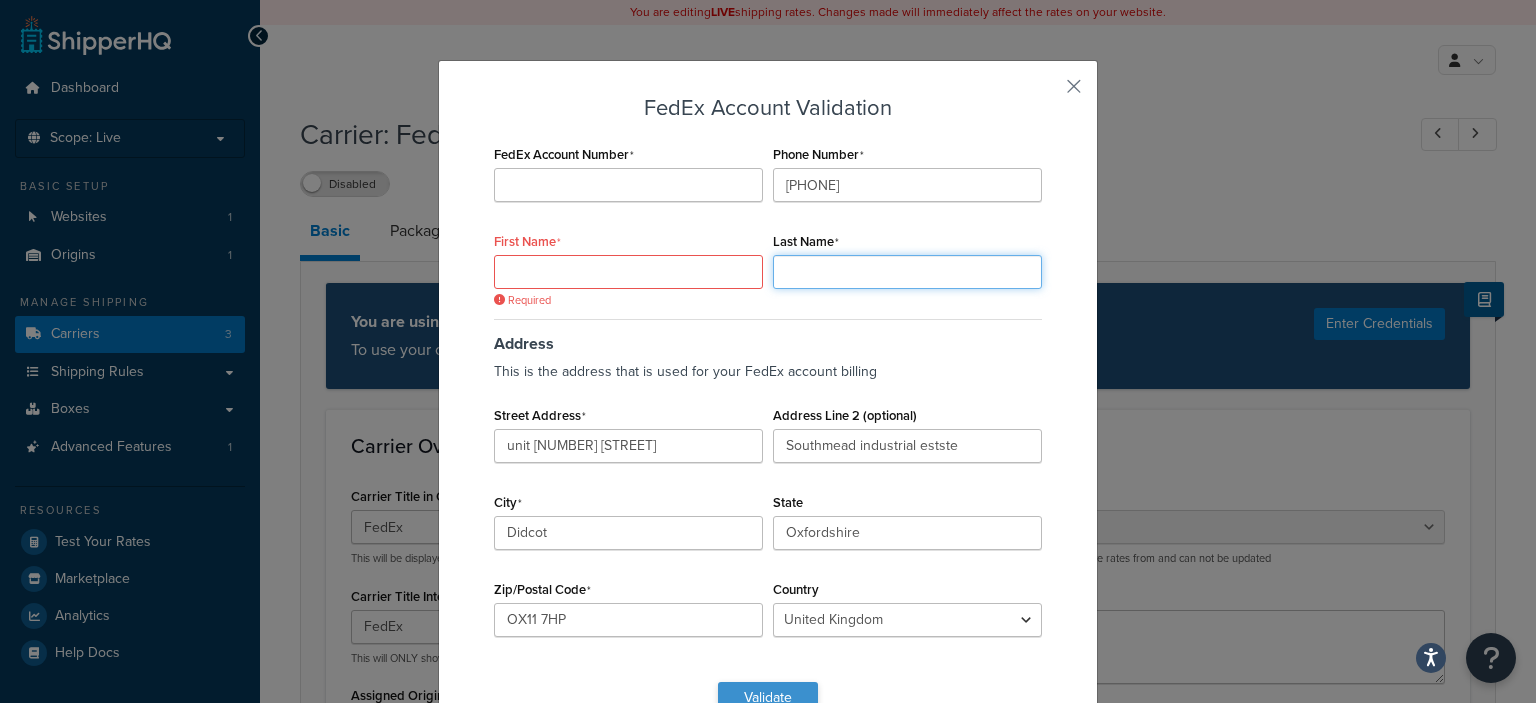 type 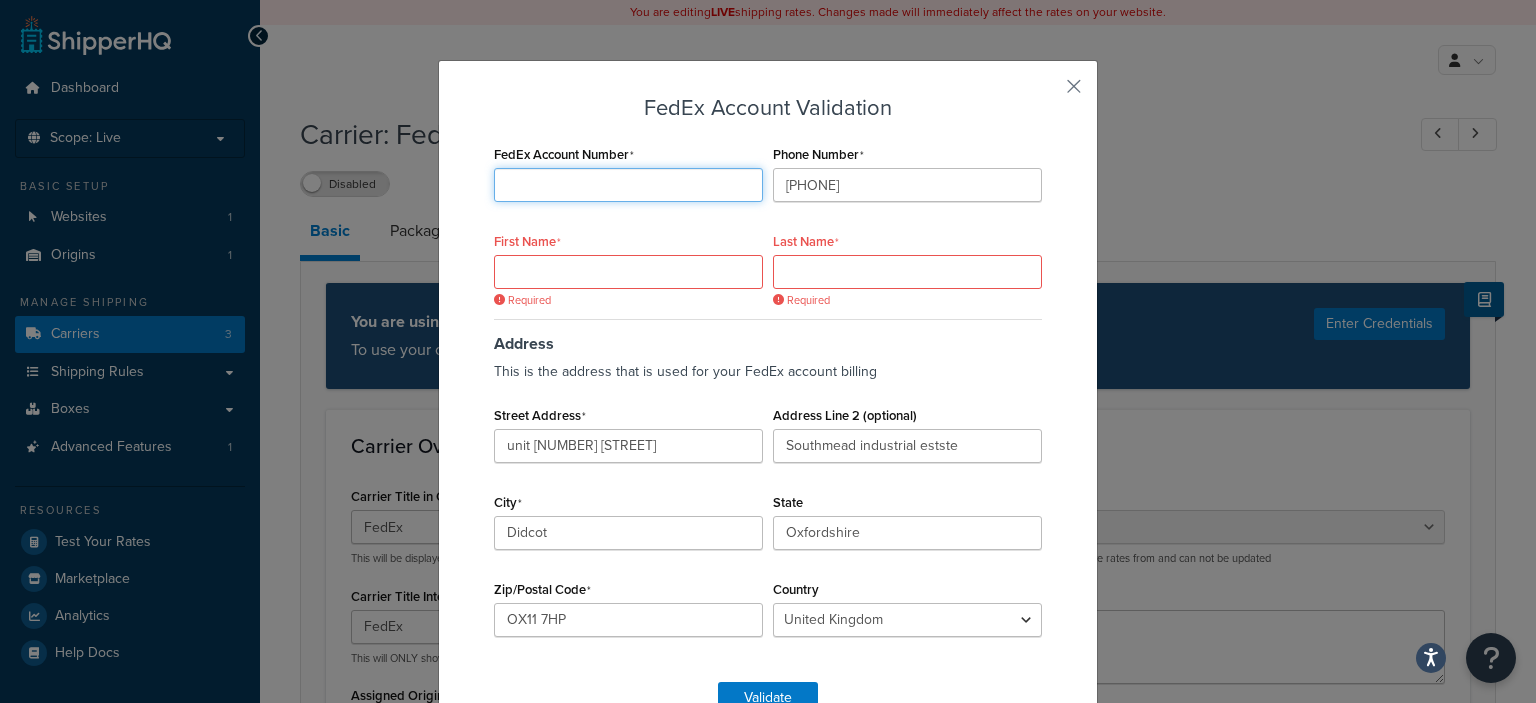click on "FedEx Account Number" at bounding box center [628, 185] 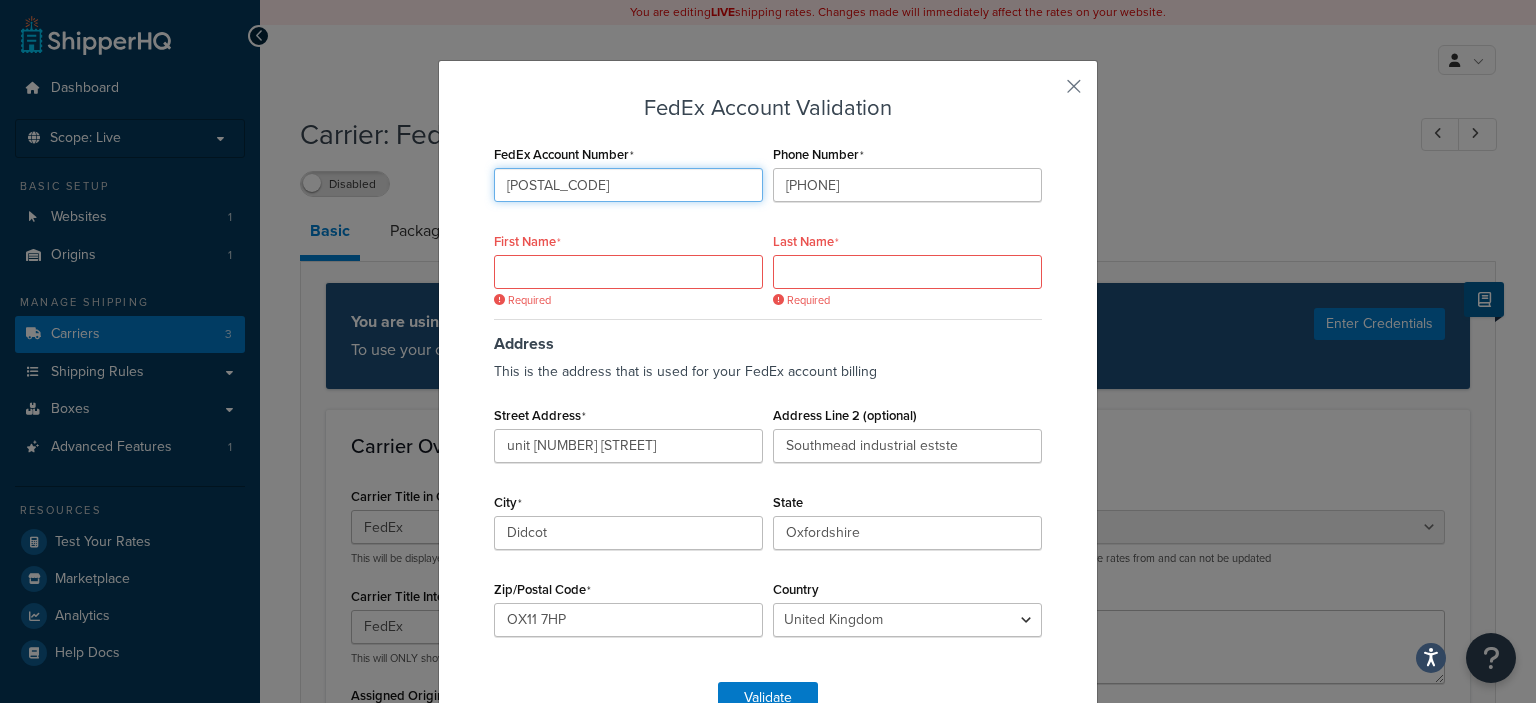type on "977176190" 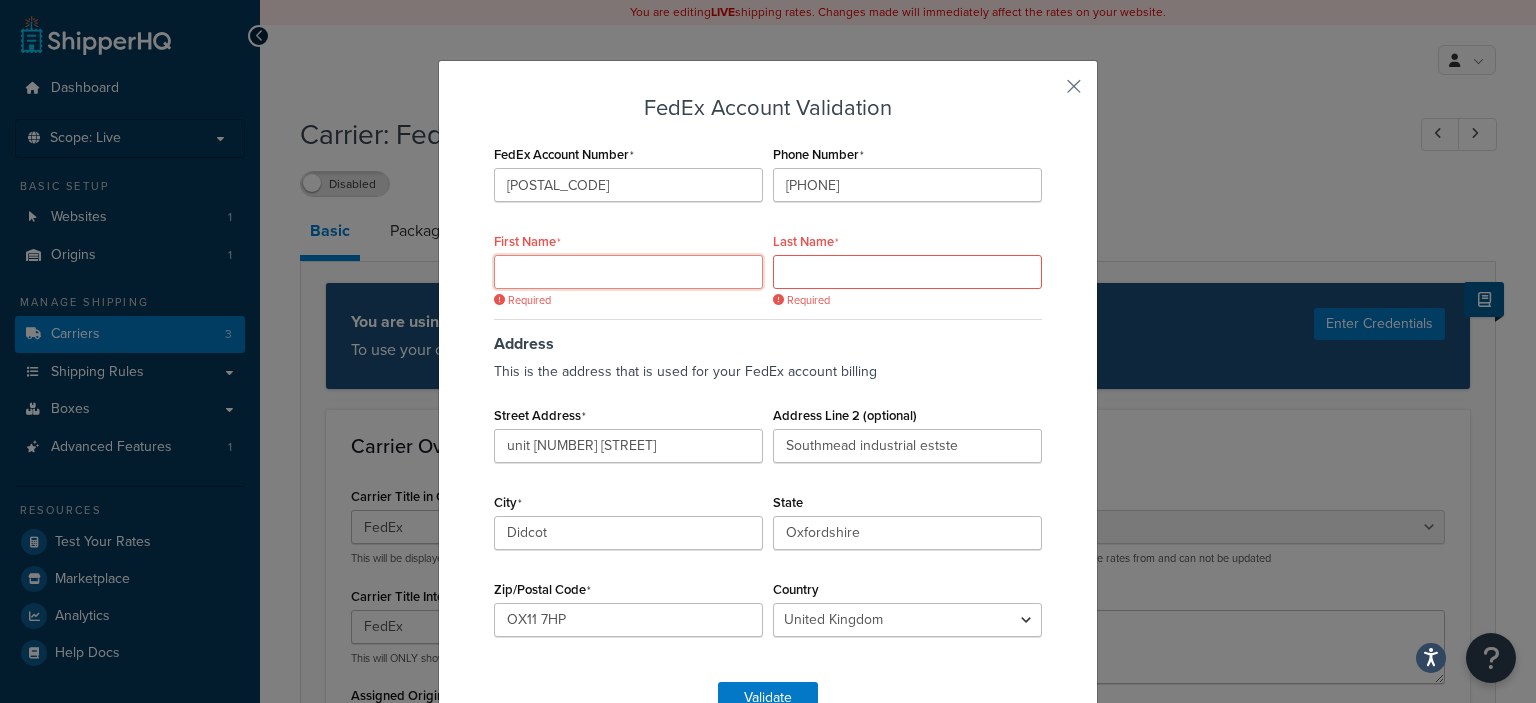 click on "First Name" at bounding box center (628, 272) 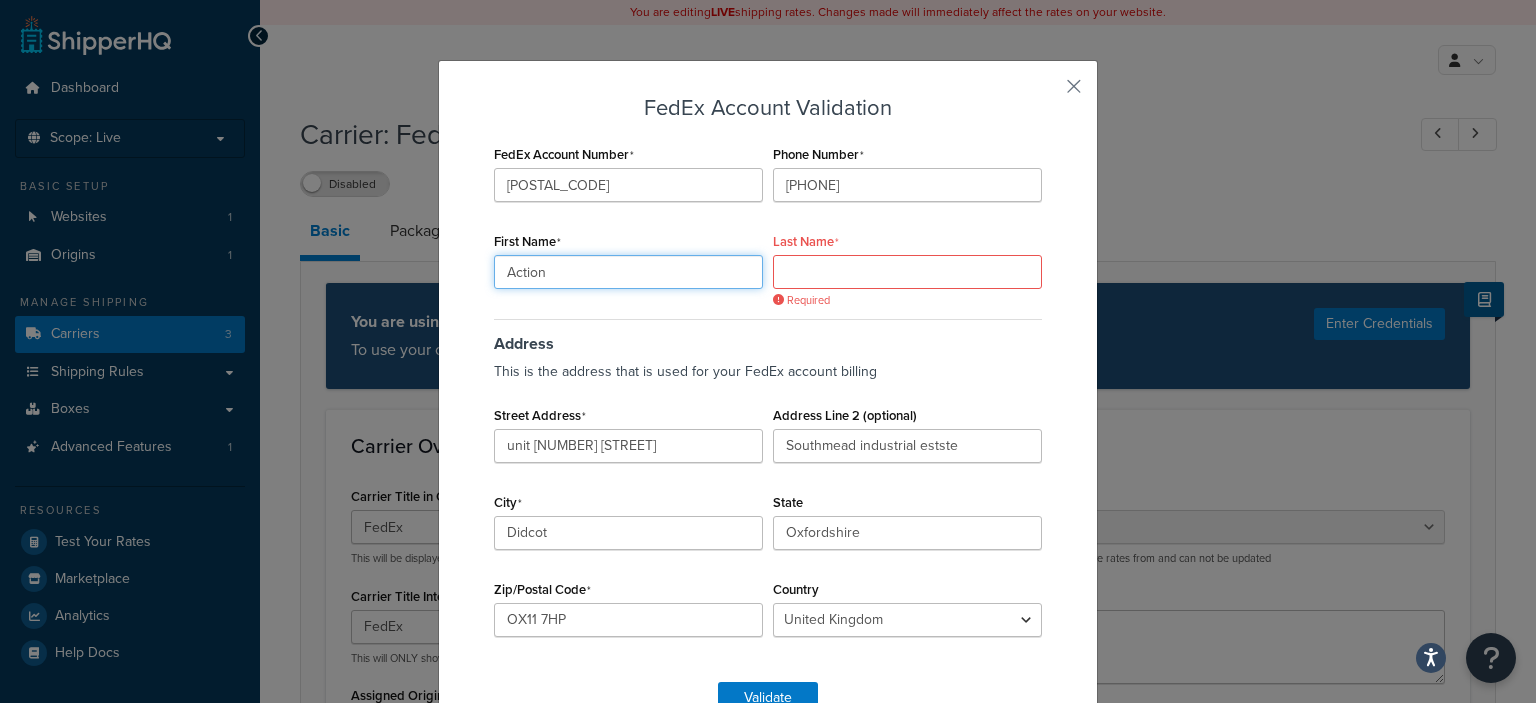 type on "Action" 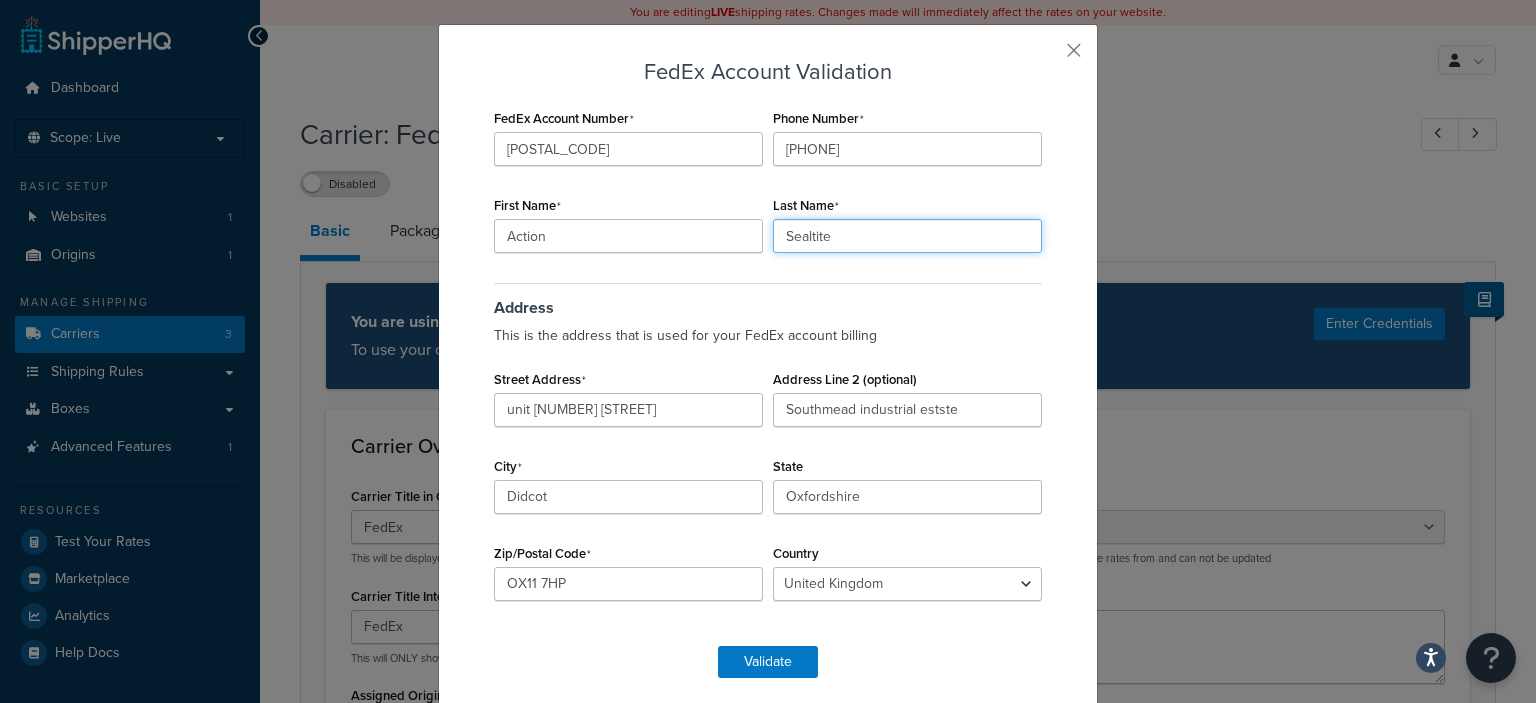 scroll, scrollTop: 51, scrollLeft: 0, axis: vertical 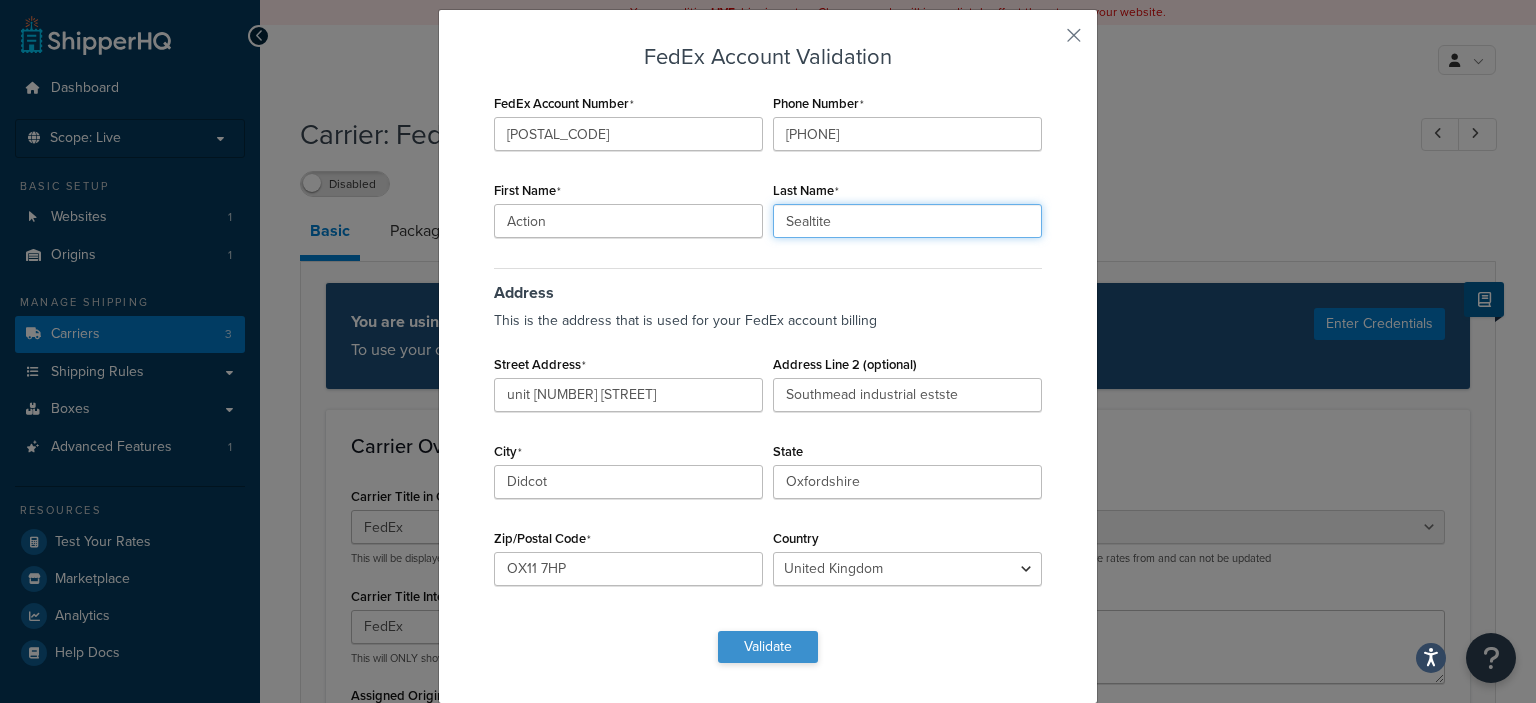 type on "Sealtite" 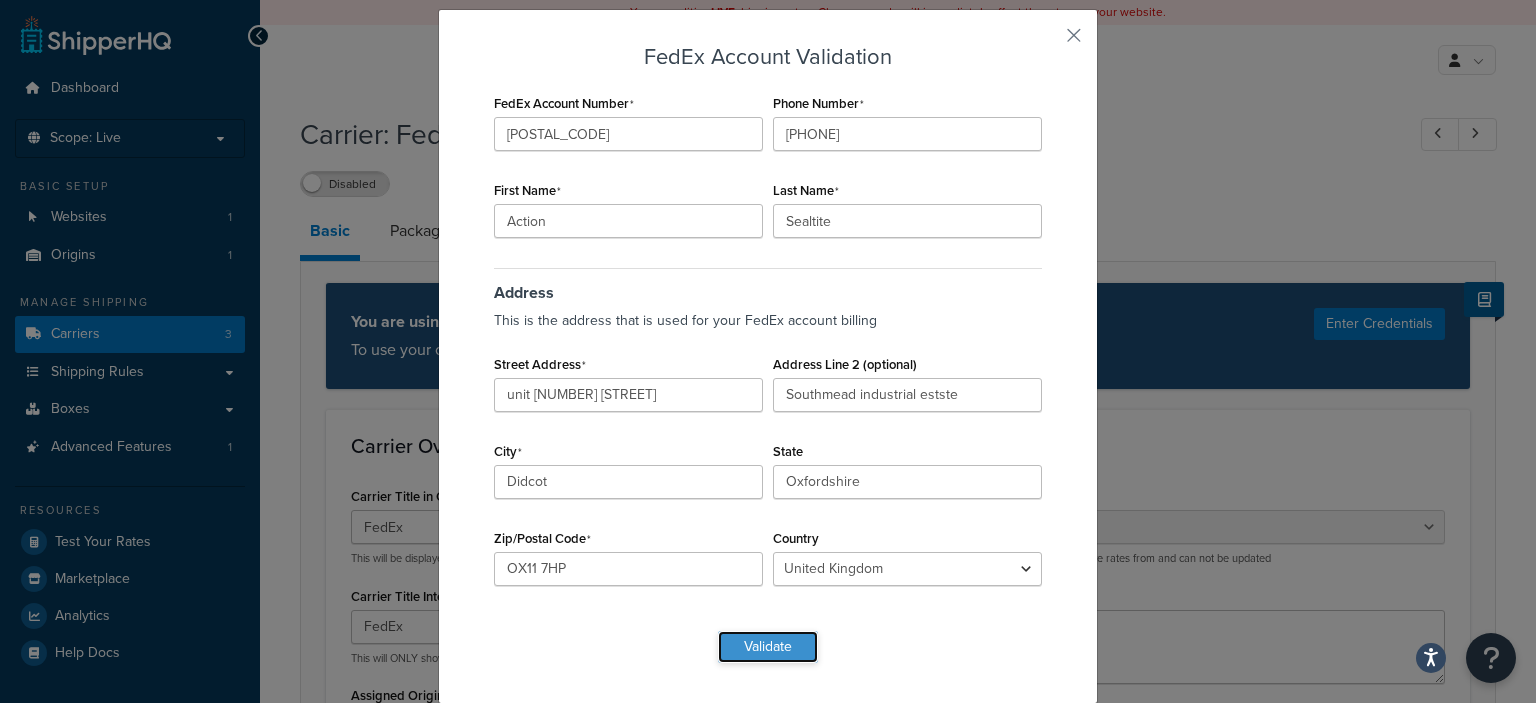 click on "Validate" at bounding box center [768, 647] 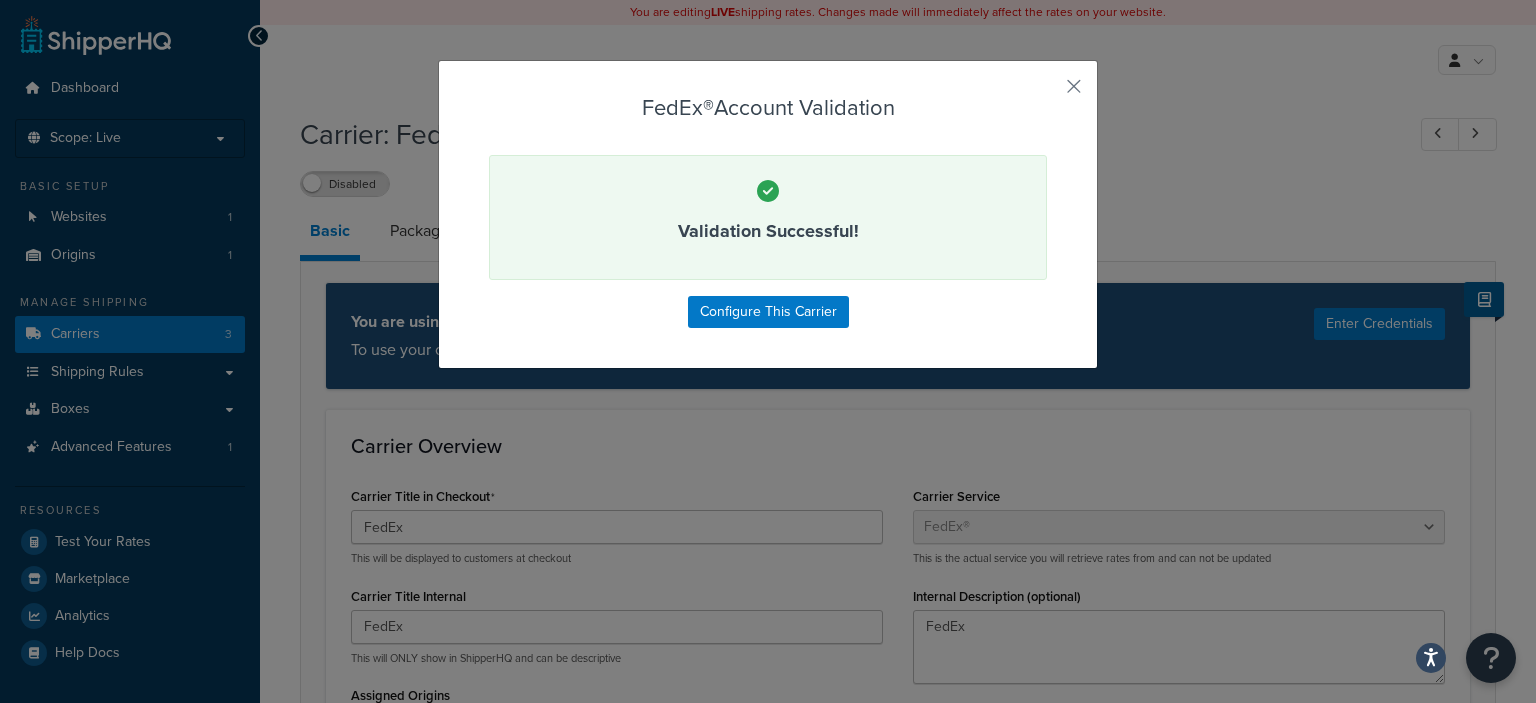 scroll, scrollTop: 0, scrollLeft: 0, axis: both 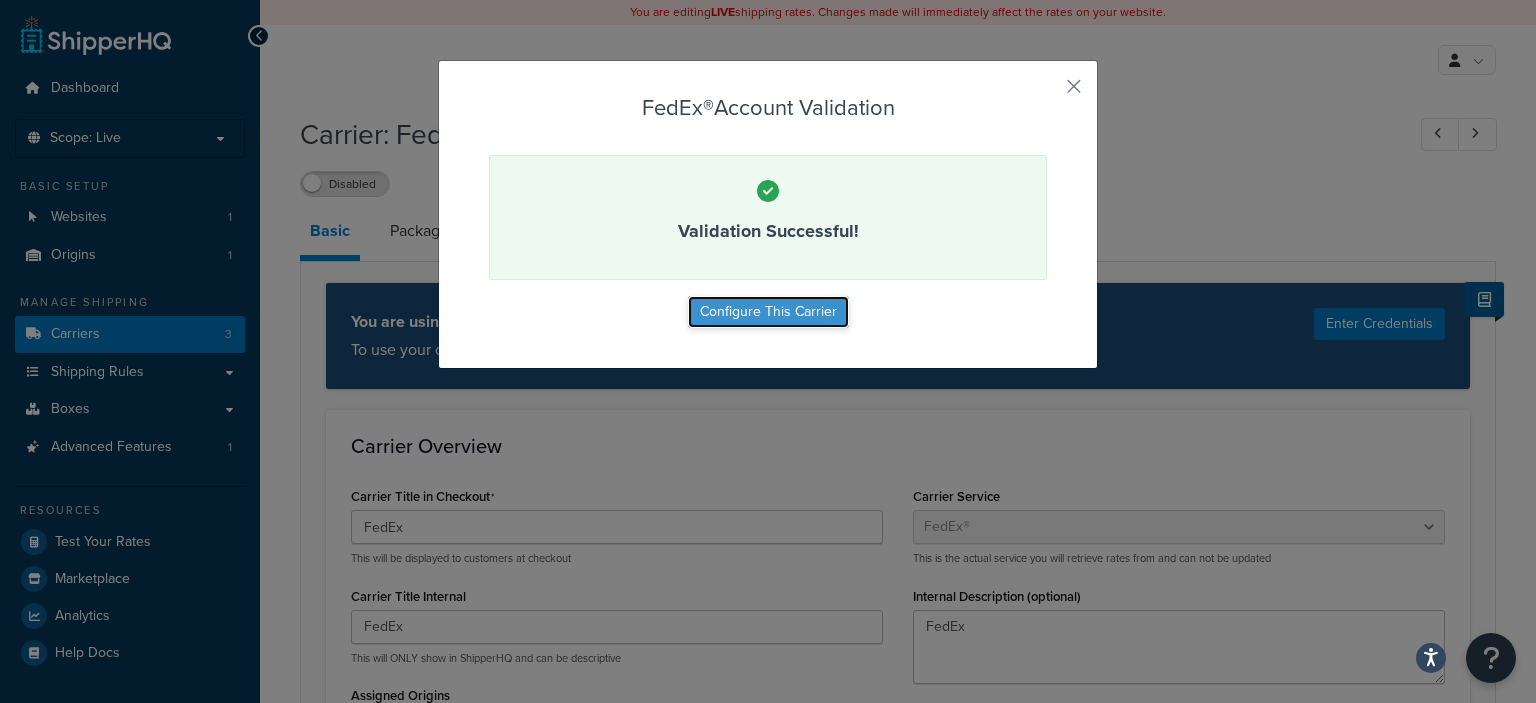 click on "Configure This Carrier" at bounding box center [768, 312] 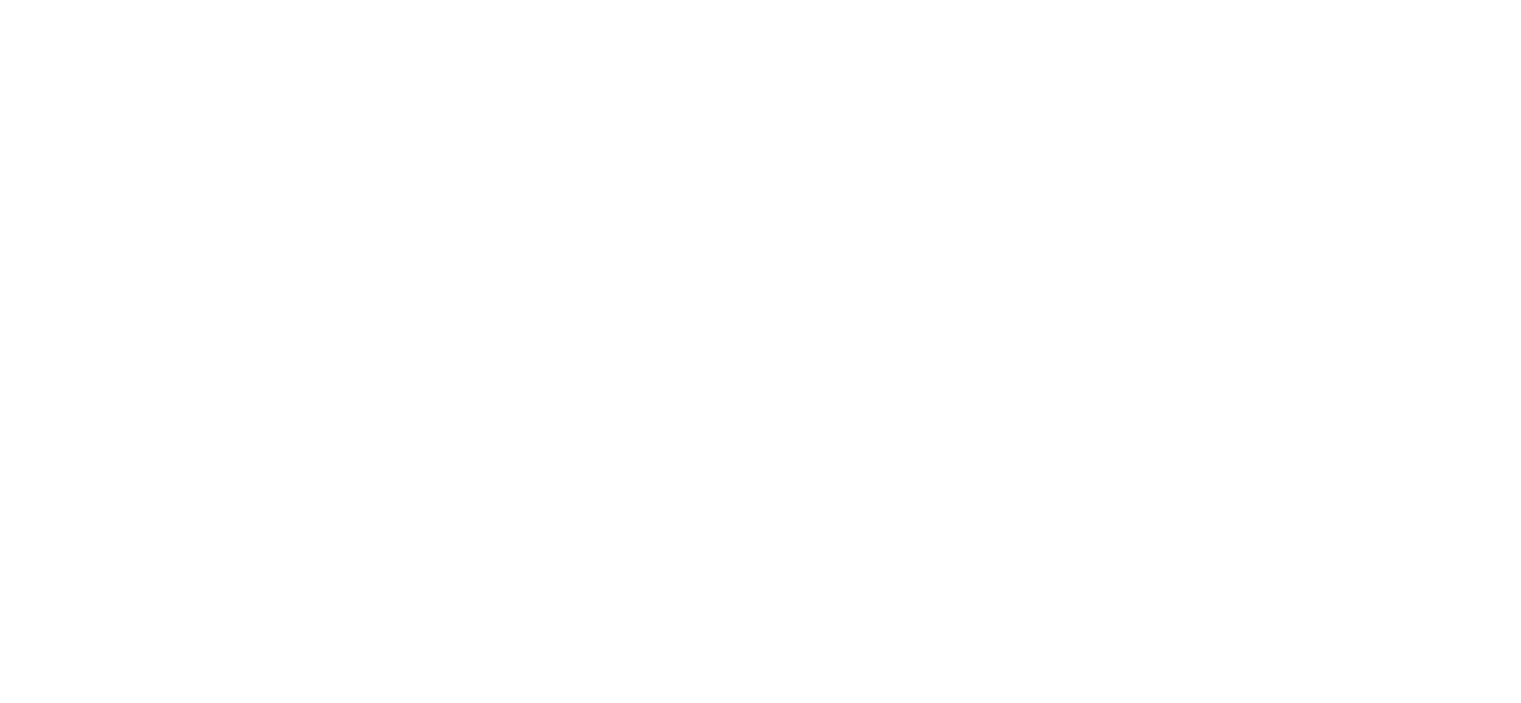 scroll, scrollTop: 0, scrollLeft: 0, axis: both 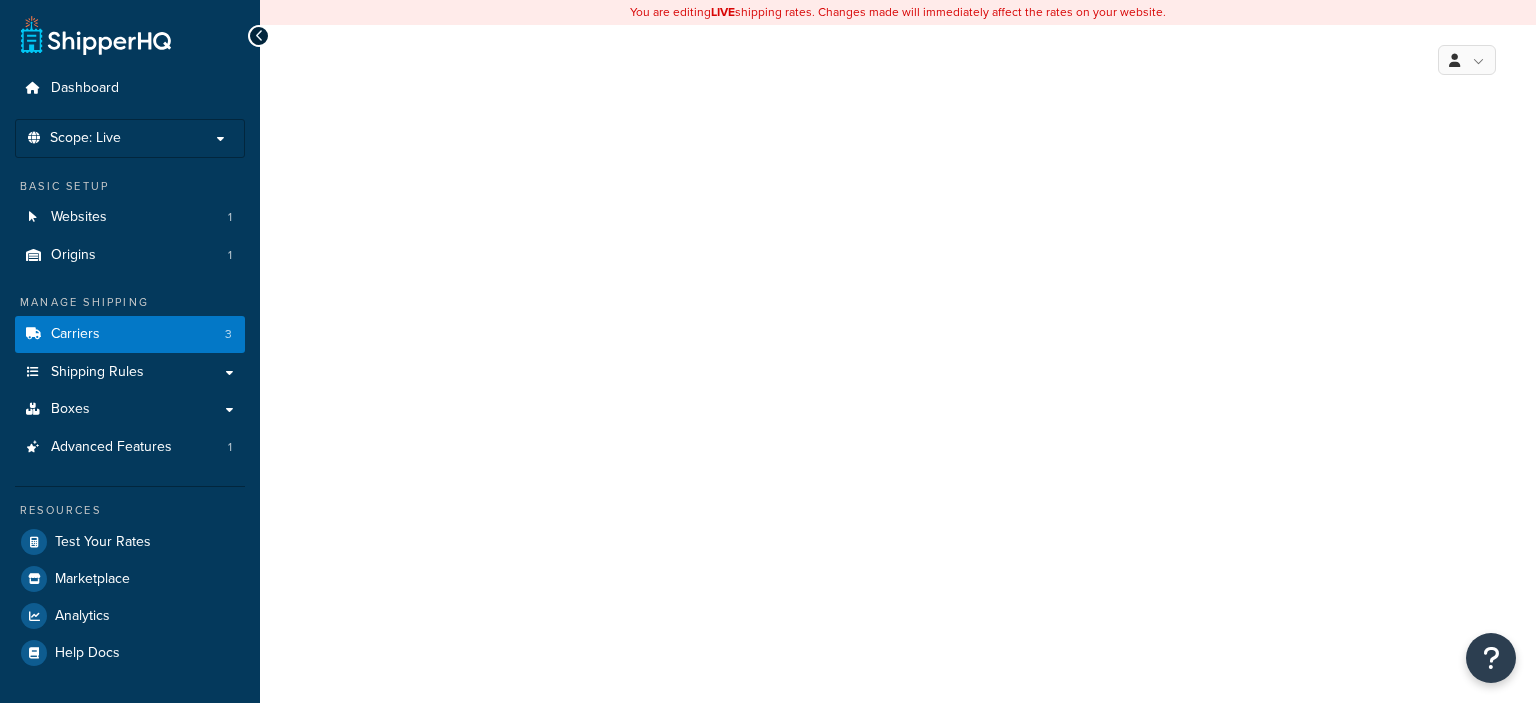 select on "fedEx" 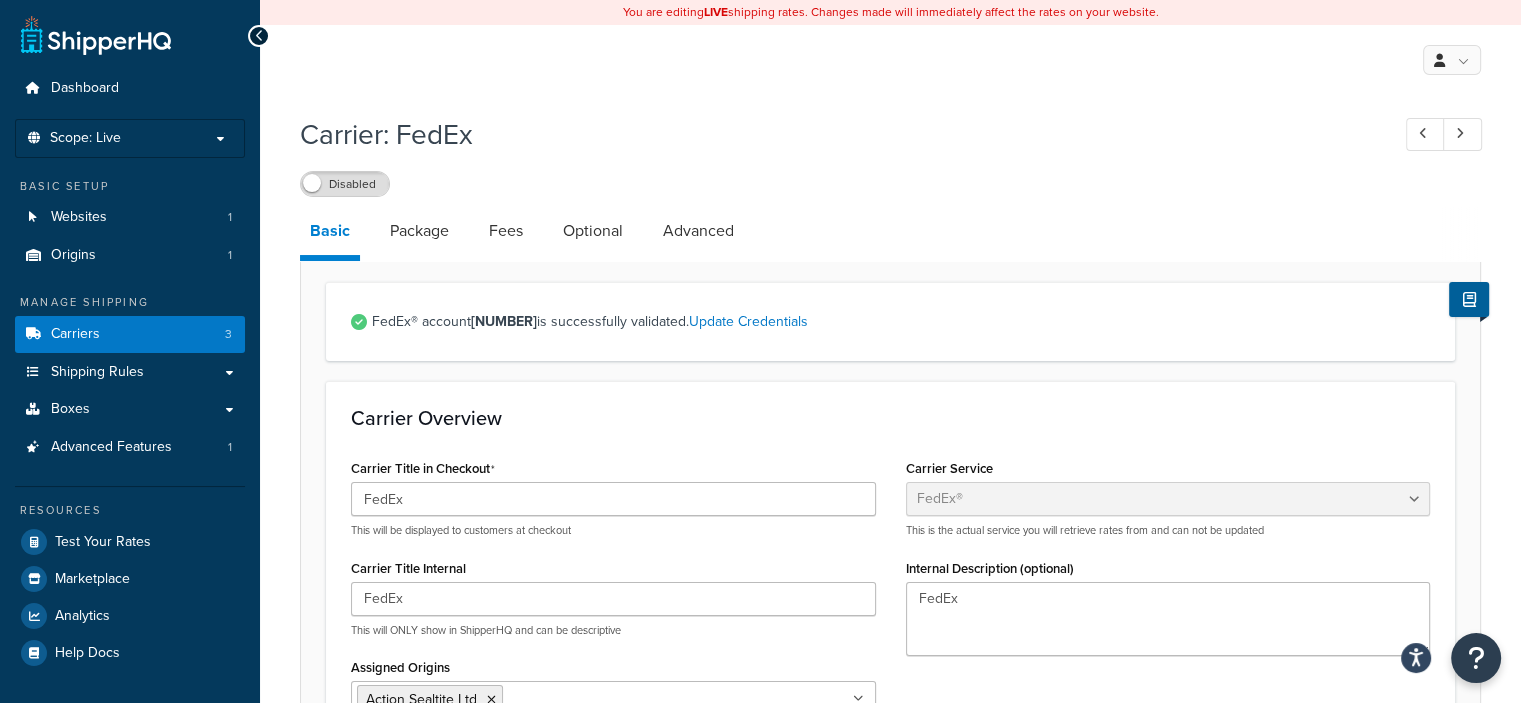 scroll, scrollTop: 0, scrollLeft: 0, axis: both 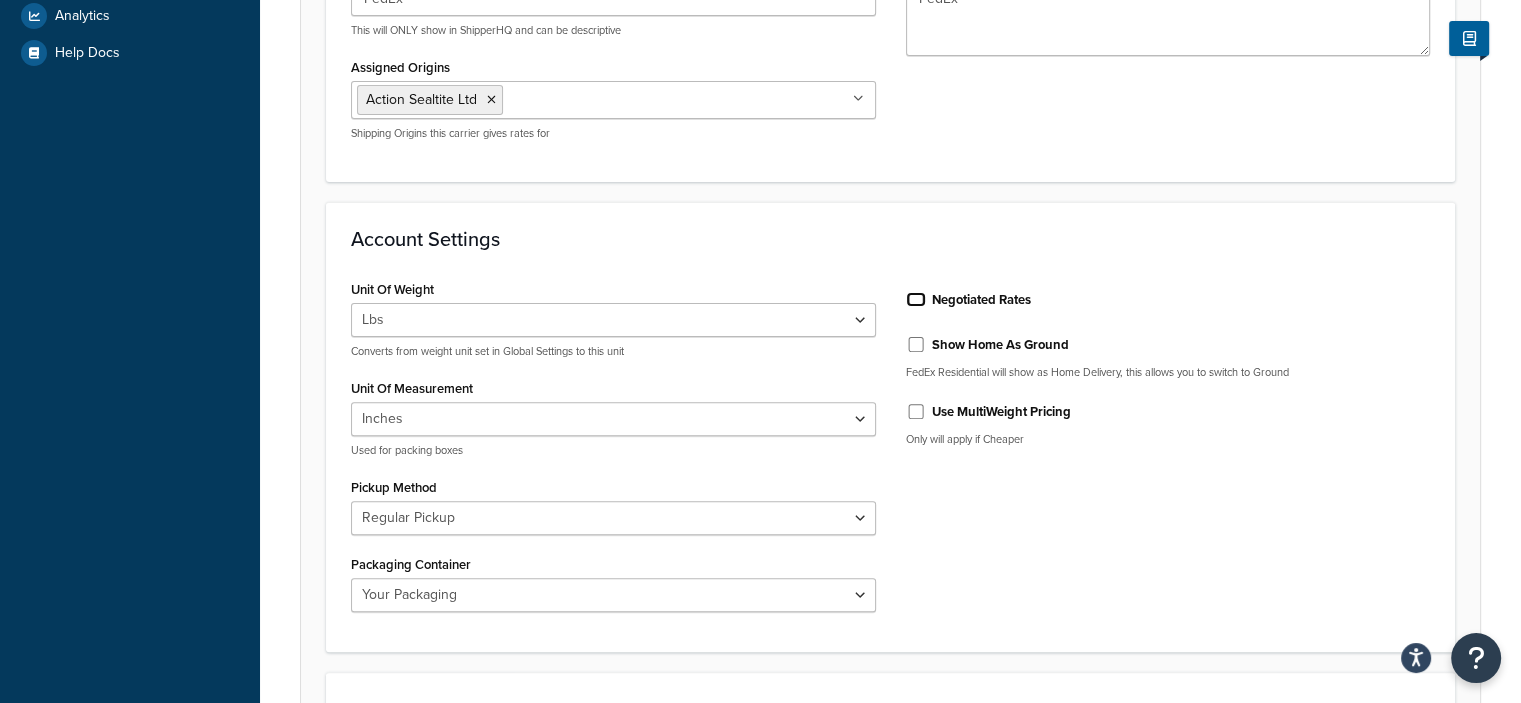 click on "Negotiated Rates" at bounding box center [916, 299] 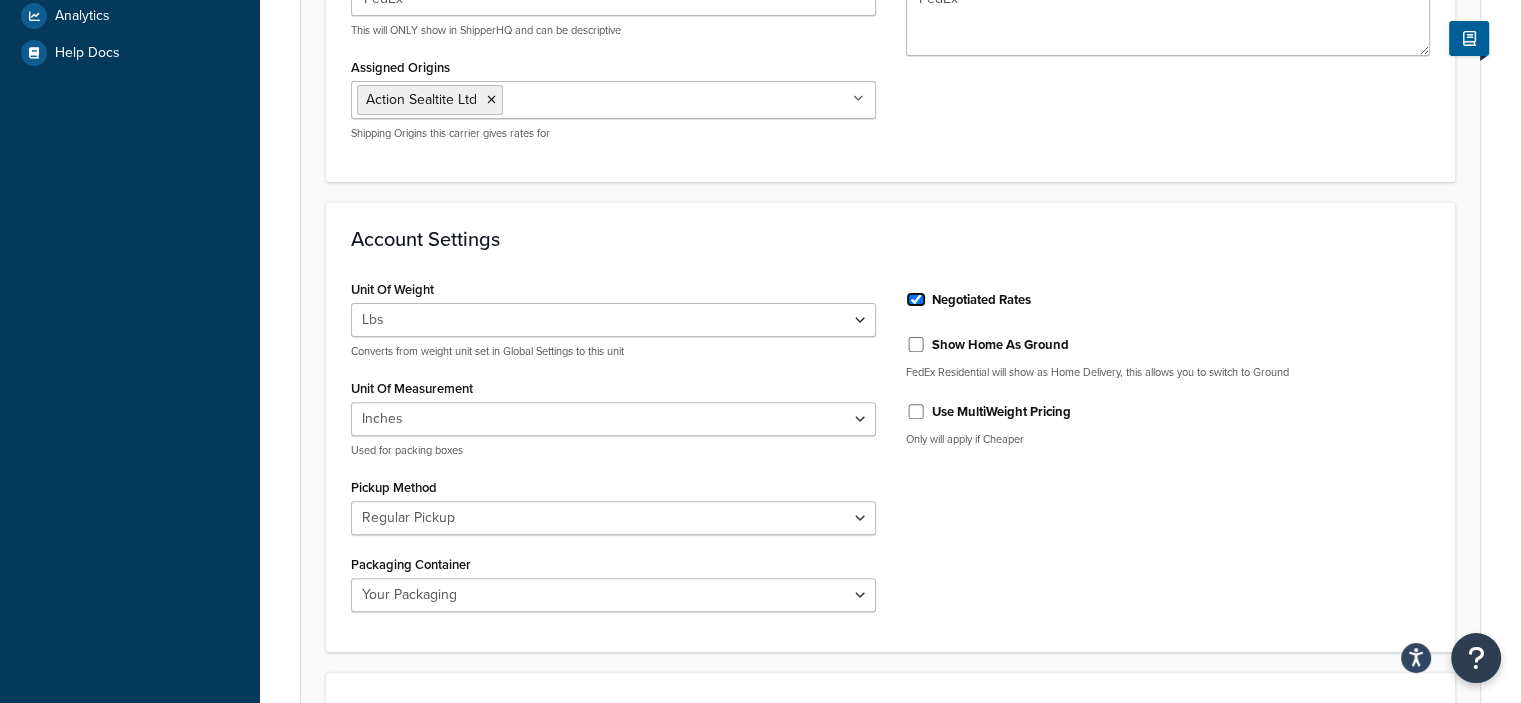 checkbox on "true" 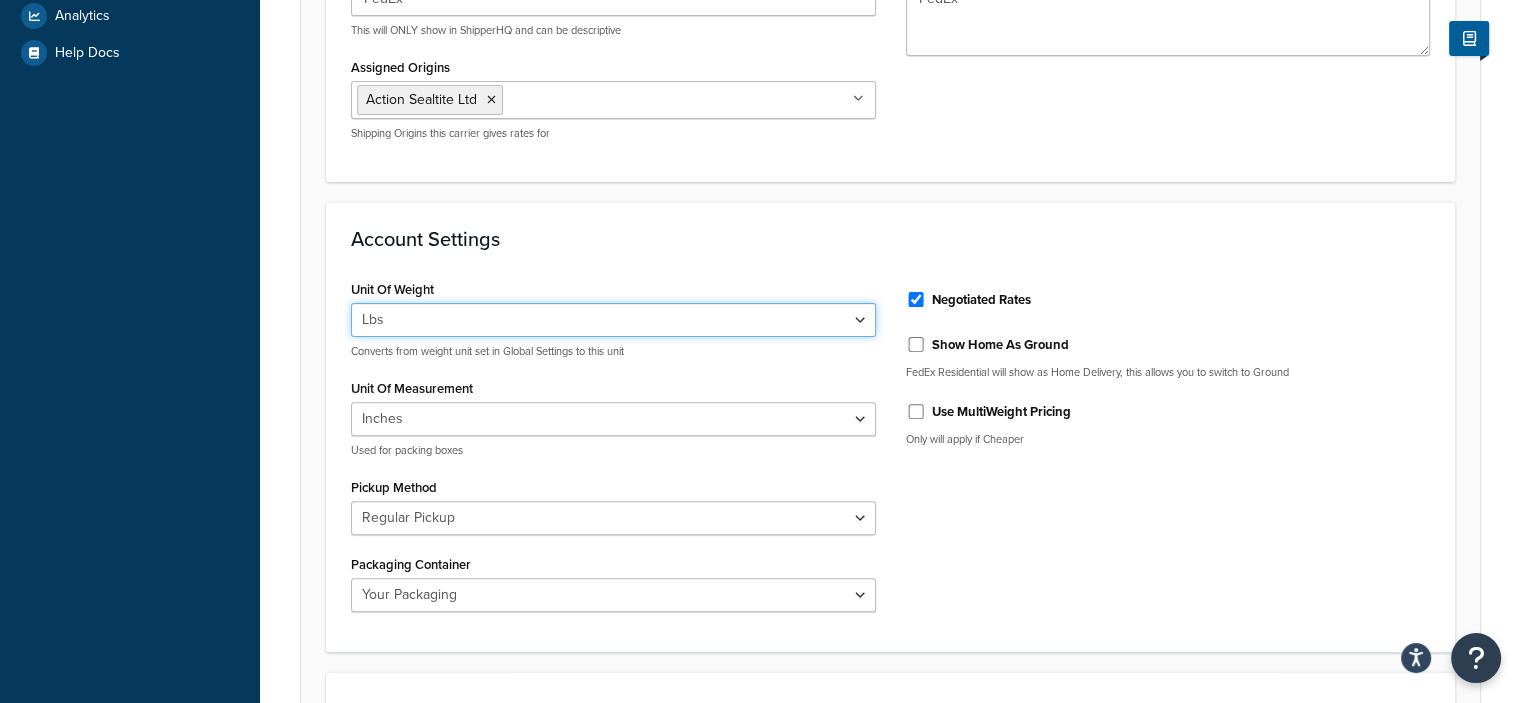 click on "Lbs  Kgs  Convert LBS to KG" at bounding box center [613, 320] 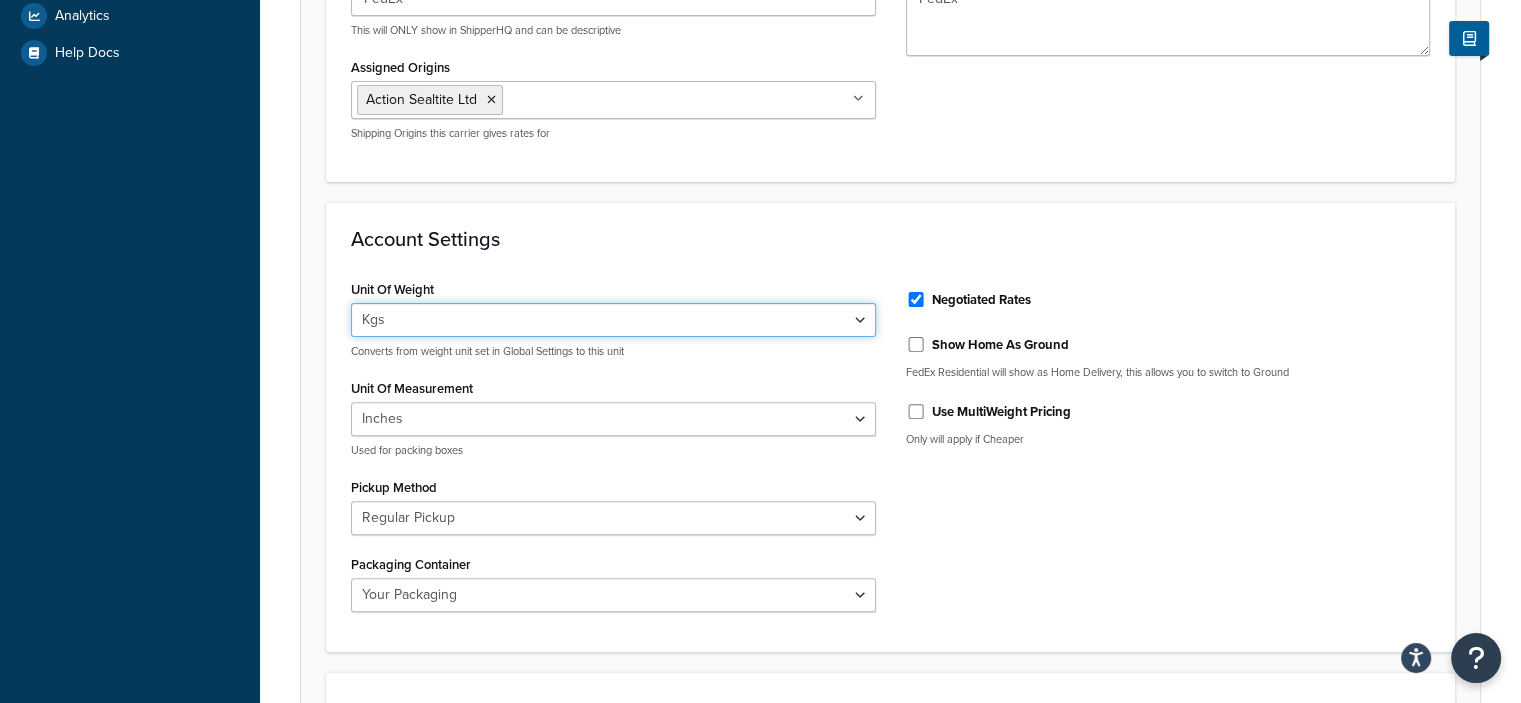 click on "Lbs  Kgs  Convert LBS to KG" at bounding box center [613, 320] 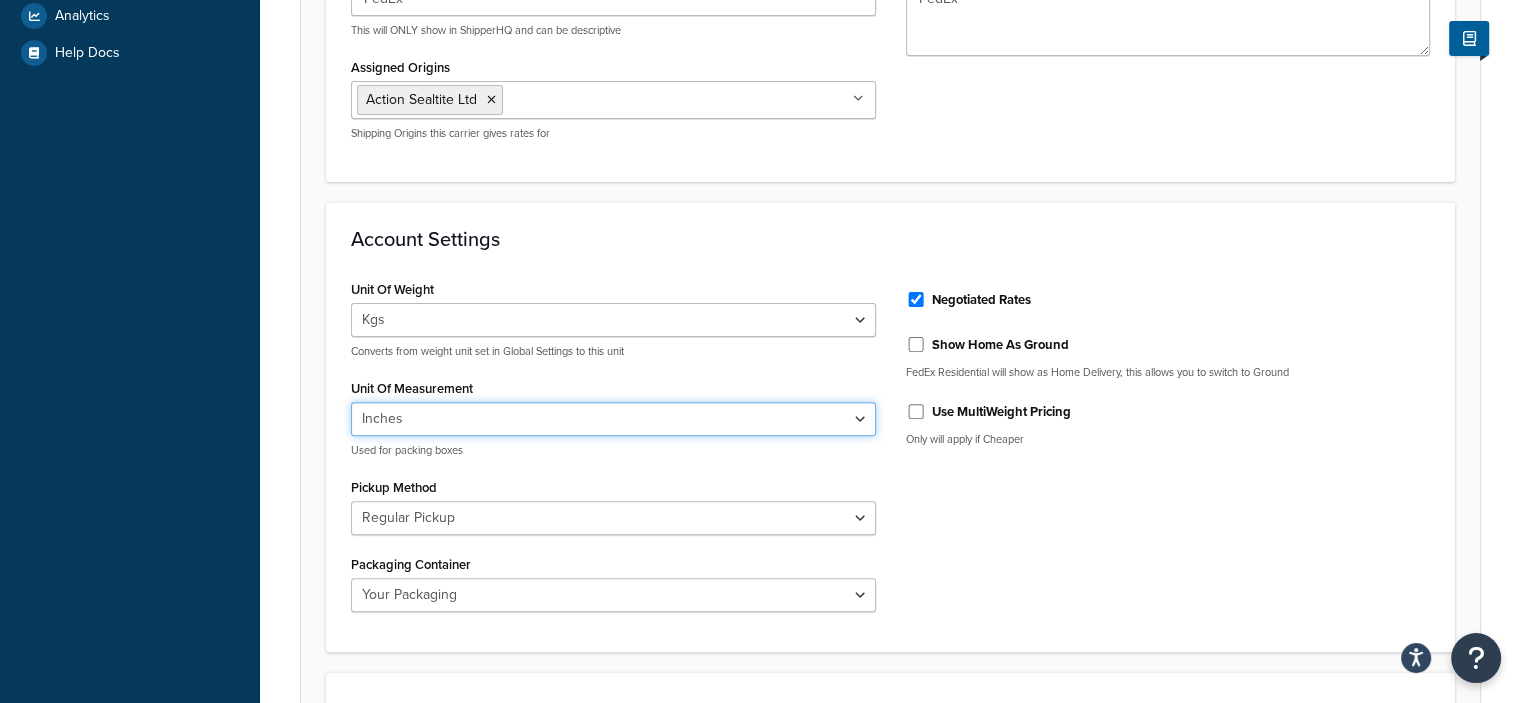 click on "Inches  Centimetres" at bounding box center [613, 419] 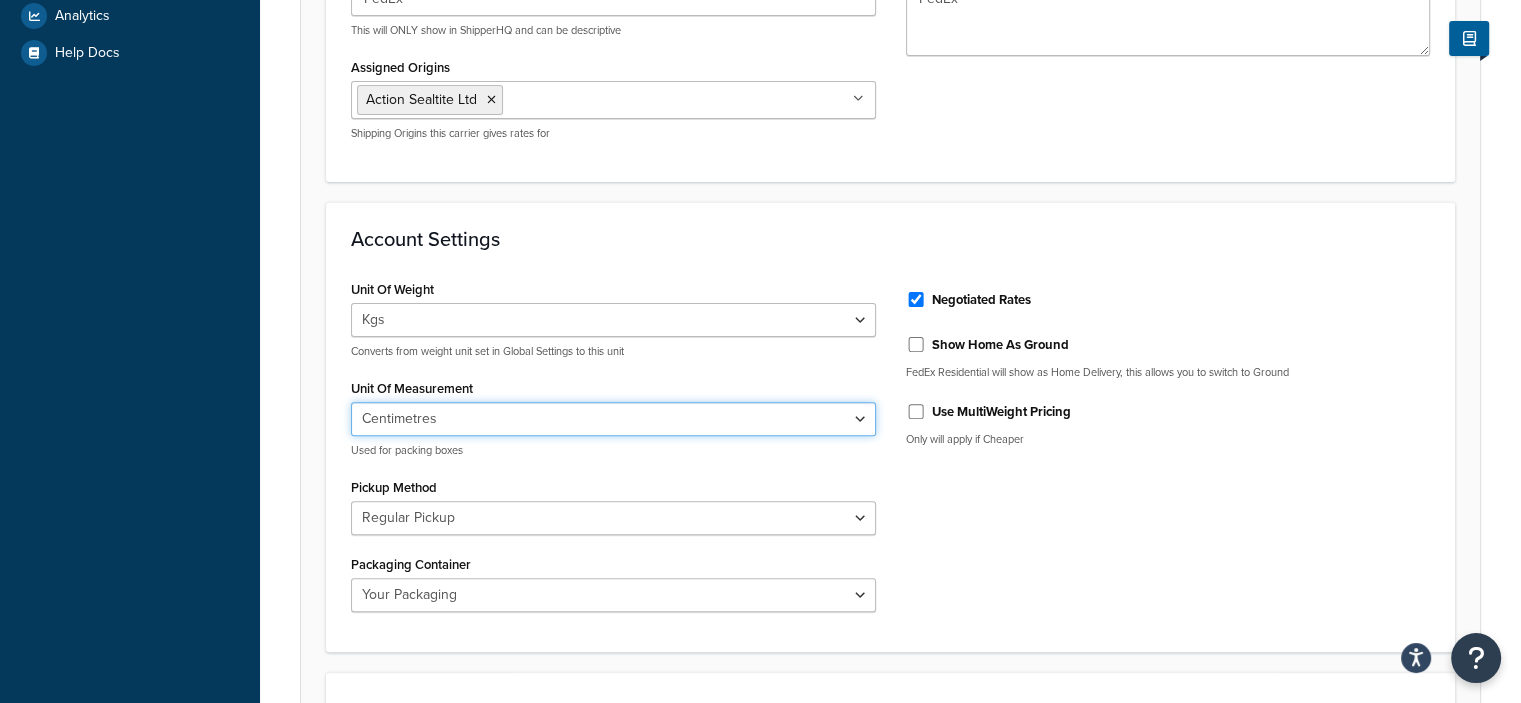 click on "Inches  Centimetres" at bounding box center [613, 419] 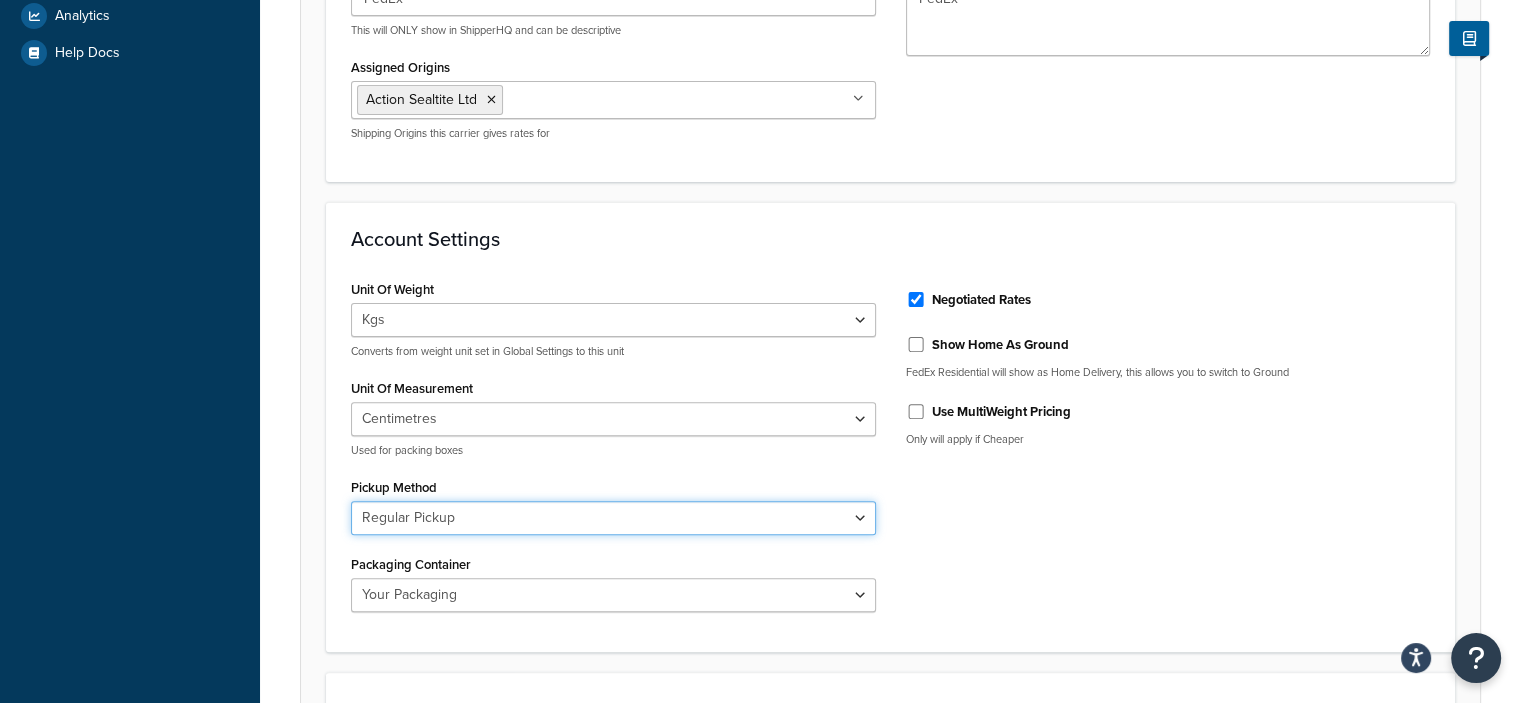 click on "Business Service Center  Drop Box  Regular Pickup  Request Courier  Station" at bounding box center (613, 518) 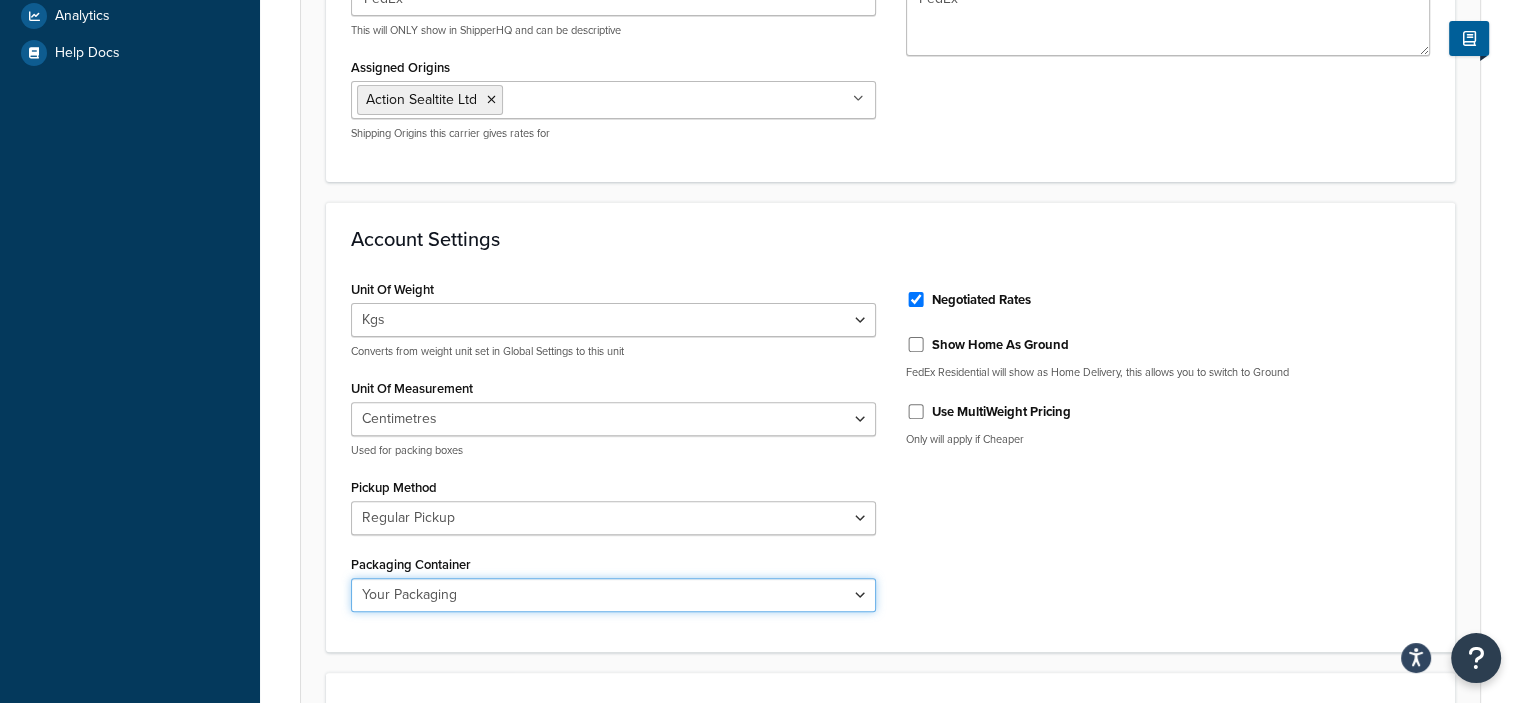 click on "FedEx 10kg Box  FedEx 25kg Box  FedEx Box  FedEx Envelope  FedEx Pak  FedEx Tube  Your Packaging" at bounding box center [613, 595] 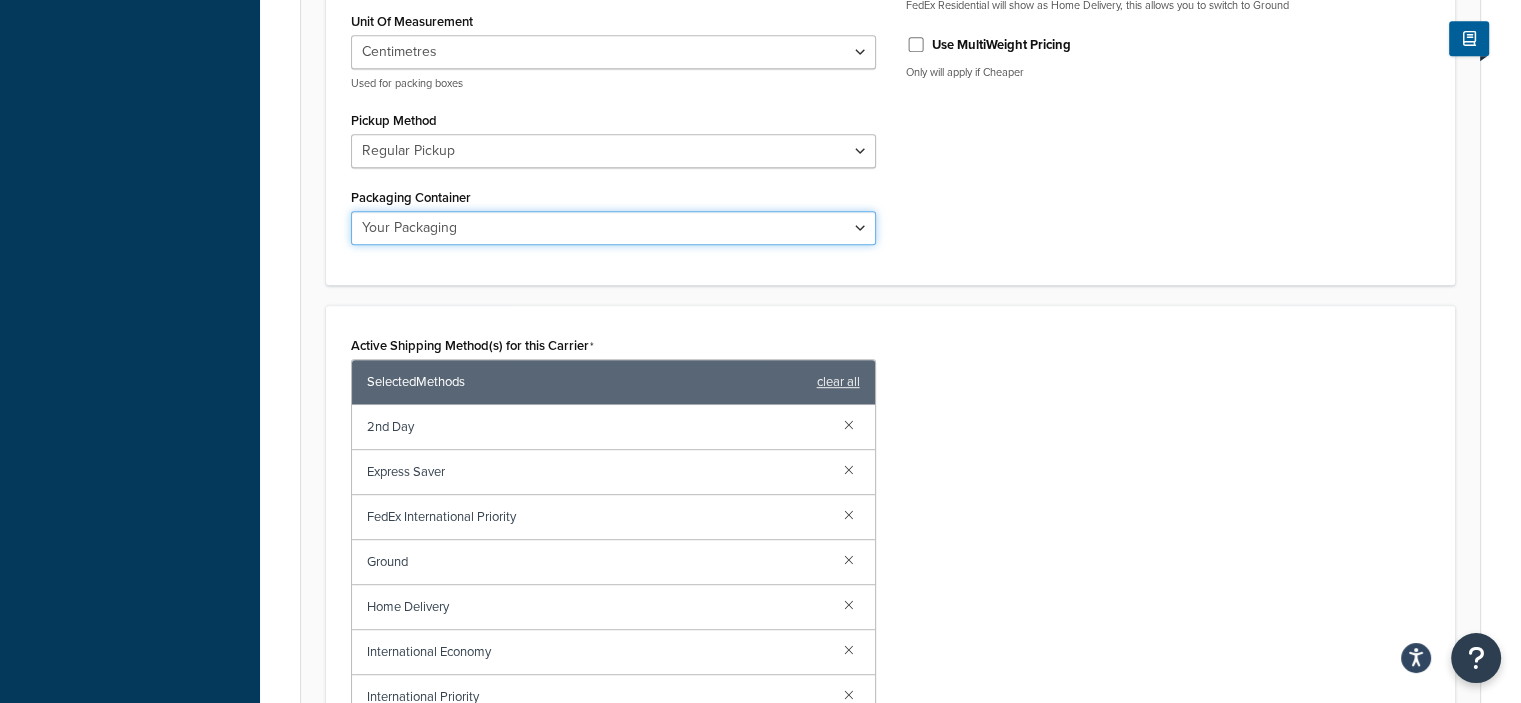 scroll, scrollTop: 1100, scrollLeft: 0, axis: vertical 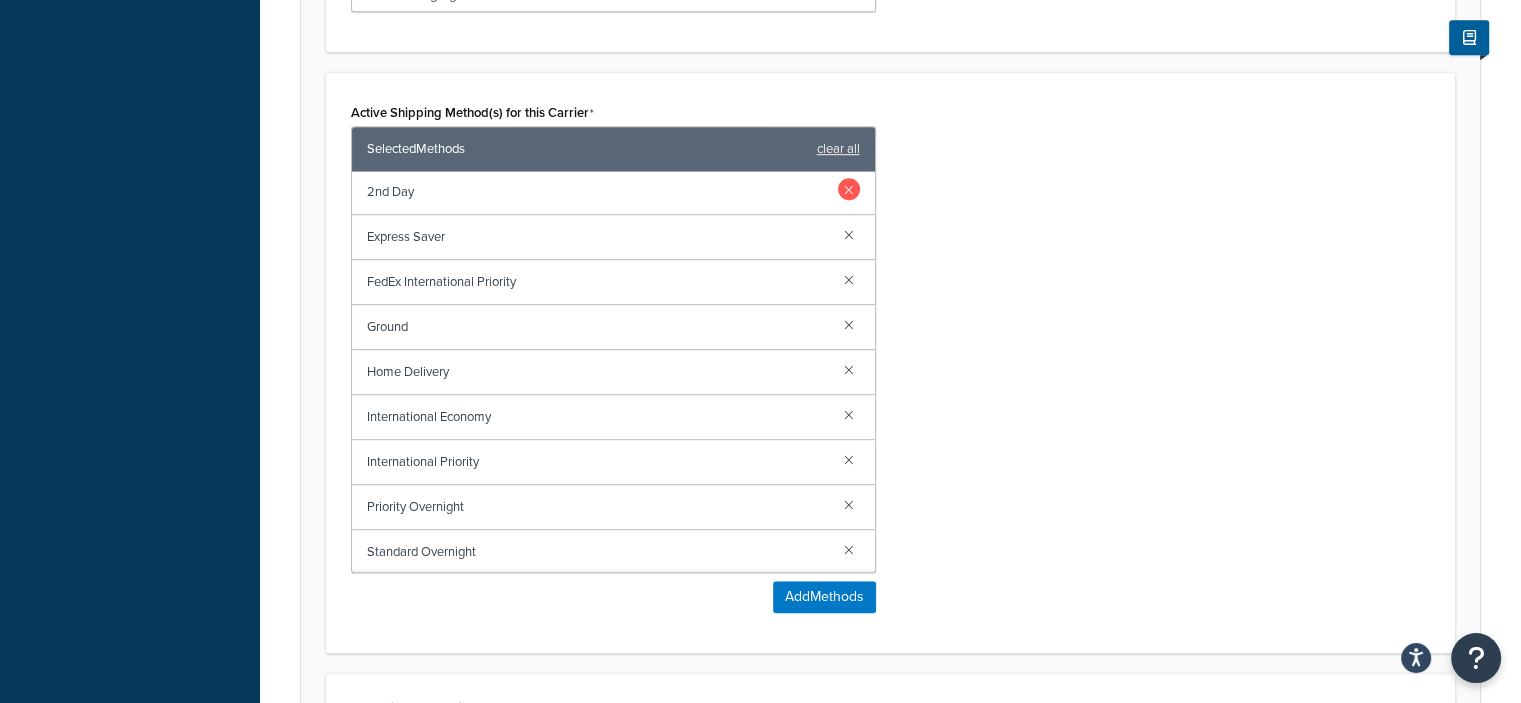 click at bounding box center (849, 189) 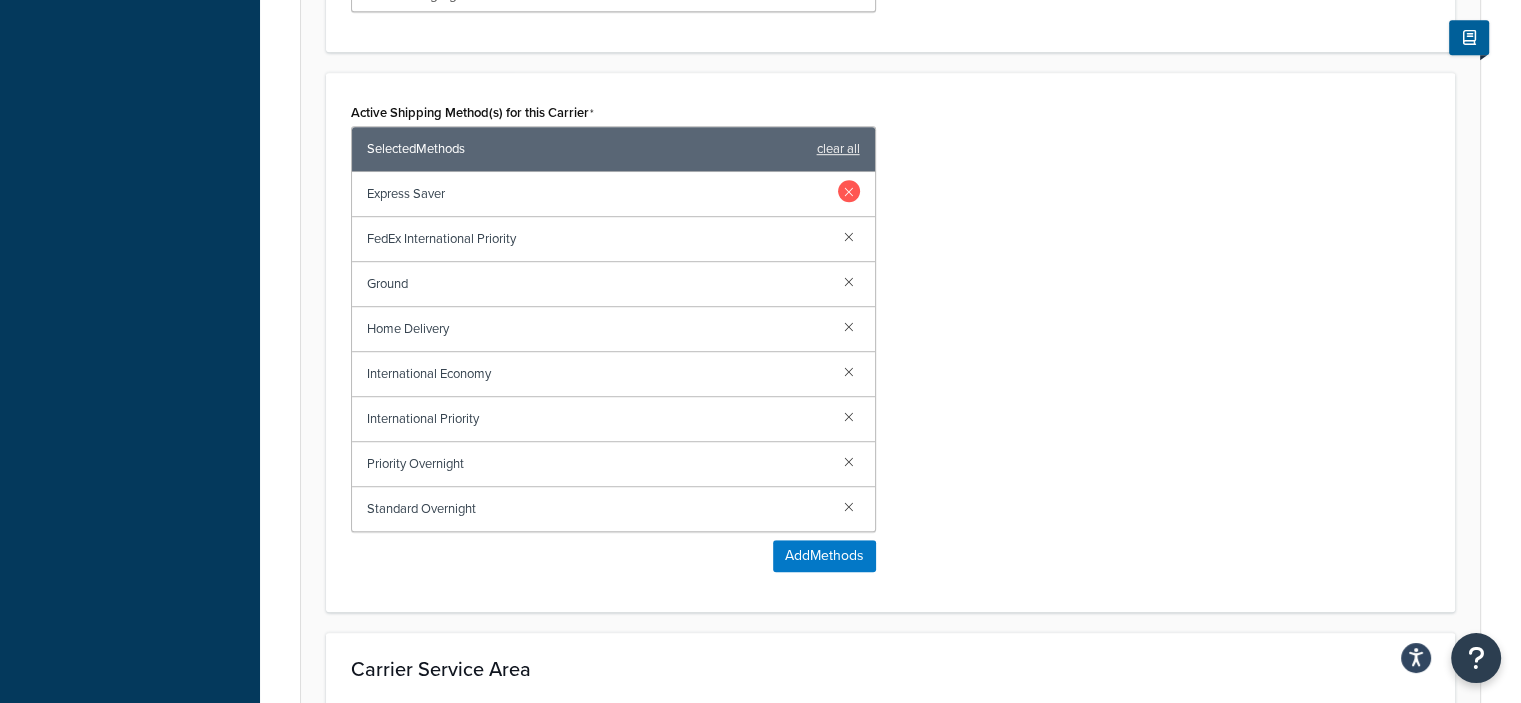 click at bounding box center (849, 191) 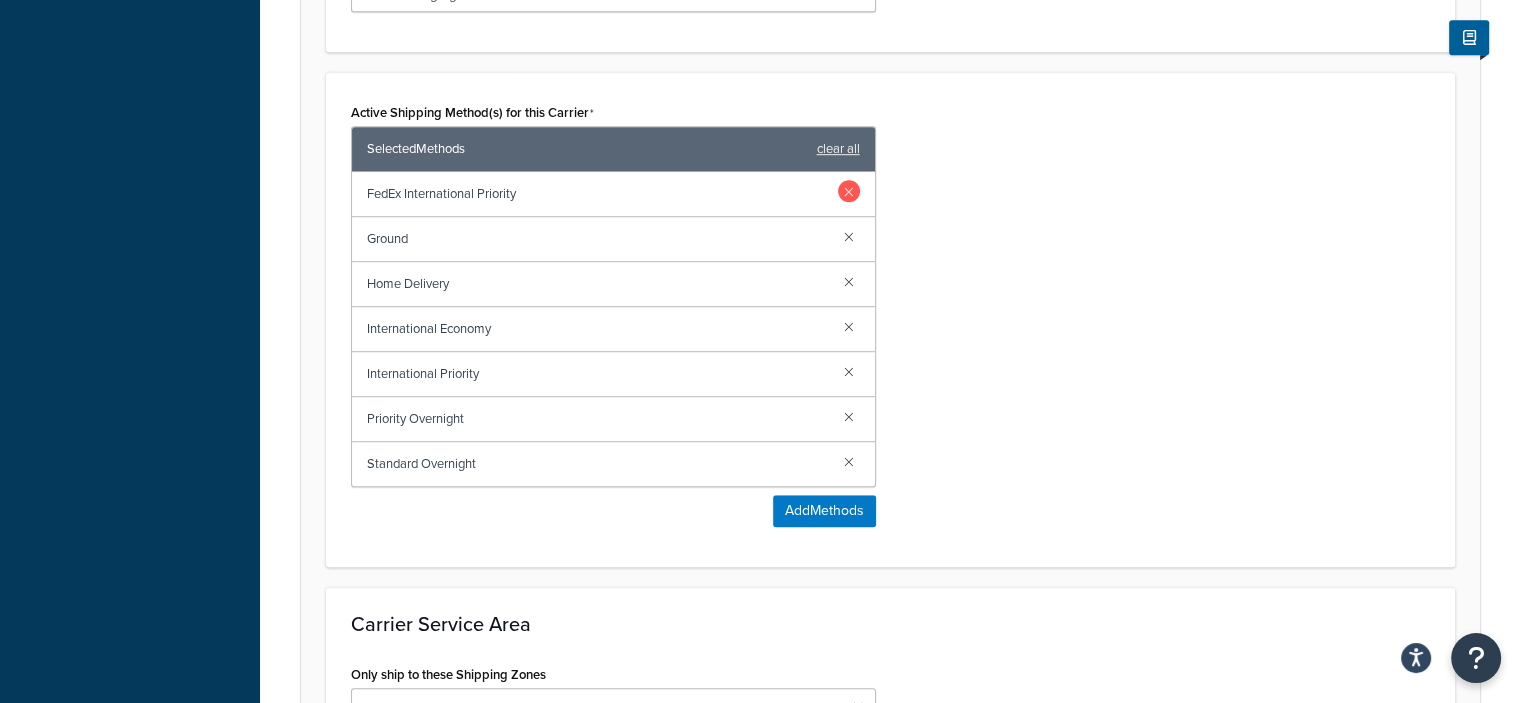 click at bounding box center [849, 191] 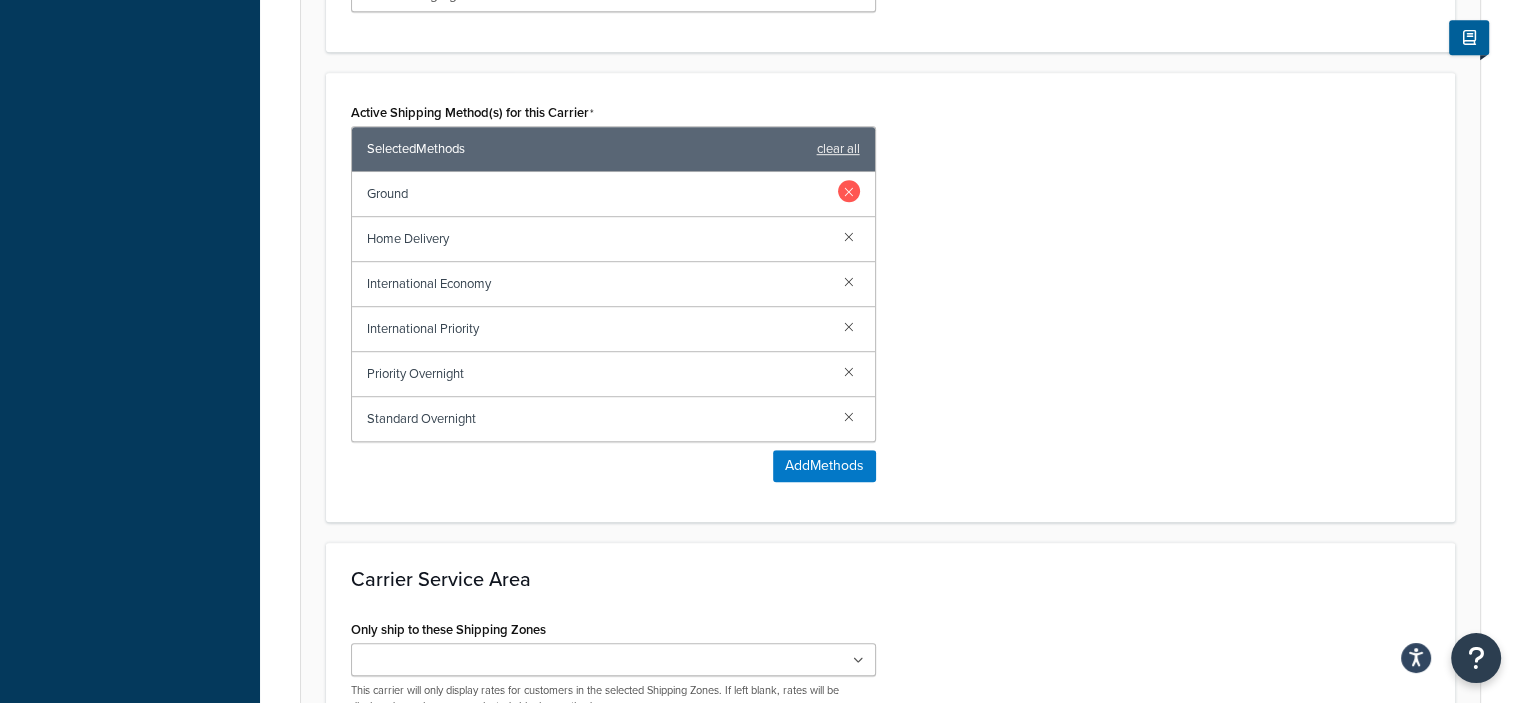 click at bounding box center (849, 191) 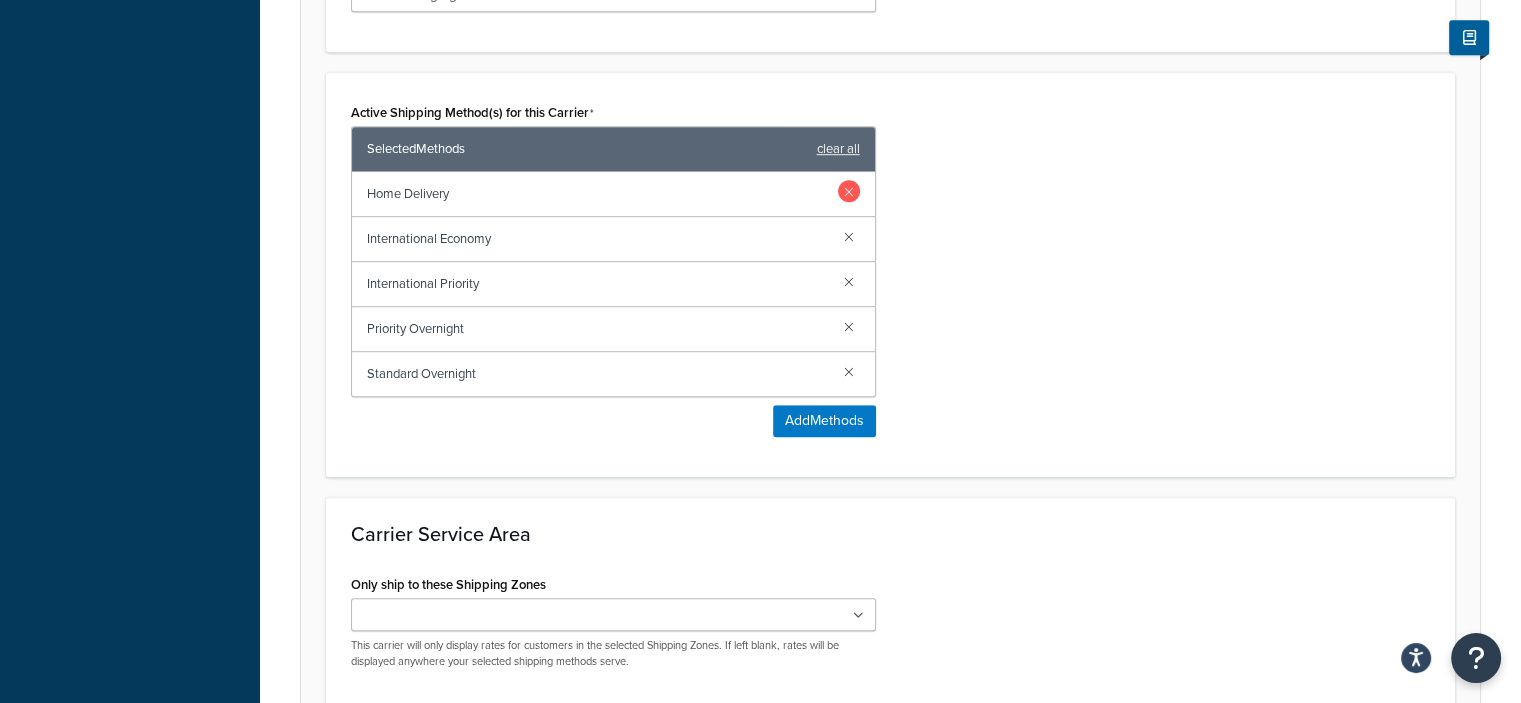 click at bounding box center [849, 191] 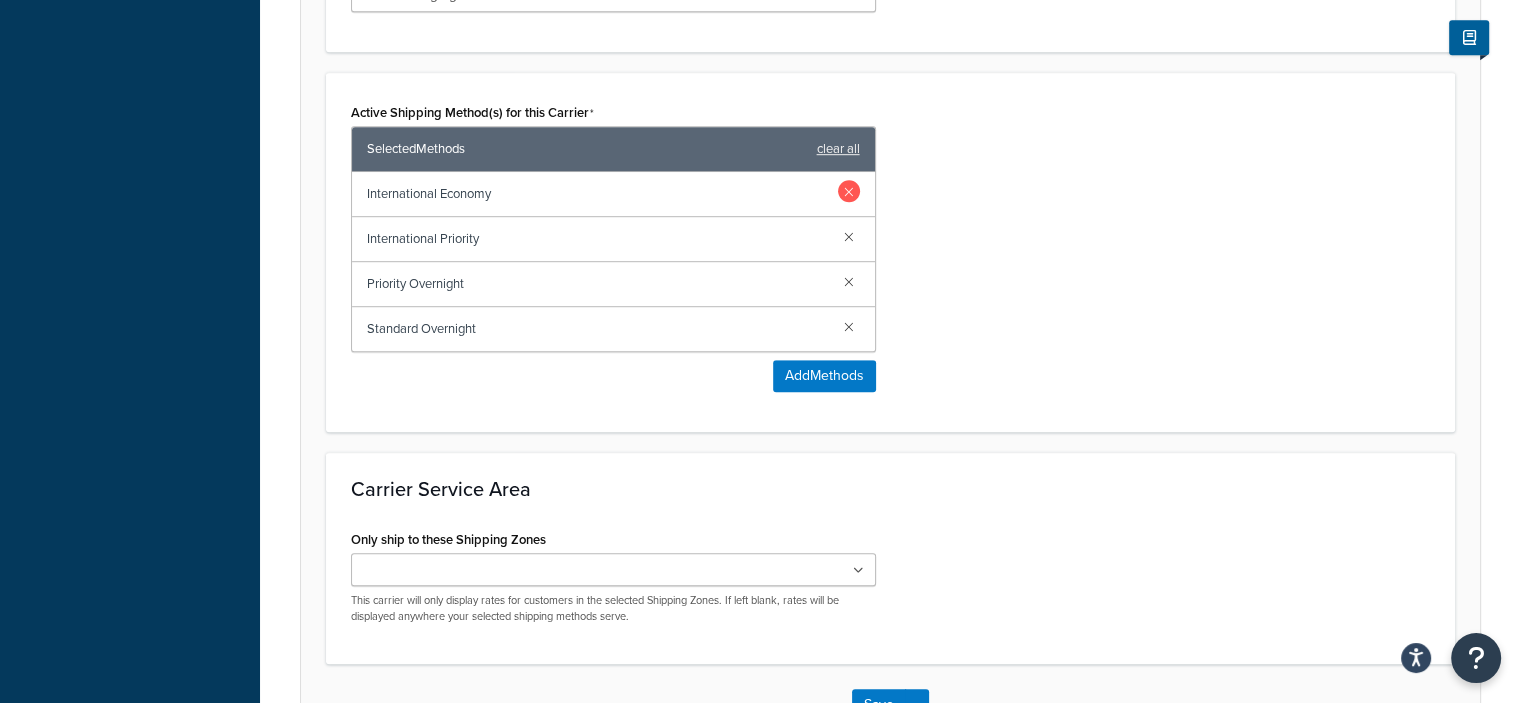 click at bounding box center (849, 191) 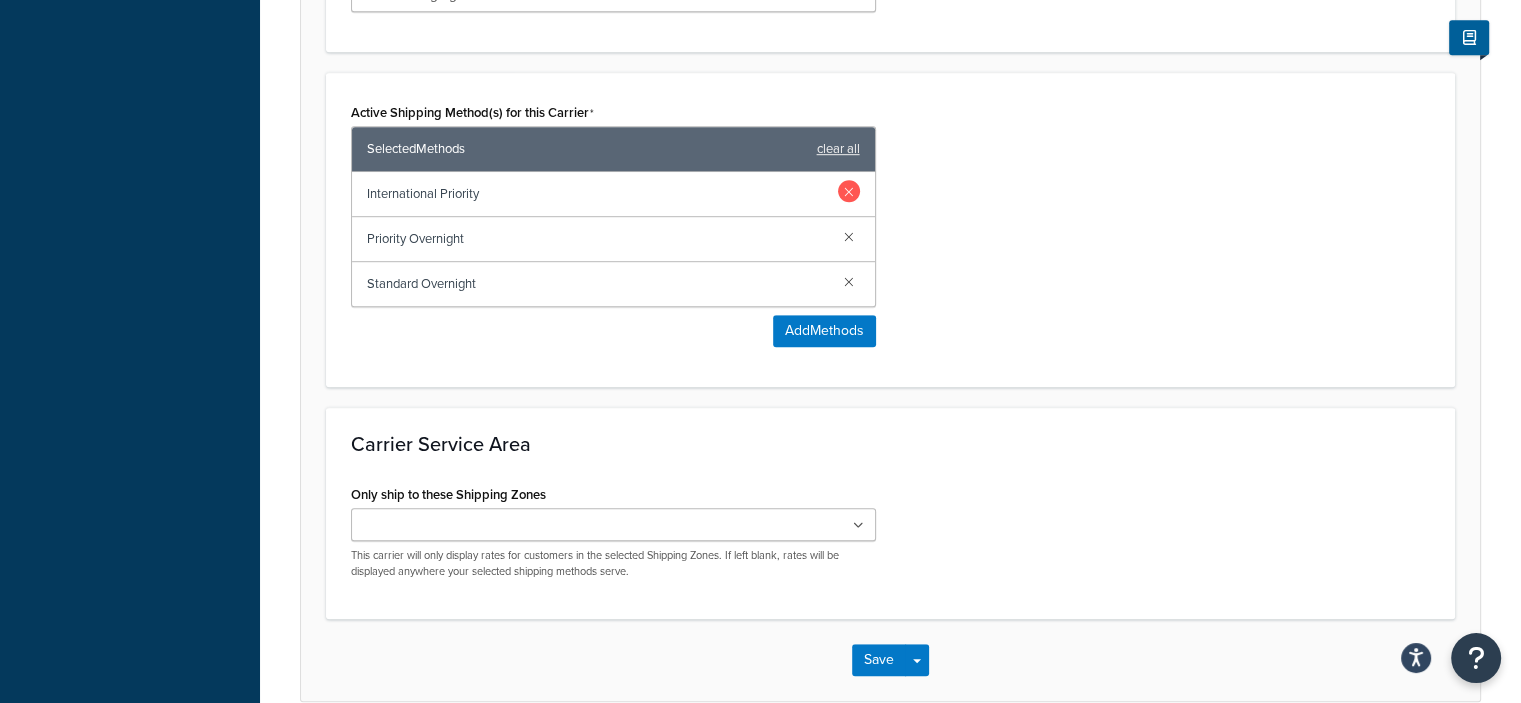 click at bounding box center [849, 191] 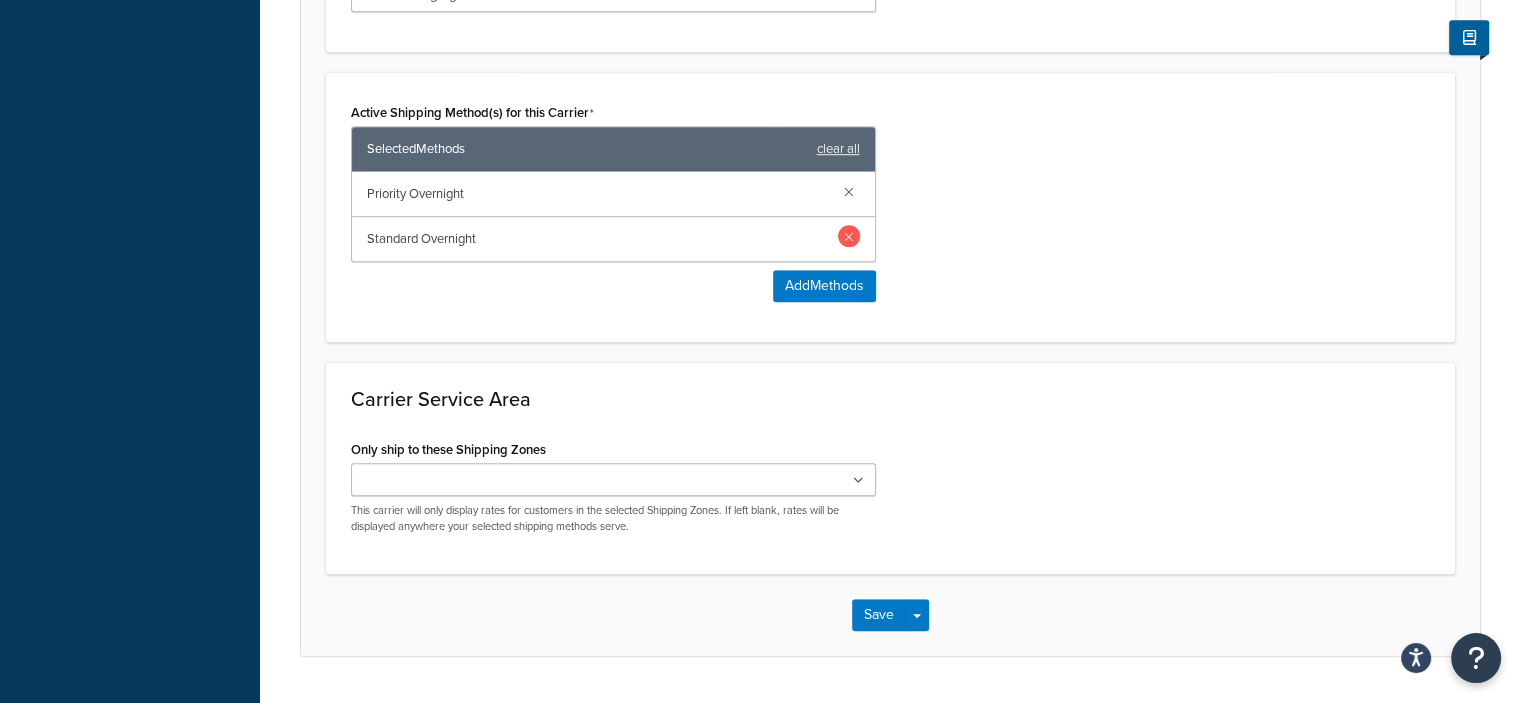 click at bounding box center (849, 236) 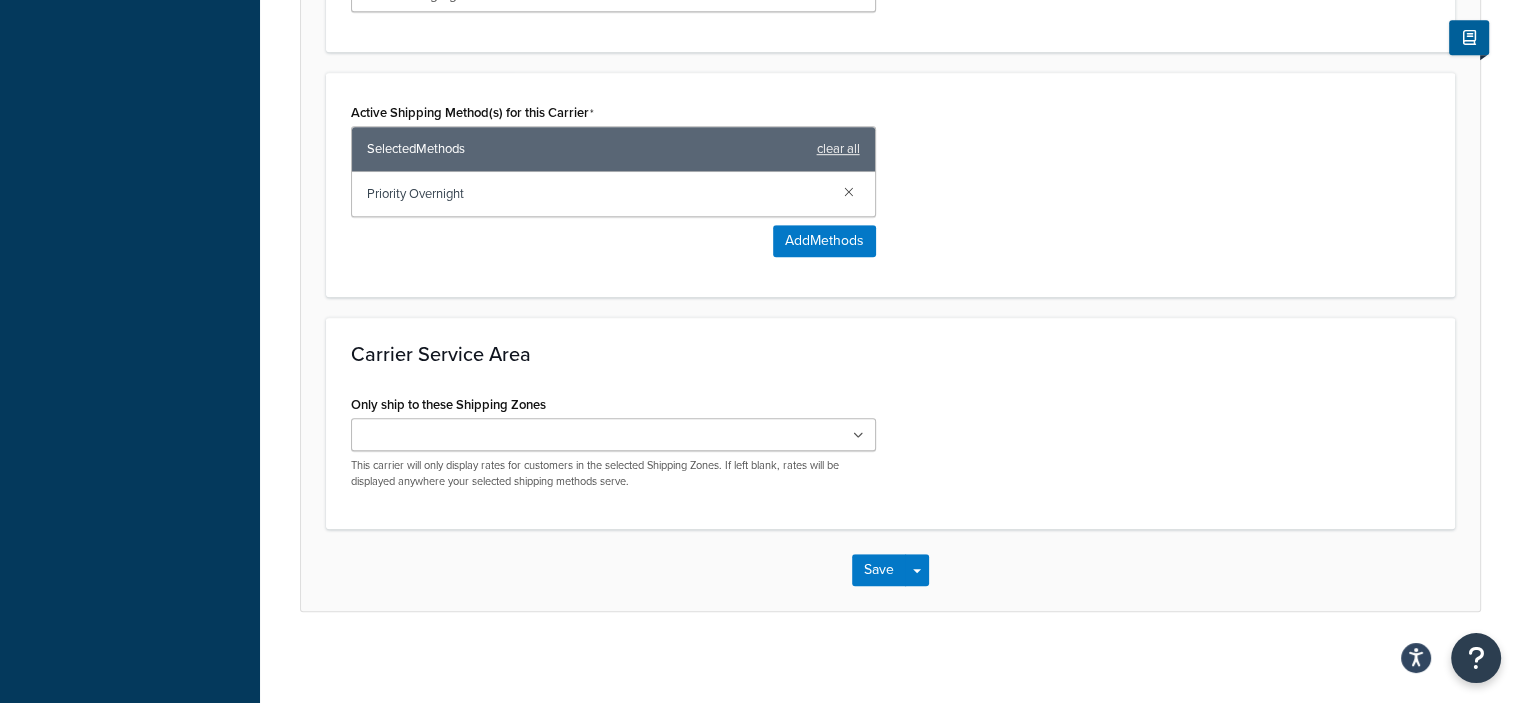 click at bounding box center (613, 434) 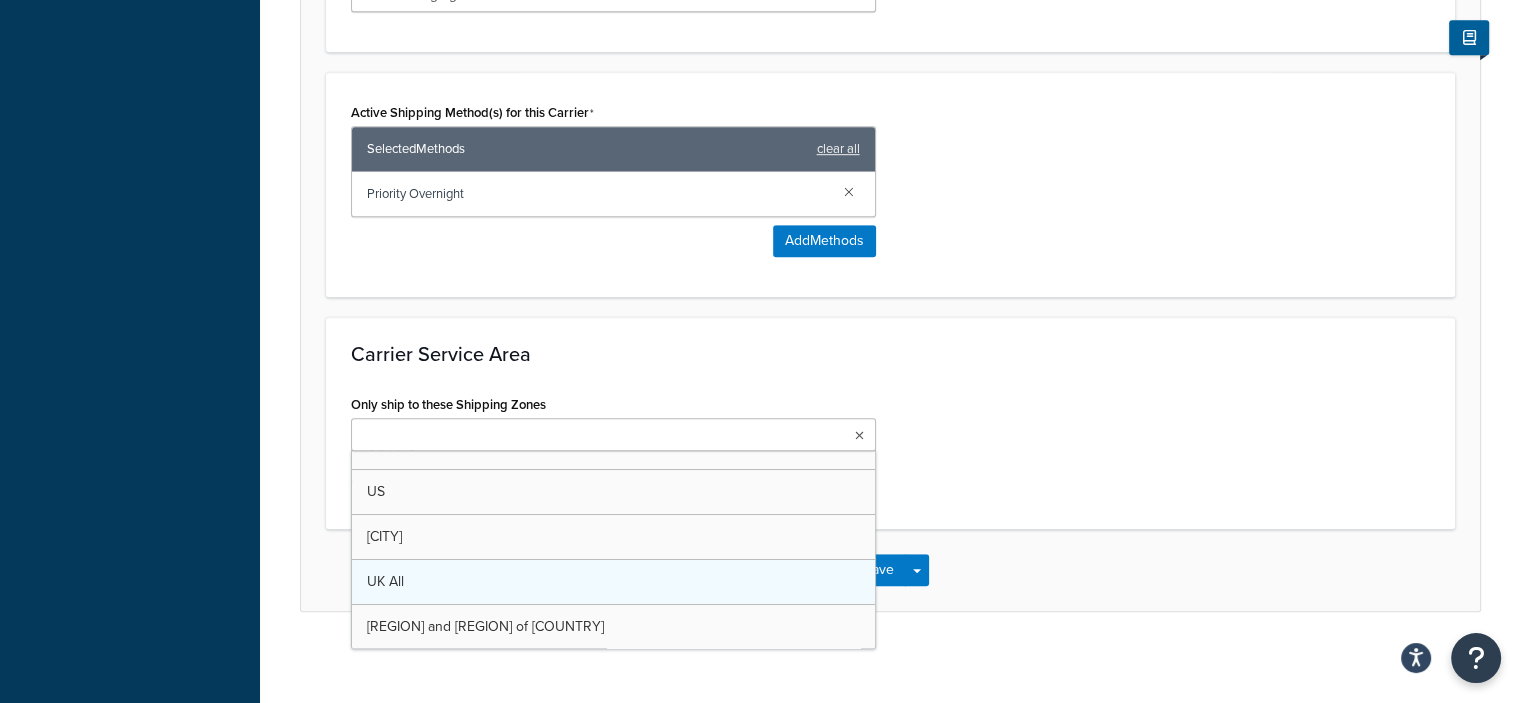 scroll, scrollTop: 100, scrollLeft: 0, axis: vertical 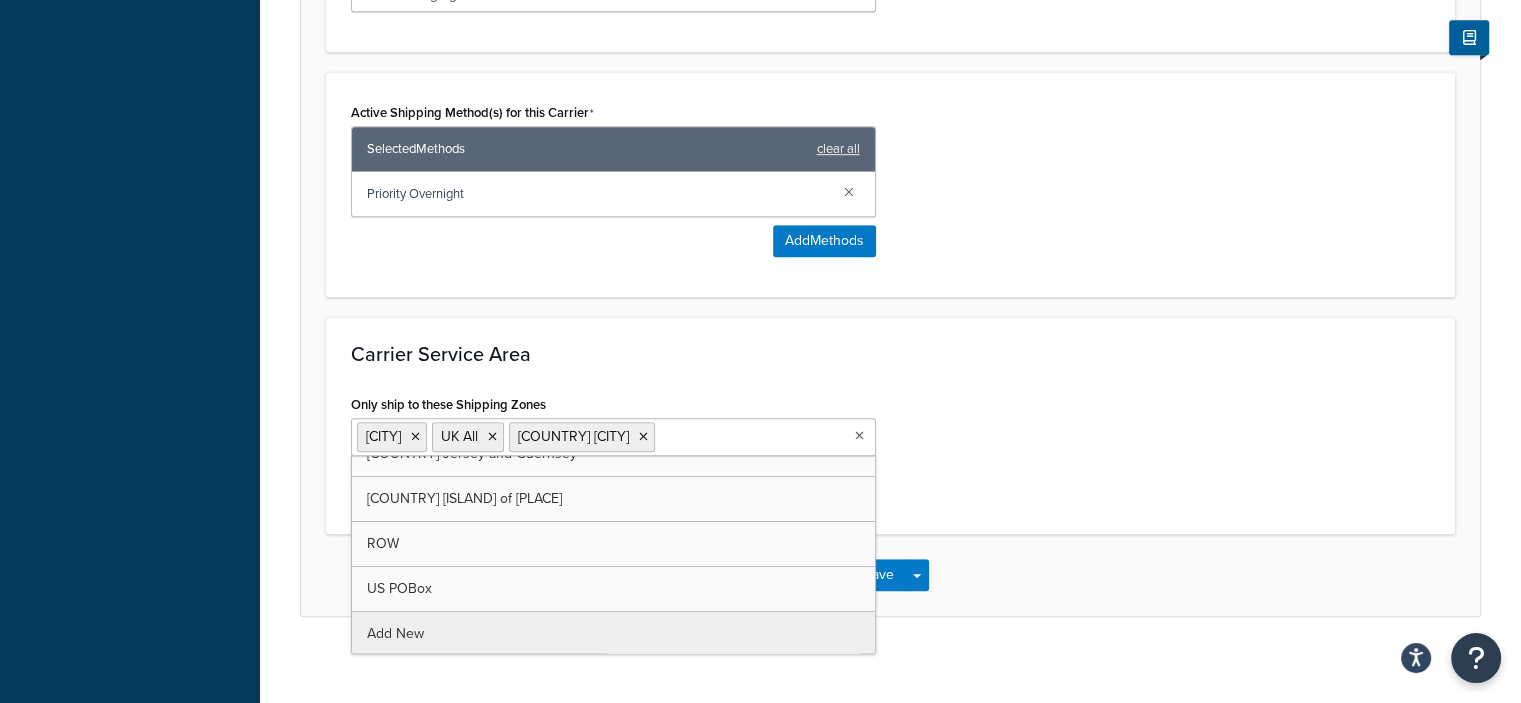 click on "Dashboard Scope:   Live Basic Setup   Websites 1   Origins 1 Manage Shipping   Carriers 3   Shipping Rules Shipping Rules All  Shipping Rules 1   Shipping Zones 14   Shipping Groups 5   Customer Groups 5   Filters 2   Boxes Boxes All  Boxes 1   Packing Rules 1   Advanced Features 1 Resources   Test Your Rates   Marketplace   Analytics   Help Docs" at bounding box center (130, -242) 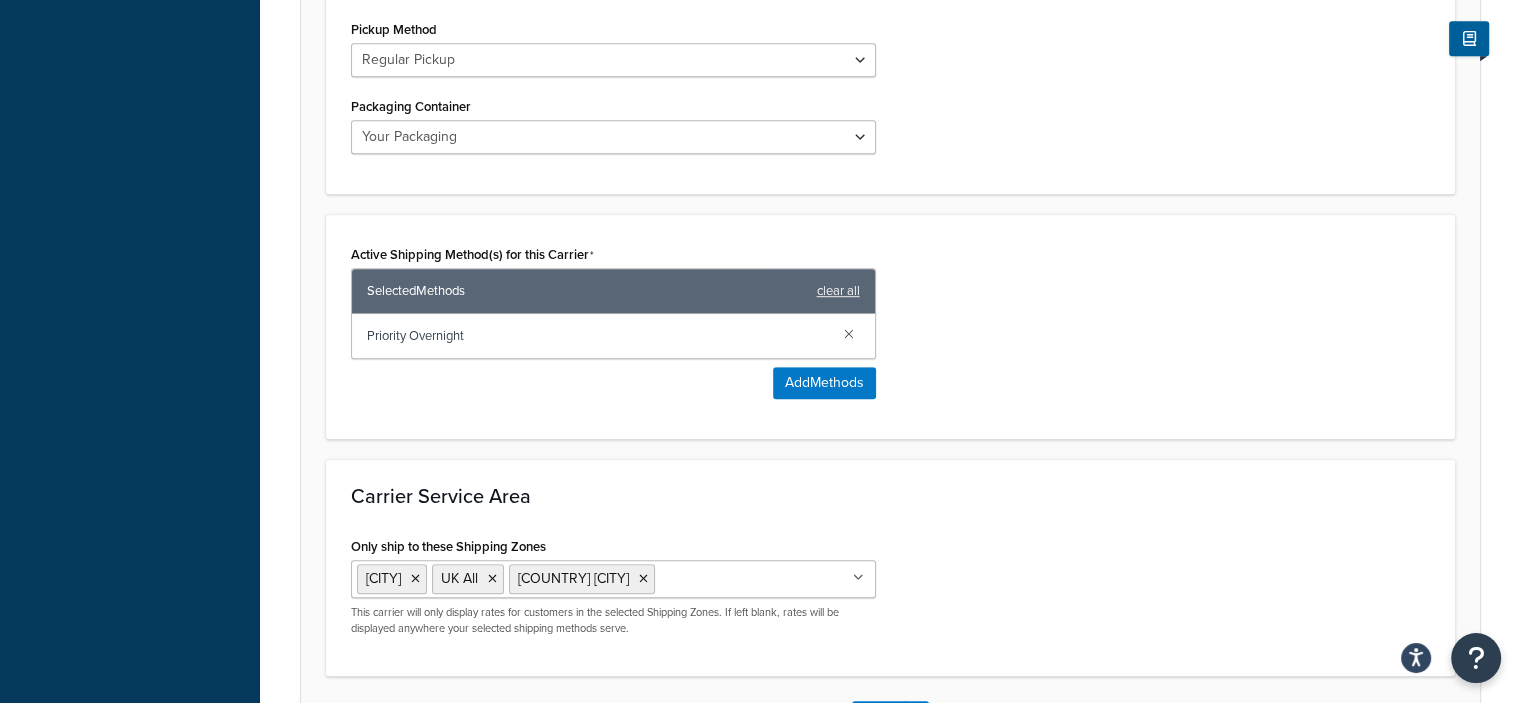 scroll, scrollTop: 1210, scrollLeft: 0, axis: vertical 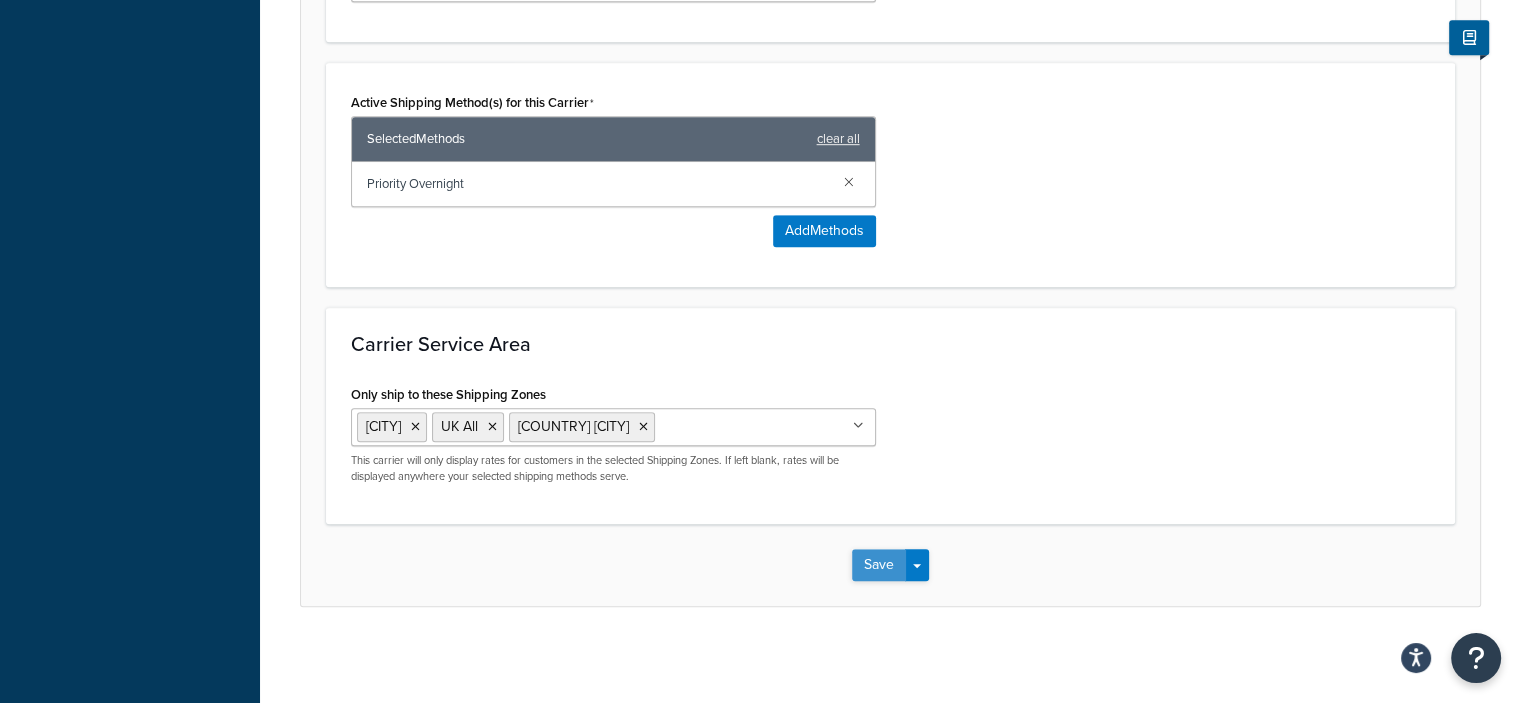 click on "Save" at bounding box center (879, 565) 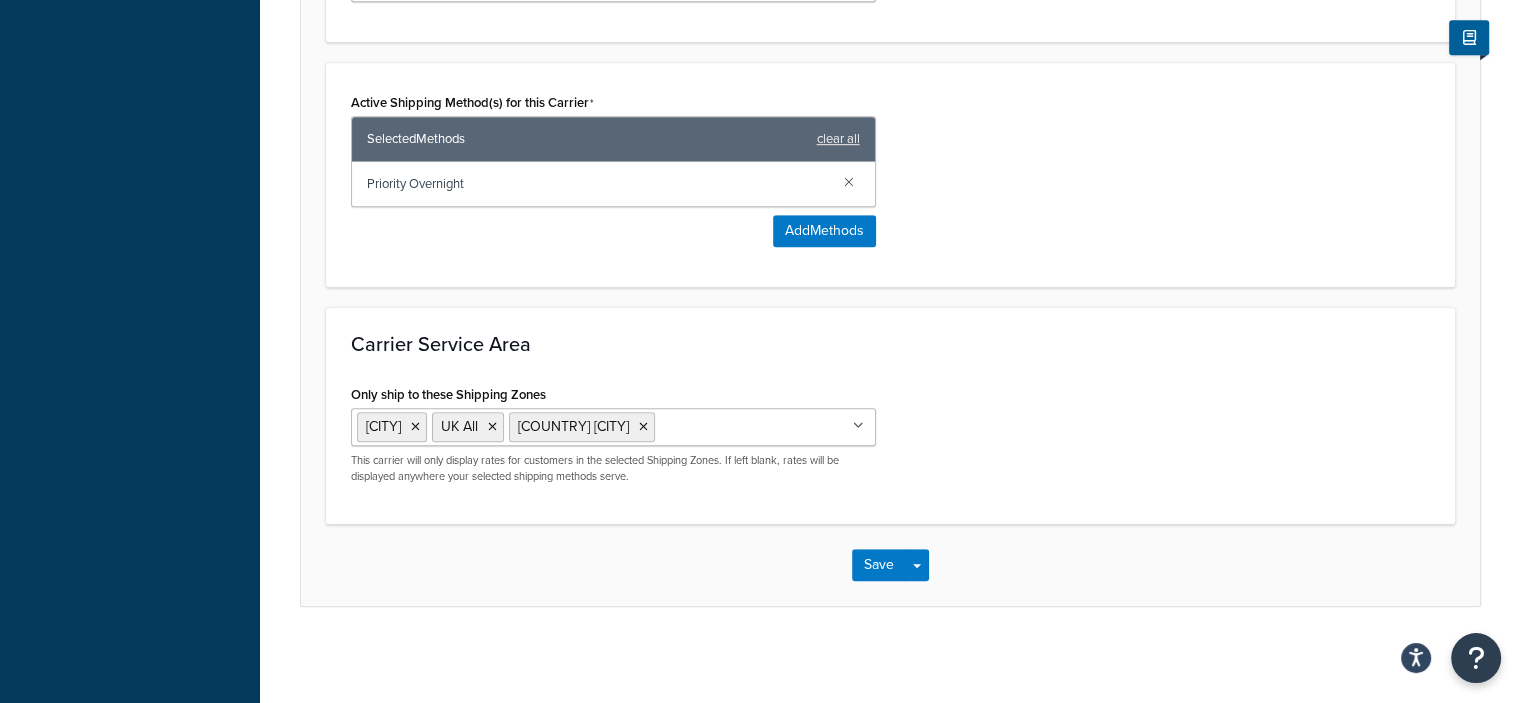 scroll, scrollTop: 0, scrollLeft: 0, axis: both 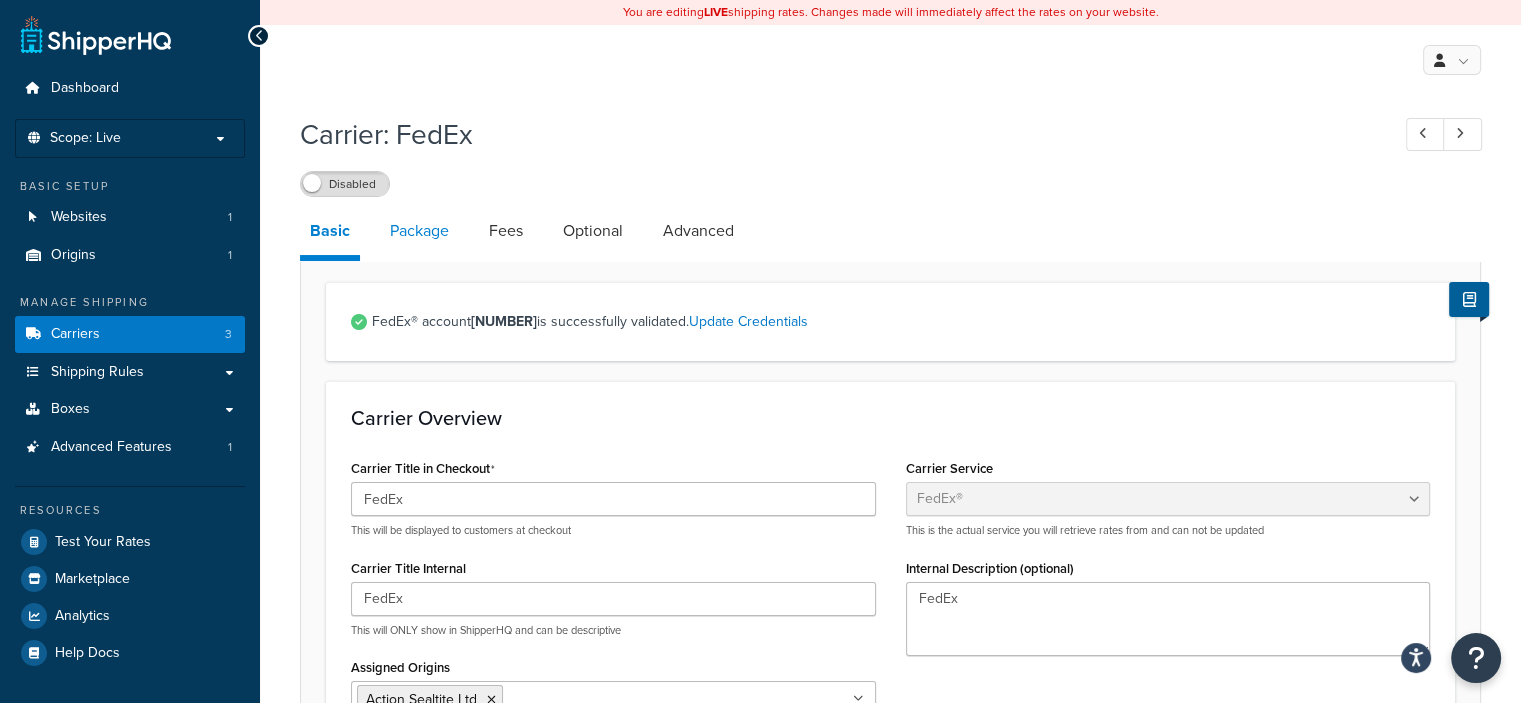 click on "Package" at bounding box center [419, 231] 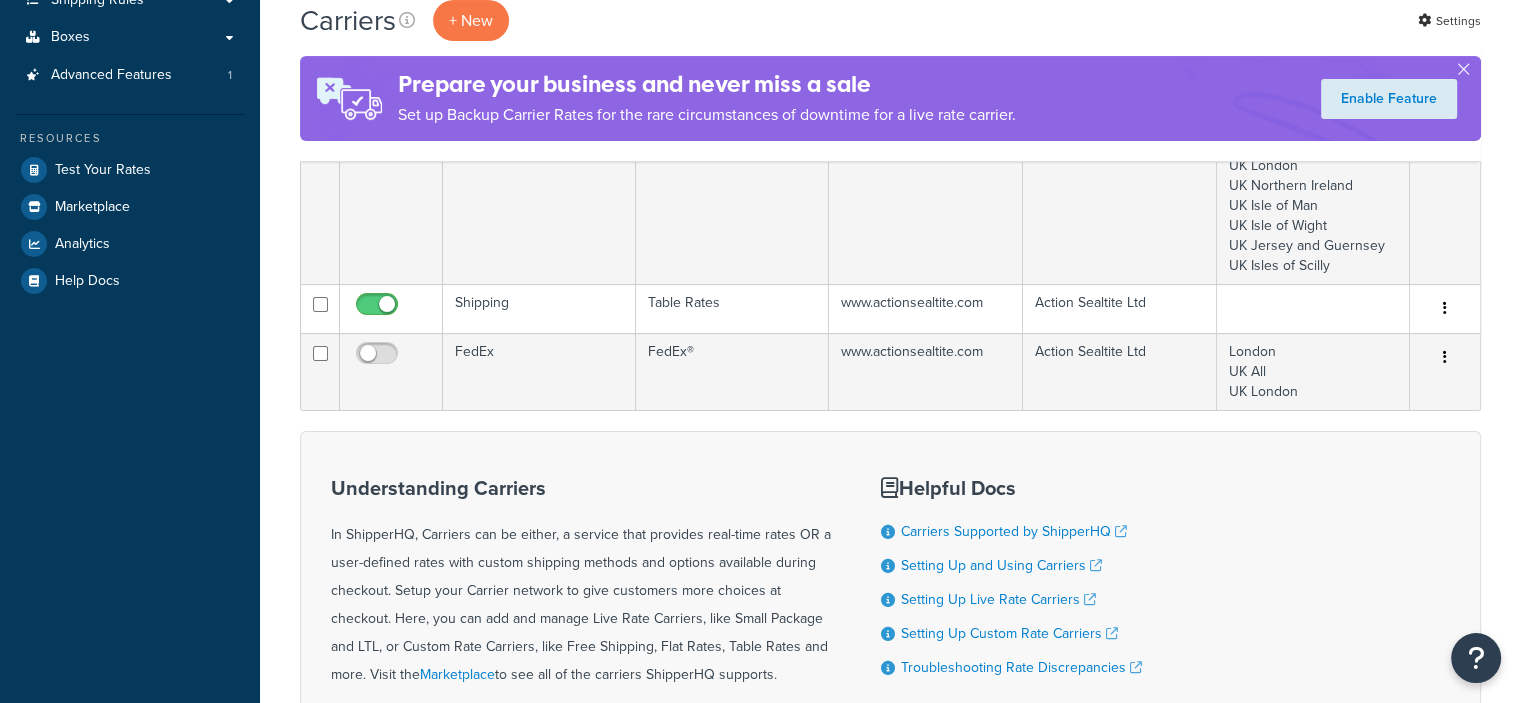 scroll, scrollTop: 400, scrollLeft: 0, axis: vertical 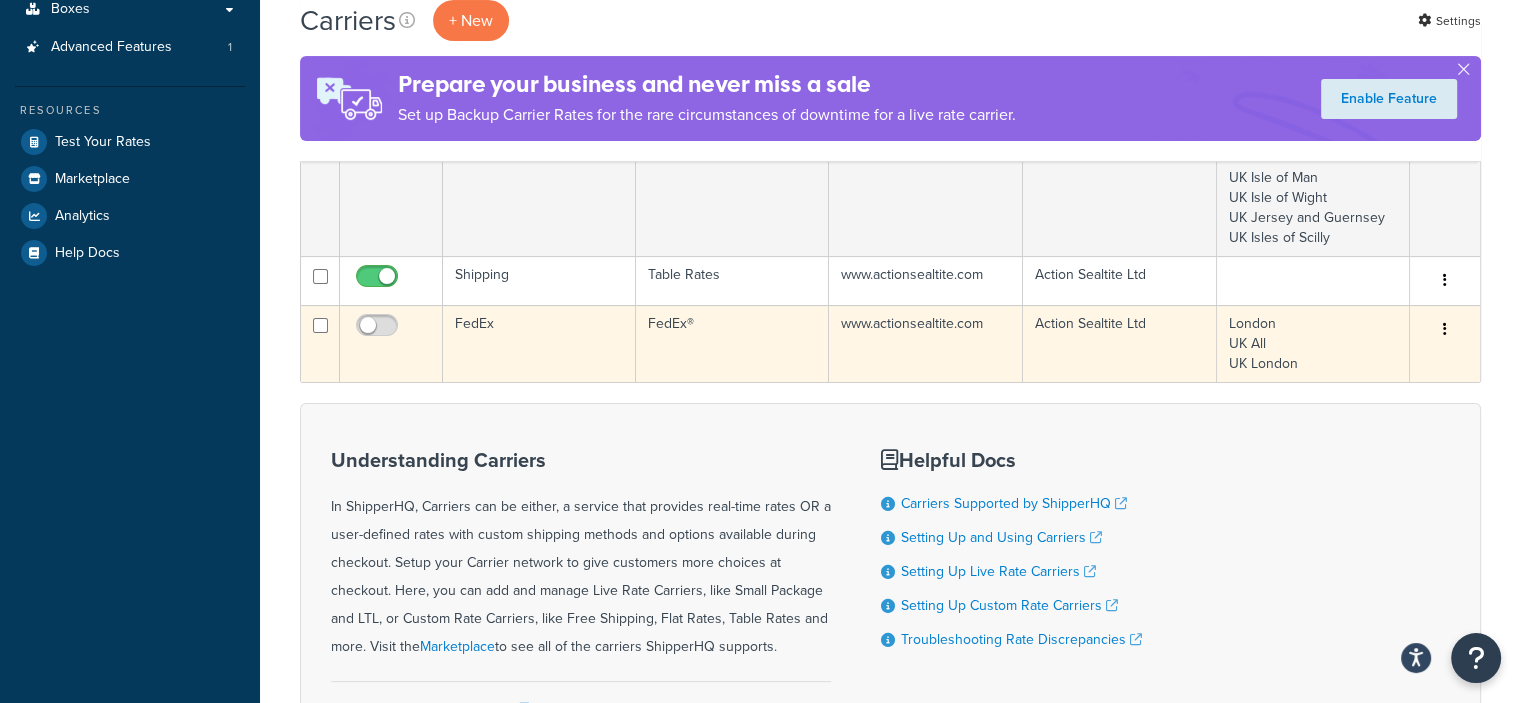 click on "FedEx®" at bounding box center (732, 343) 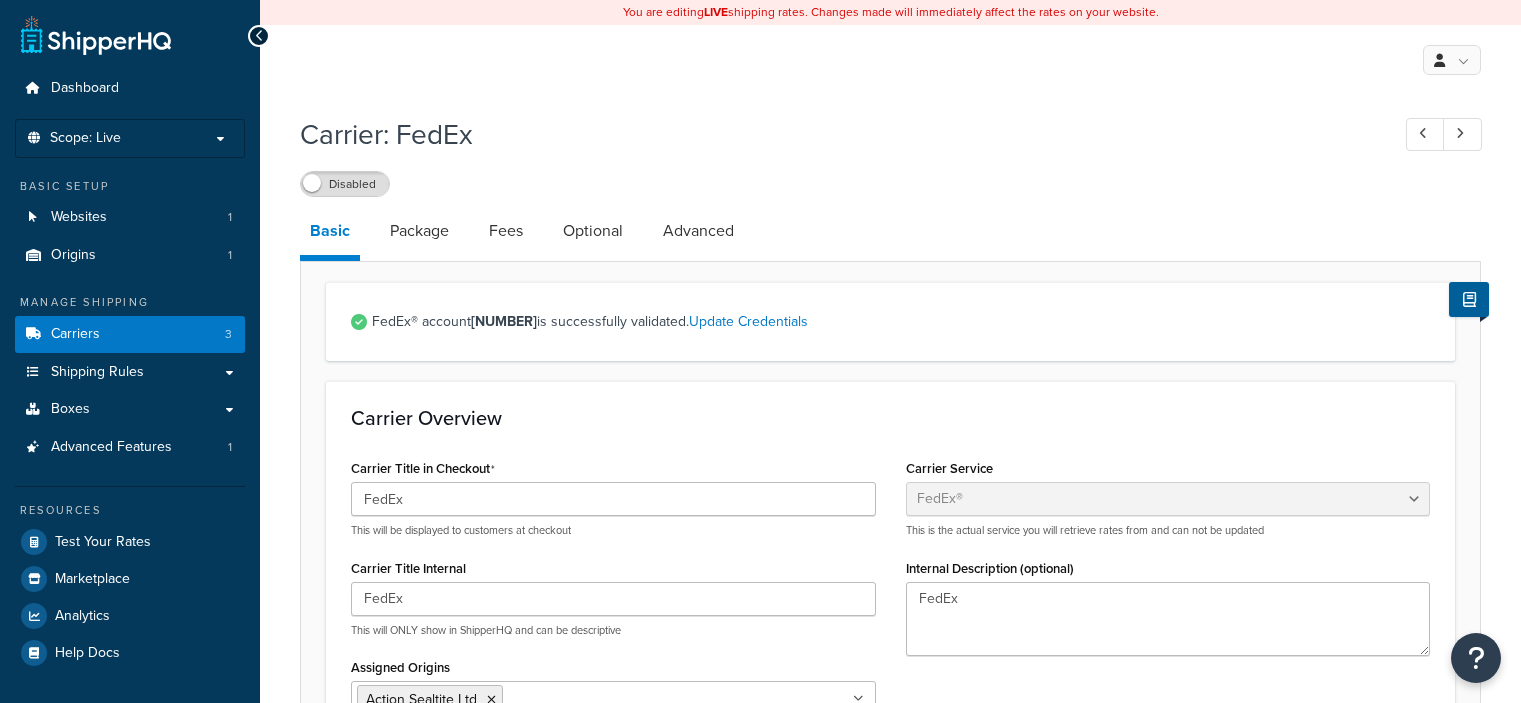 select on "fedEx" 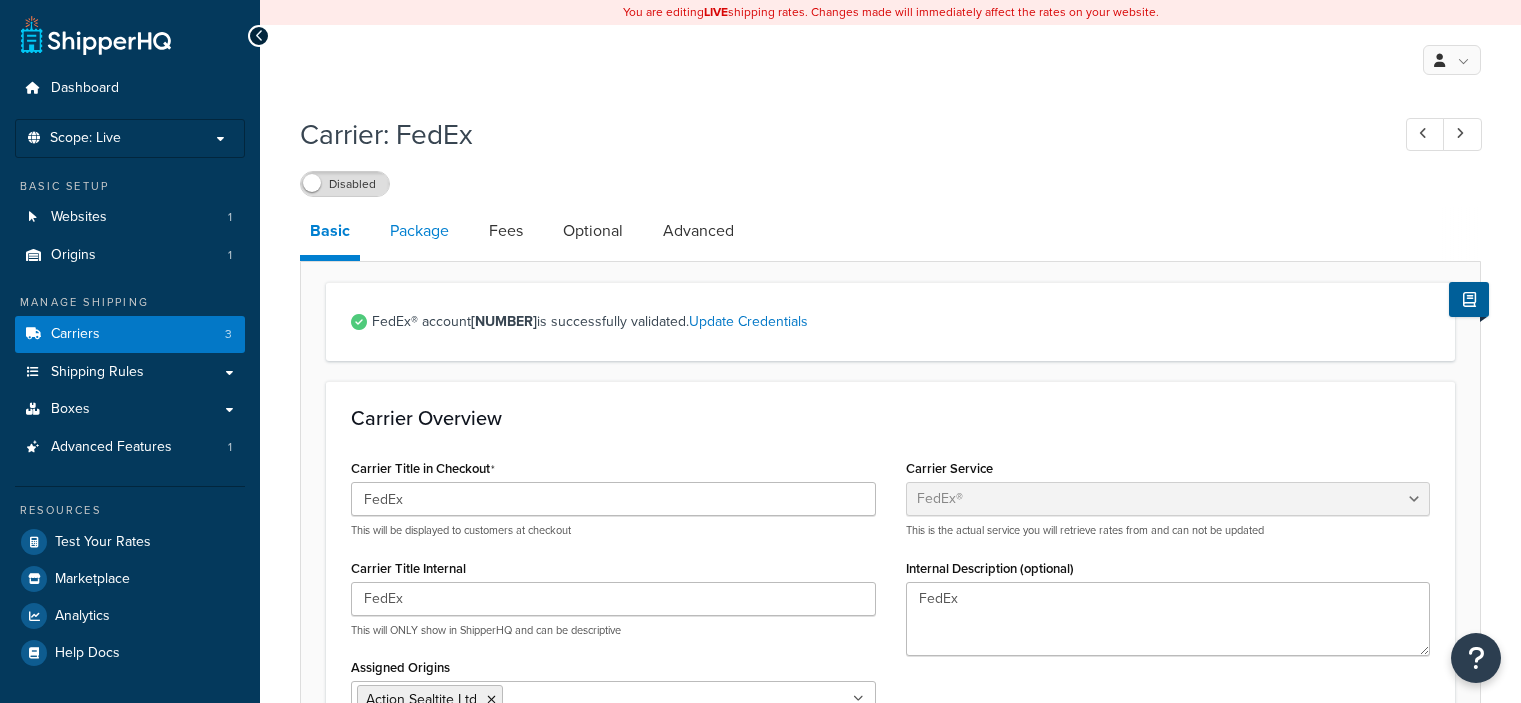scroll, scrollTop: 0, scrollLeft: 0, axis: both 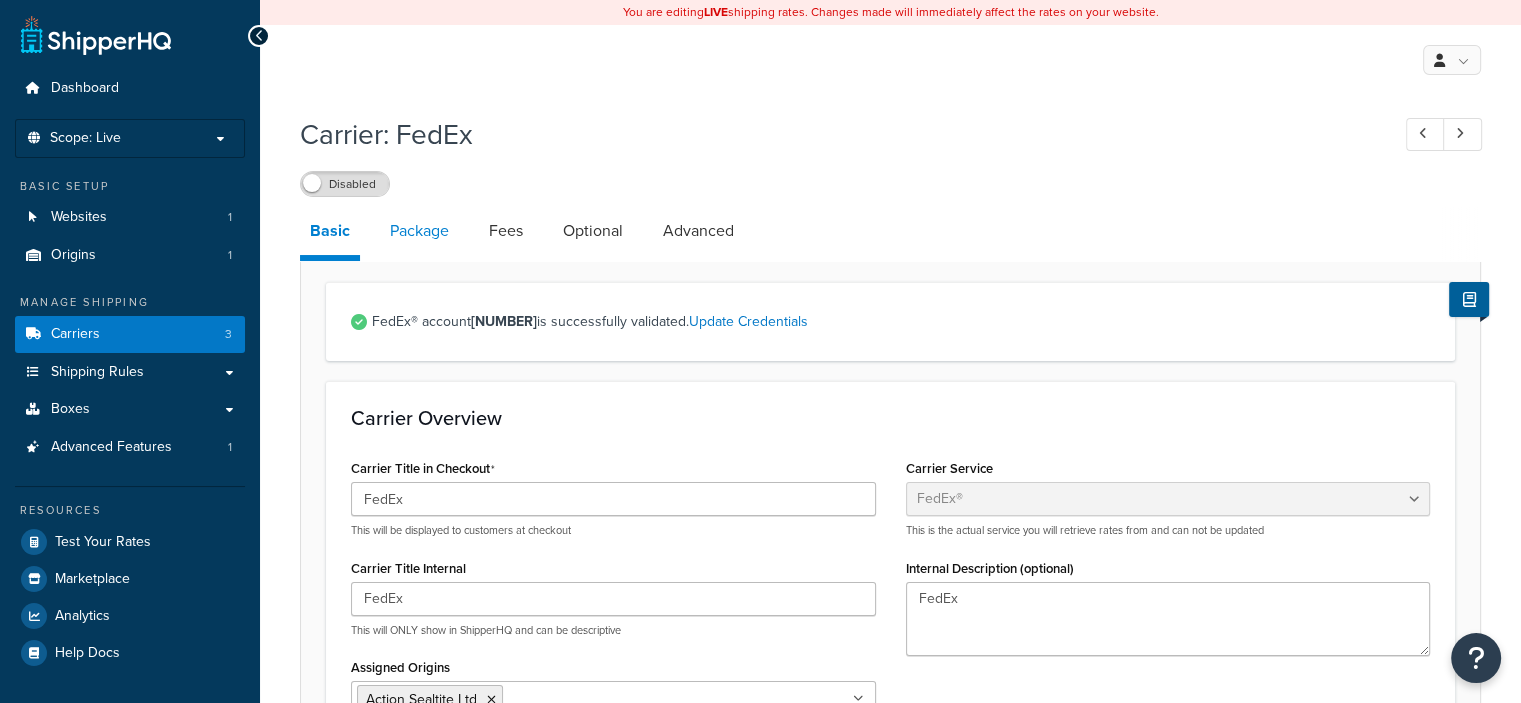 click on "Package" at bounding box center (419, 231) 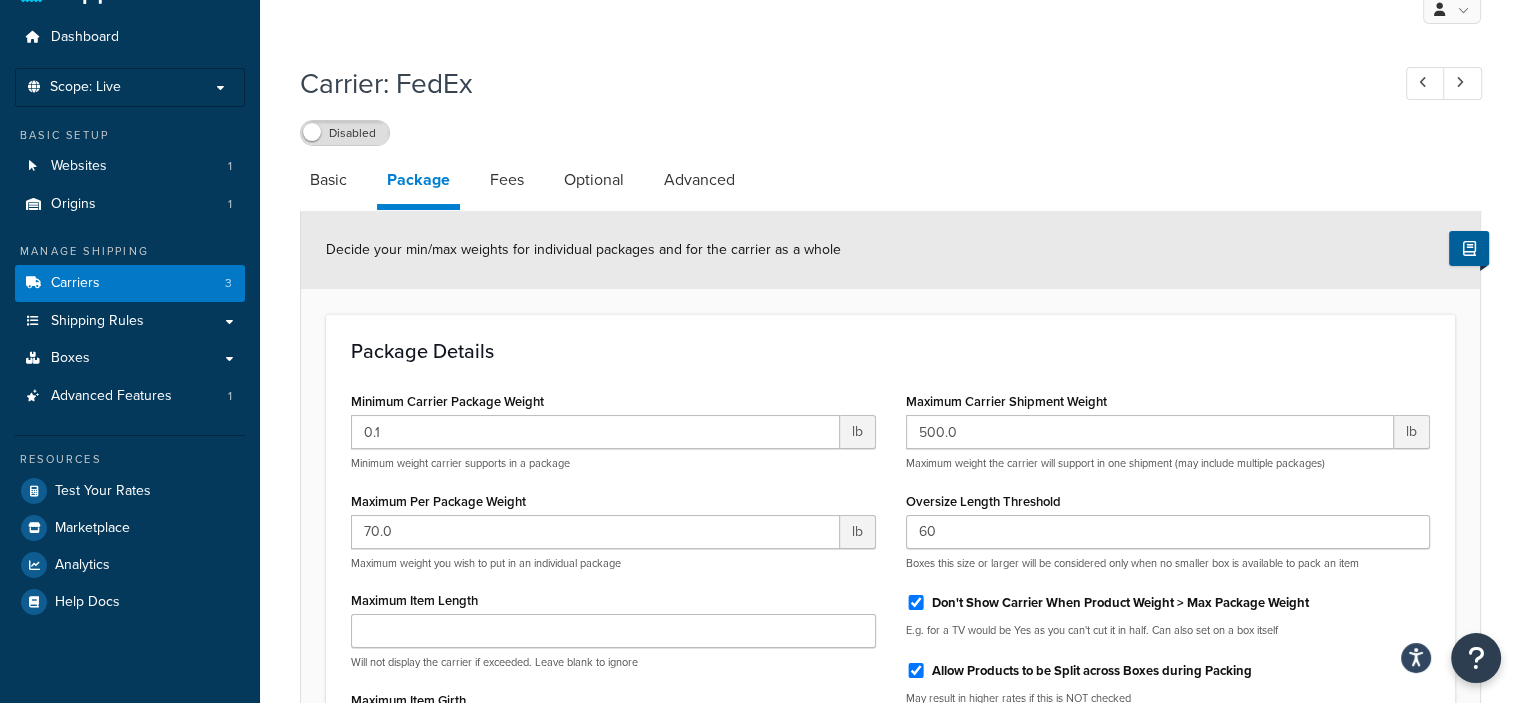 scroll, scrollTop: 100, scrollLeft: 0, axis: vertical 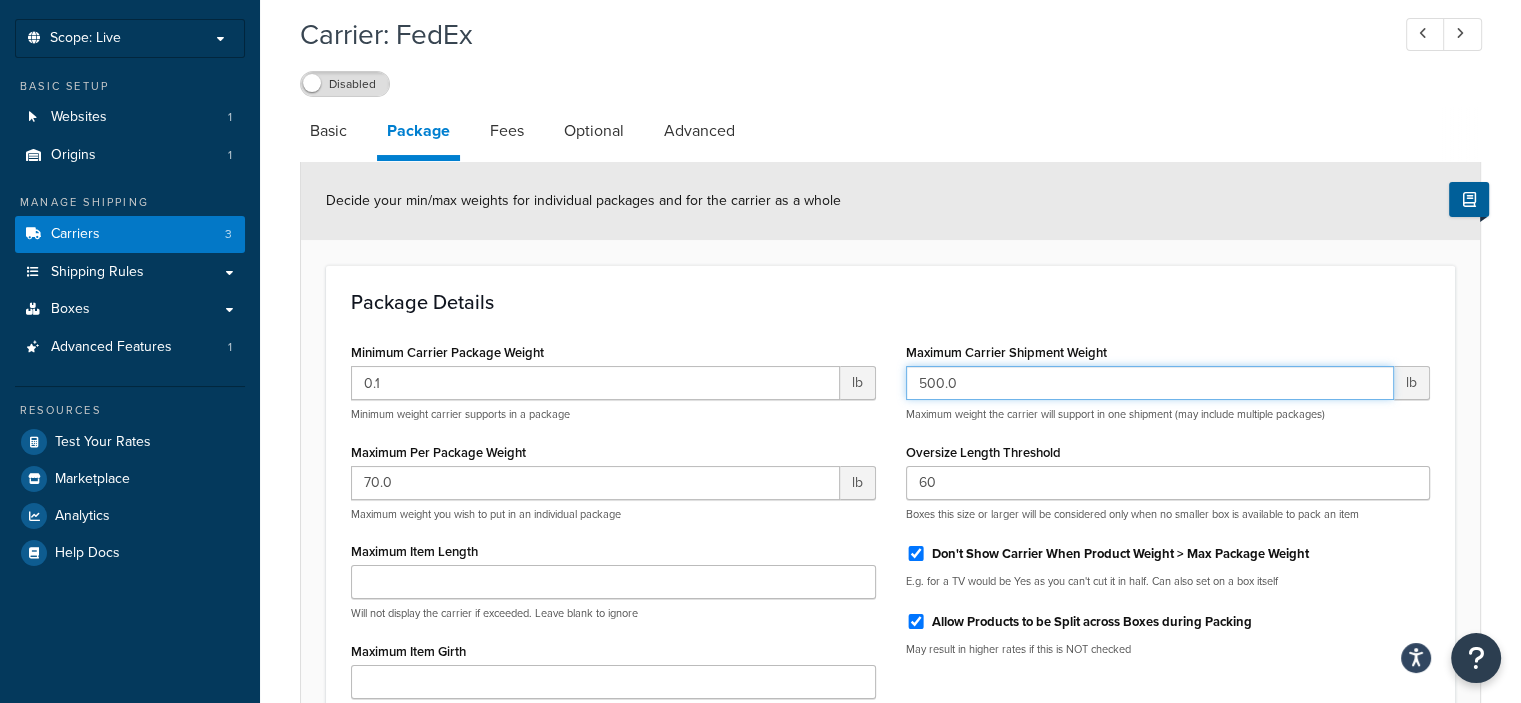 drag, startPoint x: 973, startPoint y: 385, endPoint x: 843, endPoint y: 383, distance: 130.01538 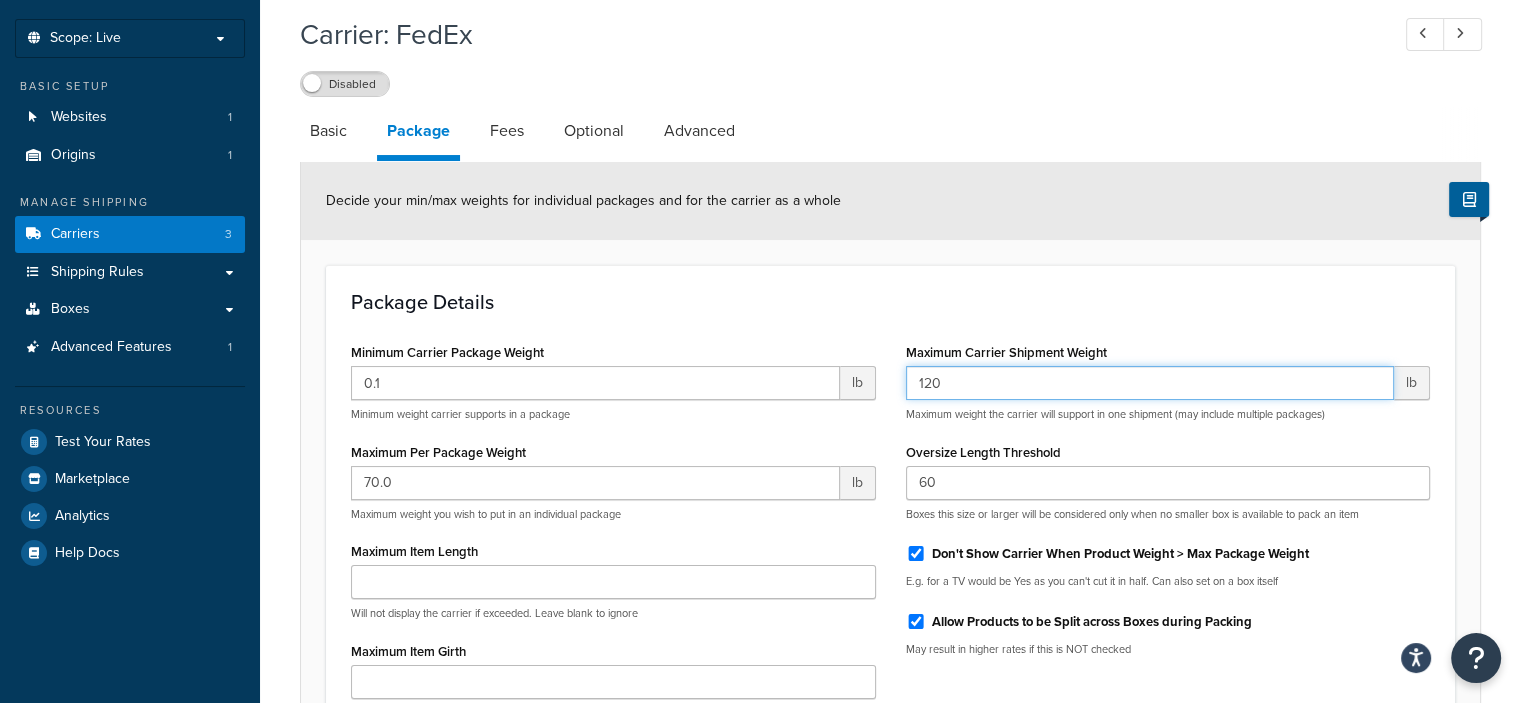 type on "120" 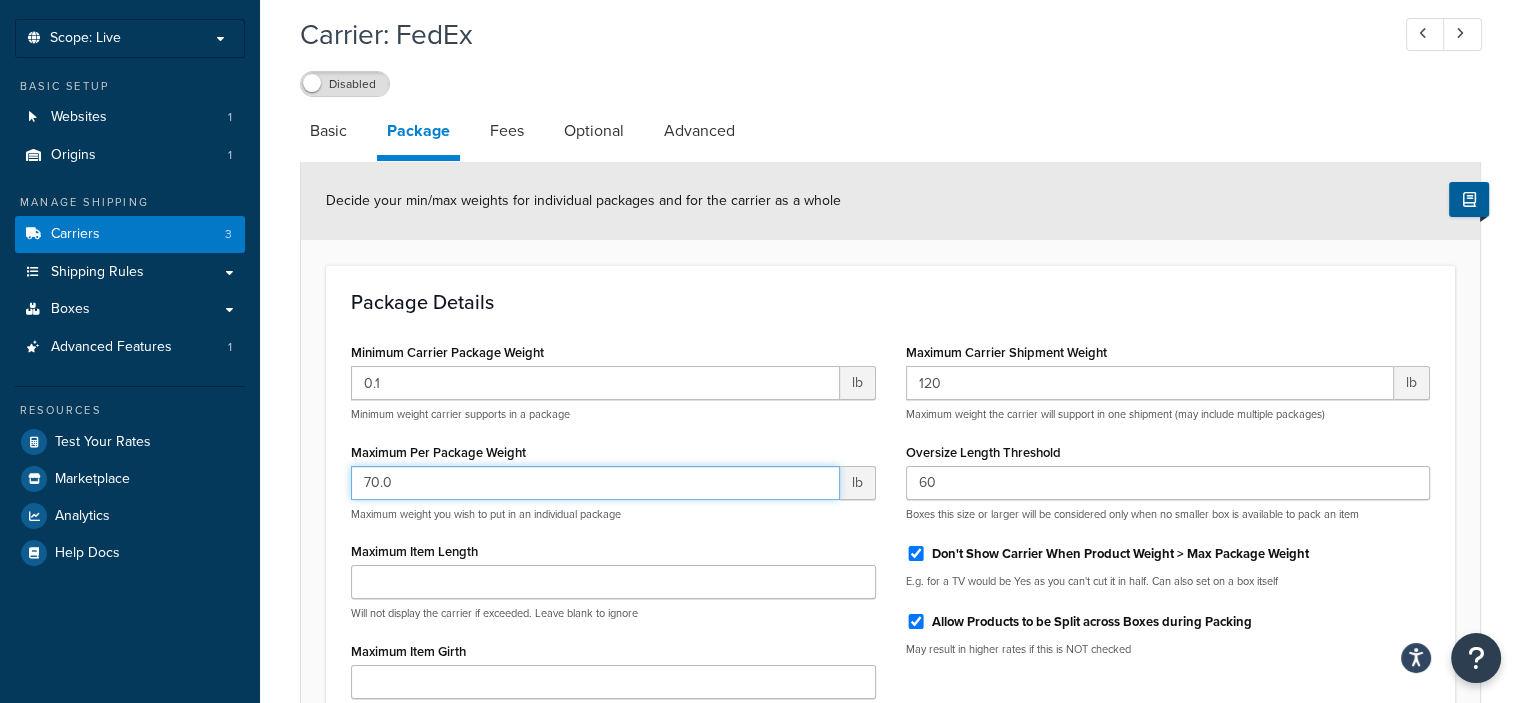 drag, startPoint x: 453, startPoint y: 484, endPoint x: 276, endPoint y: 495, distance: 177.34148 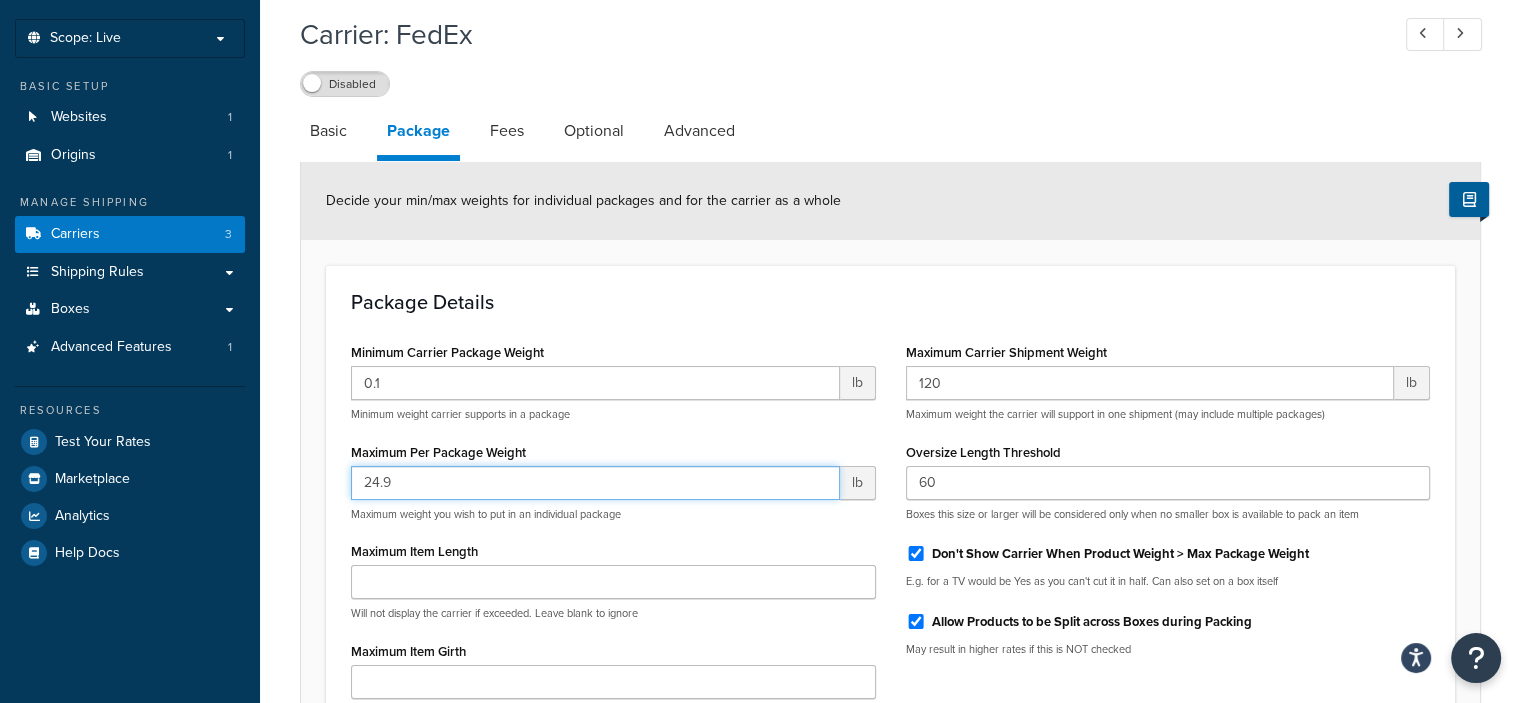 type on "24.9" 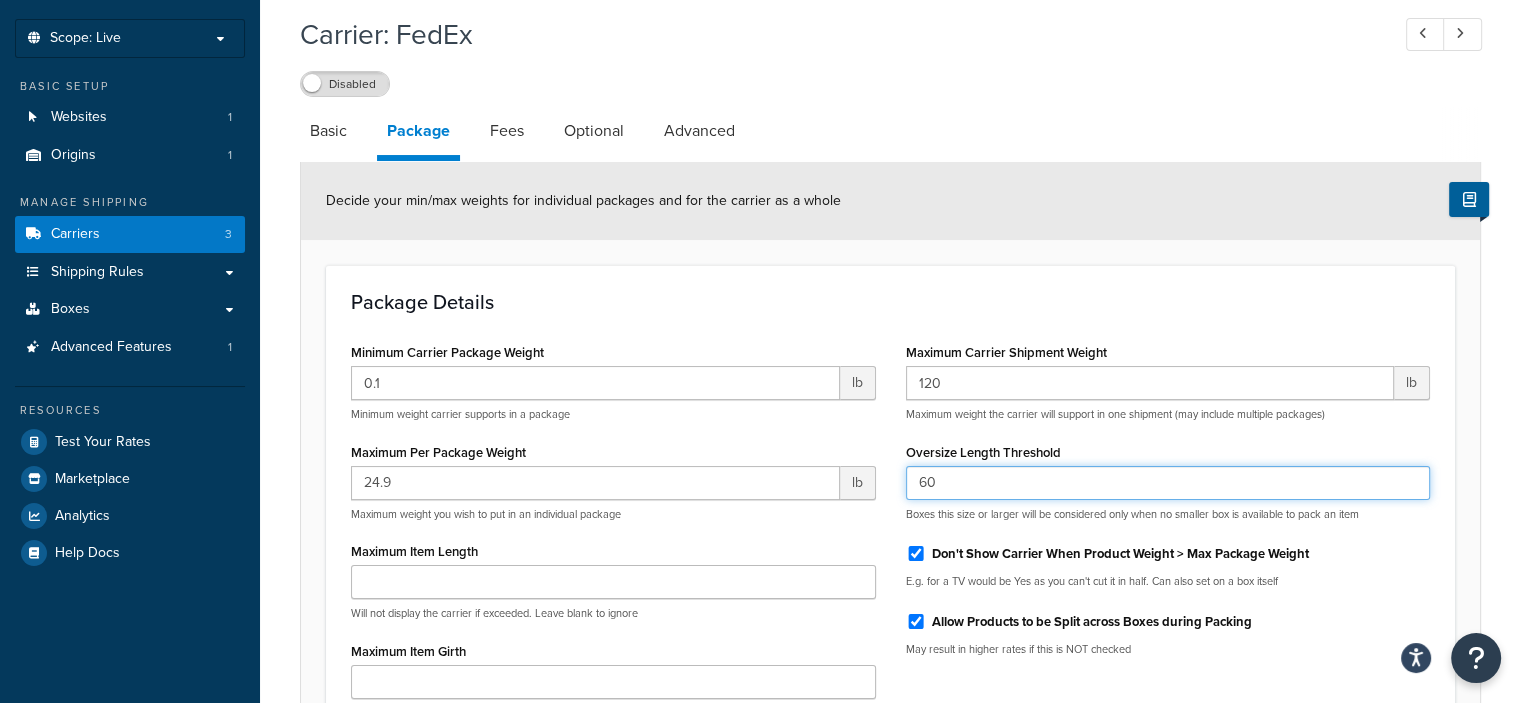 click on "60" at bounding box center (1168, 483) 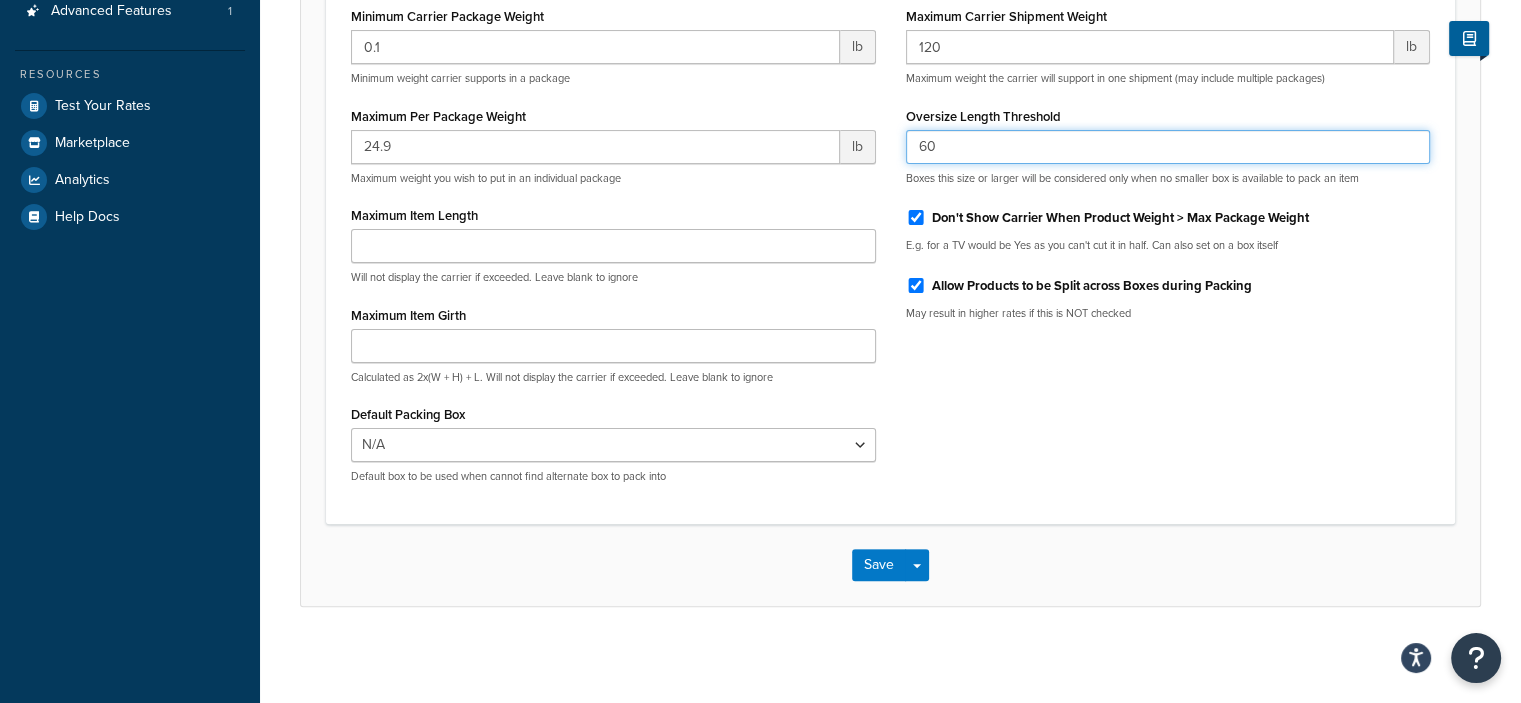 scroll, scrollTop: 439, scrollLeft: 0, axis: vertical 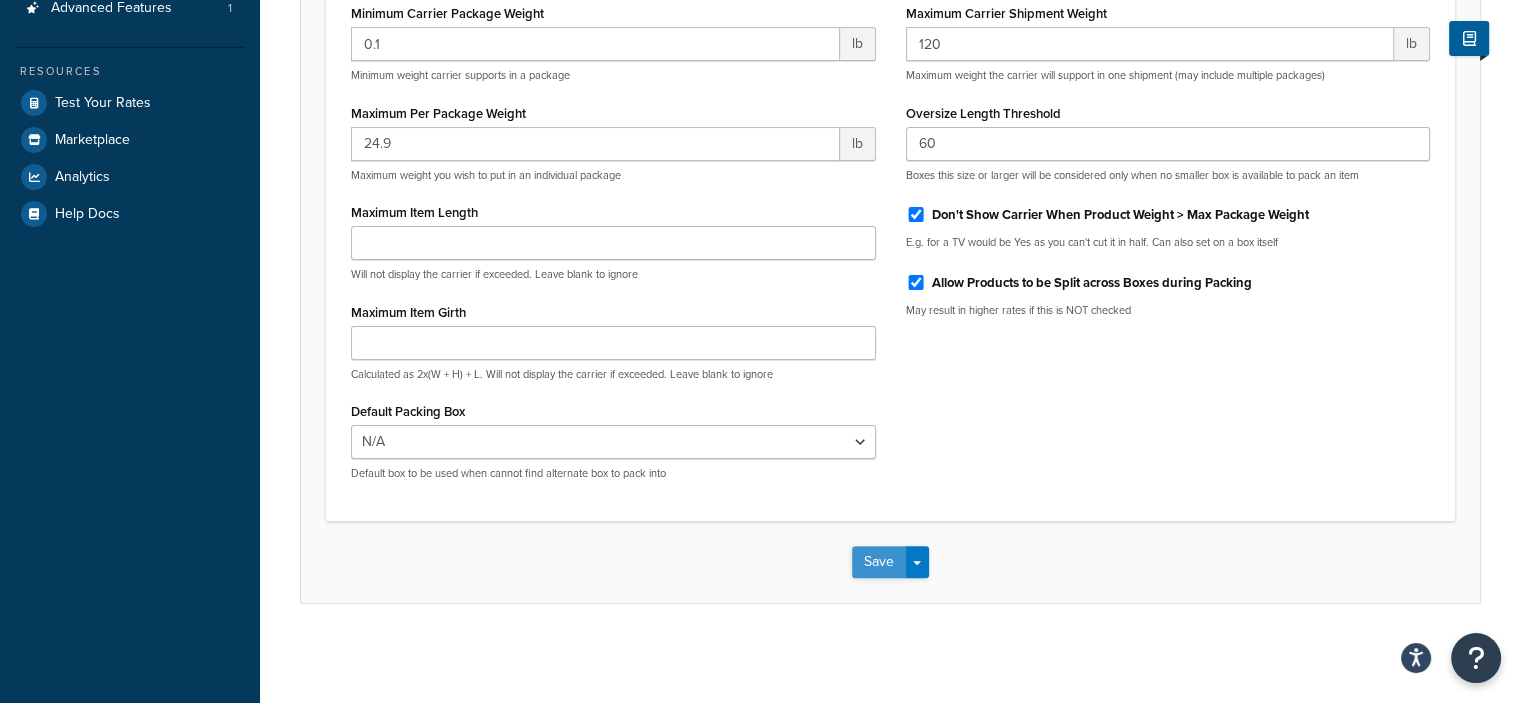 click on "Save" at bounding box center [879, 562] 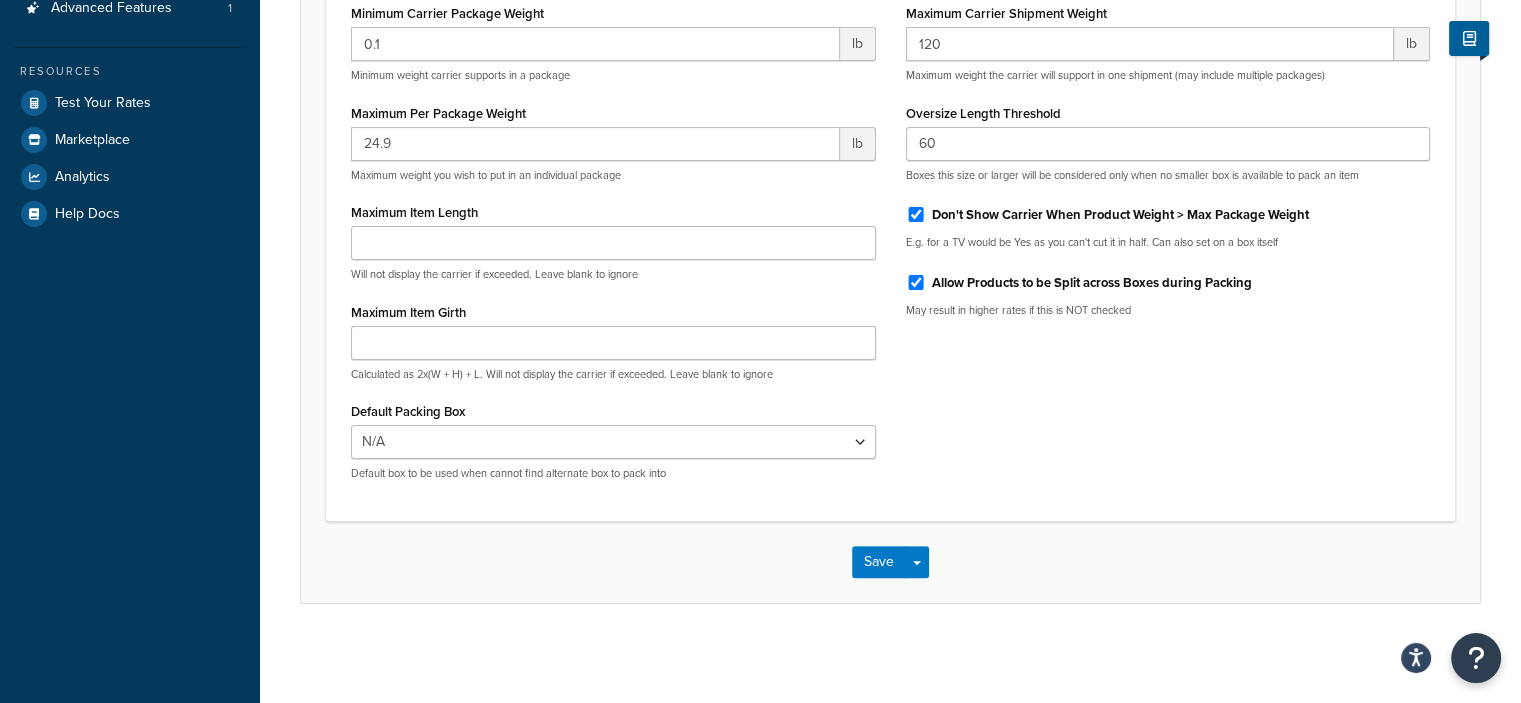 scroll, scrollTop: 0, scrollLeft: 0, axis: both 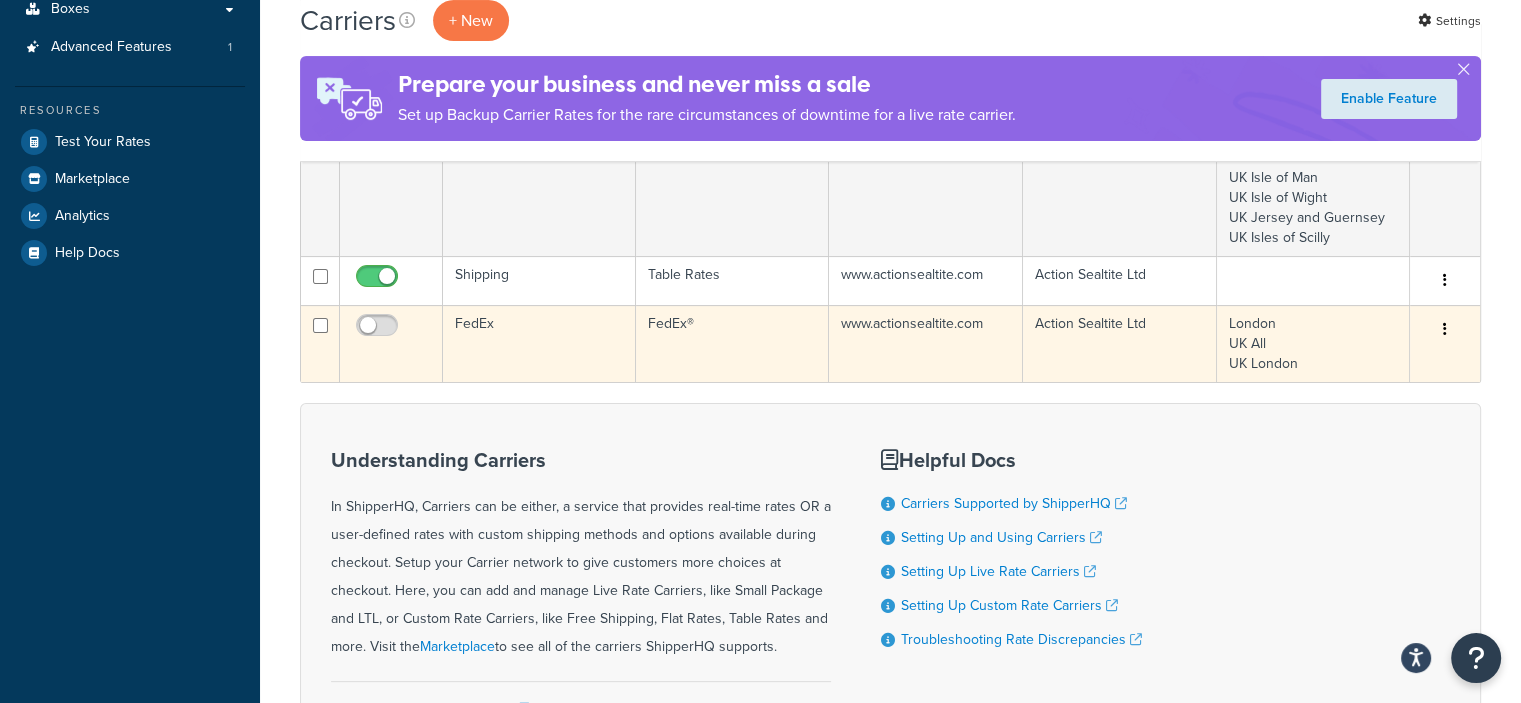 click on "FedEx" at bounding box center (539, 343) 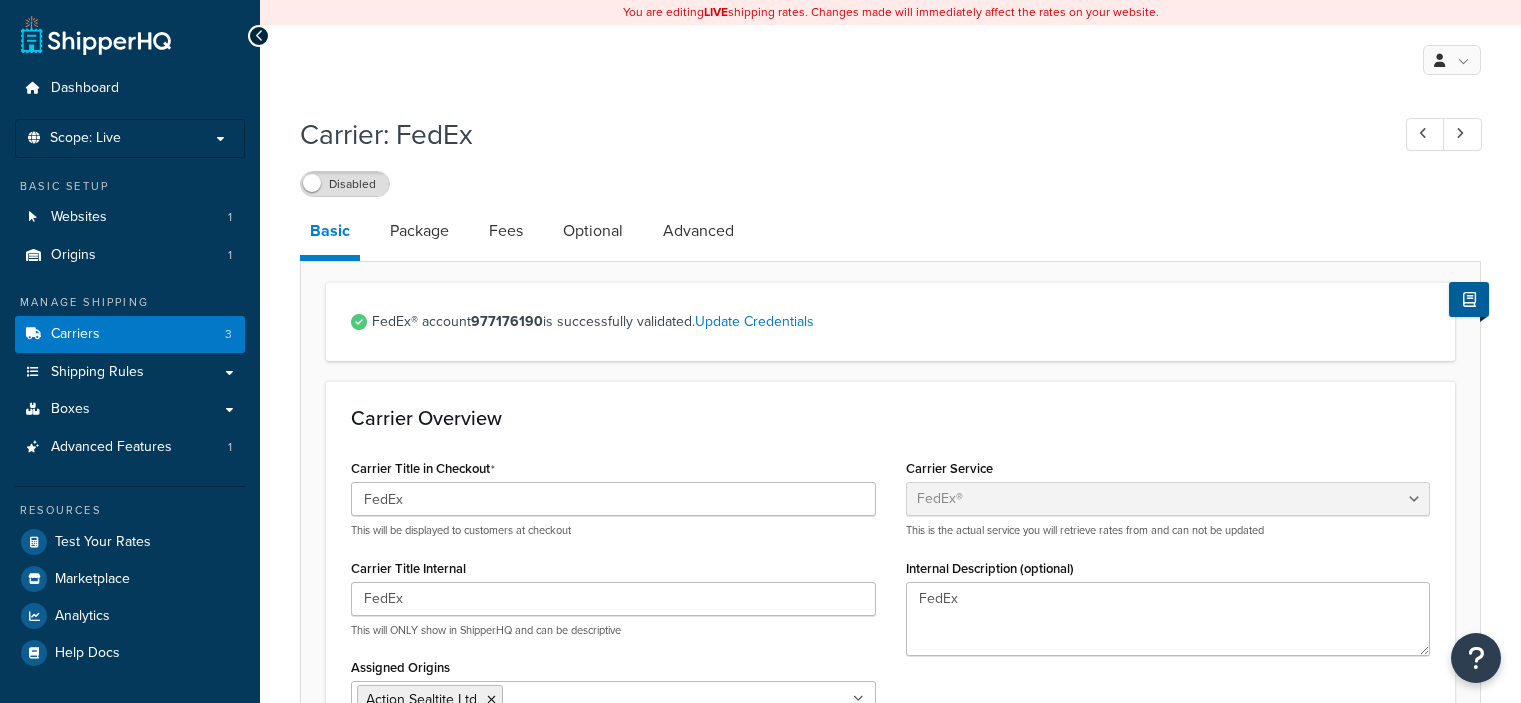select on "fedEx" 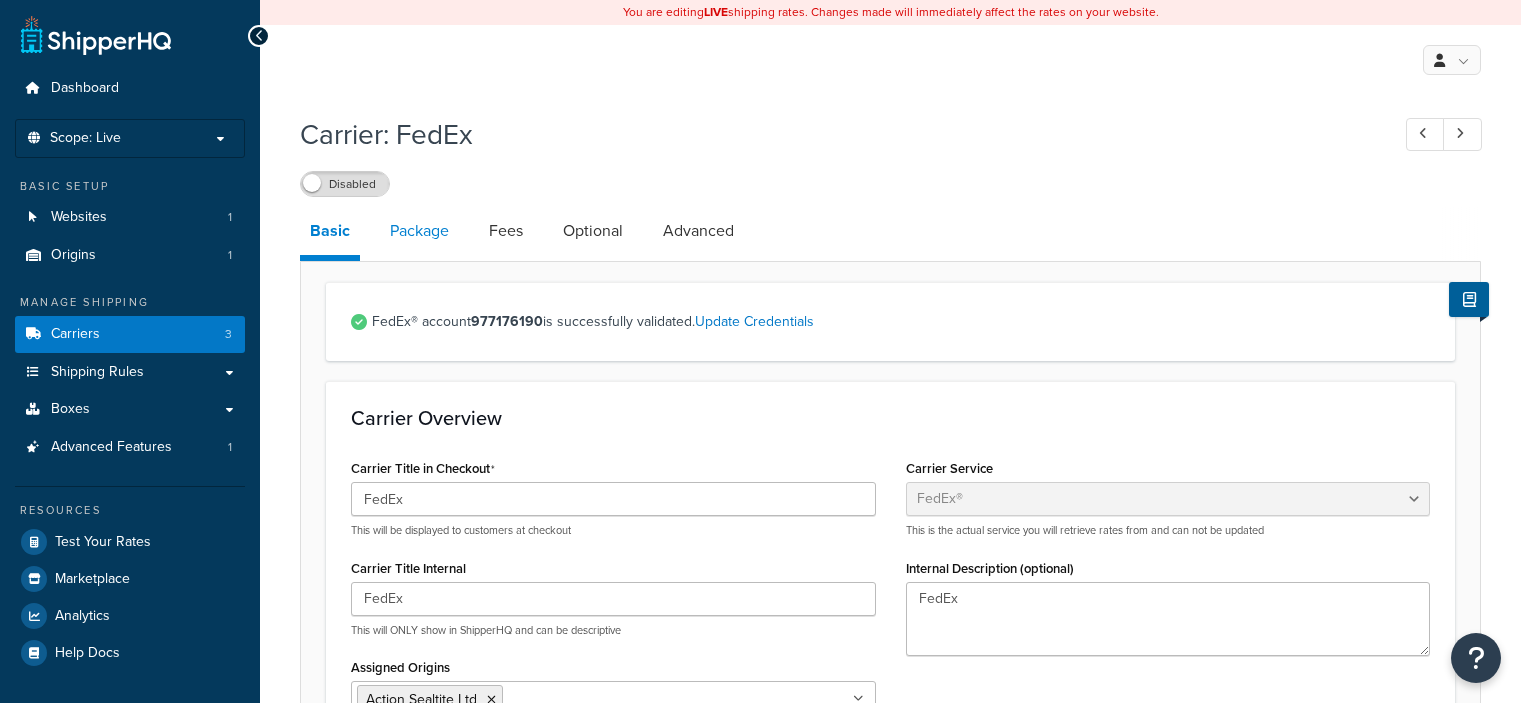 scroll, scrollTop: 0, scrollLeft: 0, axis: both 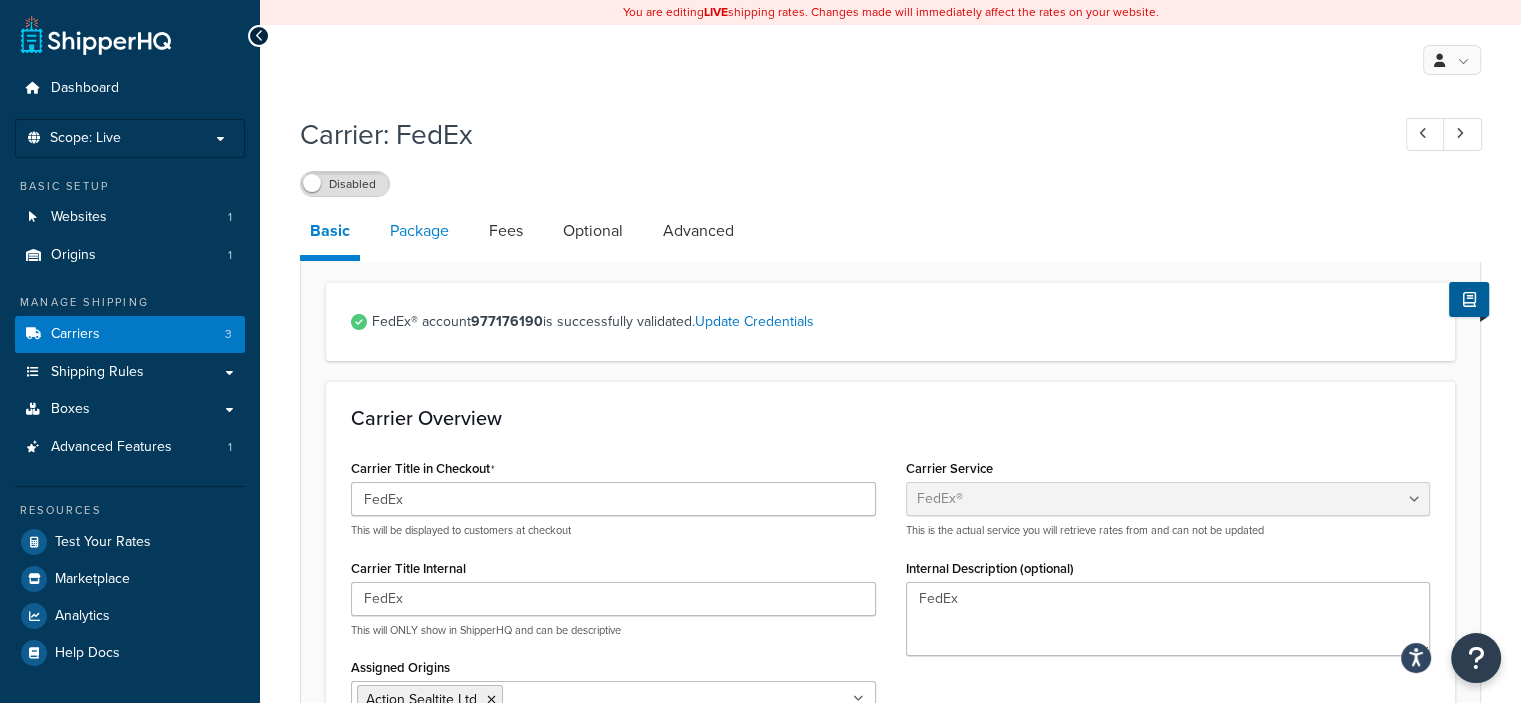 click on "Package" at bounding box center (419, 231) 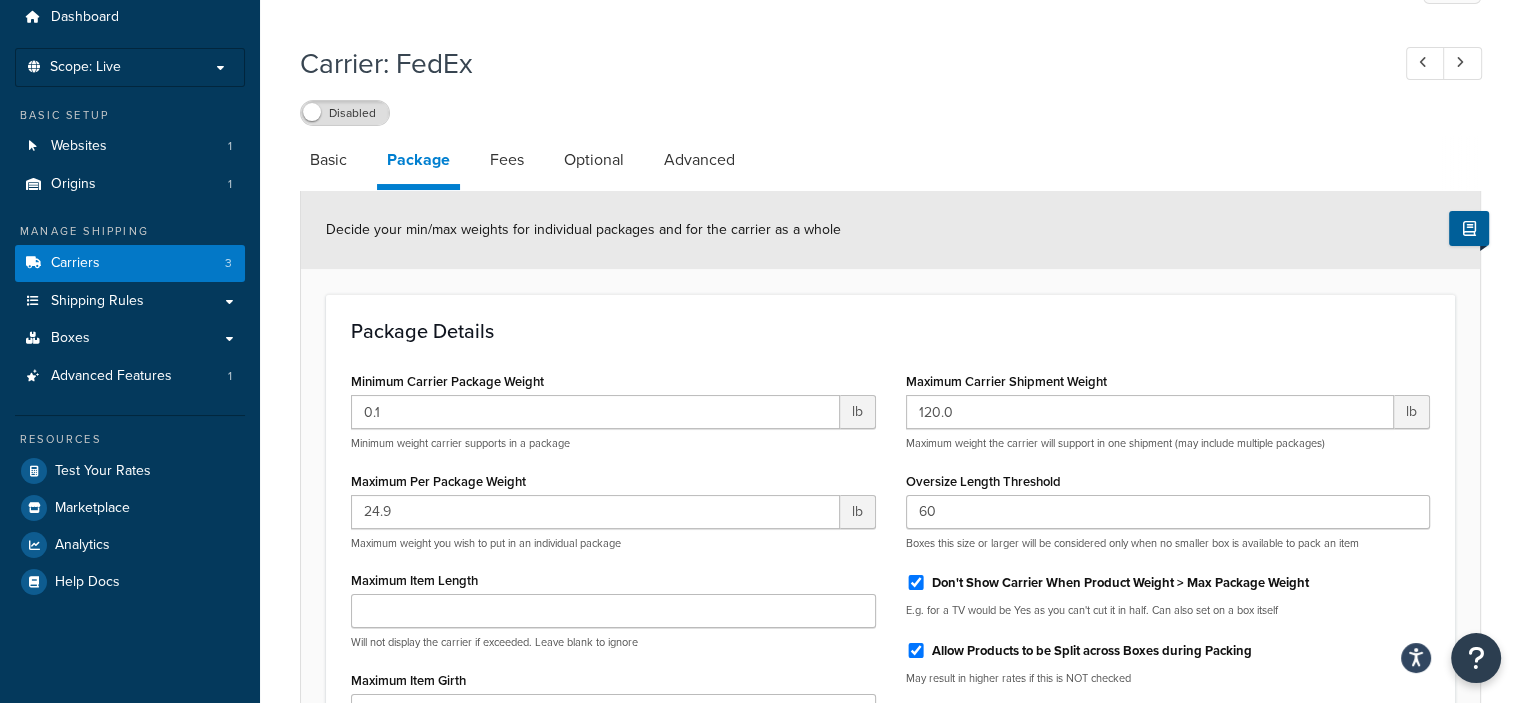 scroll, scrollTop: 300, scrollLeft: 0, axis: vertical 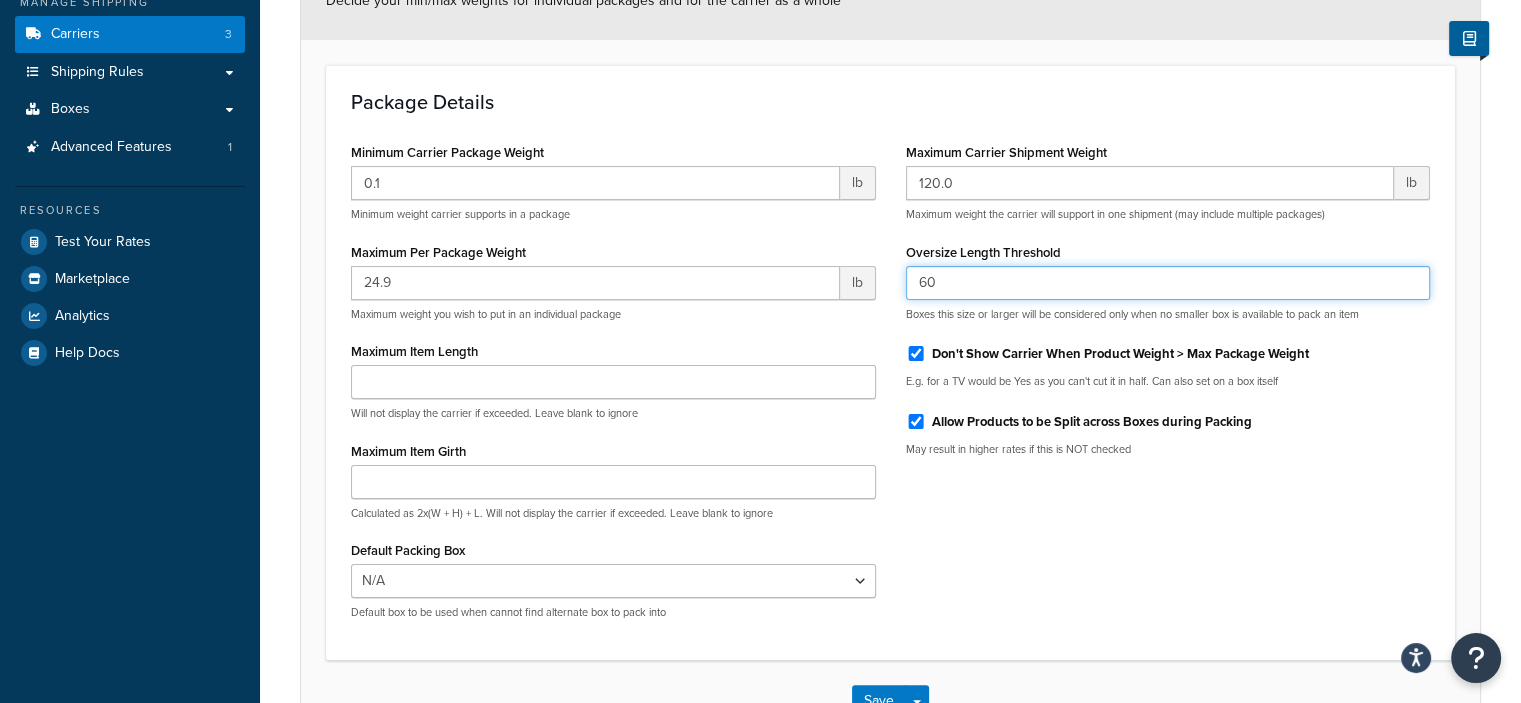 click on "60" at bounding box center (1168, 283) 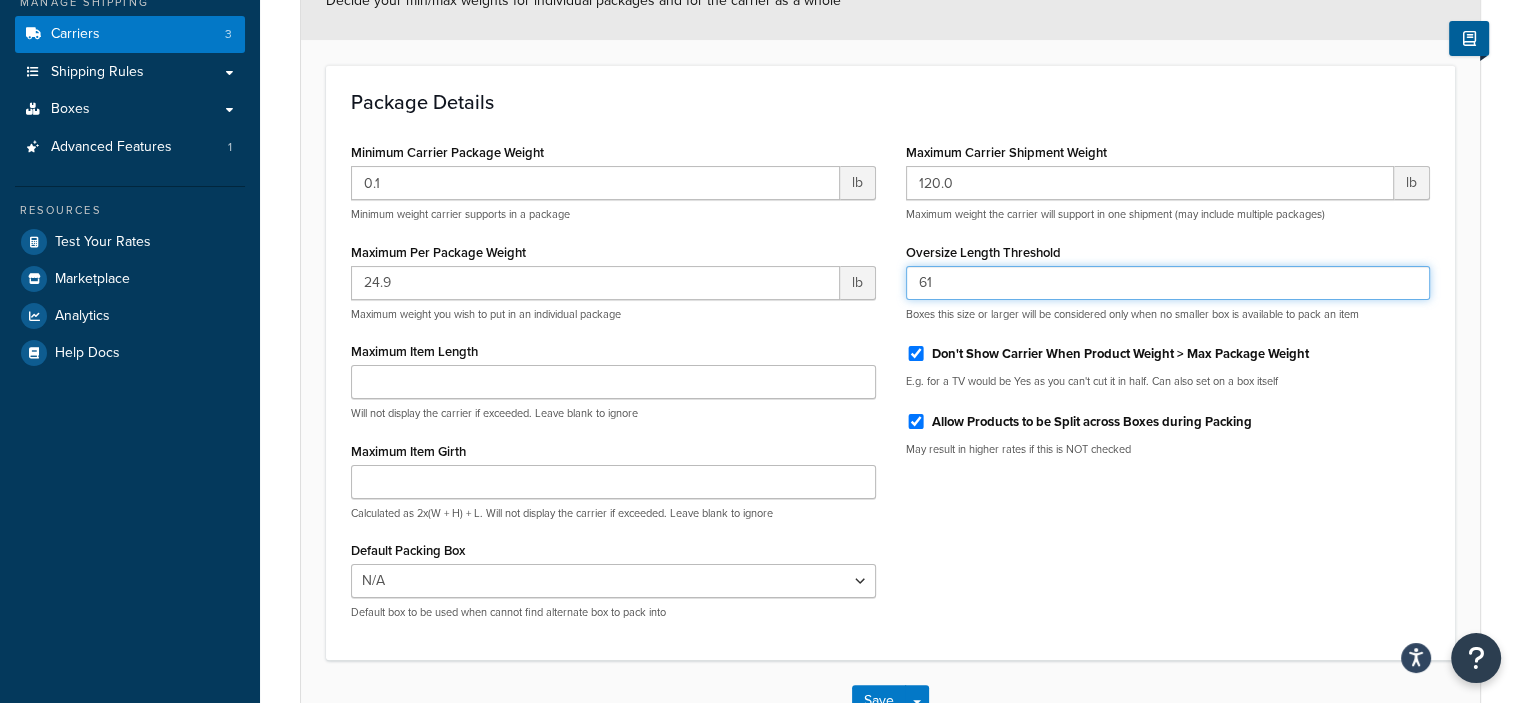 type on "61" 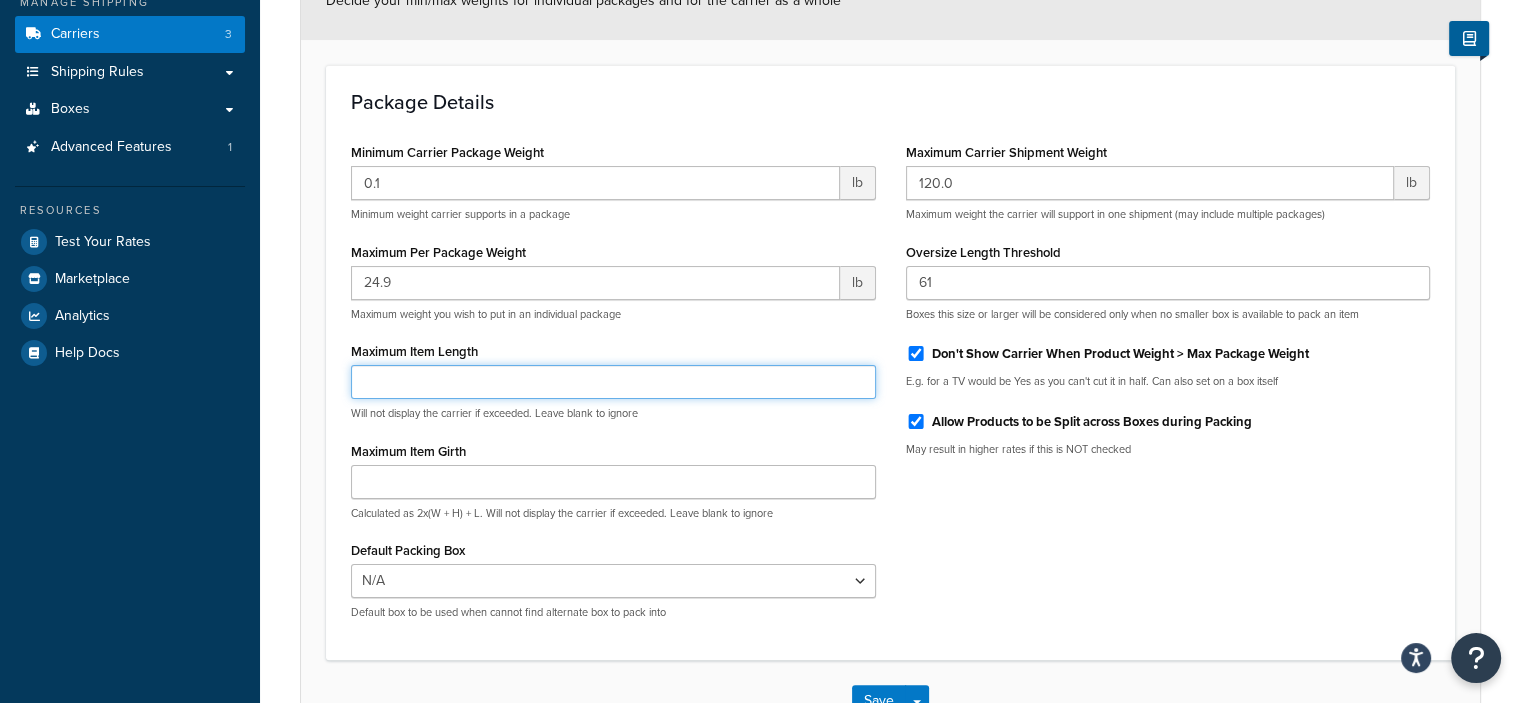click on "Maximum Item Length" at bounding box center [613, 382] 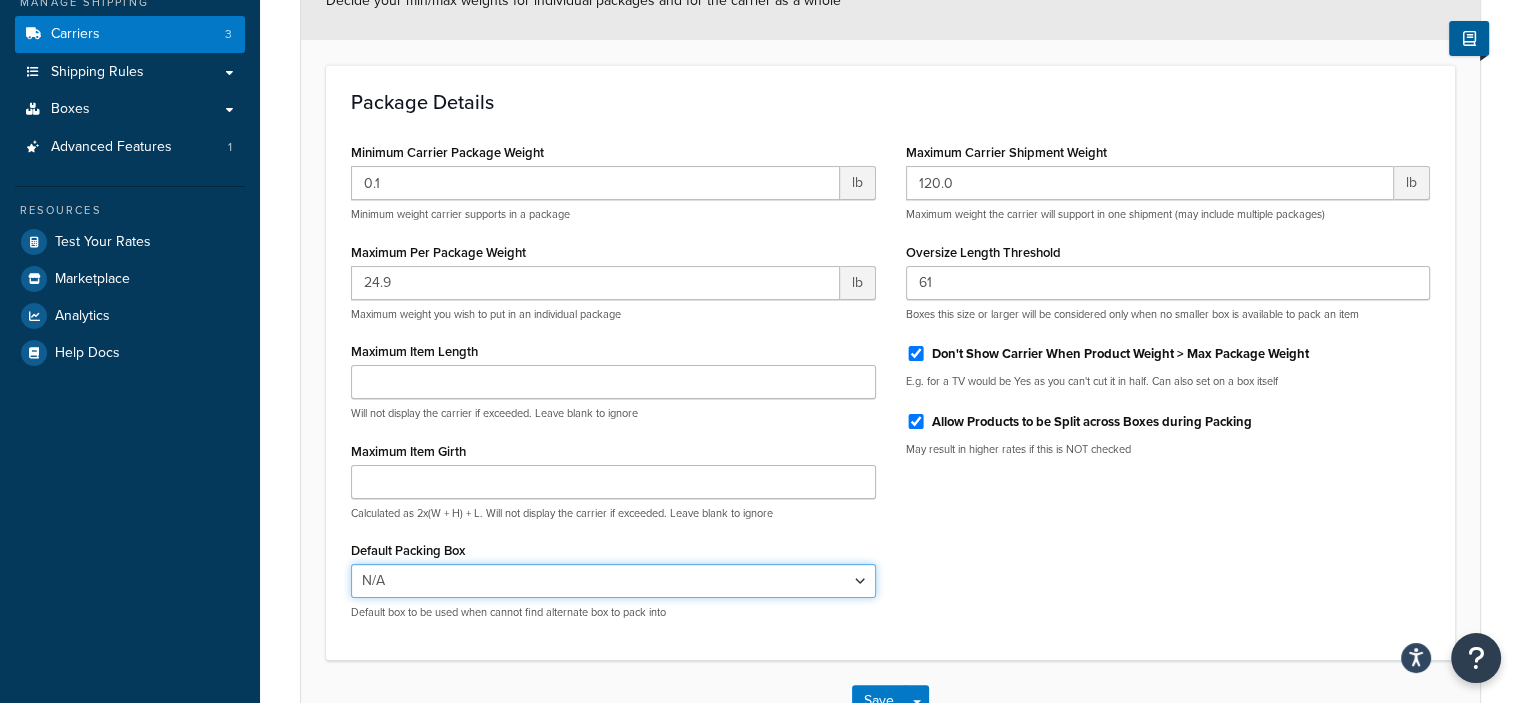 click on "N/A  Test" at bounding box center (613, 581) 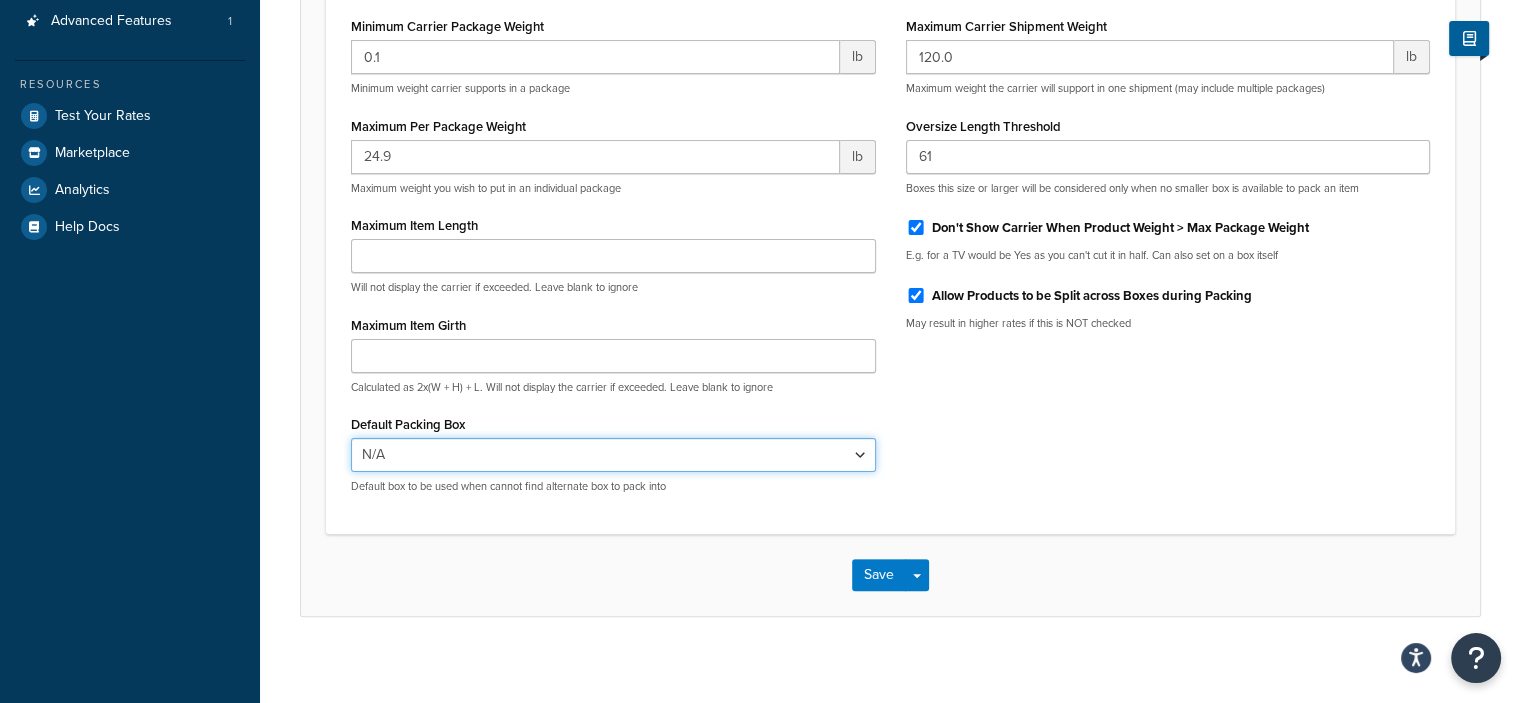 scroll, scrollTop: 439, scrollLeft: 0, axis: vertical 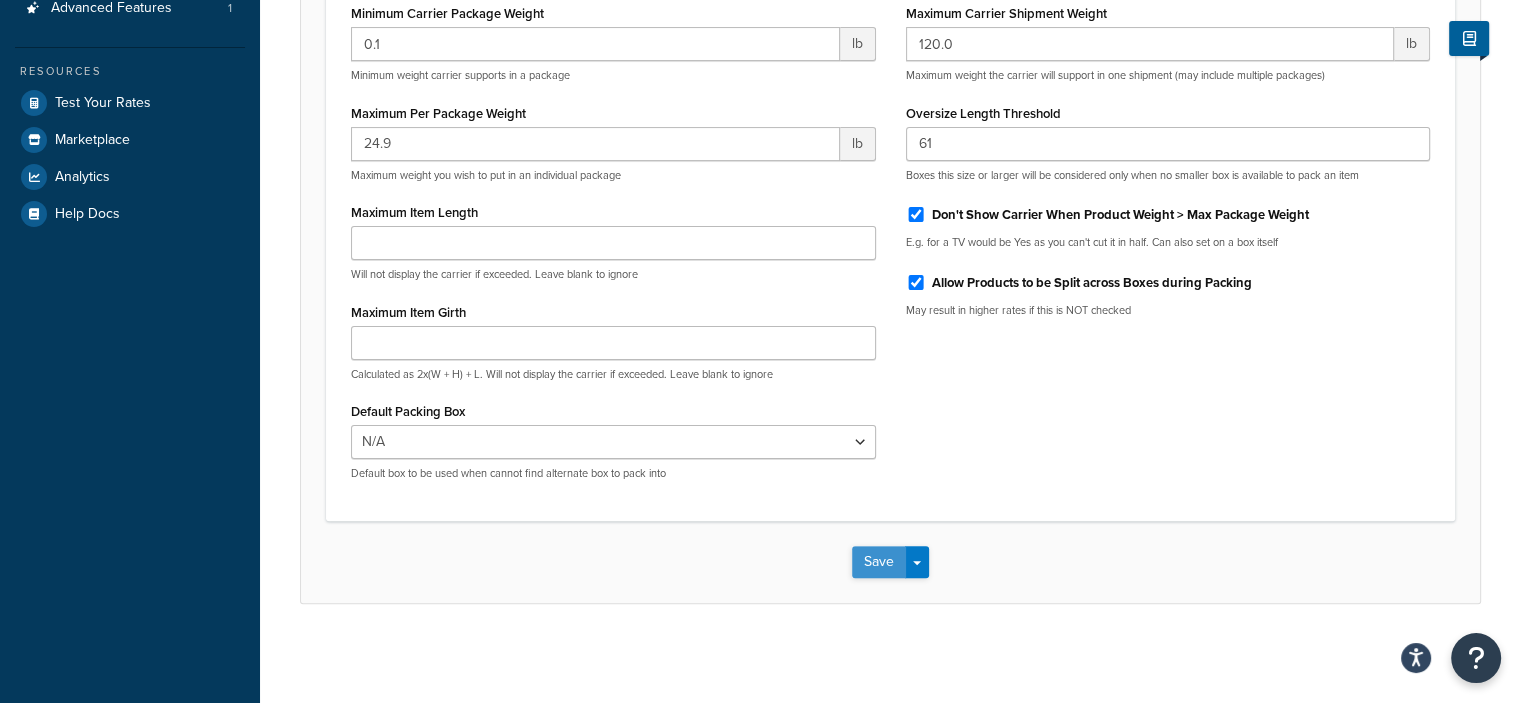 click on "Save" at bounding box center [879, 562] 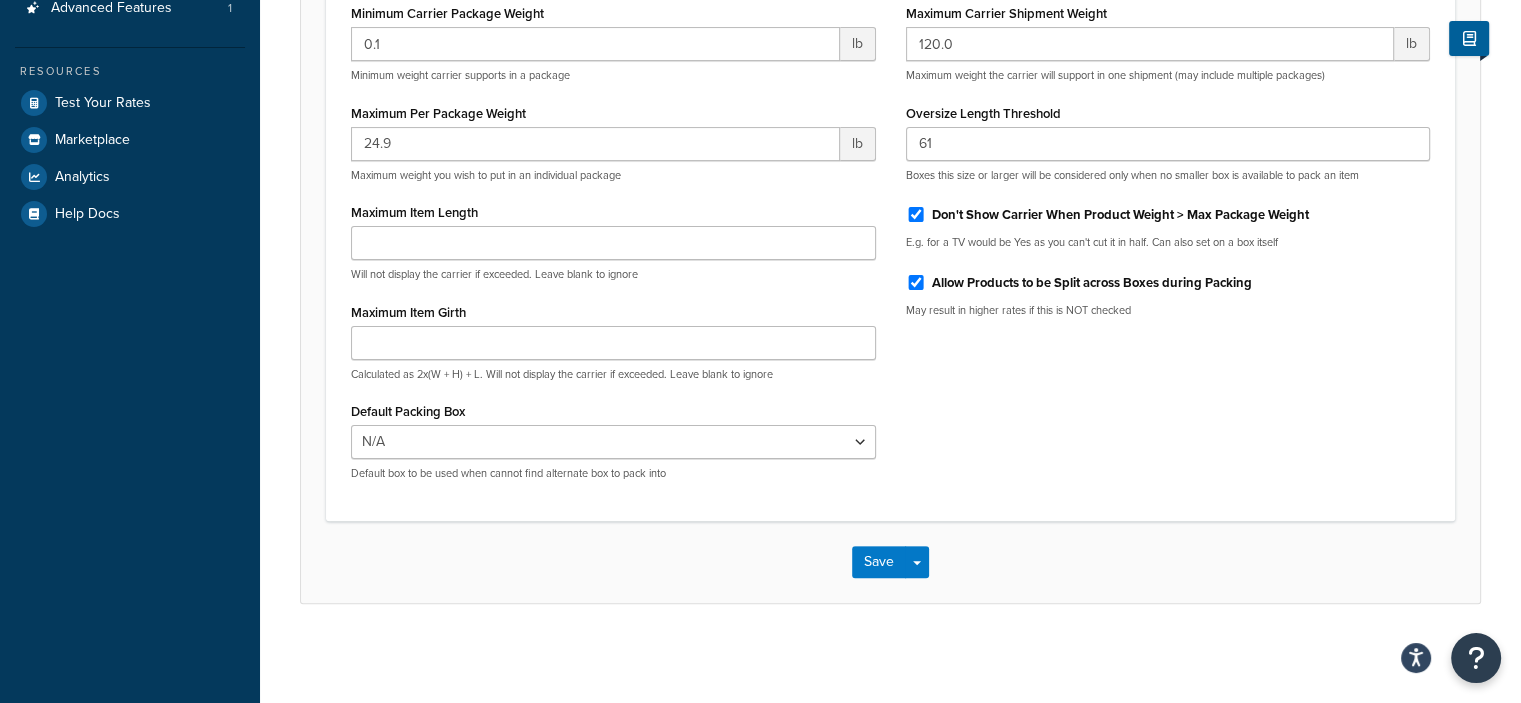 scroll, scrollTop: 0, scrollLeft: 0, axis: both 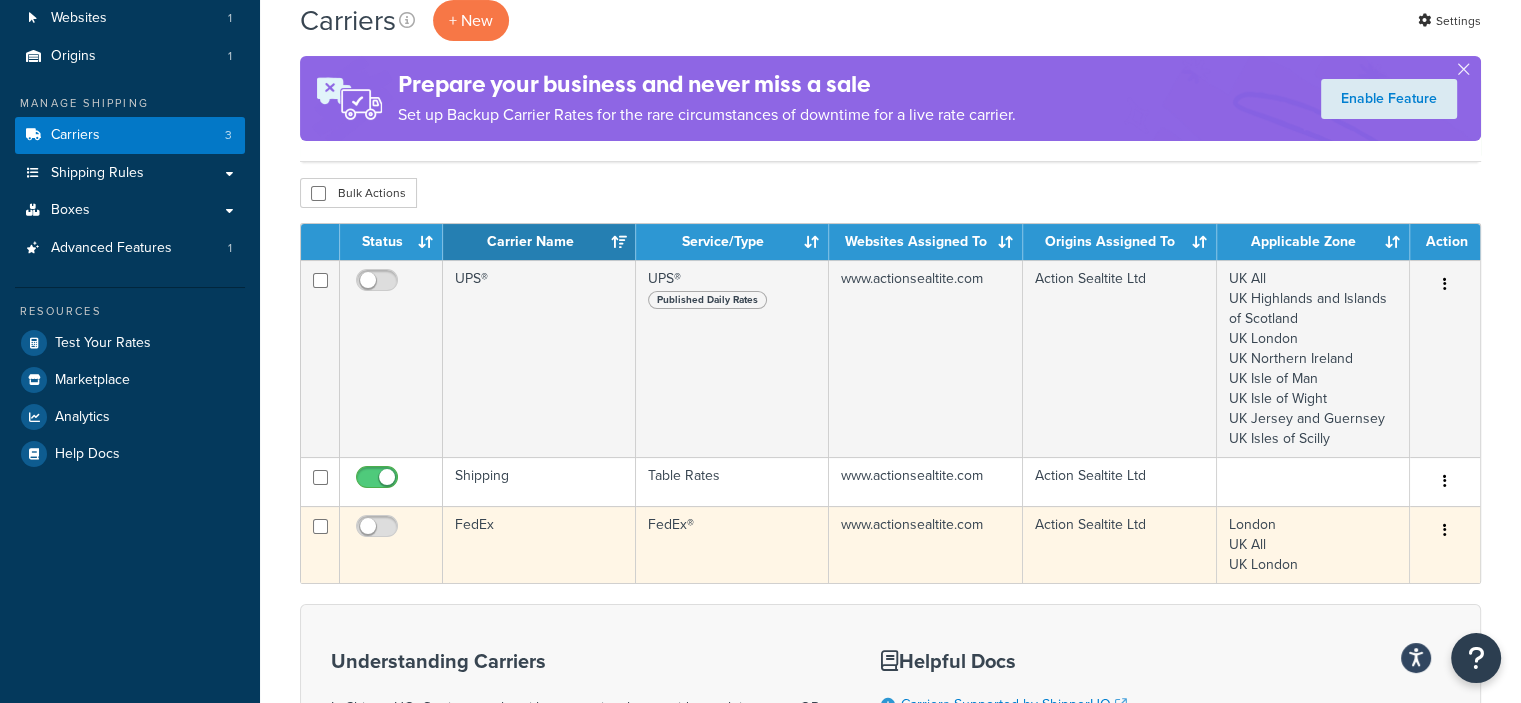 click on "FedEx" at bounding box center [539, 544] 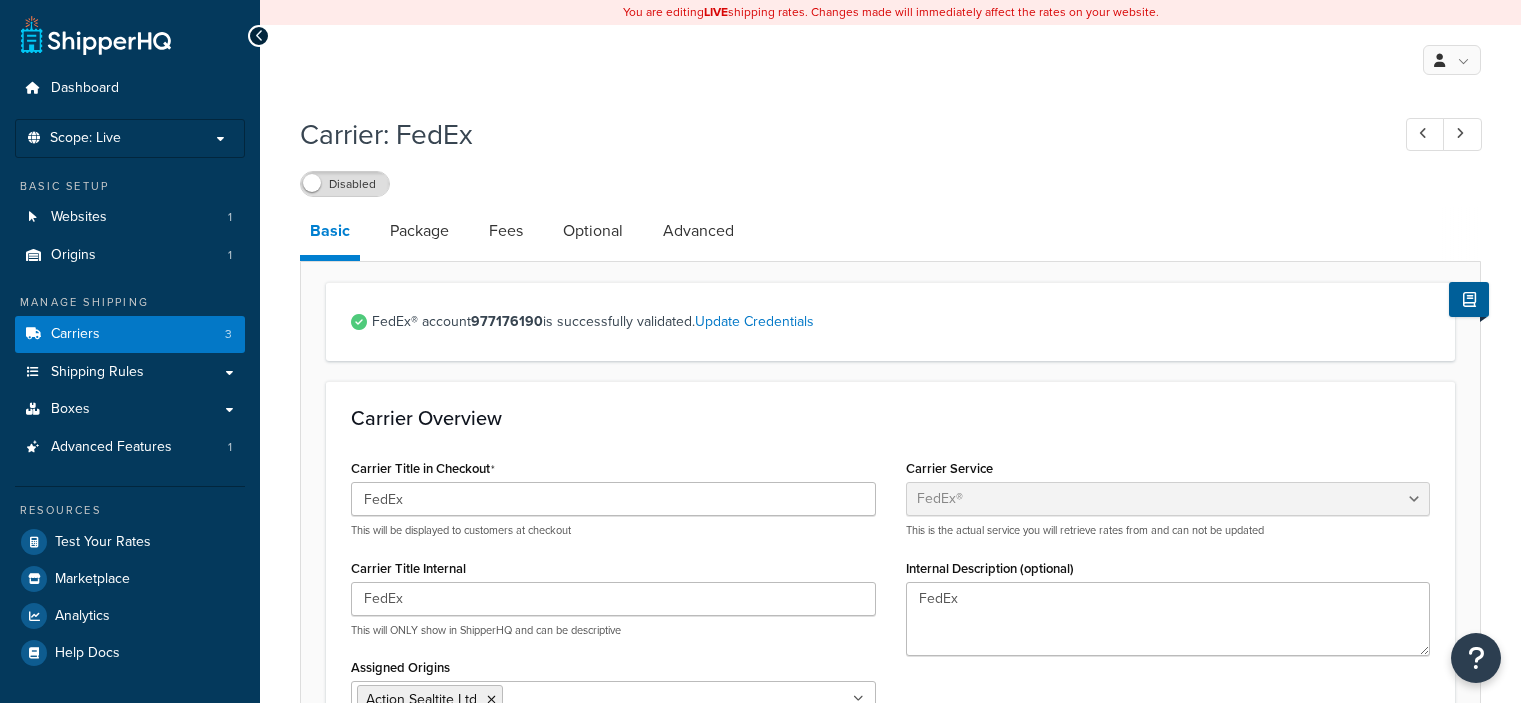 select on "fedEx" 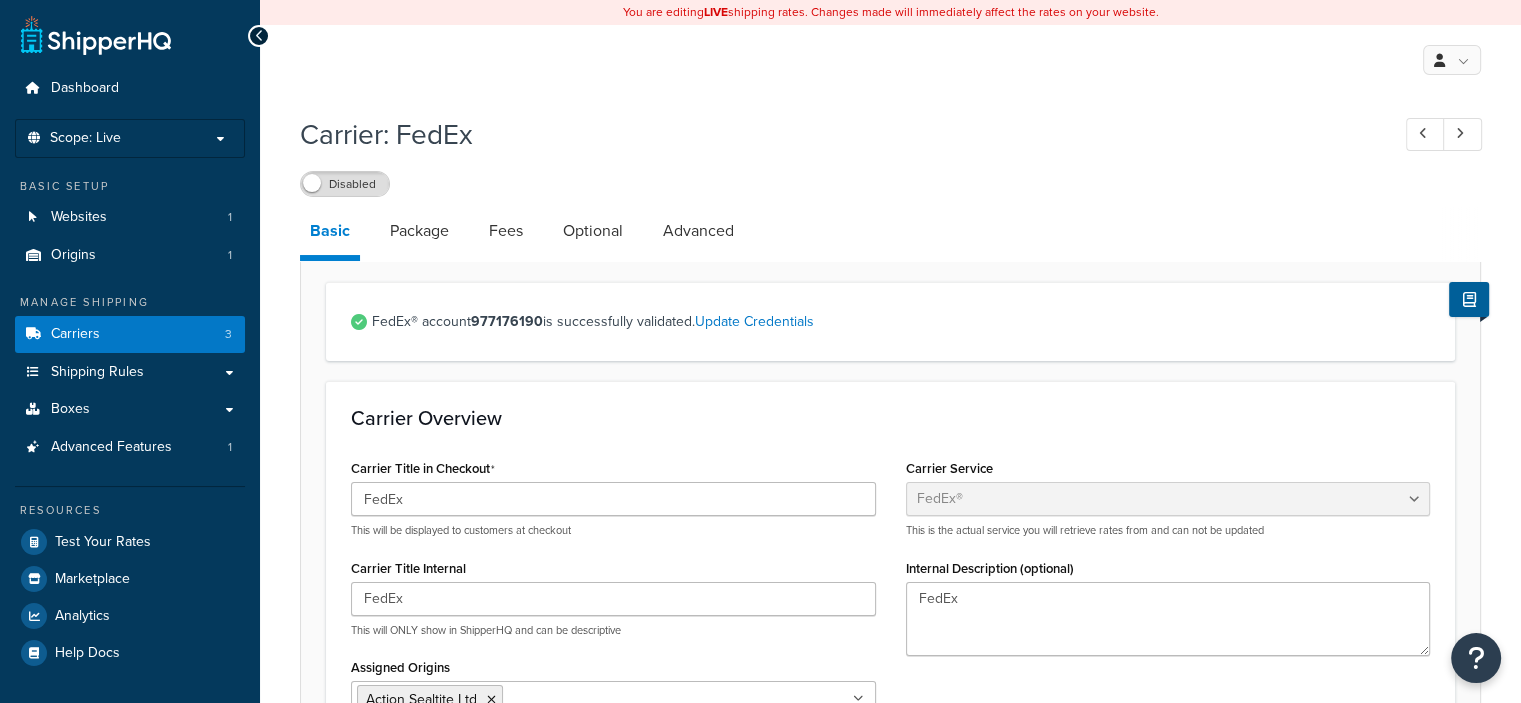 click on "Fees" at bounding box center (506, 231) 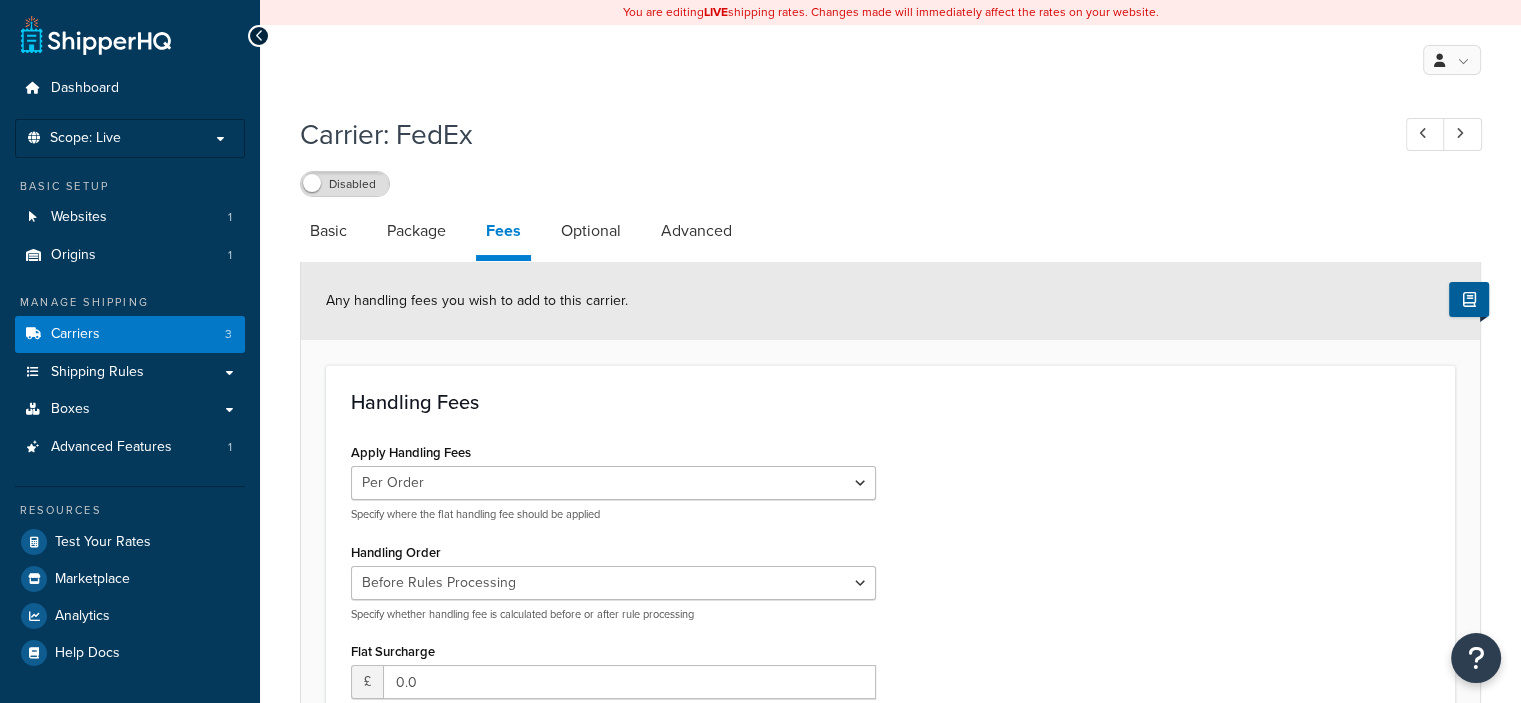 scroll, scrollTop: 0, scrollLeft: 0, axis: both 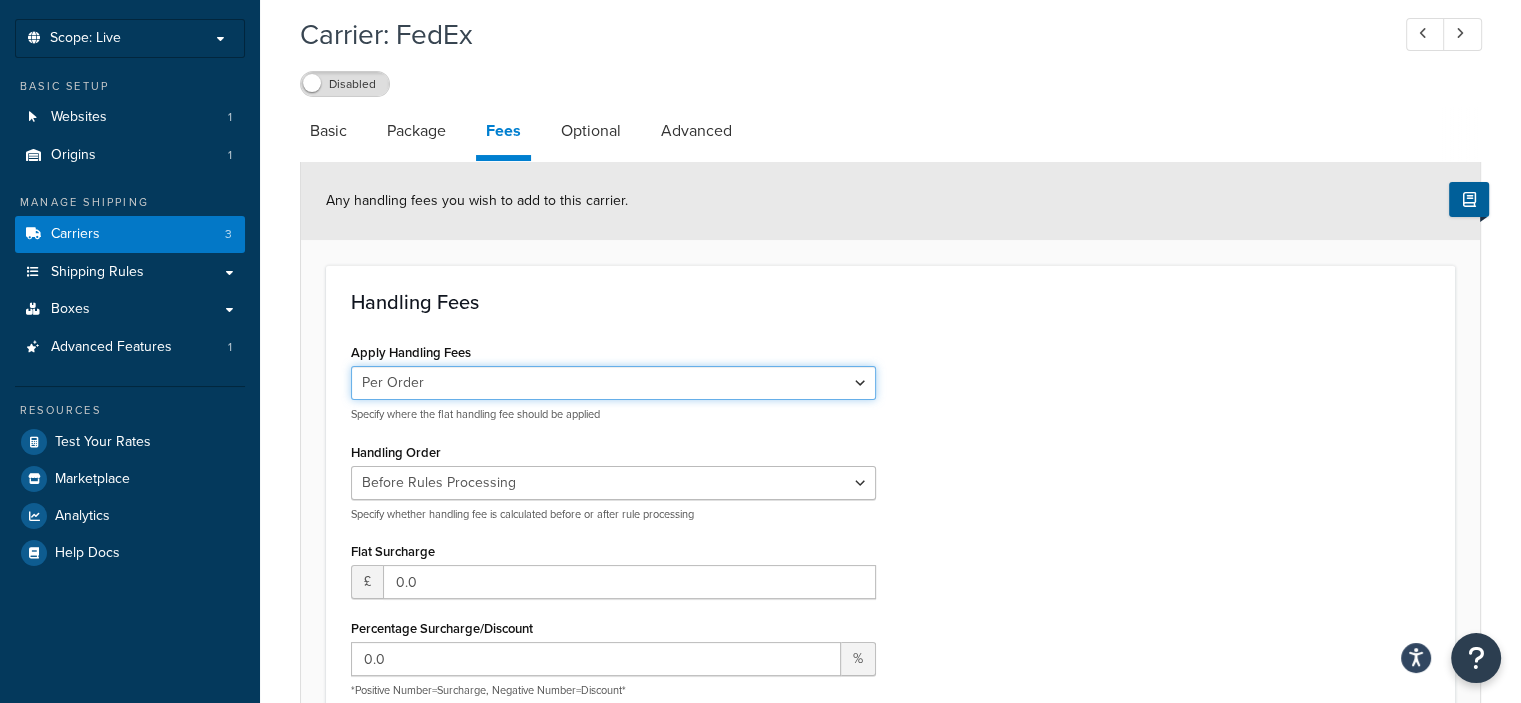 click on "Per Order  Per Item  Per Package" at bounding box center [613, 383] 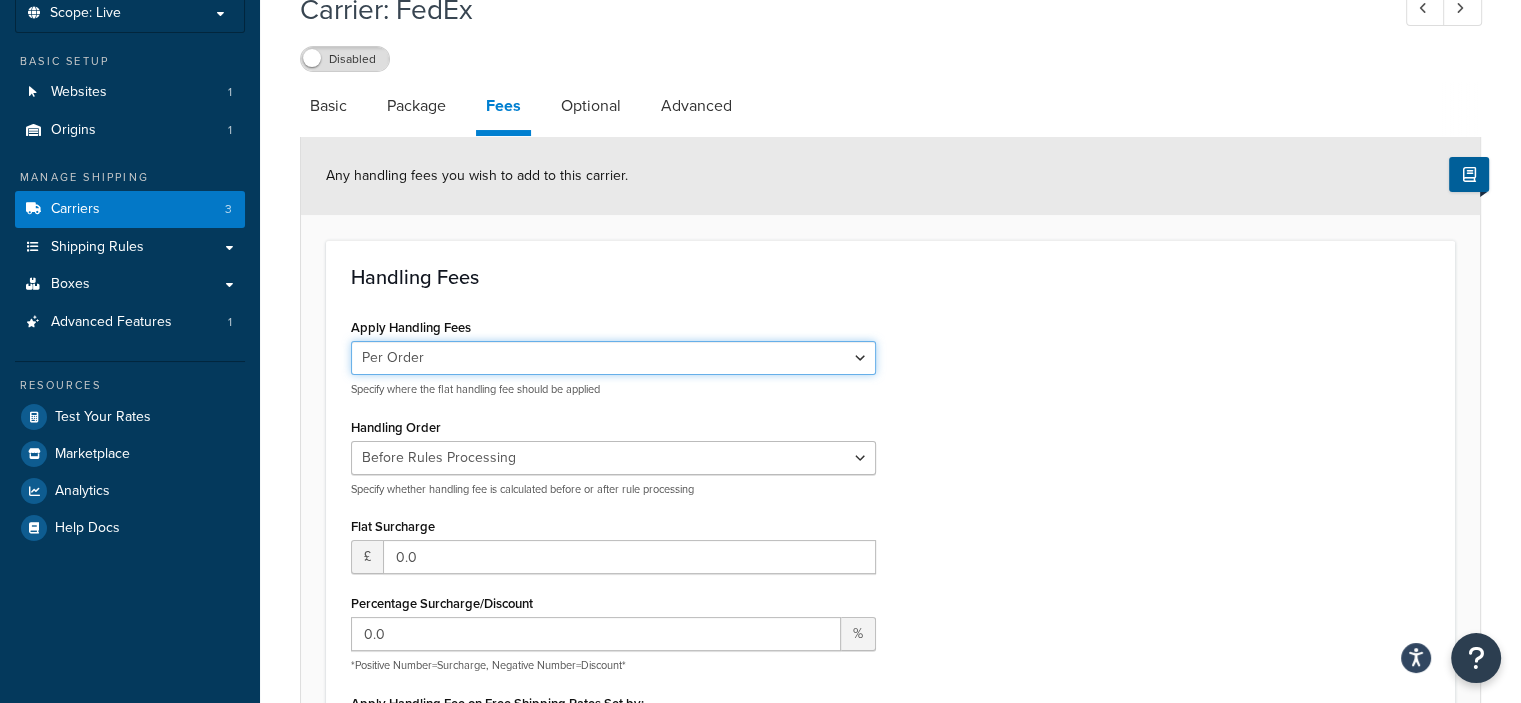 scroll, scrollTop: 0, scrollLeft: 0, axis: both 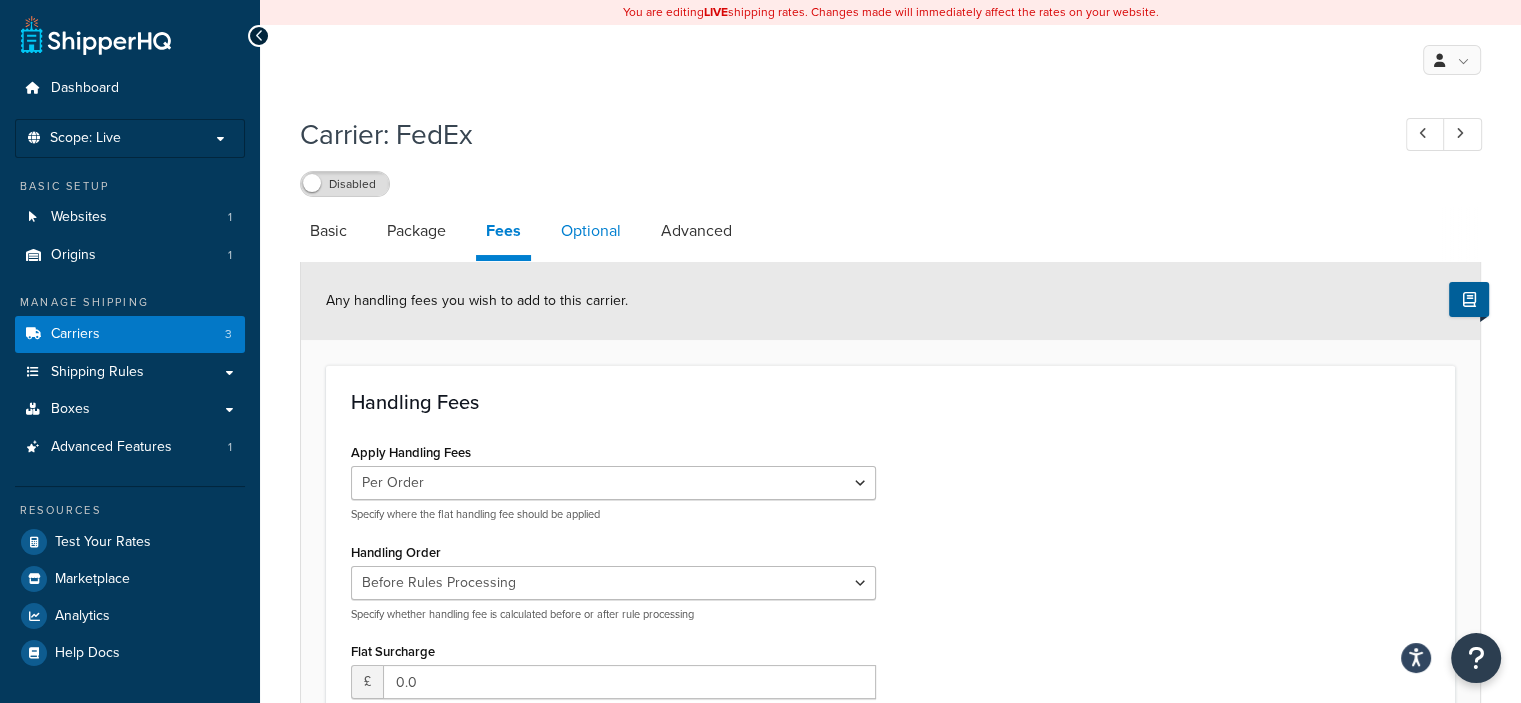 click on "Optional" at bounding box center (591, 231) 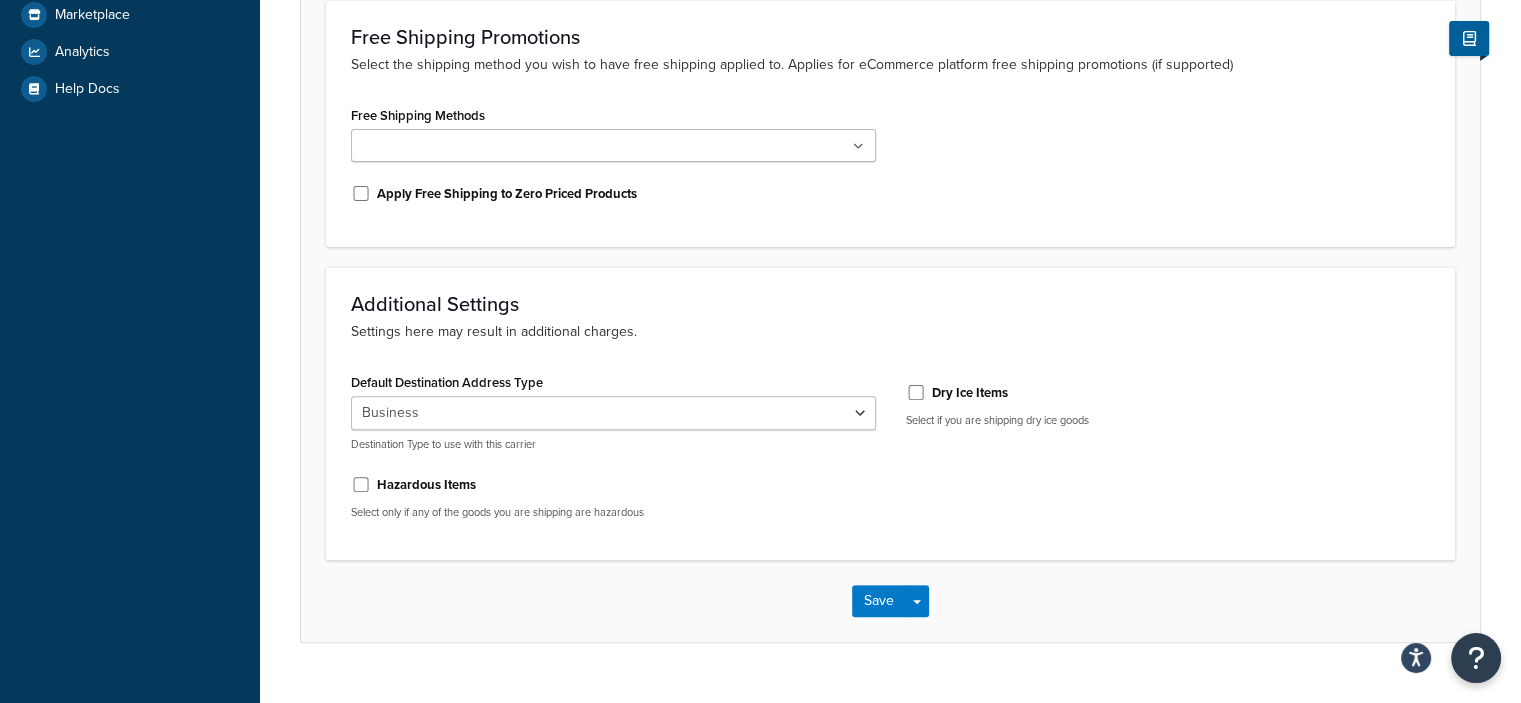 scroll, scrollTop: 600, scrollLeft: 0, axis: vertical 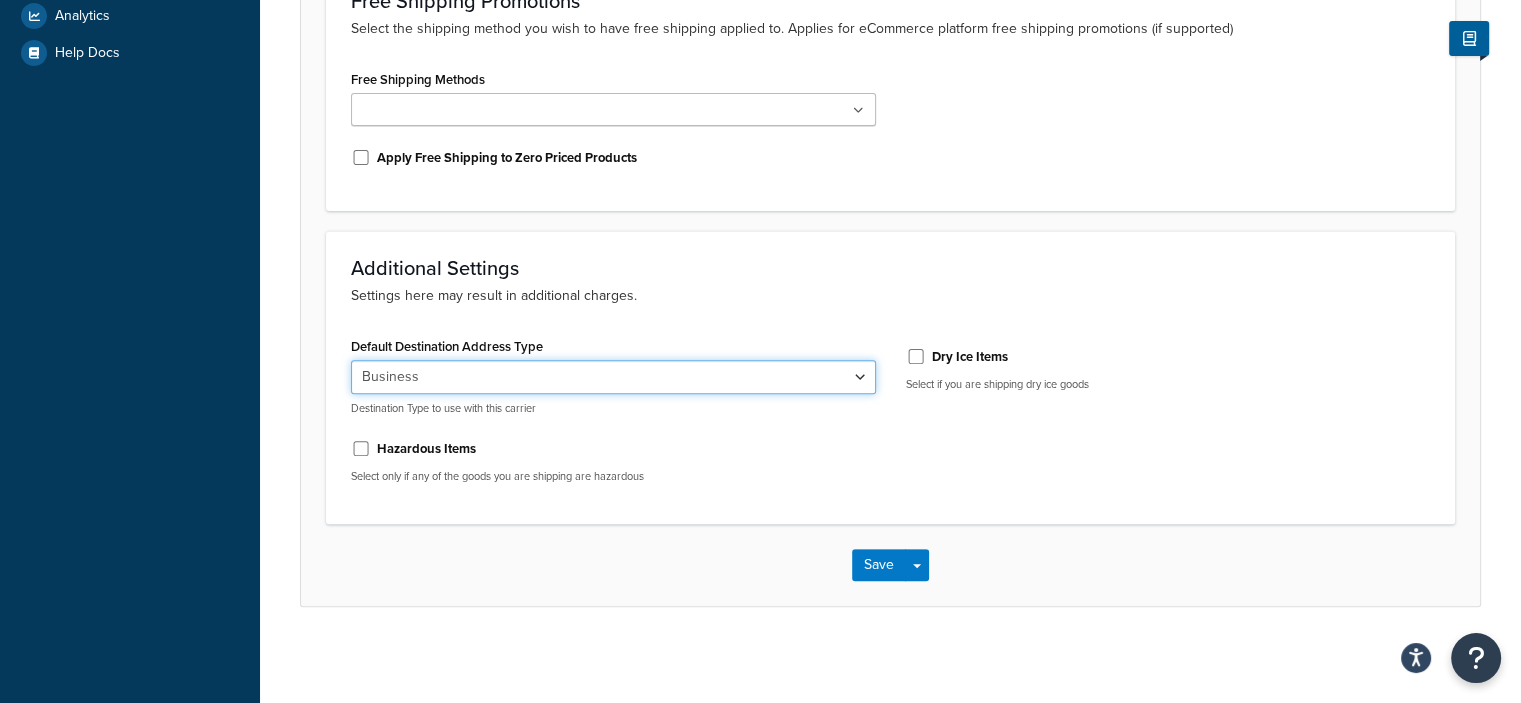 click on "Residential  Business" at bounding box center (613, 377) 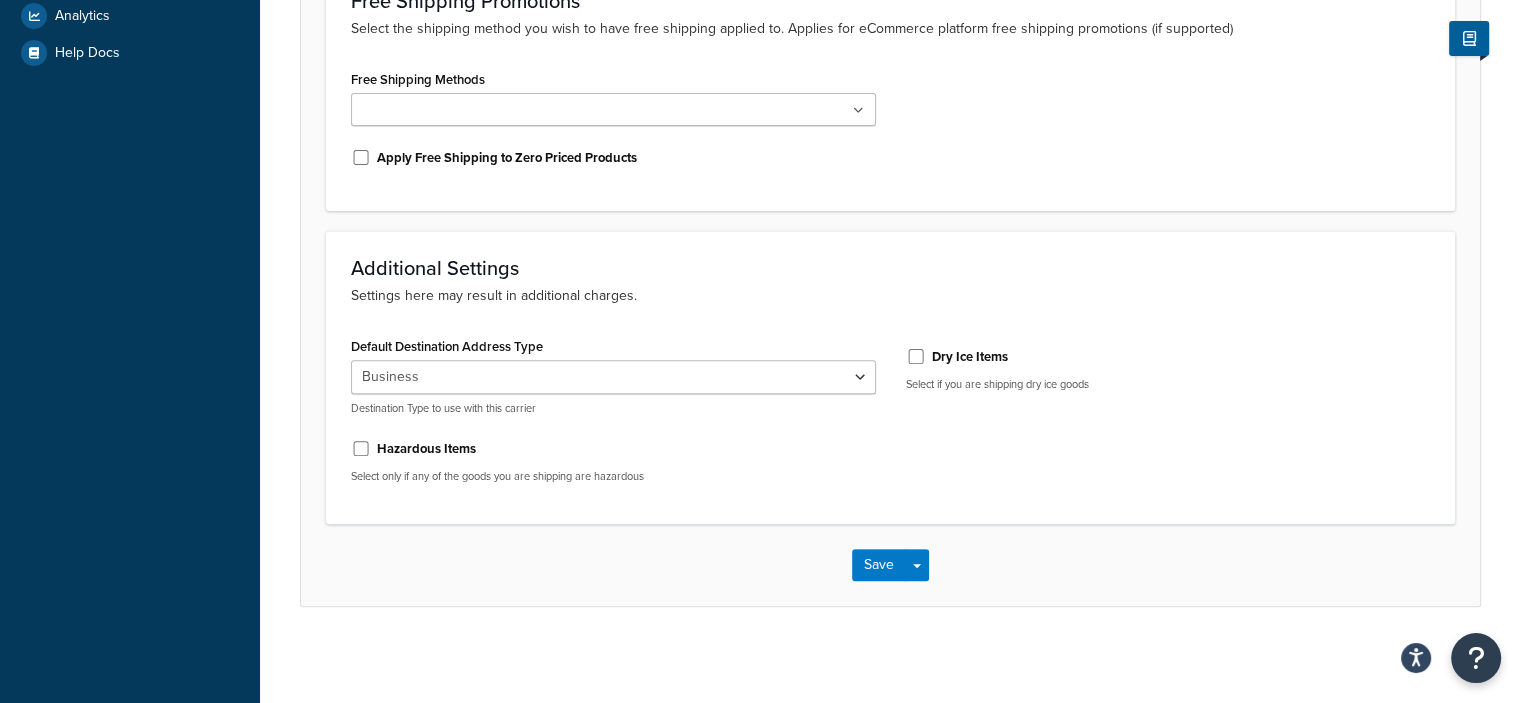 click on "Additional Settings Settings here may result in additional charges. Default Destination Address Type   Residential  Business  Destination Type to use with this carrier   Hazardous Items Select only if any of the goods you are shipping are hazardous   Dry Ice Items Select if you are shipping dry ice goods" at bounding box center [890, 377] 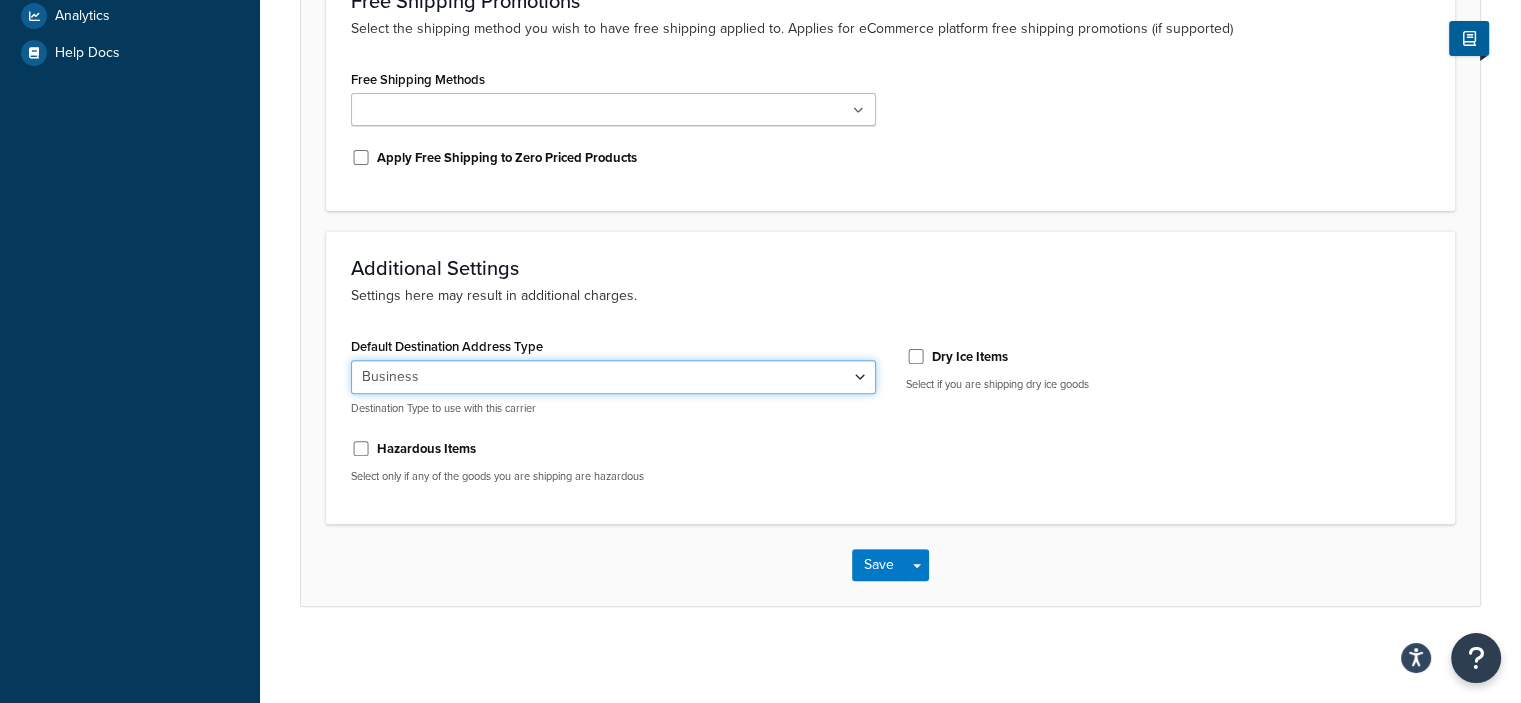 click on "Residential  Business" at bounding box center [613, 377] 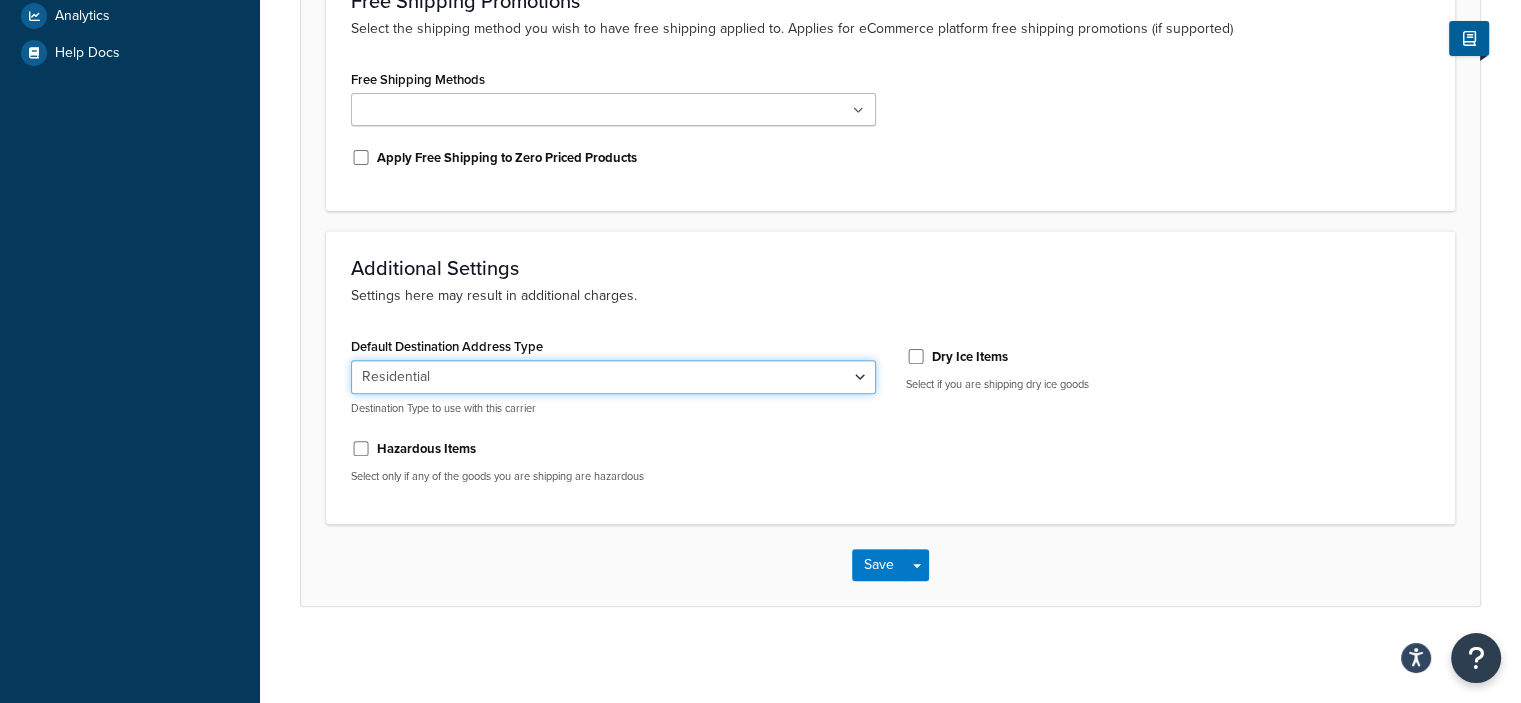 click on "Residential  Business" at bounding box center [613, 377] 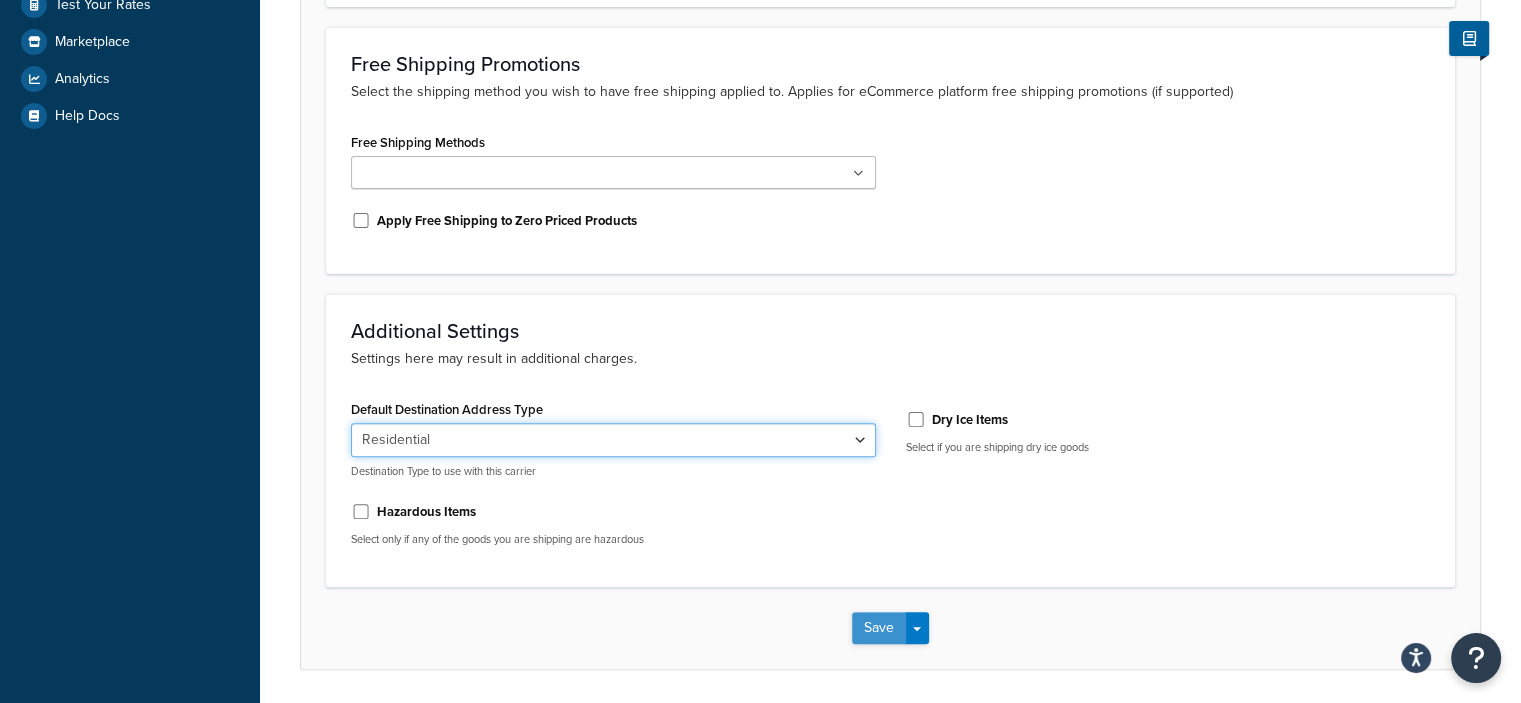 scroll, scrollTop: 602, scrollLeft: 0, axis: vertical 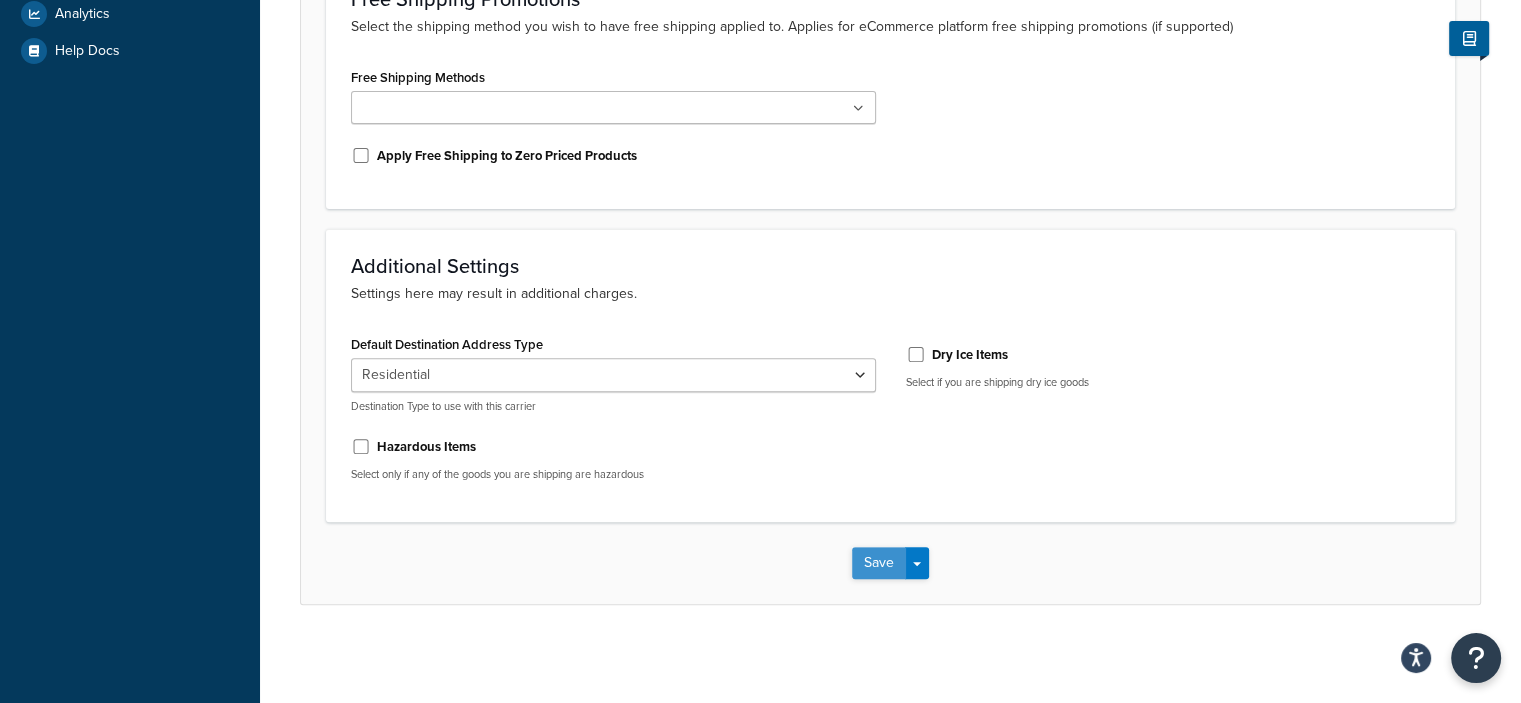 click on "Save" at bounding box center [879, 563] 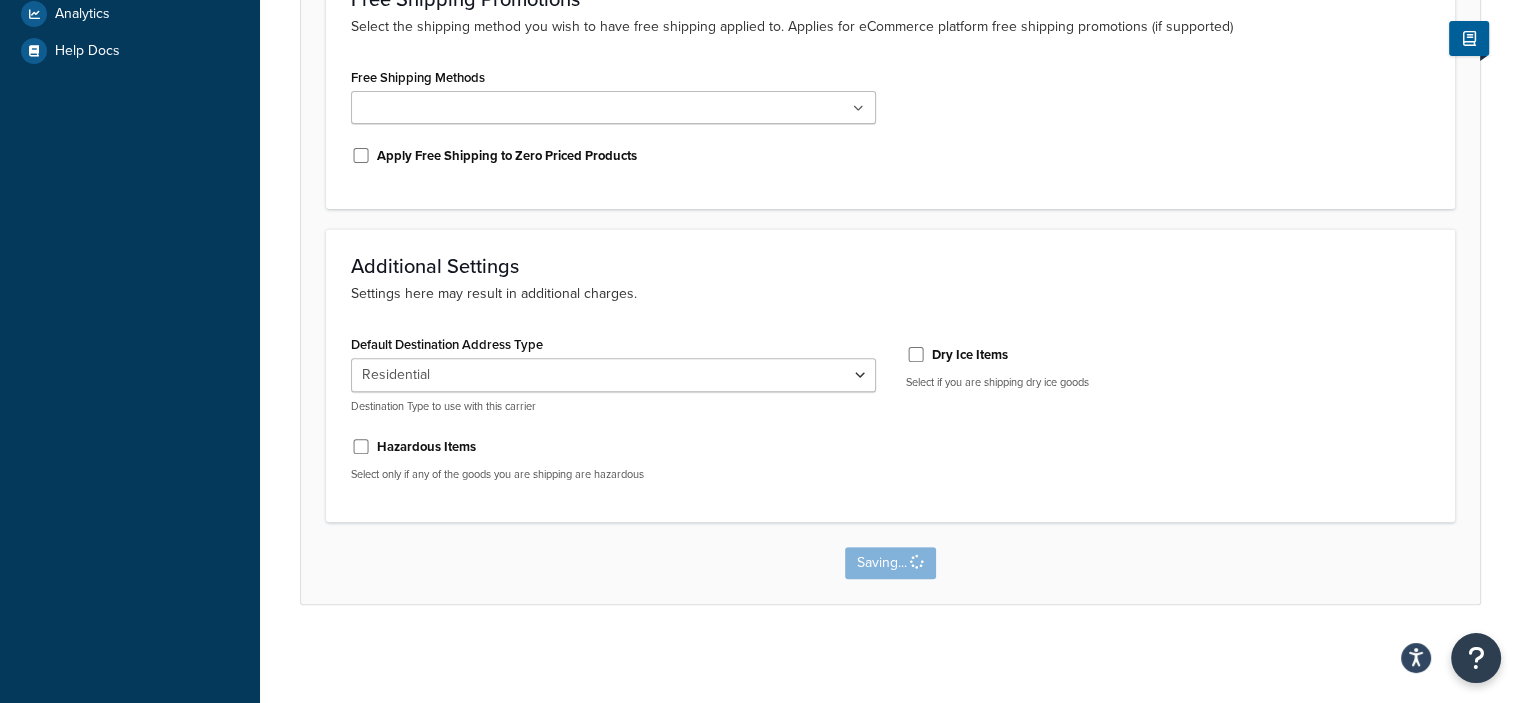 scroll, scrollTop: 0, scrollLeft: 0, axis: both 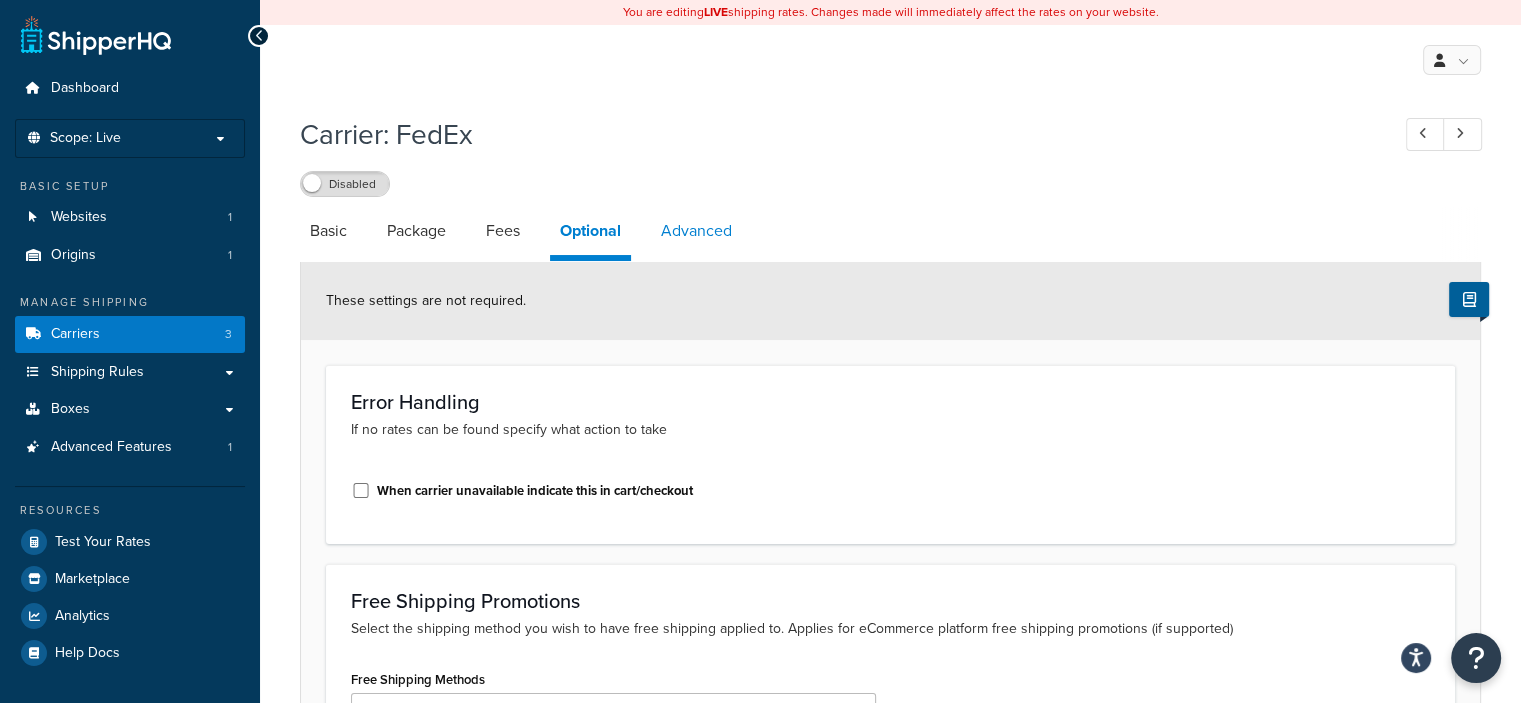 click on "Advanced" at bounding box center (696, 231) 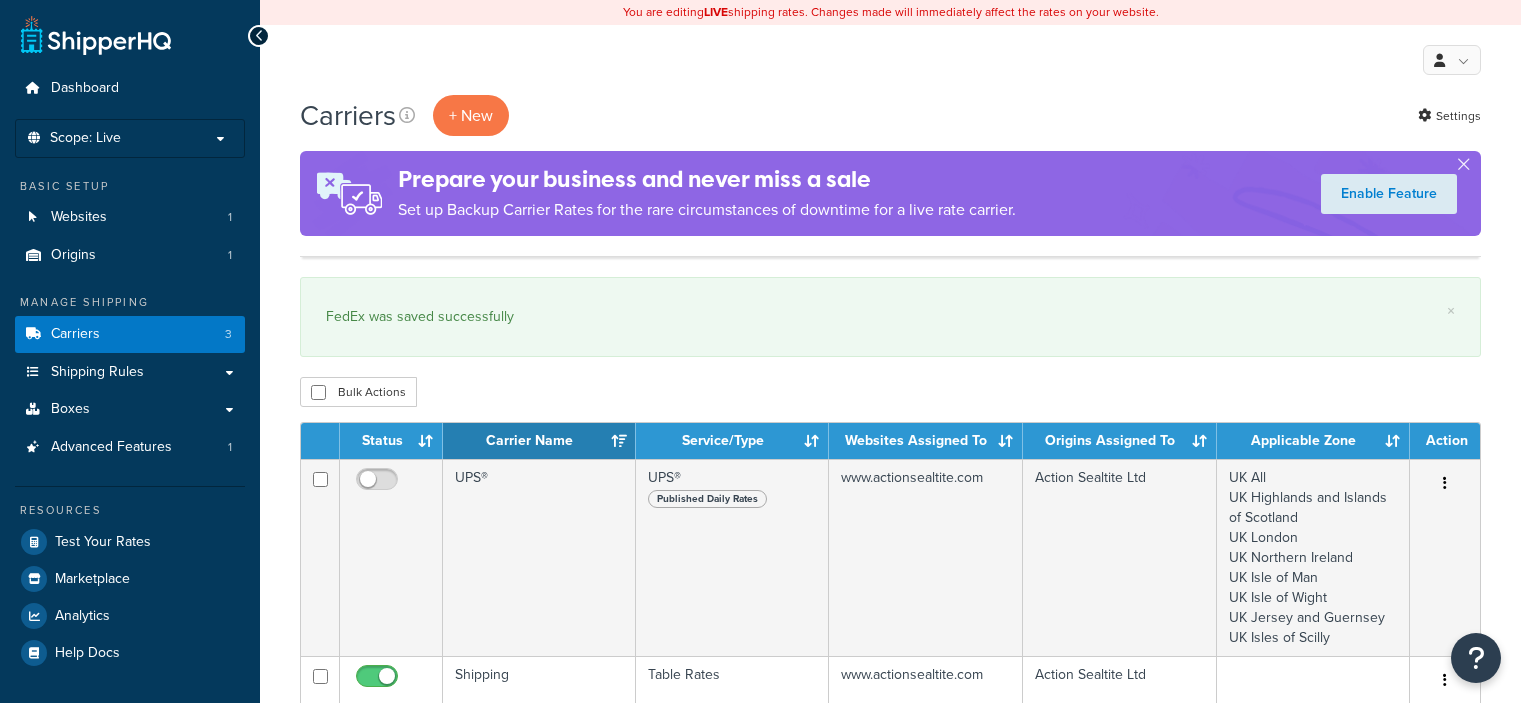 scroll, scrollTop: 400, scrollLeft: 0, axis: vertical 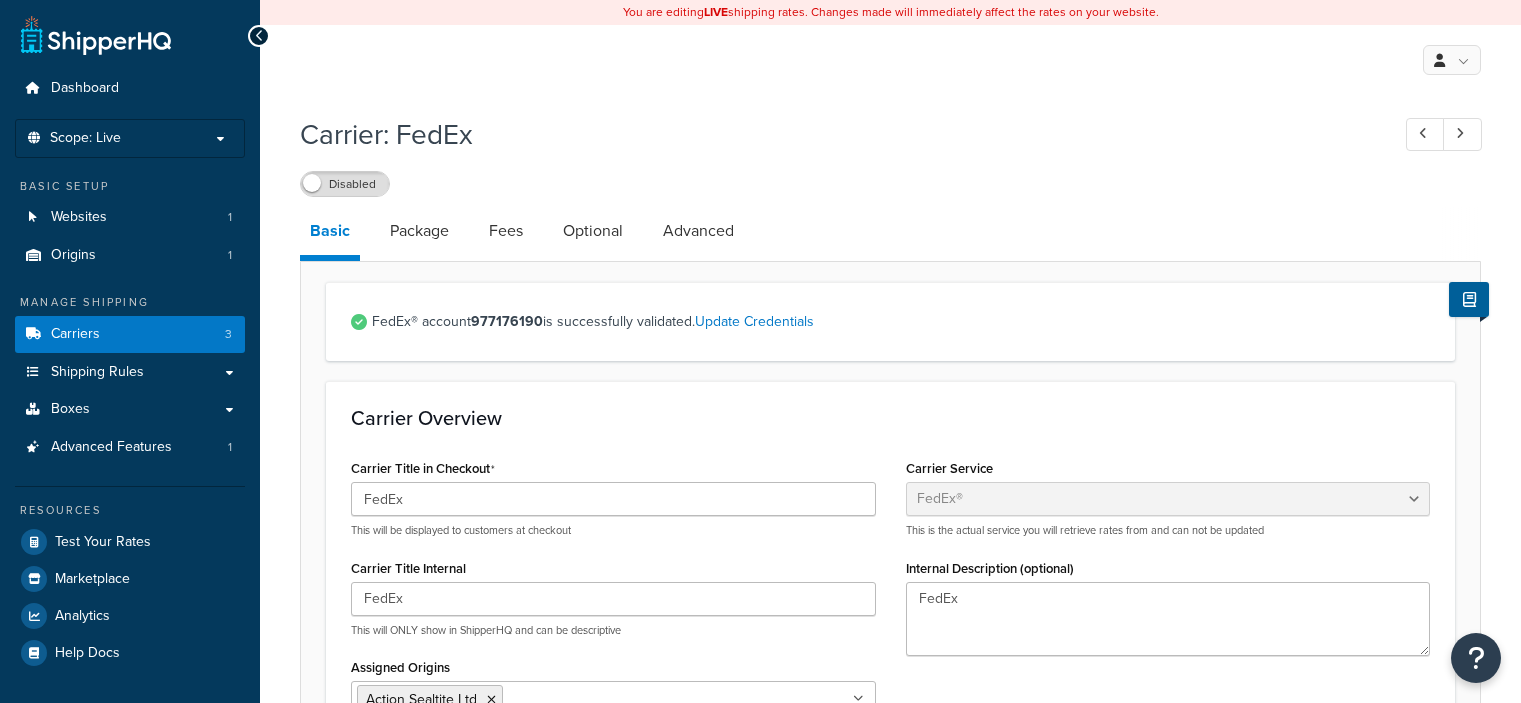 click on "Advanced" at bounding box center (698, 231) 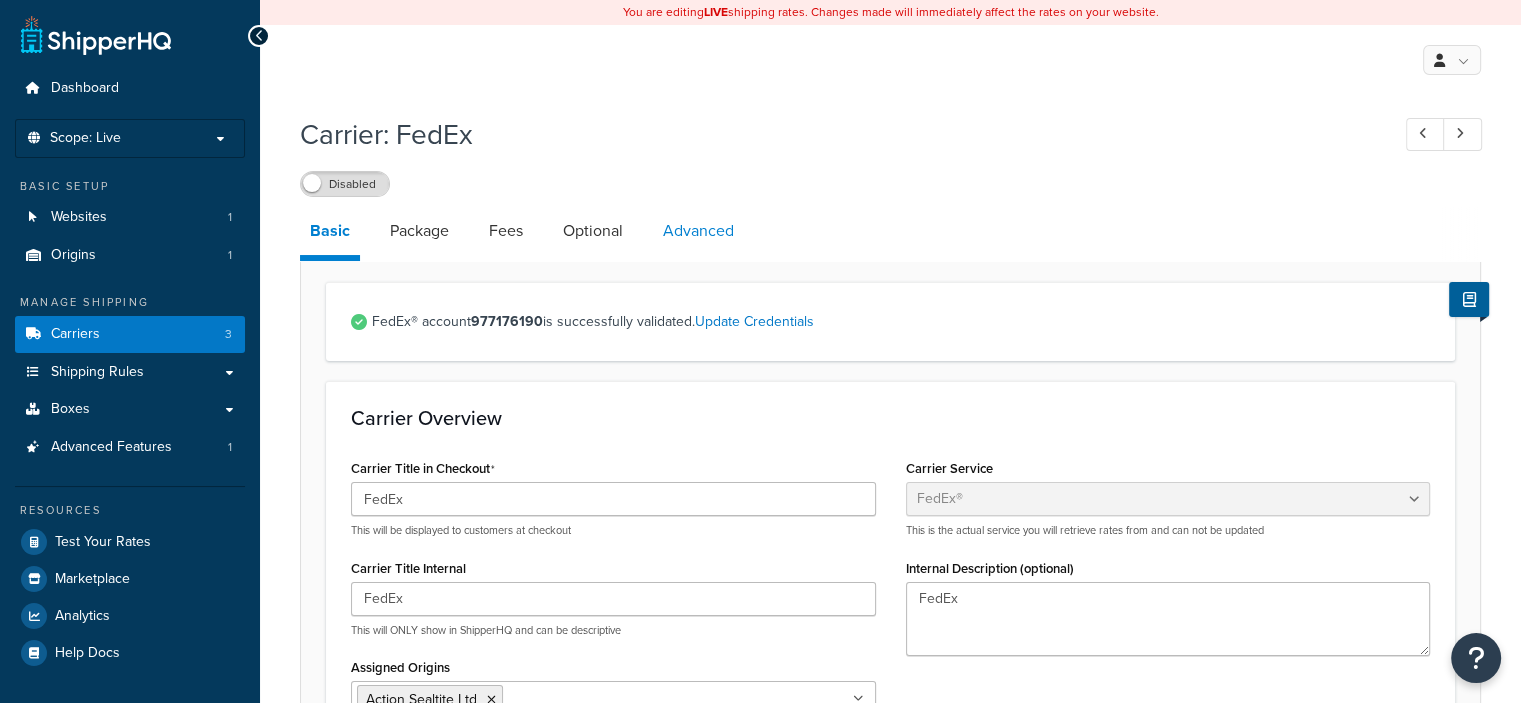 select on "false" 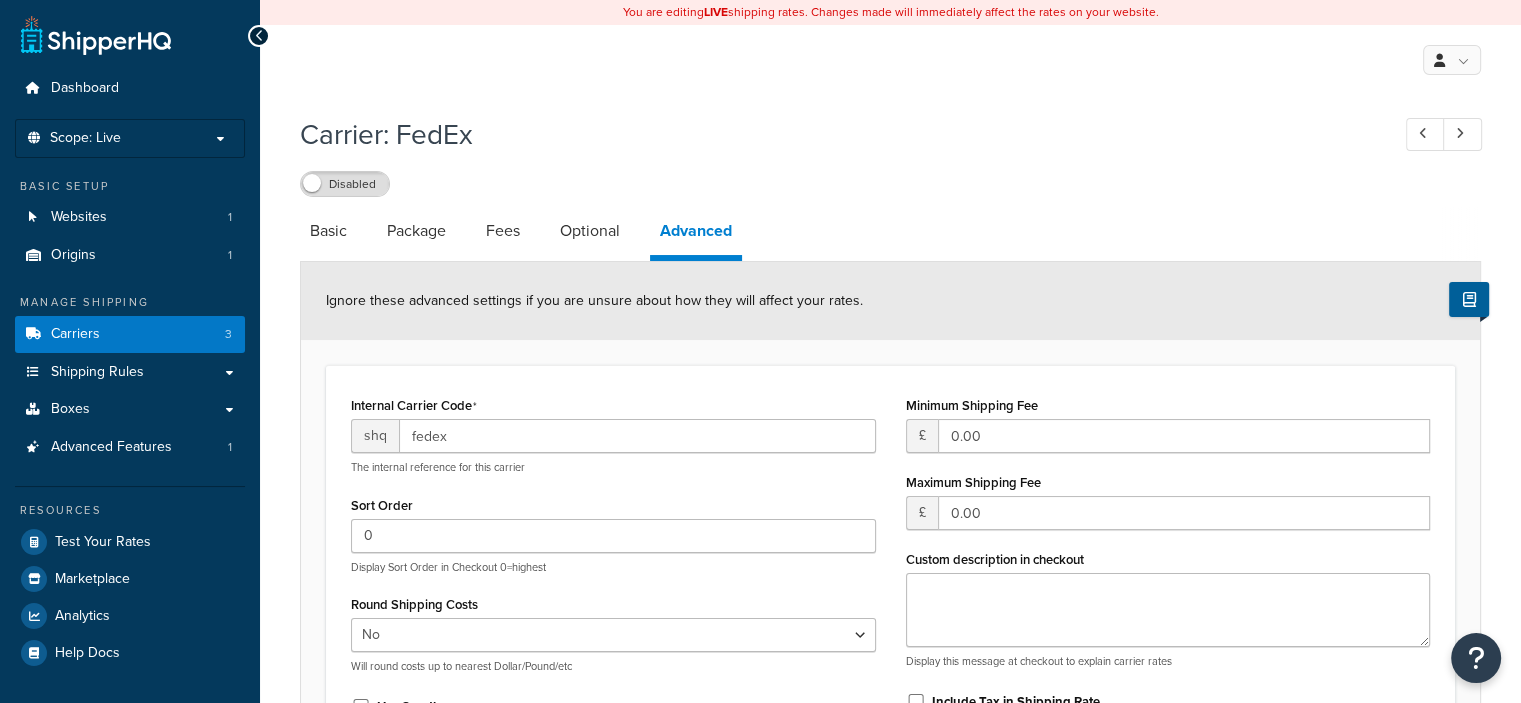 scroll, scrollTop: 0, scrollLeft: 0, axis: both 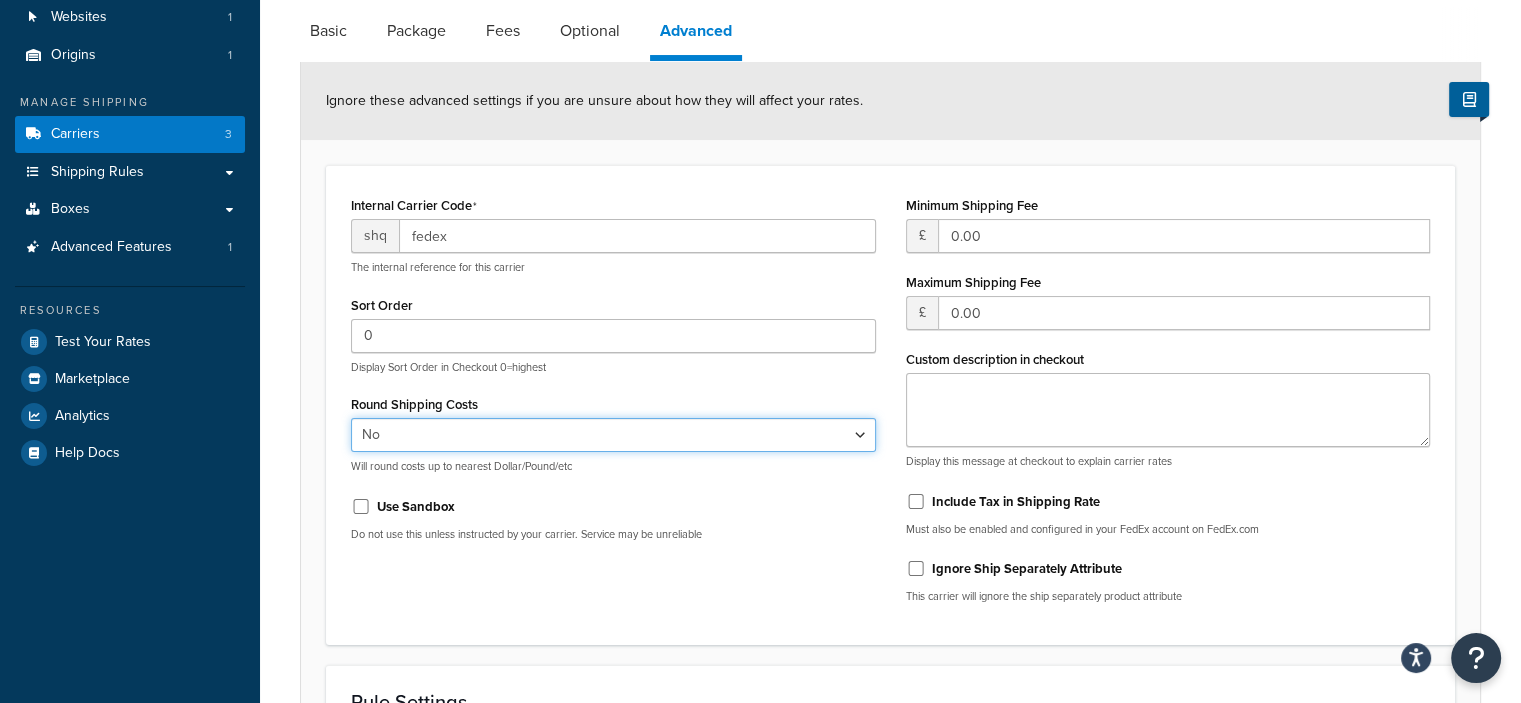 click on "Yes No" at bounding box center [613, 435] 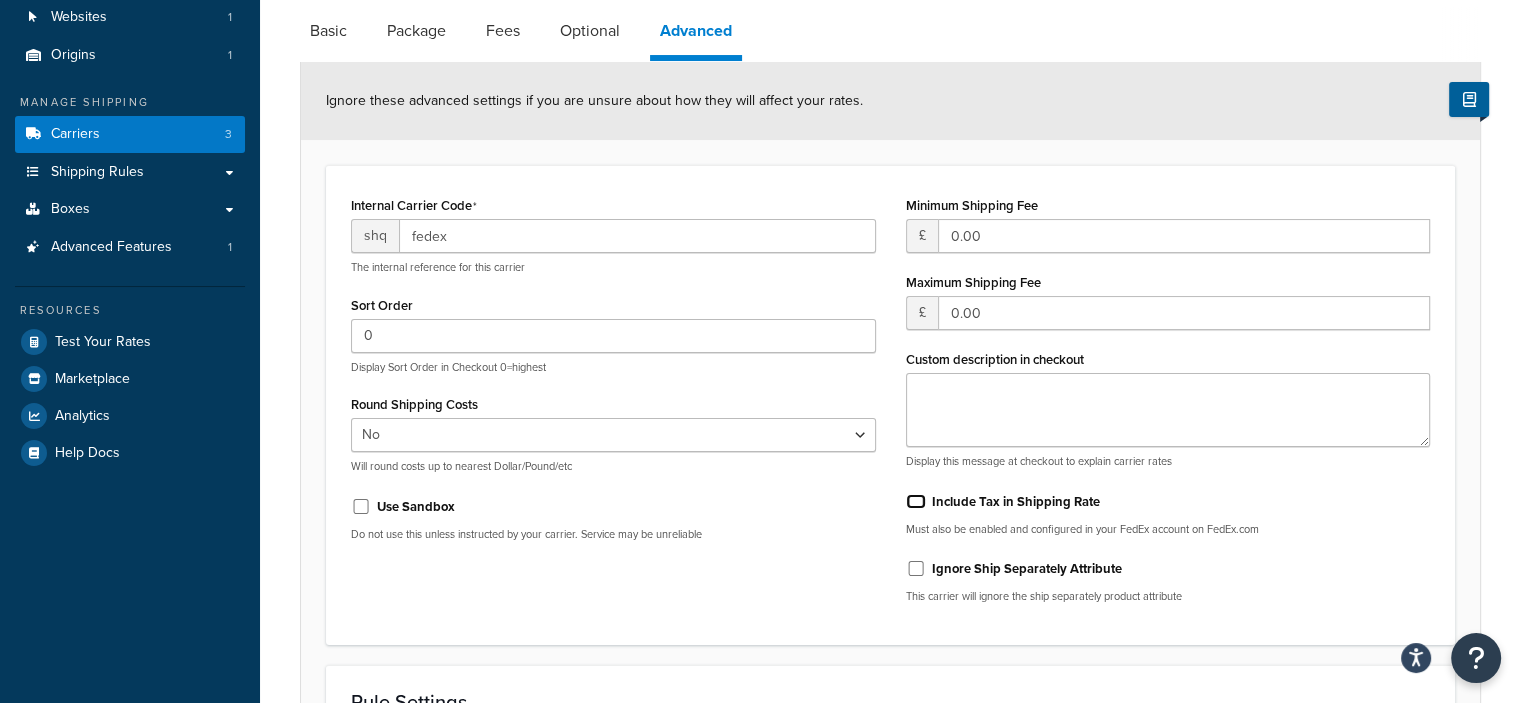 click on "Include Tax in Shipping Rate" at bounding box center [916, 501] 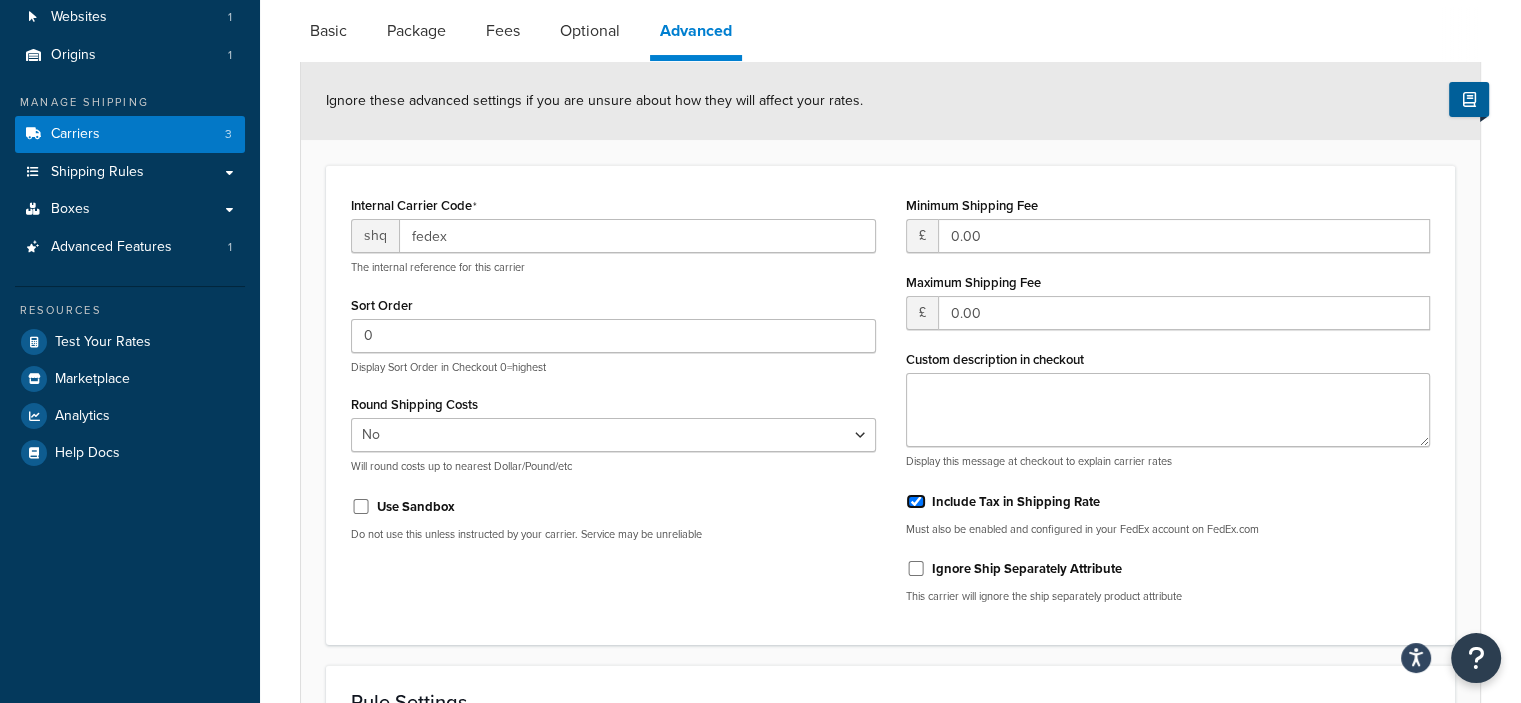 checkbox on "true" 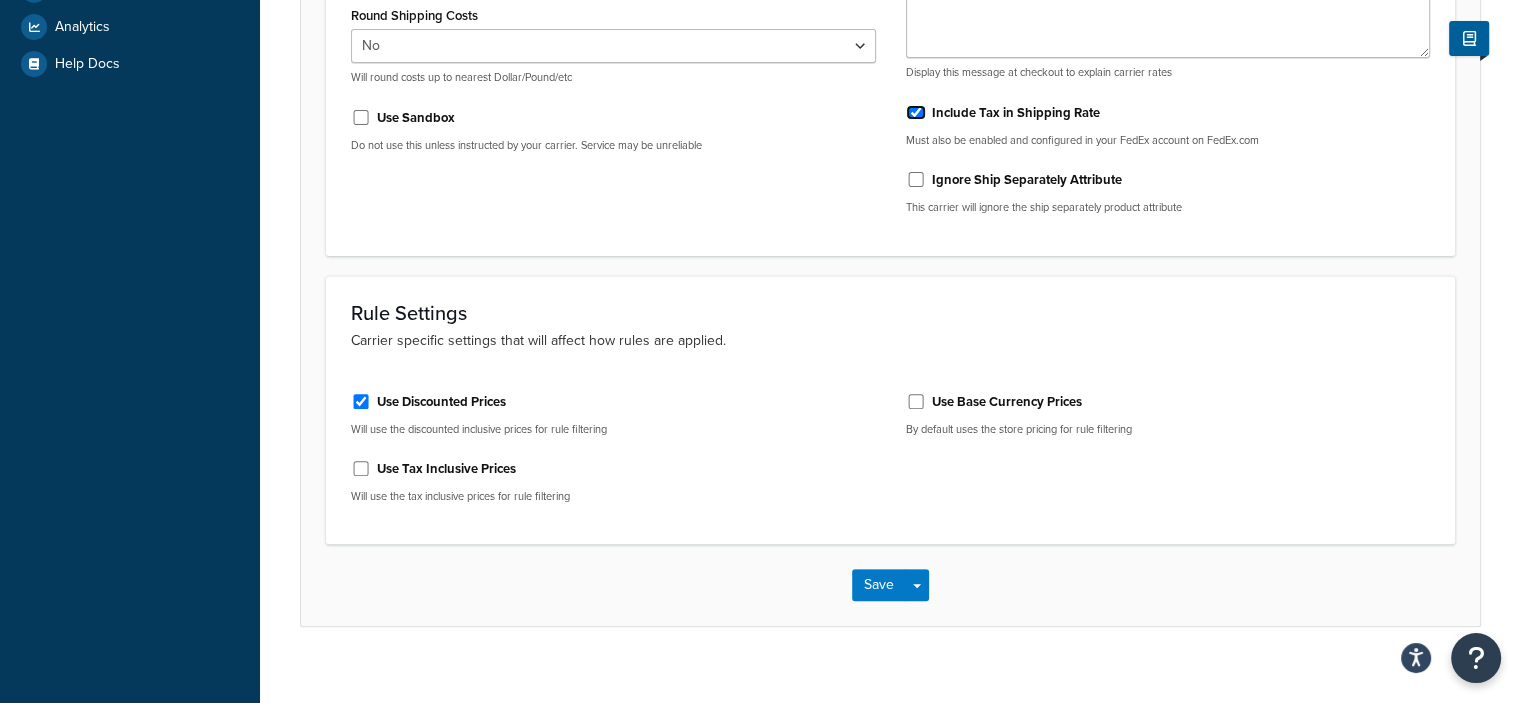 scroll, scrollTop: 612, scrollLeft: 0, axis: vertical 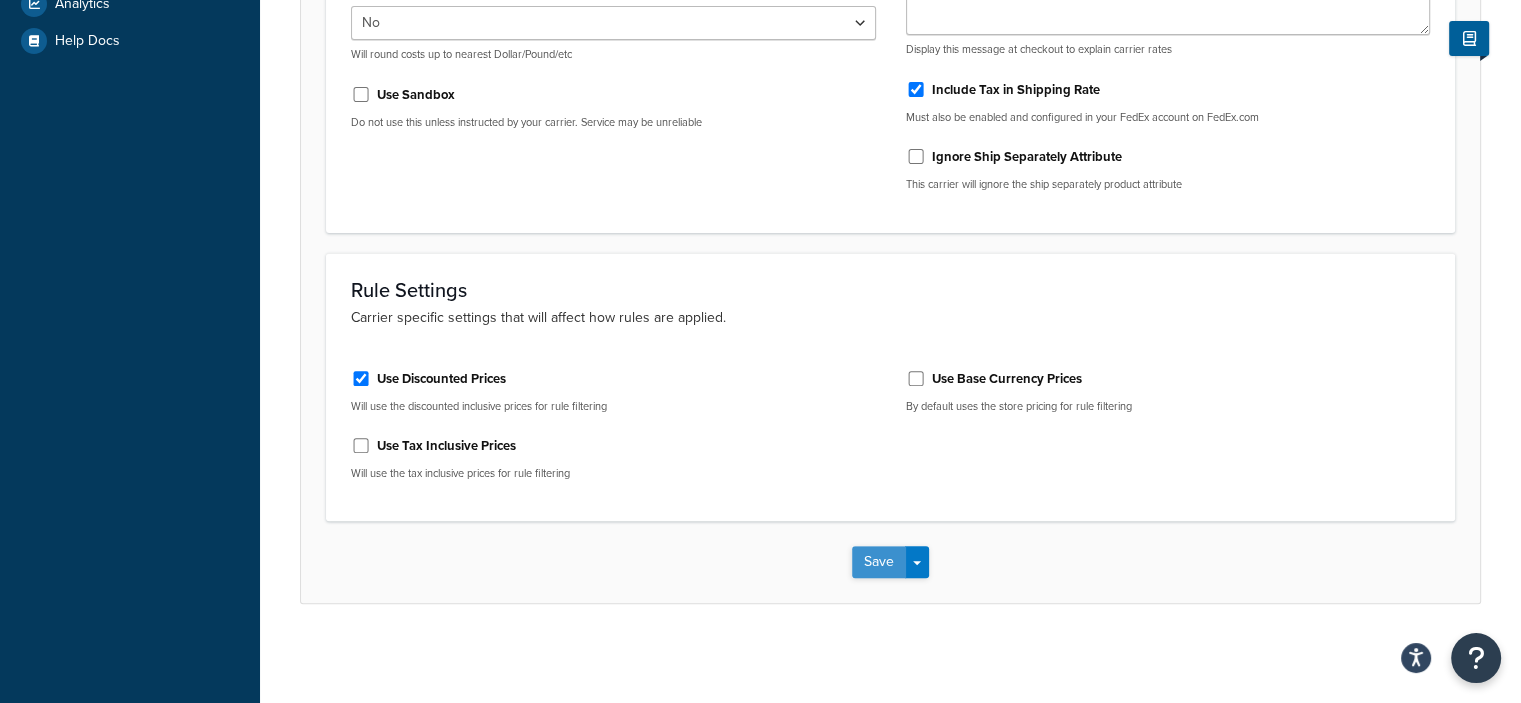 click on "Save" at bounding box center (879, 562) 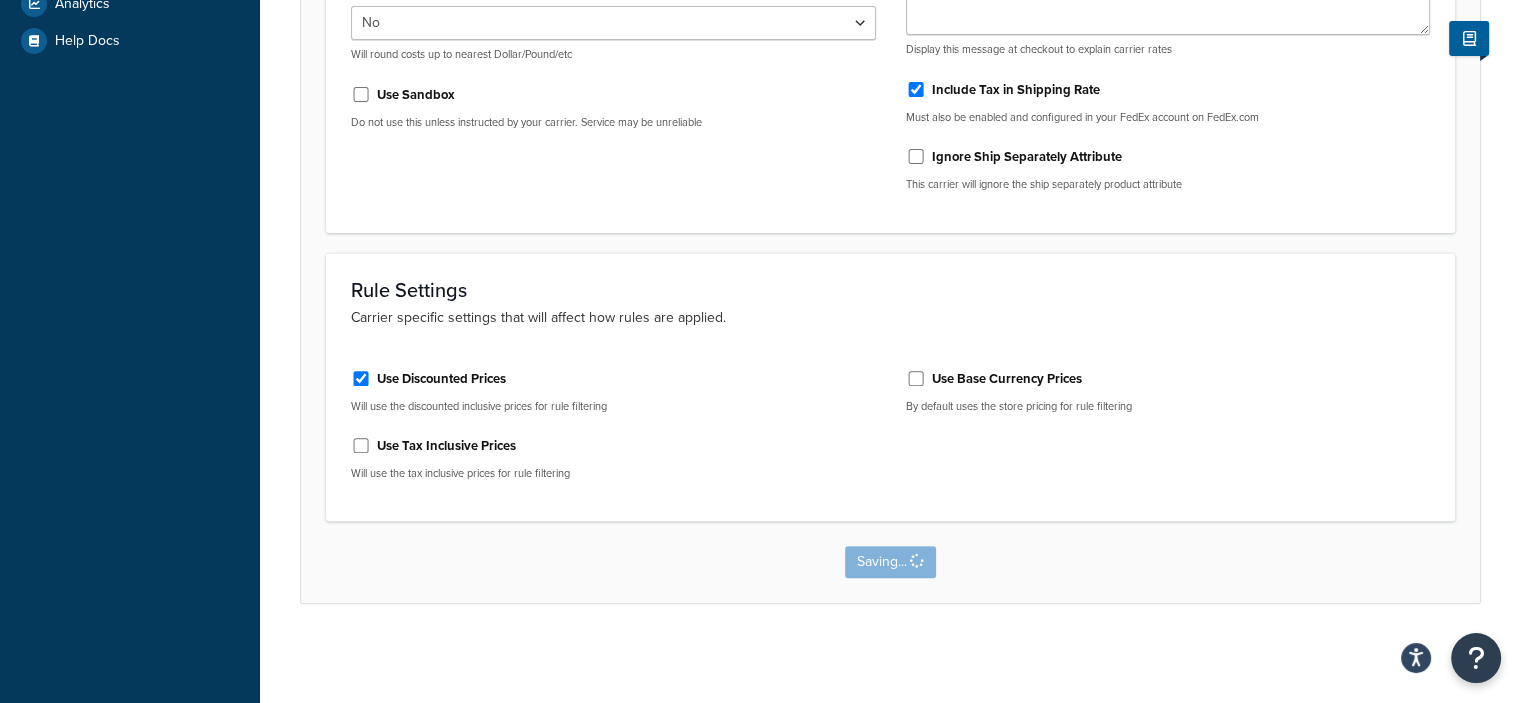 scroll, scrollTop: 0, scrollLeft: 0, axis: both 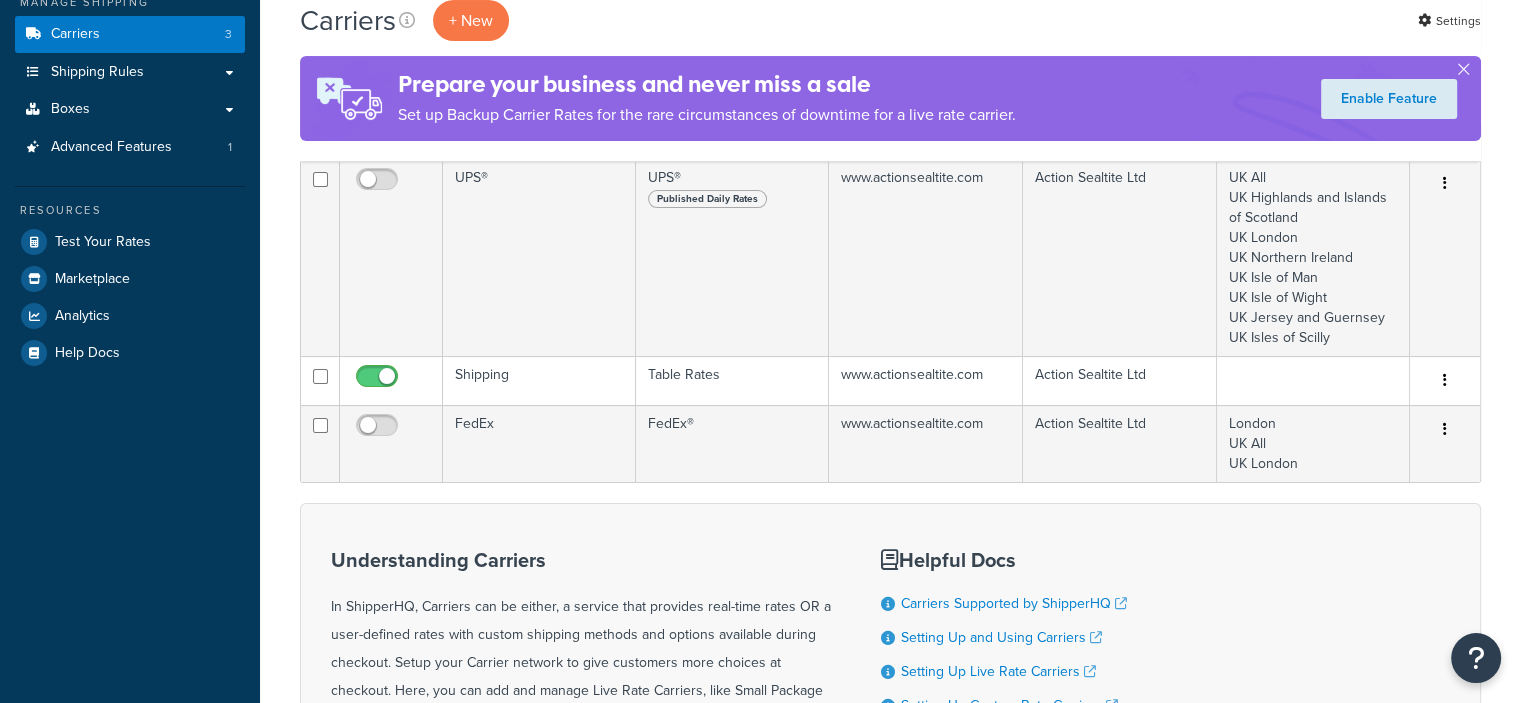 click at bounding box center [379, 430] 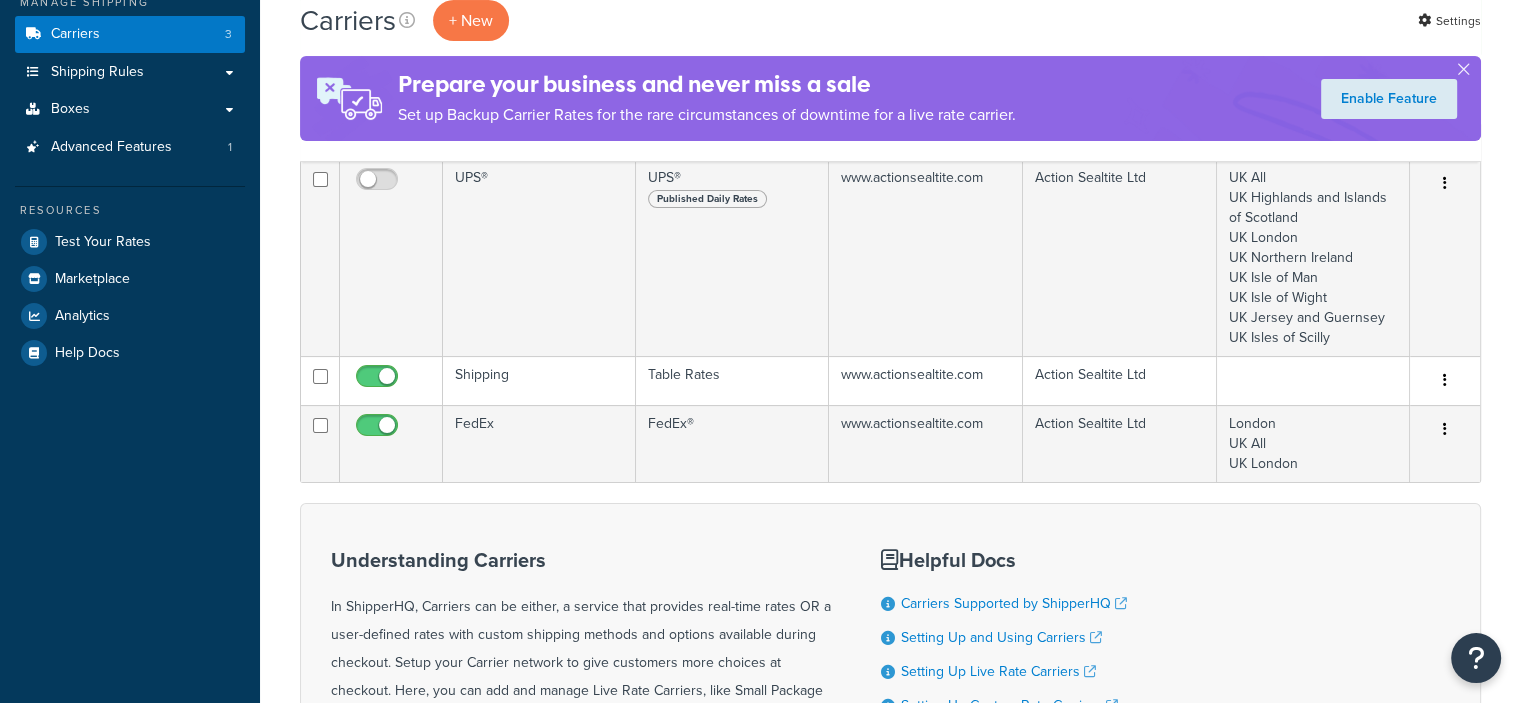 scroll, scrollTop: 300, scrollLeft: 0, axis: vertical 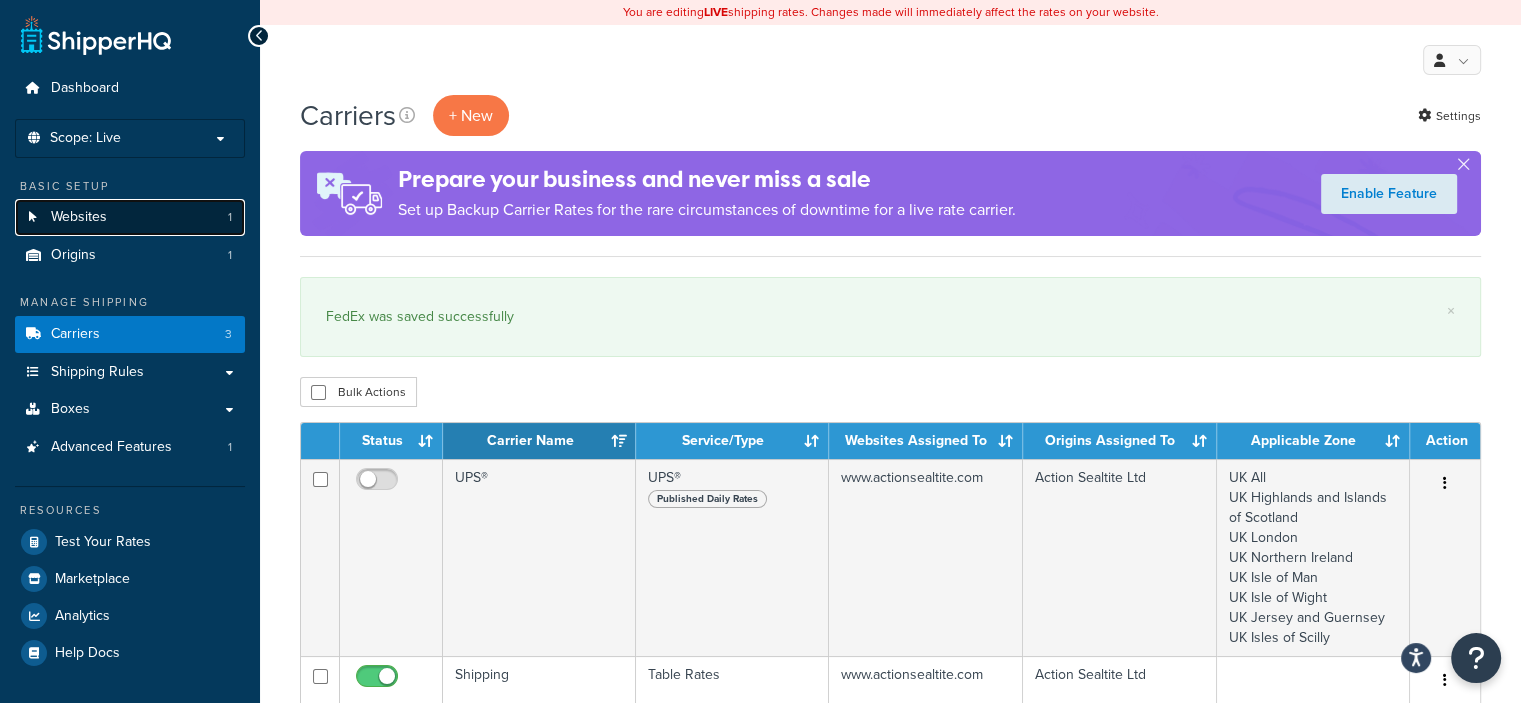 click on "Websites
1" at bounding box center (130, 217) 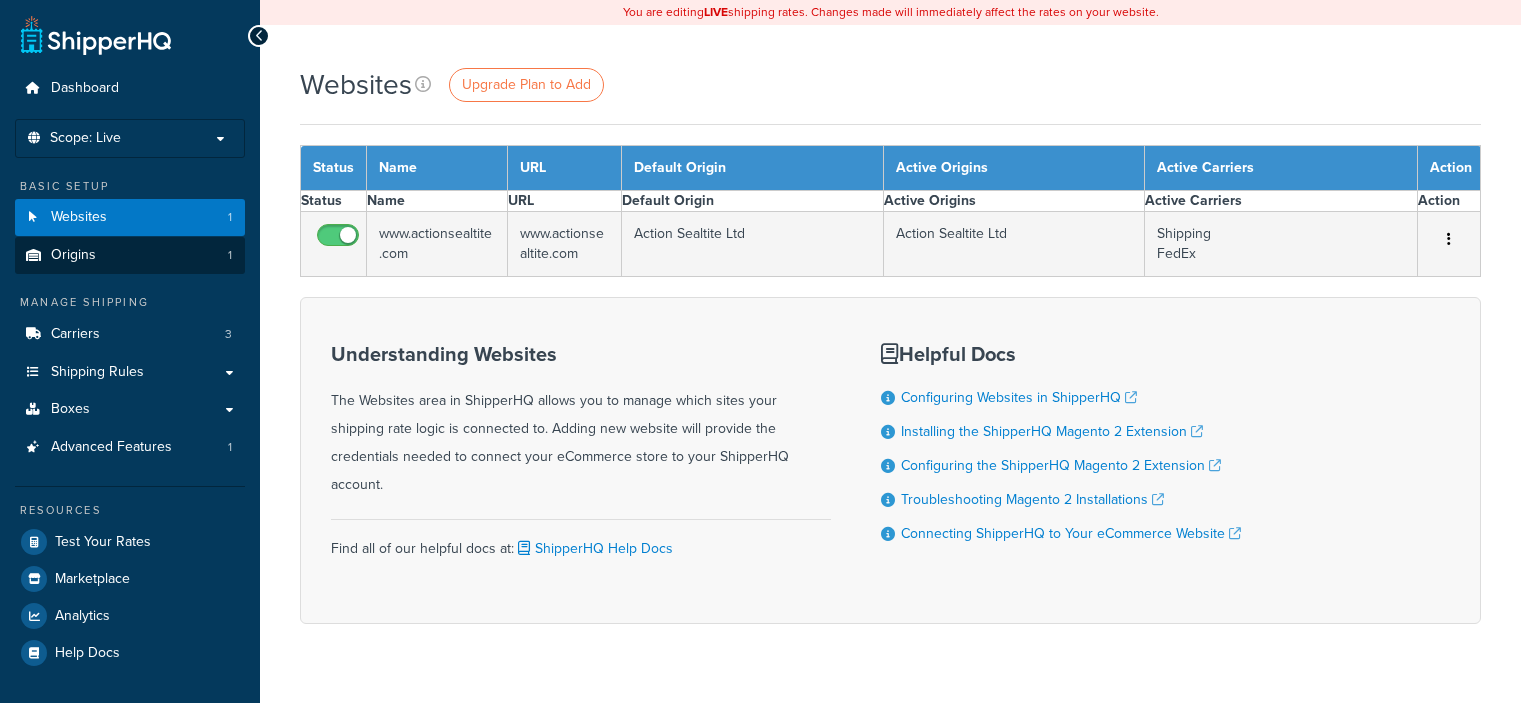 scroll, scrollTop: 0, scrollLeft: 0, axis: both 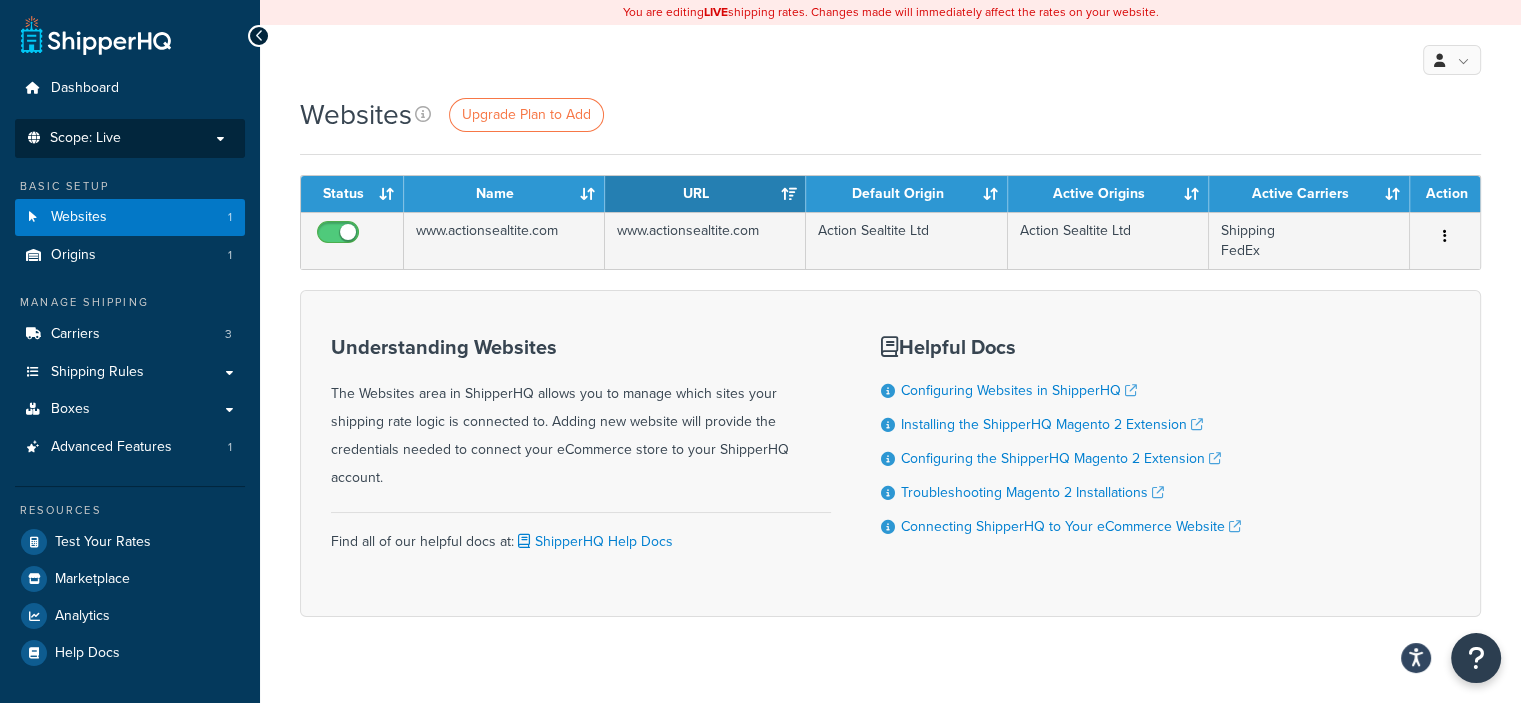 click on "Scope: Live" at bounding box center (130, 138) 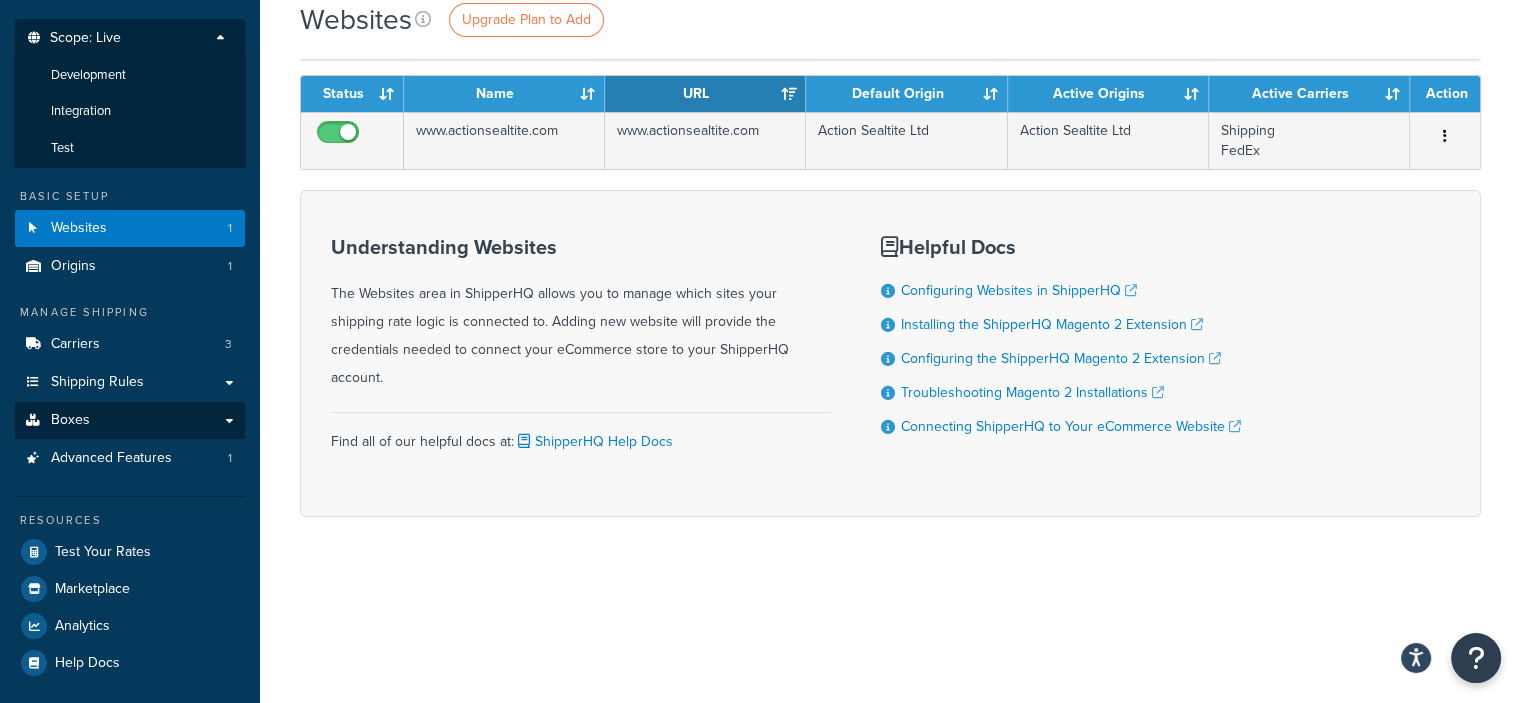scroll, scrollTop: 102, scrollLeft: 0, axis: vertical 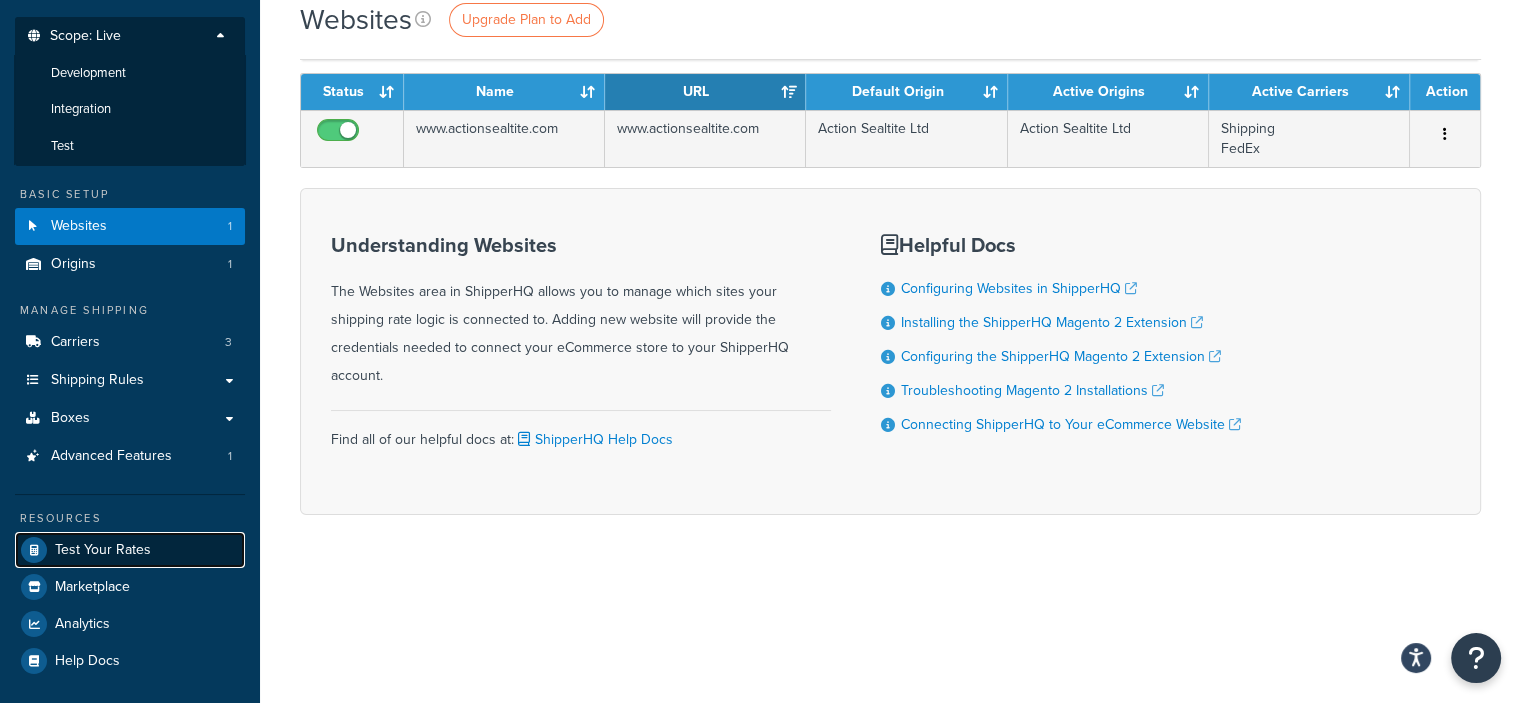 click on "Test Your Rates" at bounding box center (103, 550) 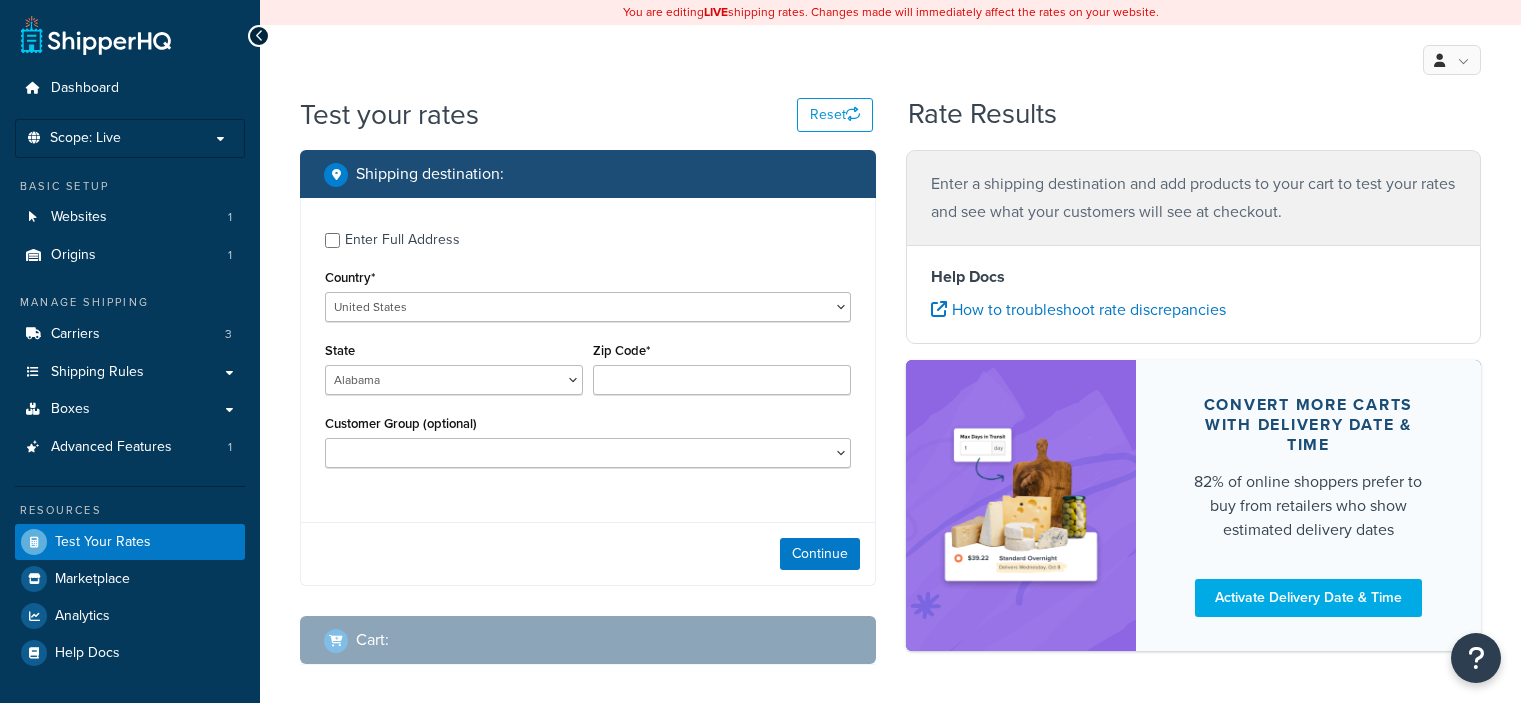 scroll, scrollTop: 0, scrollLeft: 0, axis: both 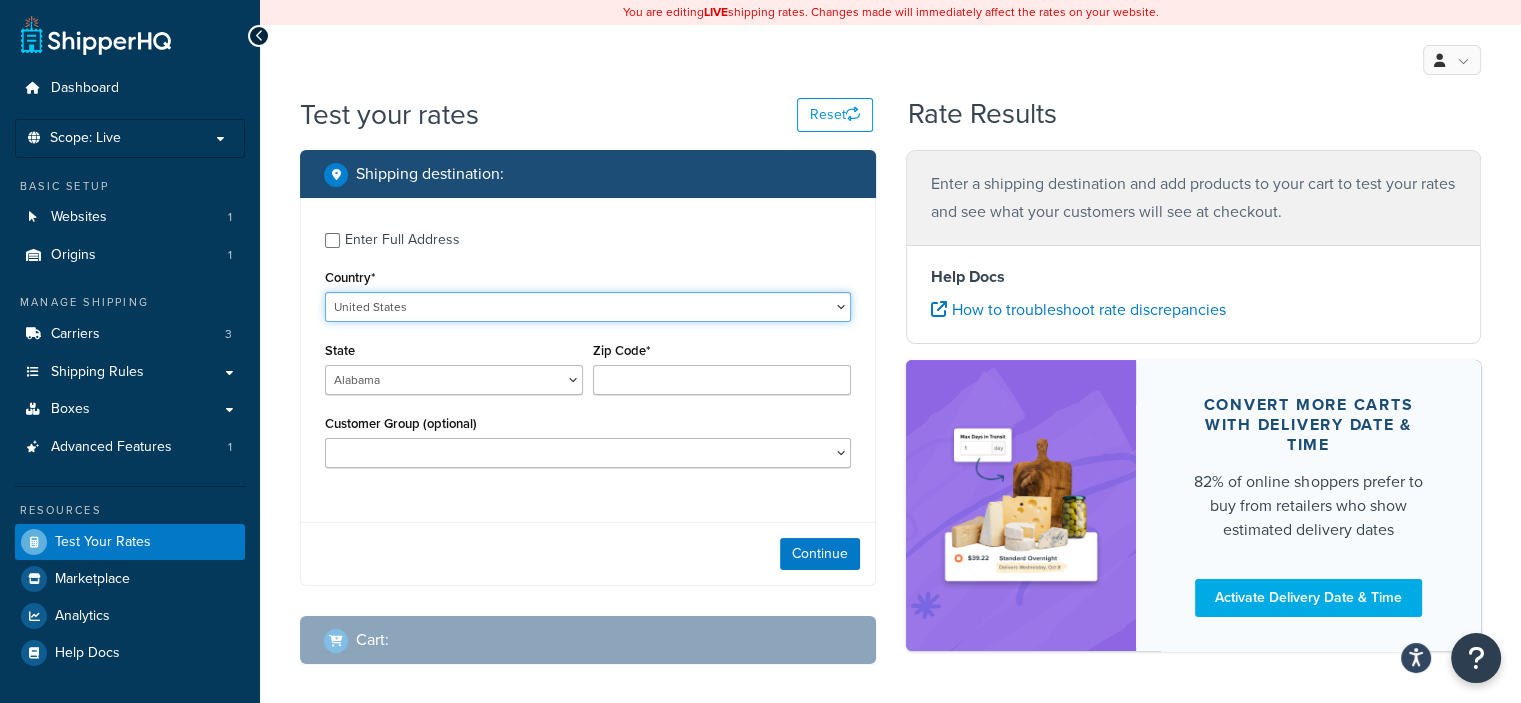 click on "United States  United Kingdom  Afghanistan  Åland Islands  Albania  Algeria  American Samoa  Andorra  Angola  Anguilla  Antarctica  Antigua and Barbuda  Argentina  Armenia  Aruba  Australia  Austria  Azerbaijan  Bahamas  Bahrain  Bangladesh  Barbados  Belarus  Belgium  Belize  Benin  Bermuda  Bhutan  Bolivia  Bonaire, Sint Eustatius and Saba  Bosnia and Herzegovina  Botswana  Bouvet Island  Brazil  British Indian Ocean Territory  Brunei Darussalam  Bulgaria  Burkina Faso  Burundi  Cambodia  Cameroon  Canada  Cape Verde  Cayman Islands  Central African Republic  Chad  Chile  China  Christmas Island  Cocos (Keeling) Islands  Colombia  Comoros  Congo  Congo, The Democratic Republic of the  Cook Islands  Costa Rica  Côte d'Ivoire  Croatia  Cuba  Curacao  Cyprus  Czech Republic  Denmark  Djibouti  Dominica  Dominican Republic  Ecuador  Egypt  El Salvador  Equatorial Guinea  Eritrea  Estonia  Ethiopia  Falkland Islands (Malvinas)  Faroe Islands  Fiji  Finland  France  French Guiana  French Polynesia  Gabon  Guam" at bounding box center (588, 307) 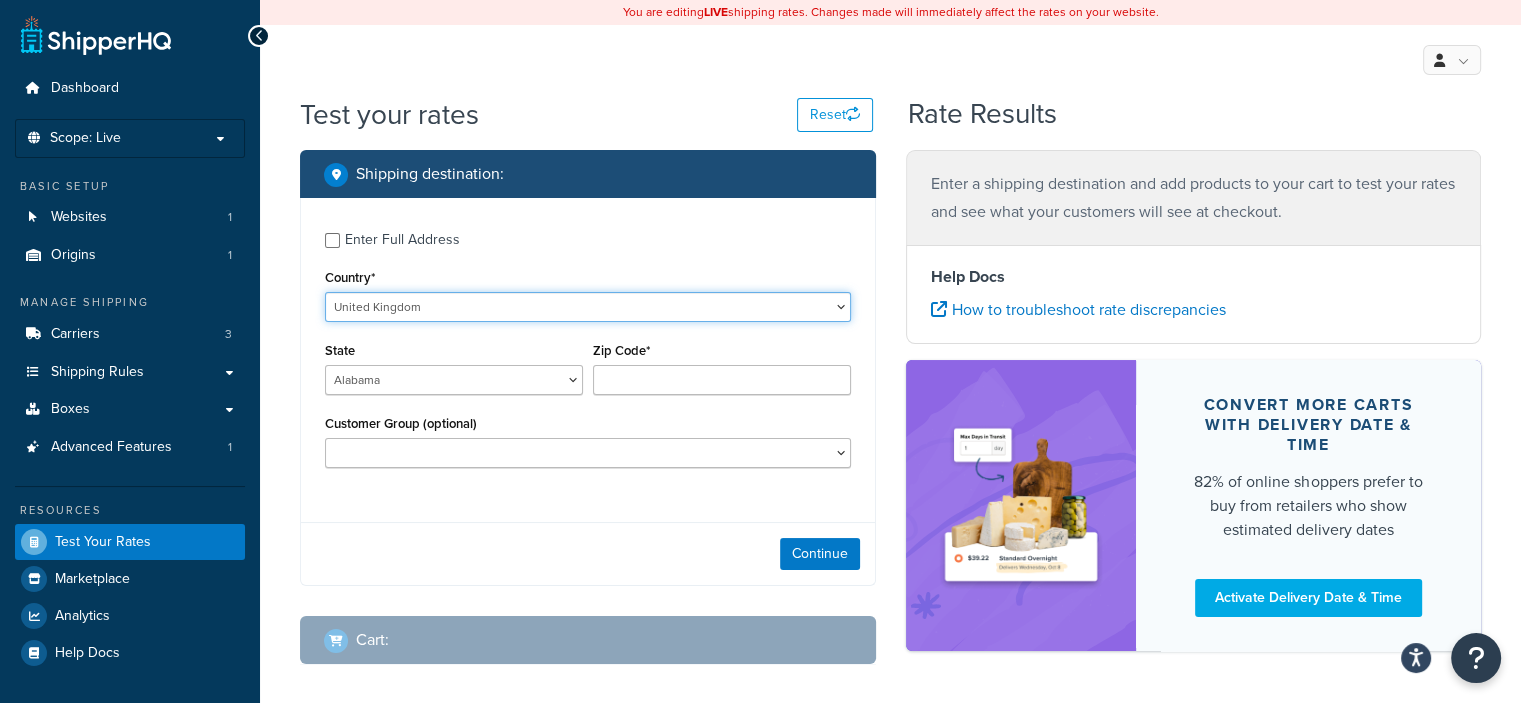 click on "United States  United Kingdom  Afghanistan  Åland Islands  Albania  Algeria  American Samoa  Andorra  Angola  Anguilla  Antarctica  Antigua and Barbuda  Argentina  Armenia  Aruba  Australia  Austria  Azerbaijan  Bahamas  Bahrain  Bangladesh  Barbados  Belarus  Belgium  Belize  Benin  Bermuda  Bhutan  Bolivia  Bonaire, Sint Eustatius and Saba  Bosnia and Herzegovina  Botswana  Bouvet Island  Brazil  British Indian Ocean Territory  Brunei Darussalam  Bulgaria  Burkina Faso  Burundi  Cambodia  Cameroon  Canada  Cape Verde  Cayman Islands  Central African Republic  Chad  Chile  China  Christmas Island  Cocos (Keeling) Islands  Colombia  Comoros  Congo  Congo, The Democratic Republic of the  Cook Islands  Costa Rica  Côte d'Ivoire  Croatia  Cuba  Curacao  Cyprus  Czech Republic  Denmark  Djibouti  Dominica  Dominican Republic  Ecuador  Egypt  El Salvador  Equatorial Guinea  Eritrea  Estonia  Ethiopia  Falkland Islands (Malvinas)  Faroe Islands  Fiji  Finland  France  French Guiana  French Polynesia  Gabon  Guam" at bounding box center (588, 307) 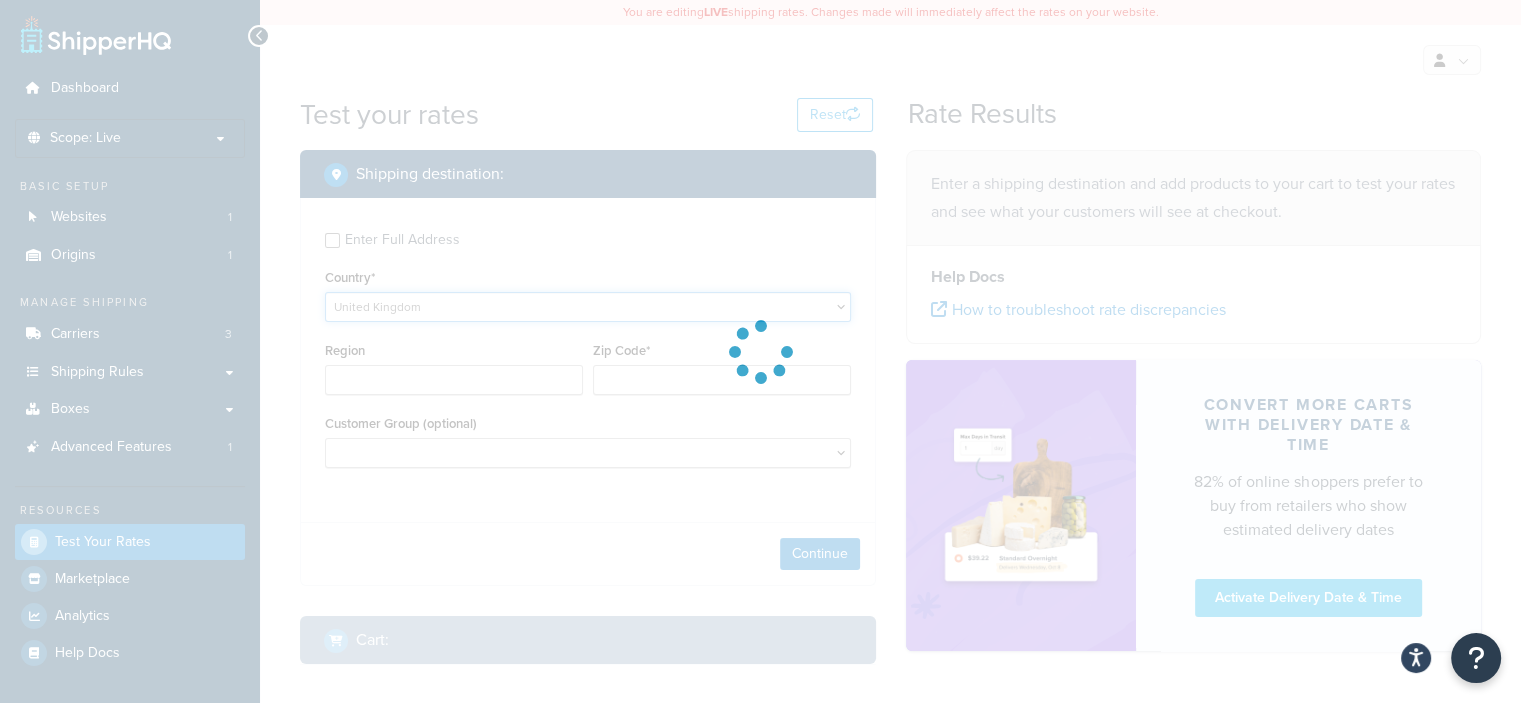 type on "AL" 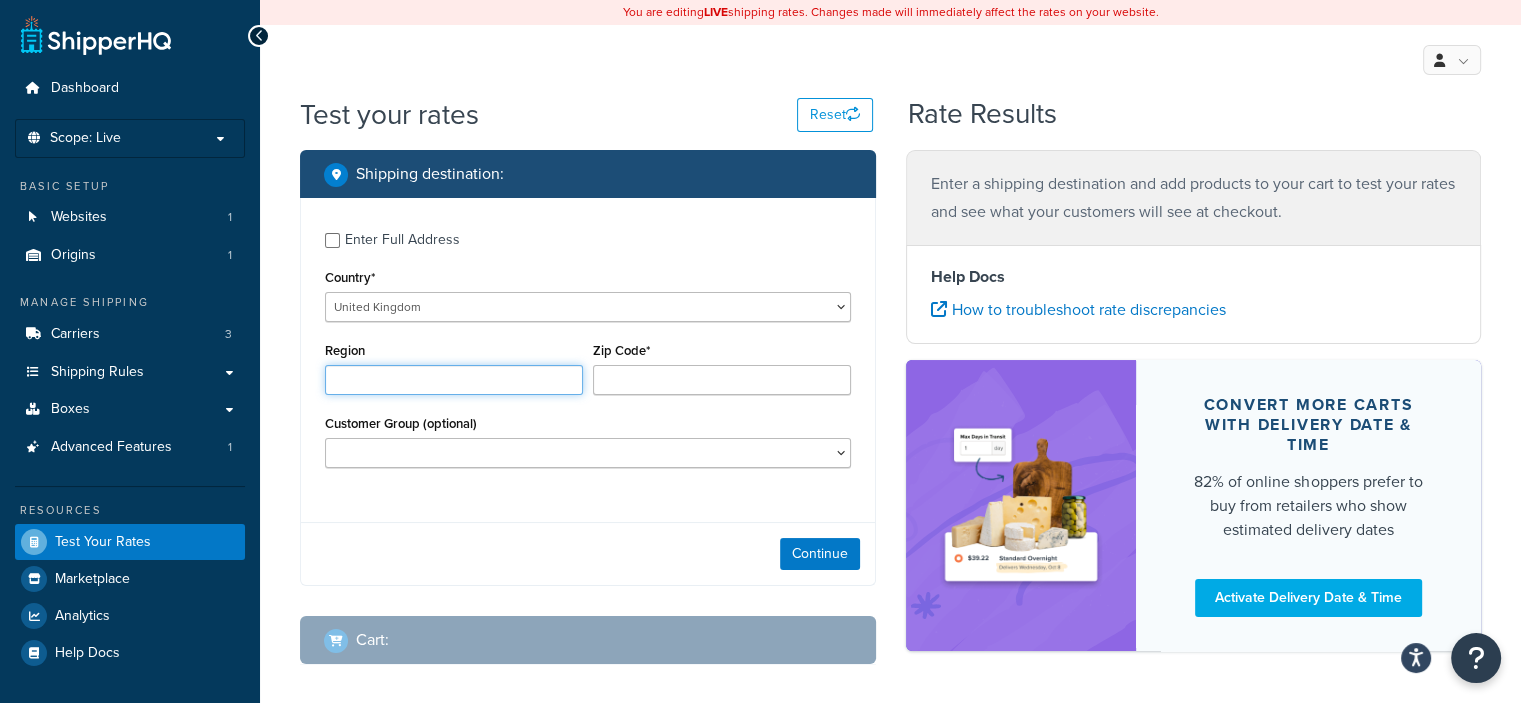 click on "Region" at bounding box center [454, 380] 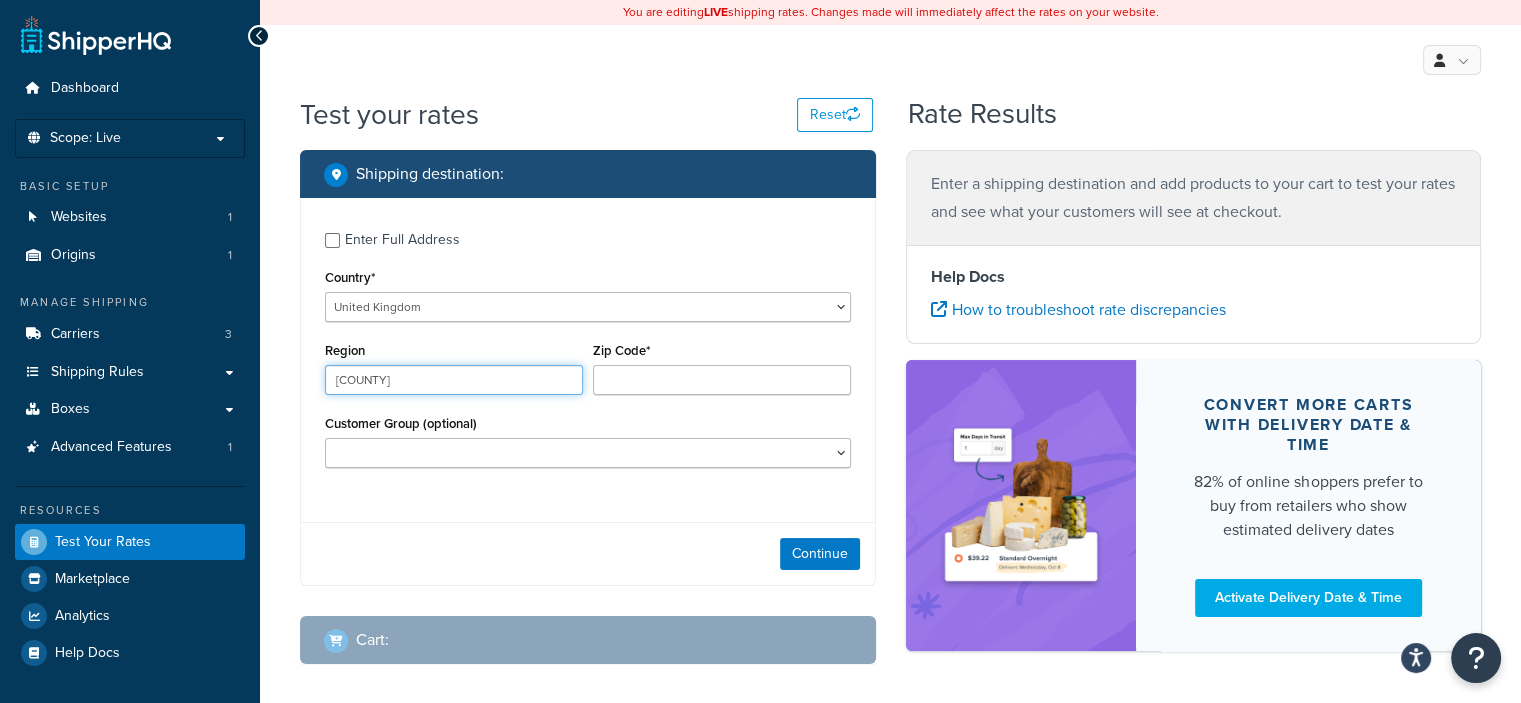 type on "oxfordshire" 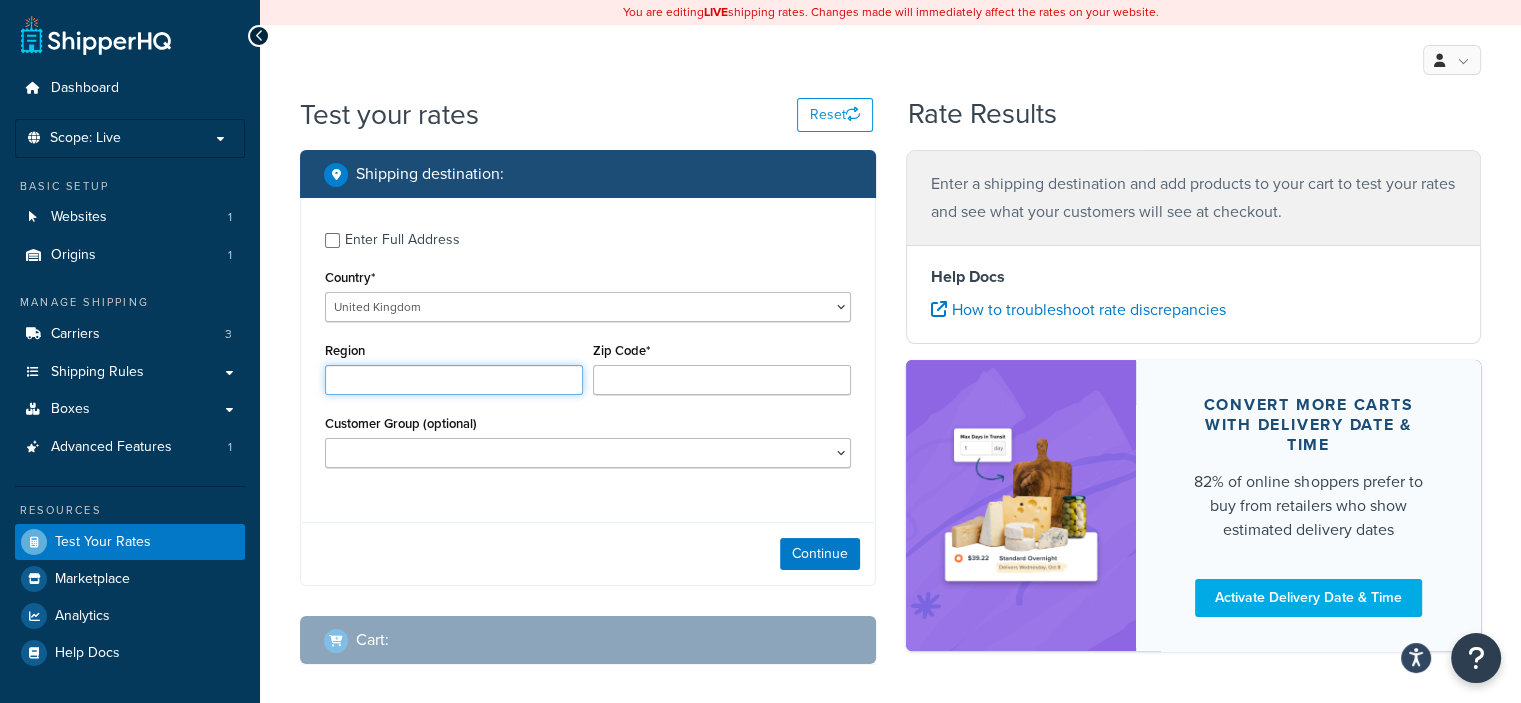 type 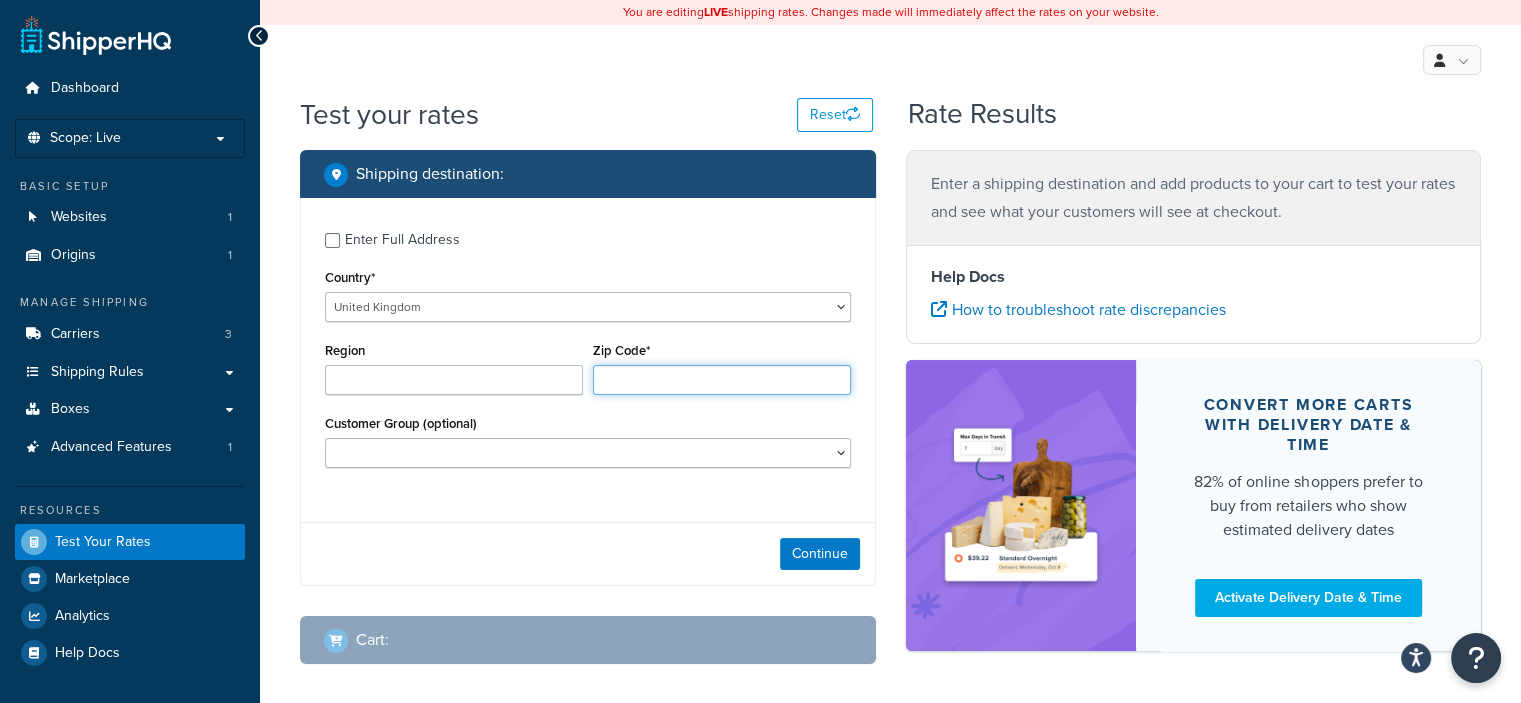 click on "Zip Code*" at bounding box center [722, 380] 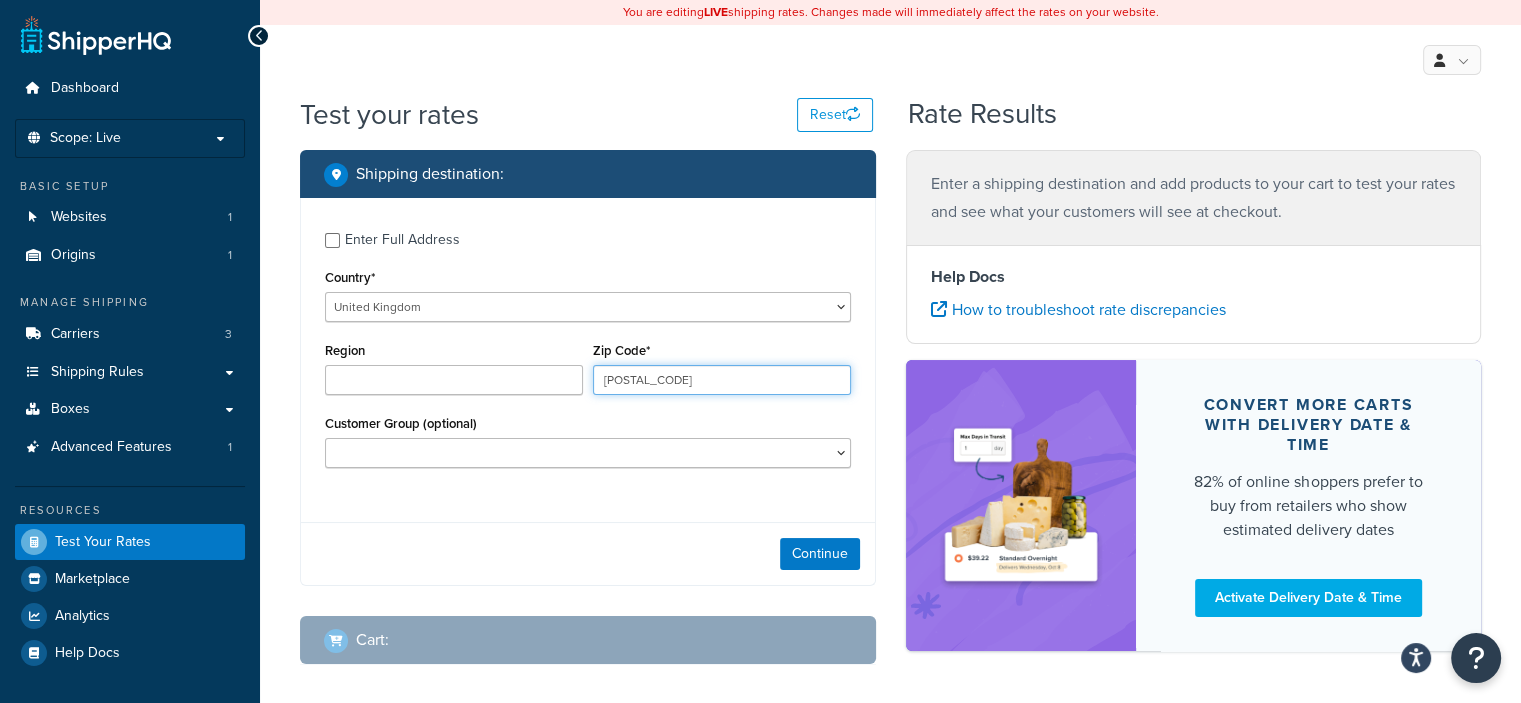 type on "CH62 3NX" 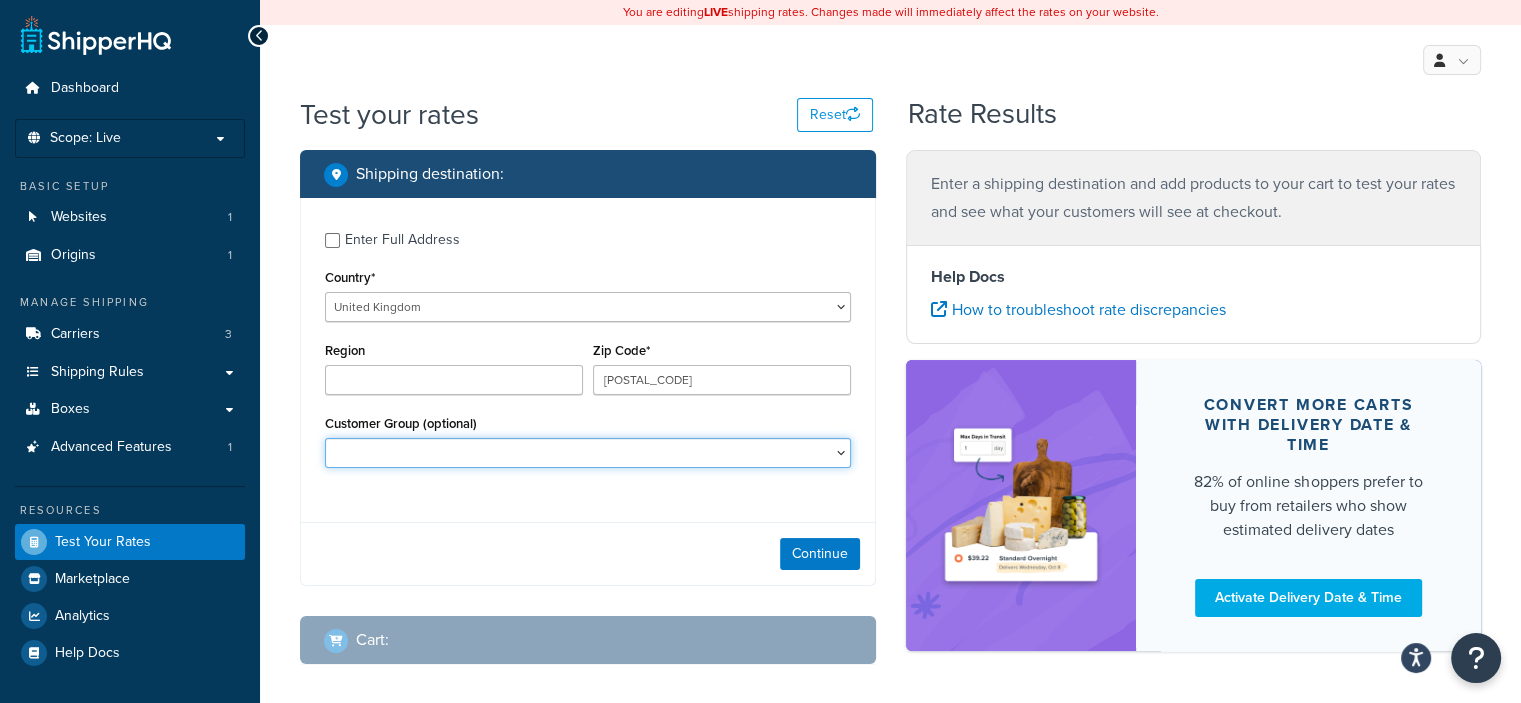 click on "Logged In  Not Logged in  Retail  Wholesale" at bounding box center [588, 453] 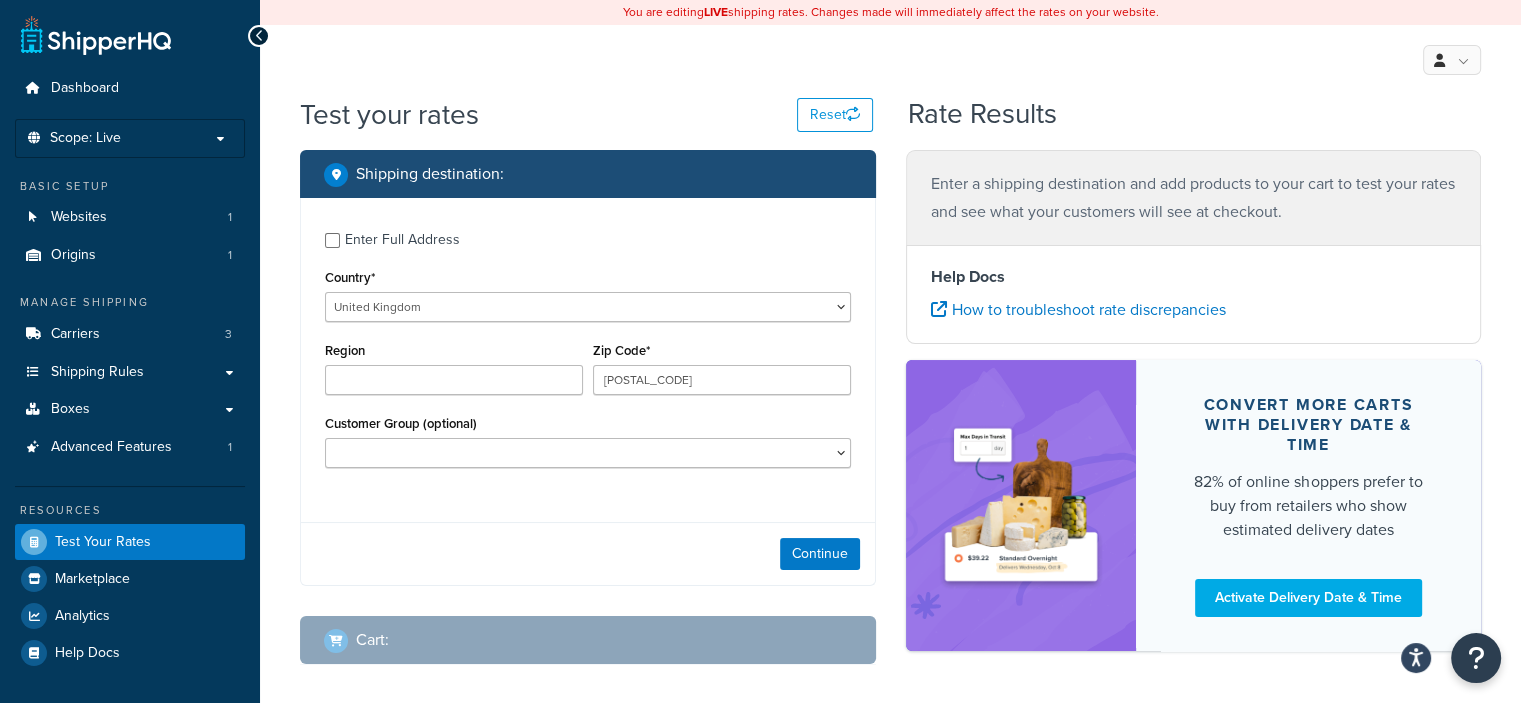 click on "Enter Full Address Country*   United States  United Kingdom  Afghanistan  Åland Islands  Albania  Algeria  American Samoa  Andorra  Angola  Anguilla  Antarctica  Antigua and Barbuda  Argentina  Armenia  Aruba  Australia  Austria  Azerbaijan  Bahamas  Bahrain  Bangladesh  Barbados  Belarus  Belgium  Belize  Benin  Bermuda  Bhutan  Bolivia  Bonaire, Sint Eustatius and Saba  Bosnia and Herzegovina  Botswana  Bouvet Island  Brazil  British Indian Ocean Territory  Brunei Darussalam  Bulgaria  Burkina Faso  Burundi  Cambodia  Cameroon  Canada  Cape Verde  Cayman Islands  Central African Republic  Chad  Chile  China  Christmas Island  Cocos (Keeling) Islands  Colombia  Comoros  Congo  Congo, The Democratic Republic of the  Cook Islands  Costa Rica  Côte d'Ivoire  Croatia  Cuba  Curacao  Cyprus  Czech Republic  Denmark  Djibouti  Dominica  Dominican Republic  Ecuador  Egypt  El Salvador  Equatorial Guinea  Eritrea  Estonia  Ethiopia  Falkland Islands (Malvinas)  Faroe Islands  Fiji  Finland  France  Gabon  Ghana" at bounding box center (588, 352) 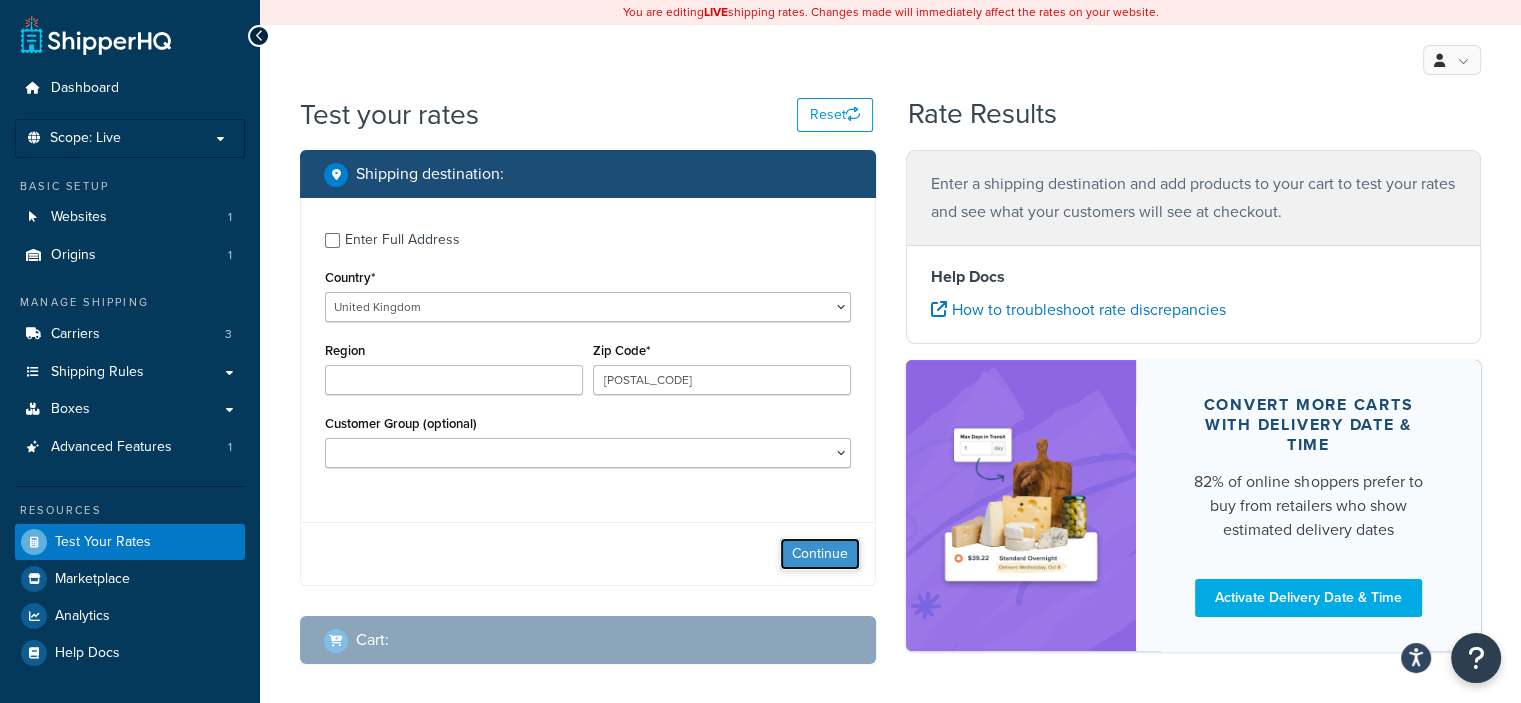click on "Continue" at bounding box center [820, 554] 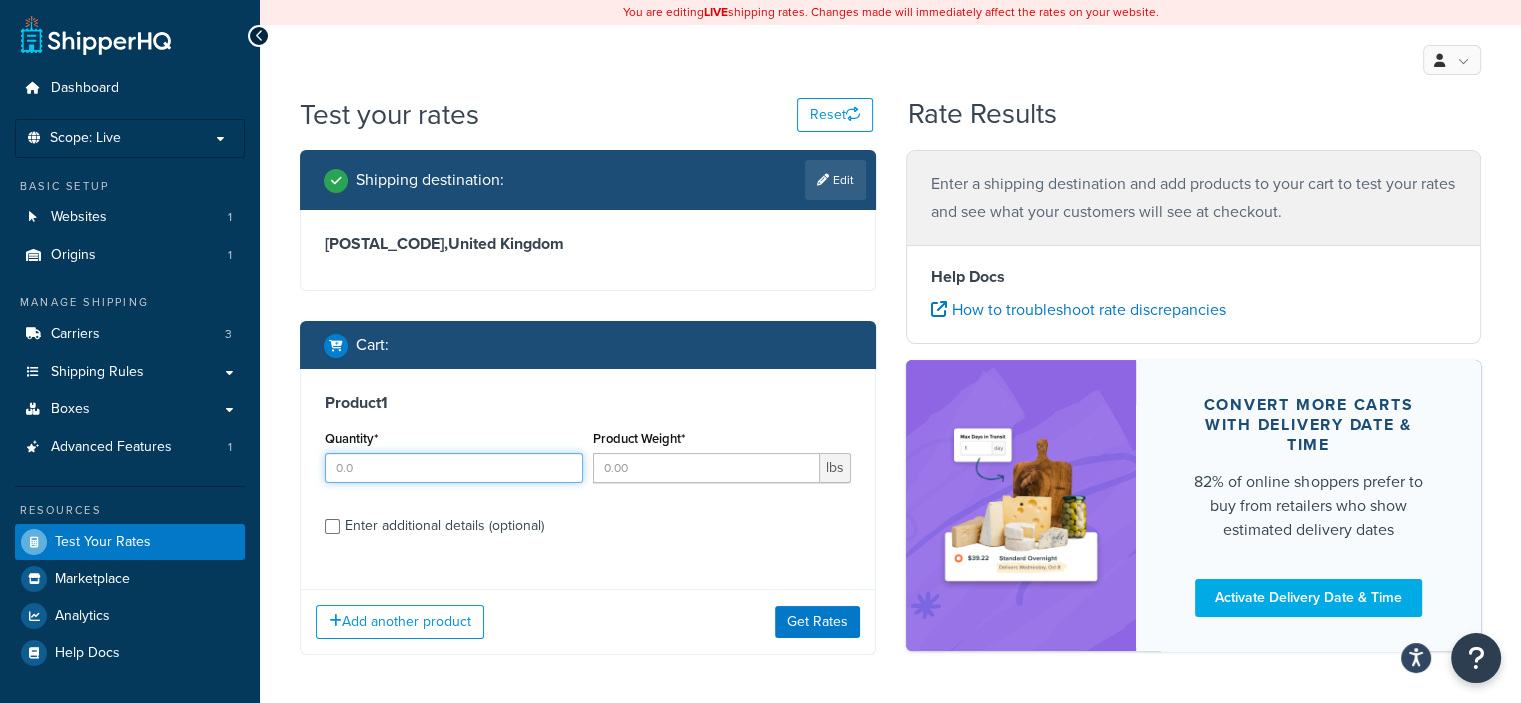 click on "Quantity*" at bounding box center [454, 468] 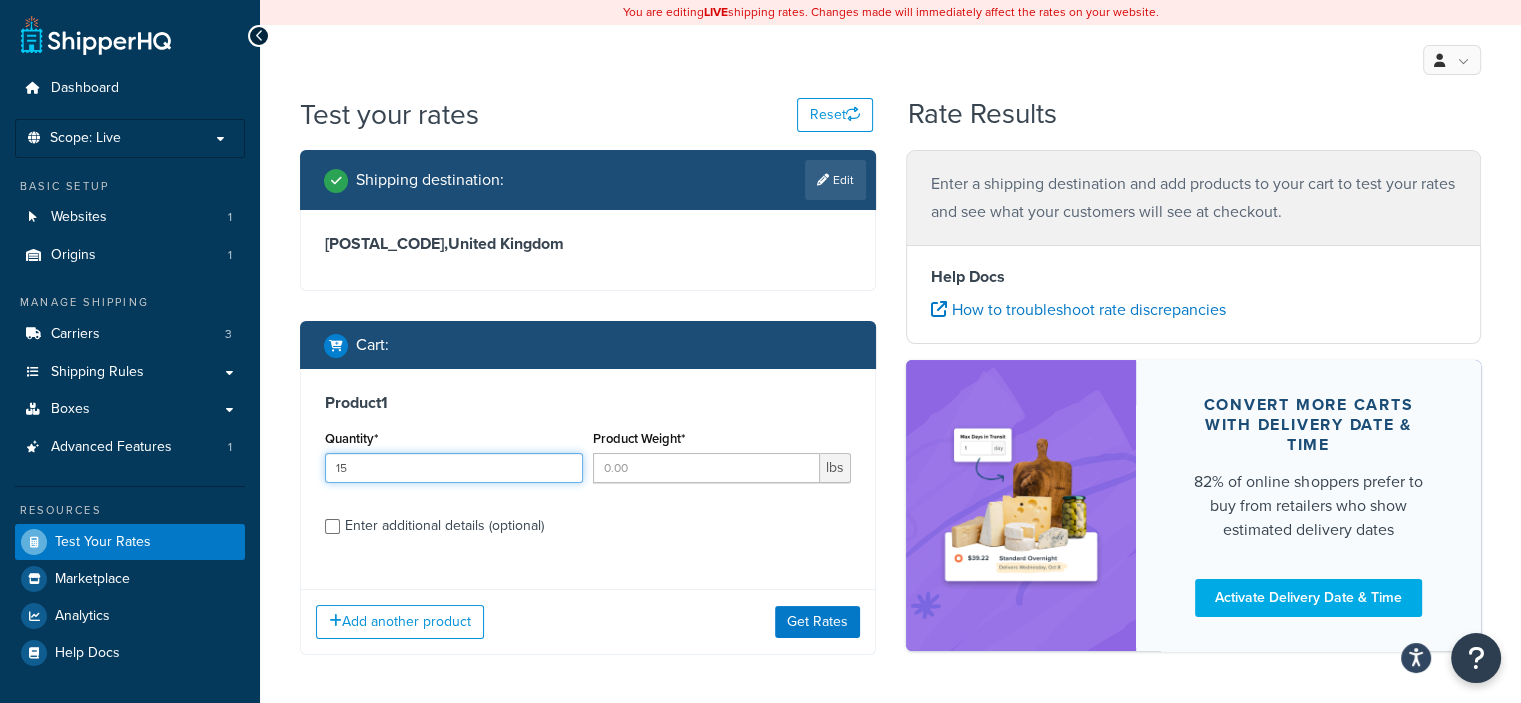 type on "15" 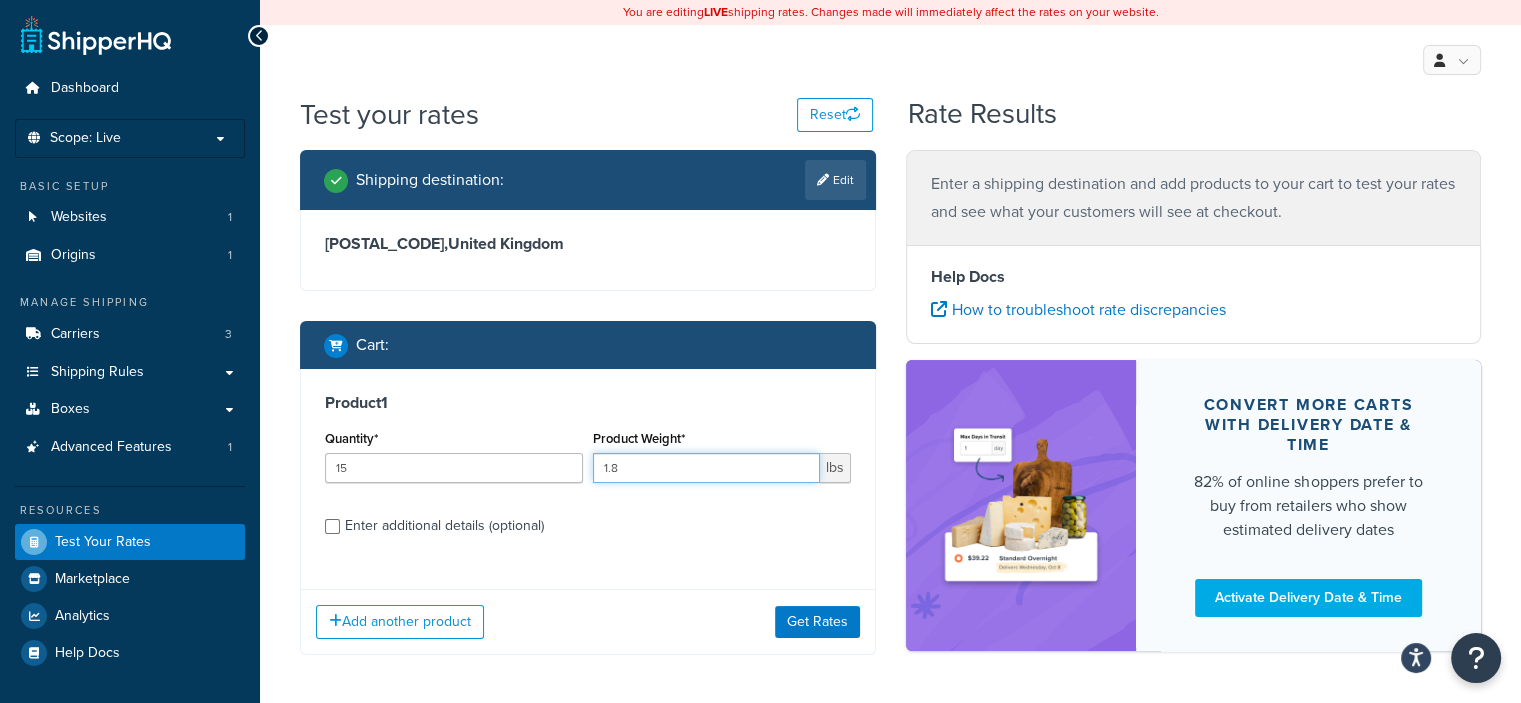 type on "1.8" 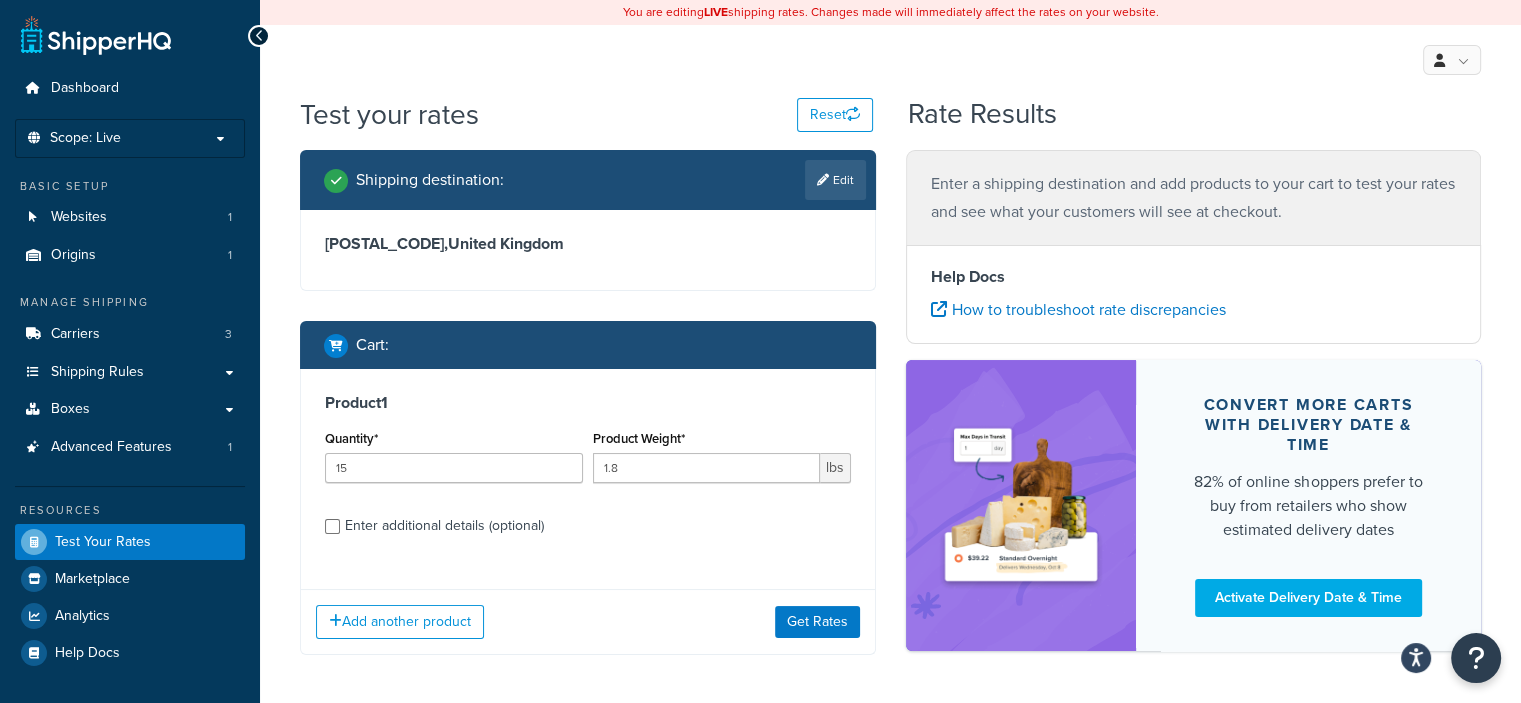 click on "Add another product Get Rates" at bounding box center [588, 621] 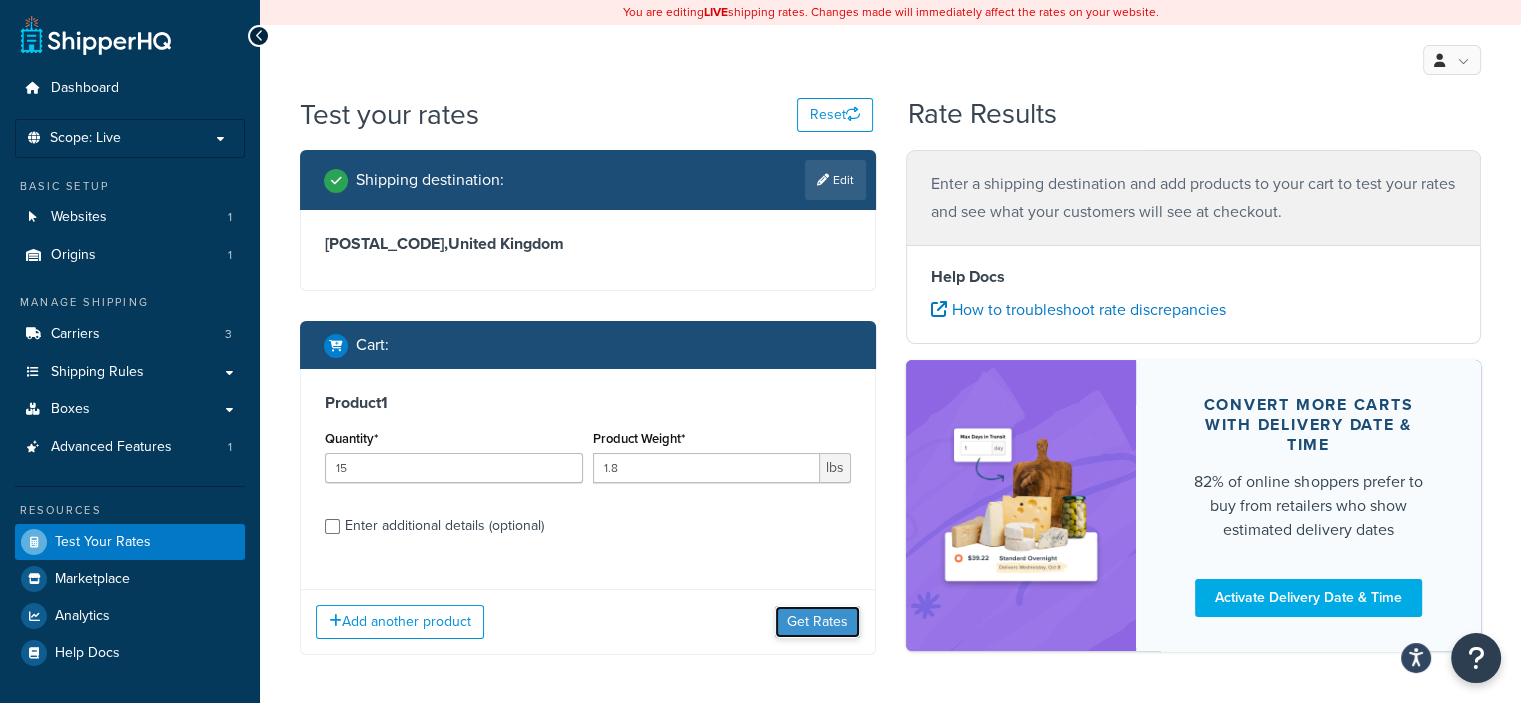click on "Get Rates" at bounding box center (817, 622) 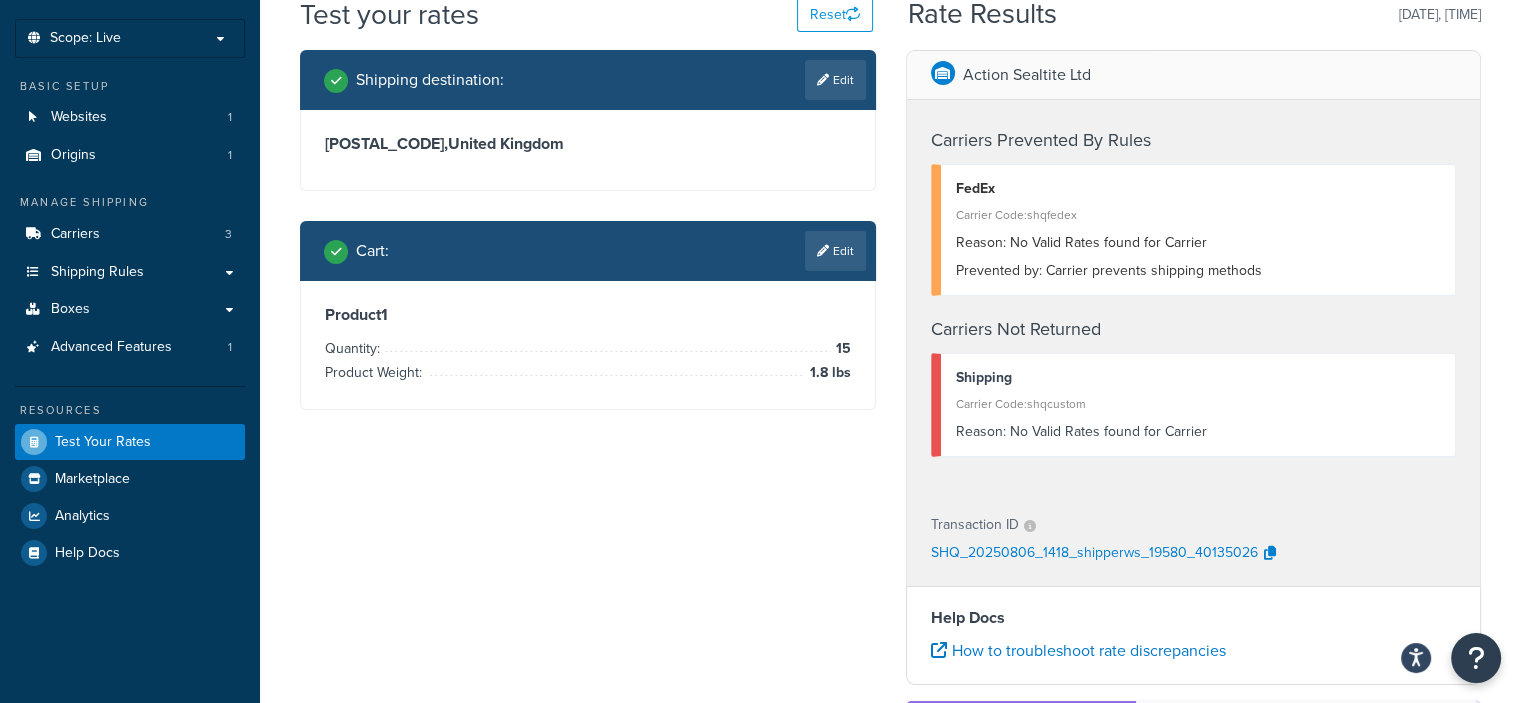 scroll, scrollTop: 0, scrollLeft: 0, axis: both 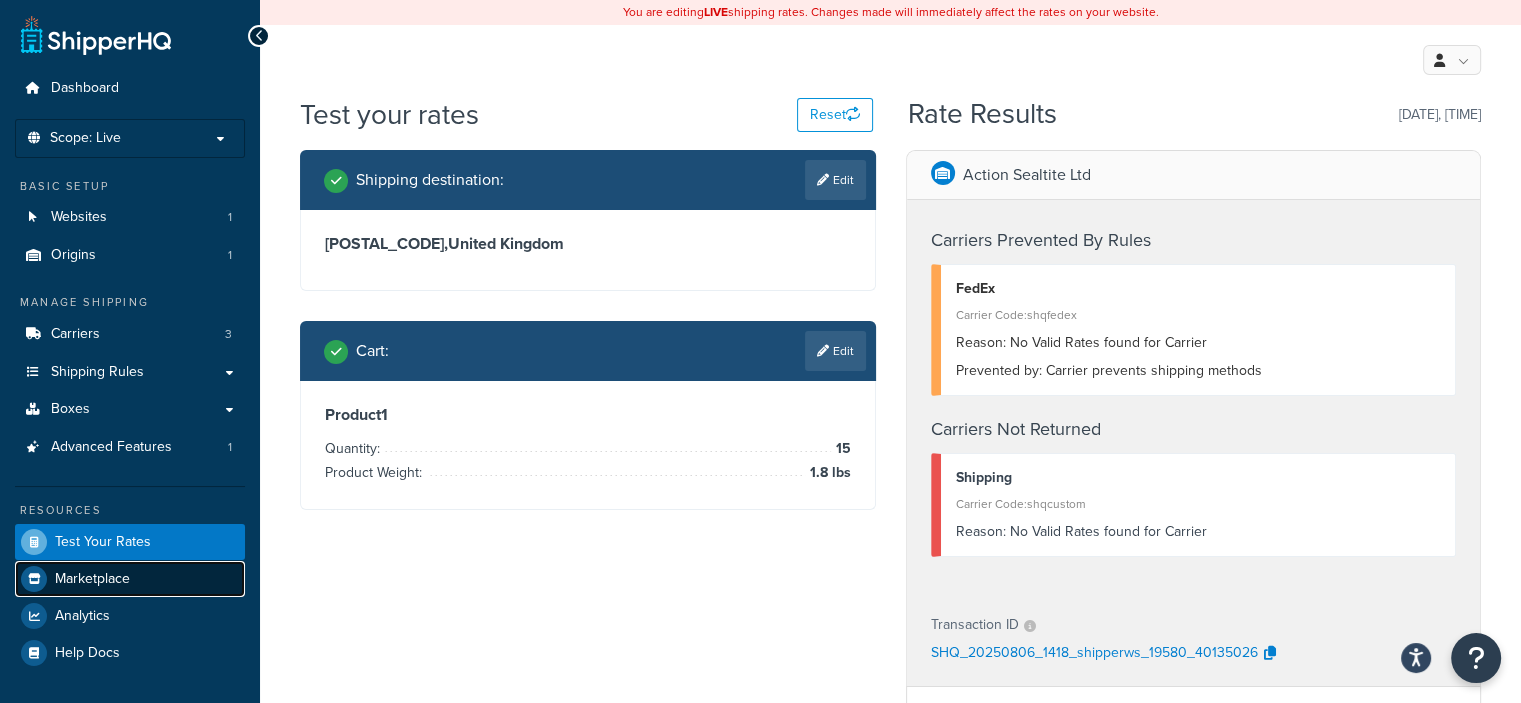 click on "Marketplace" at bounding box center [130, 579] 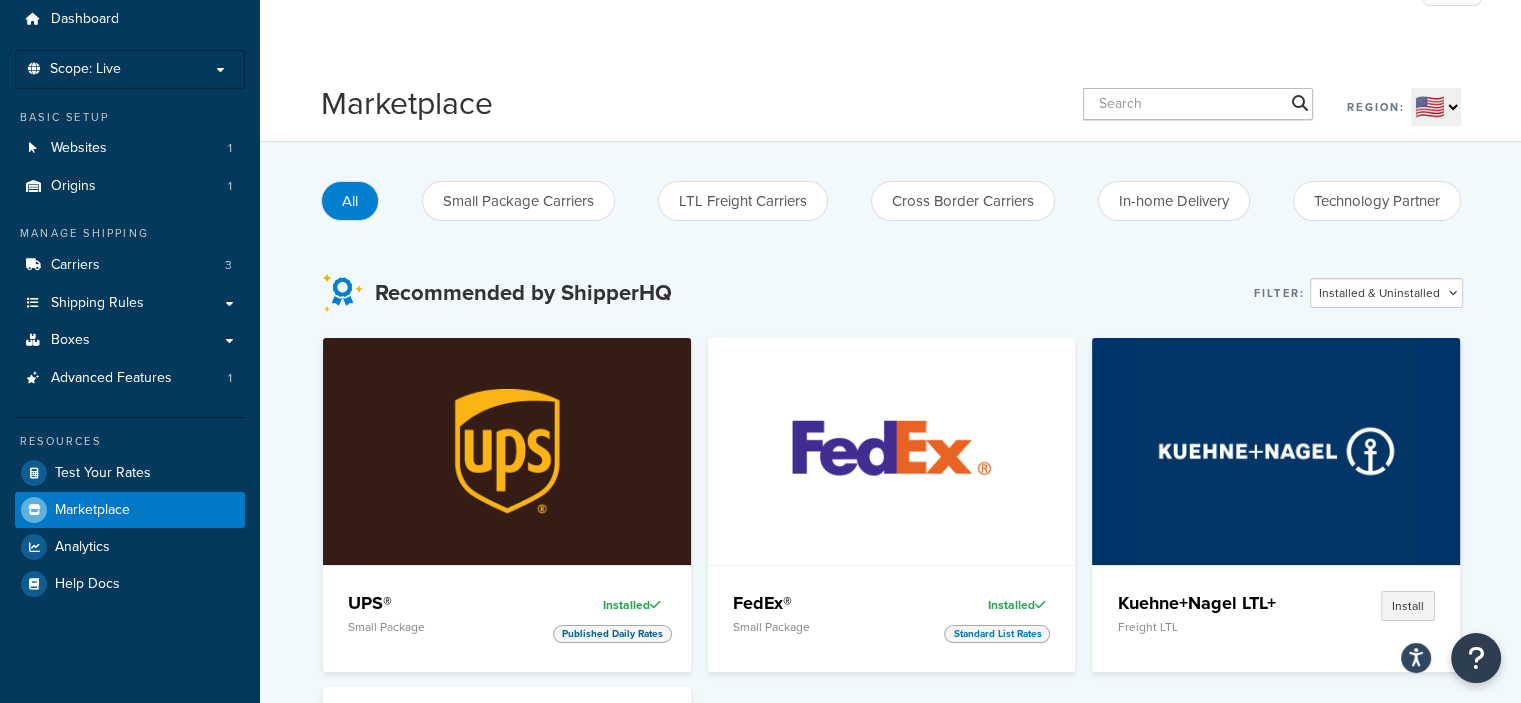 scroll, scrollTop: 0, scrollLeft: 0, axis: both 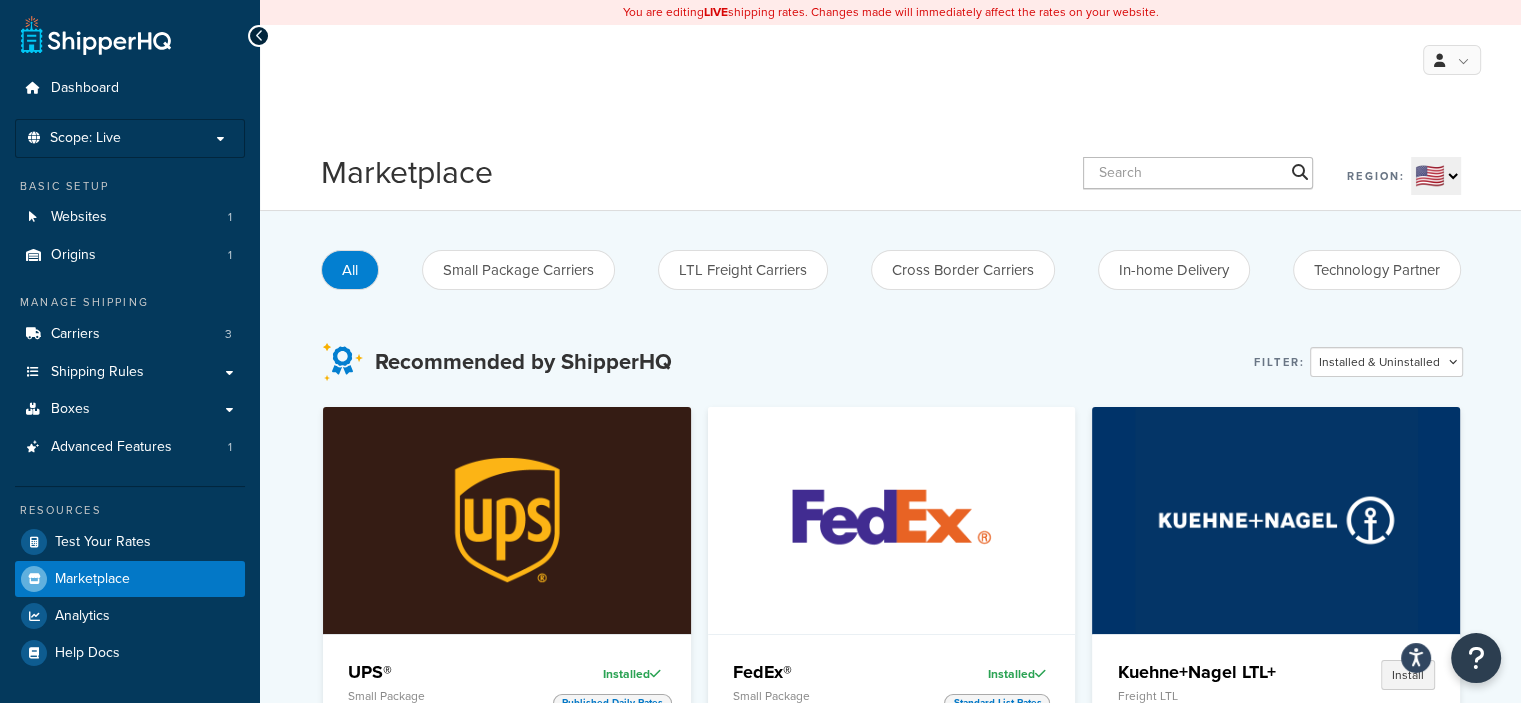 click on "🇺🇸 🇬🇧 🇨🇦 🇦🇺 🇪🇺 🌐" at bounding box center [1436, 176] 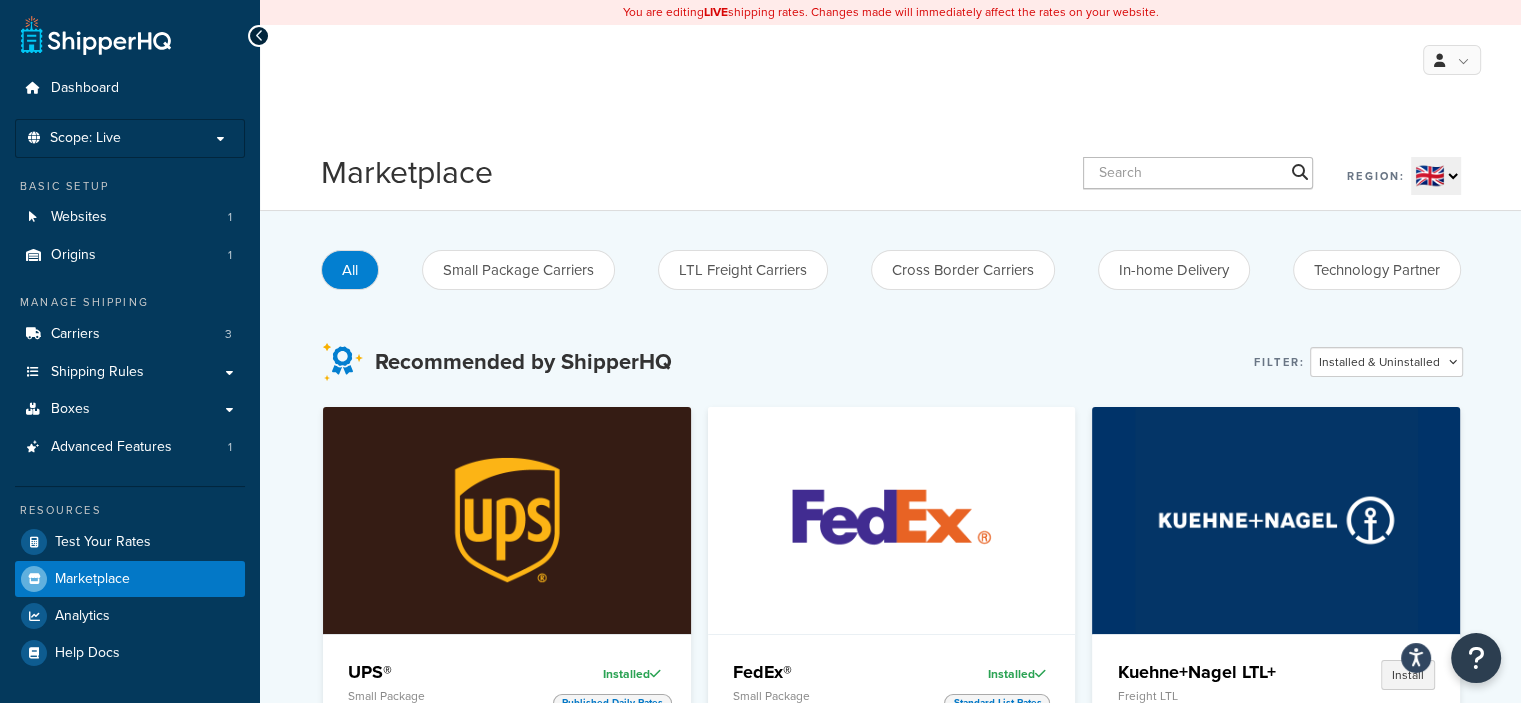 click on "🇺🇸 🇬🇧 🇨🇦 🇦🇺 🇪🇺 🌐" at bounding box center (1436, 176) 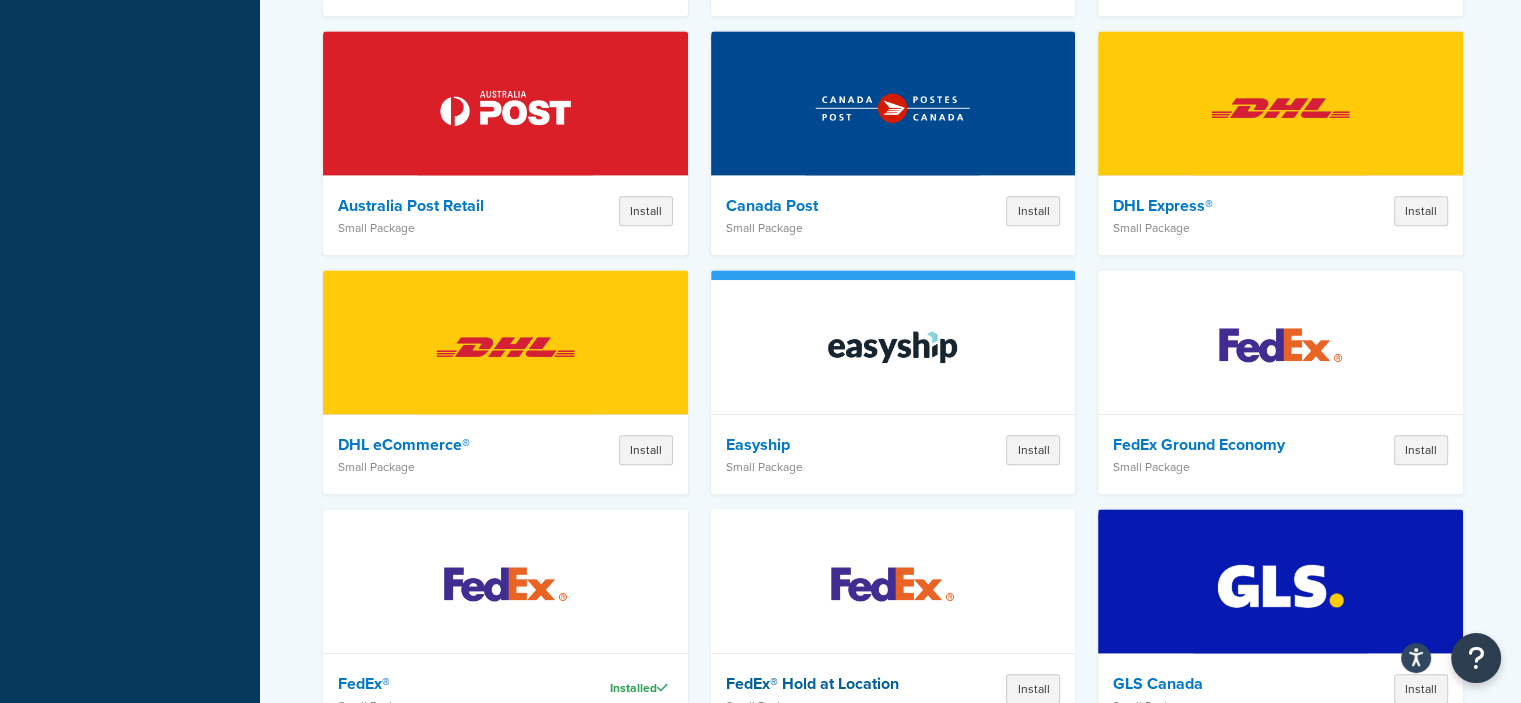 scroll, scrollTop: 1400, scrollLeft: 0, axis: vertical 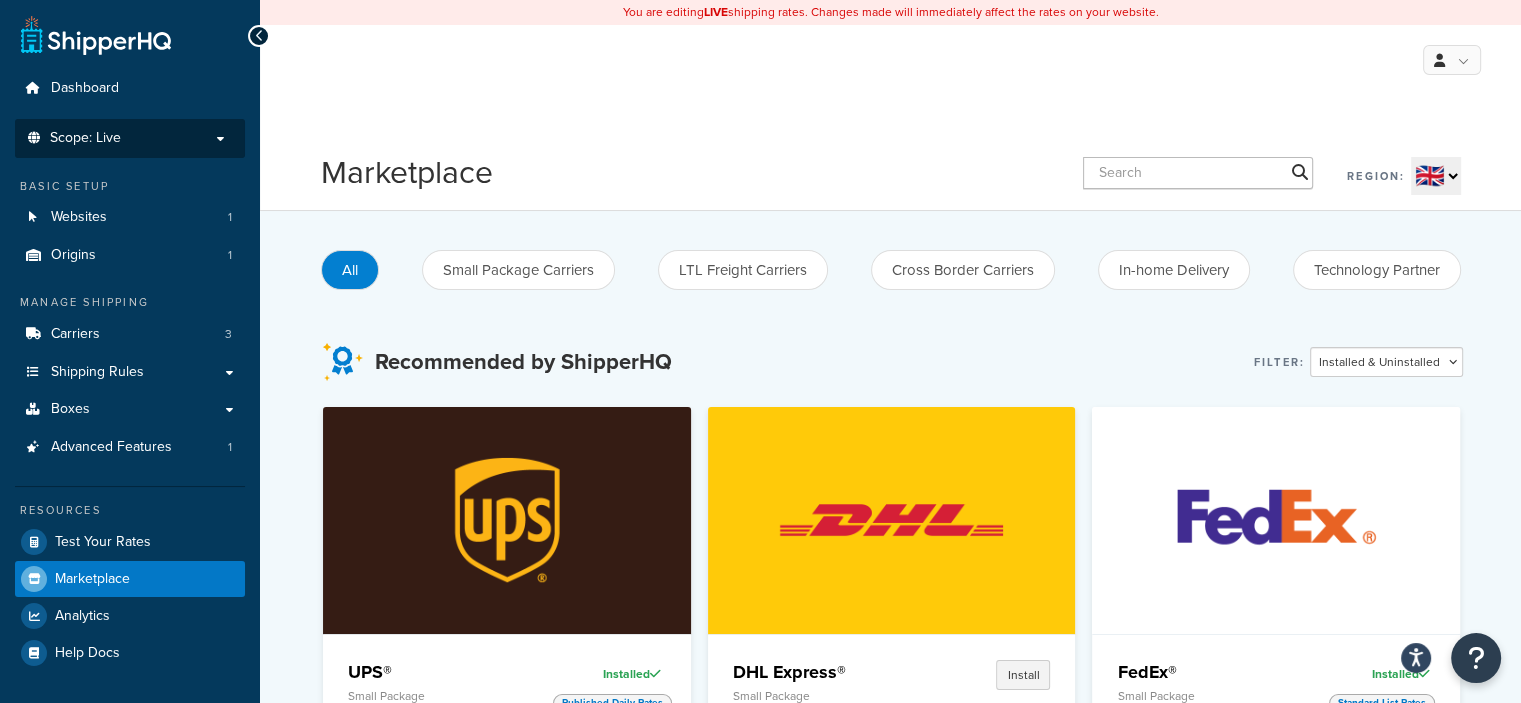 click on "Scope:   Live" at bounding box center (130, 138) 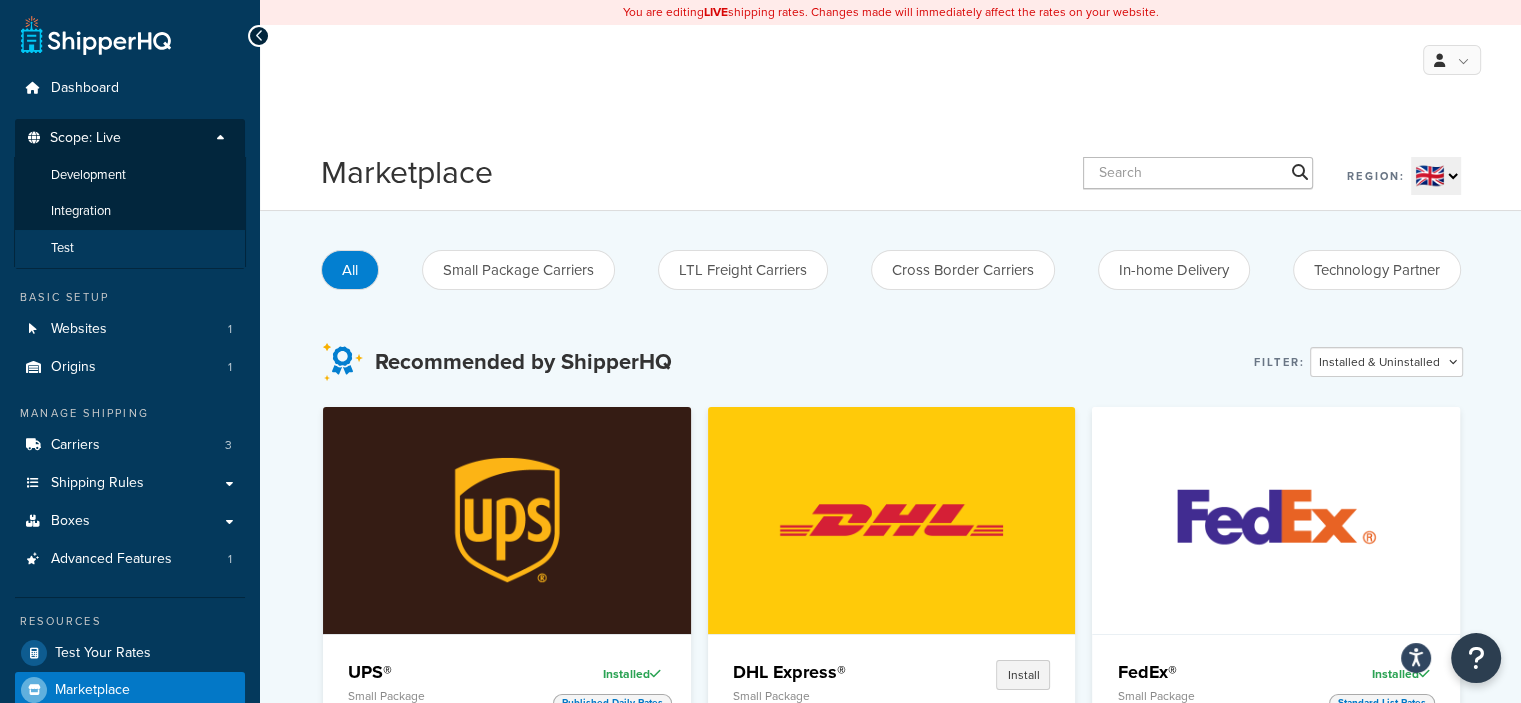click on "Test" at bounding box center (130, 248) 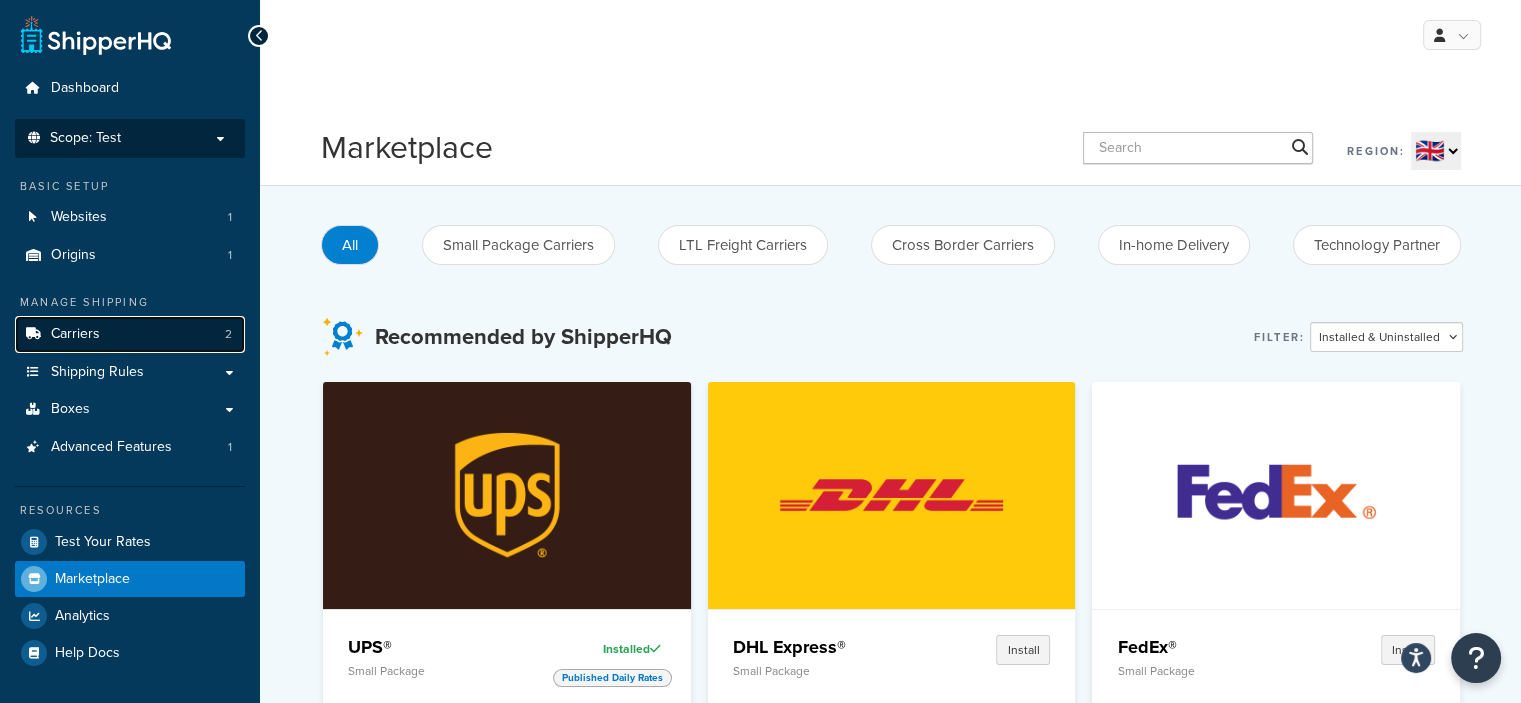 click on "Carriers 2" at bounding box center [130, 334] 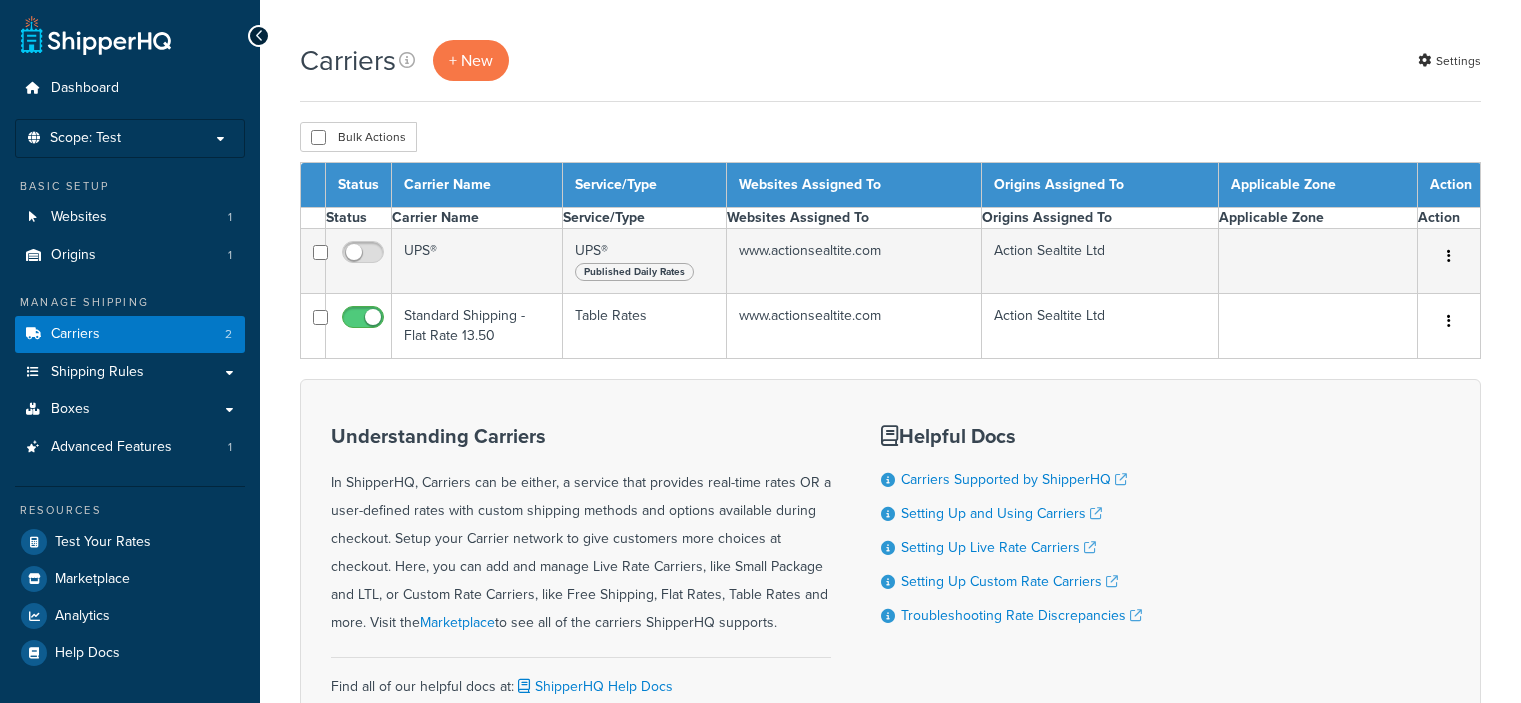 scroll, scrollTop: 0, scrollLeft: 0, axis: both 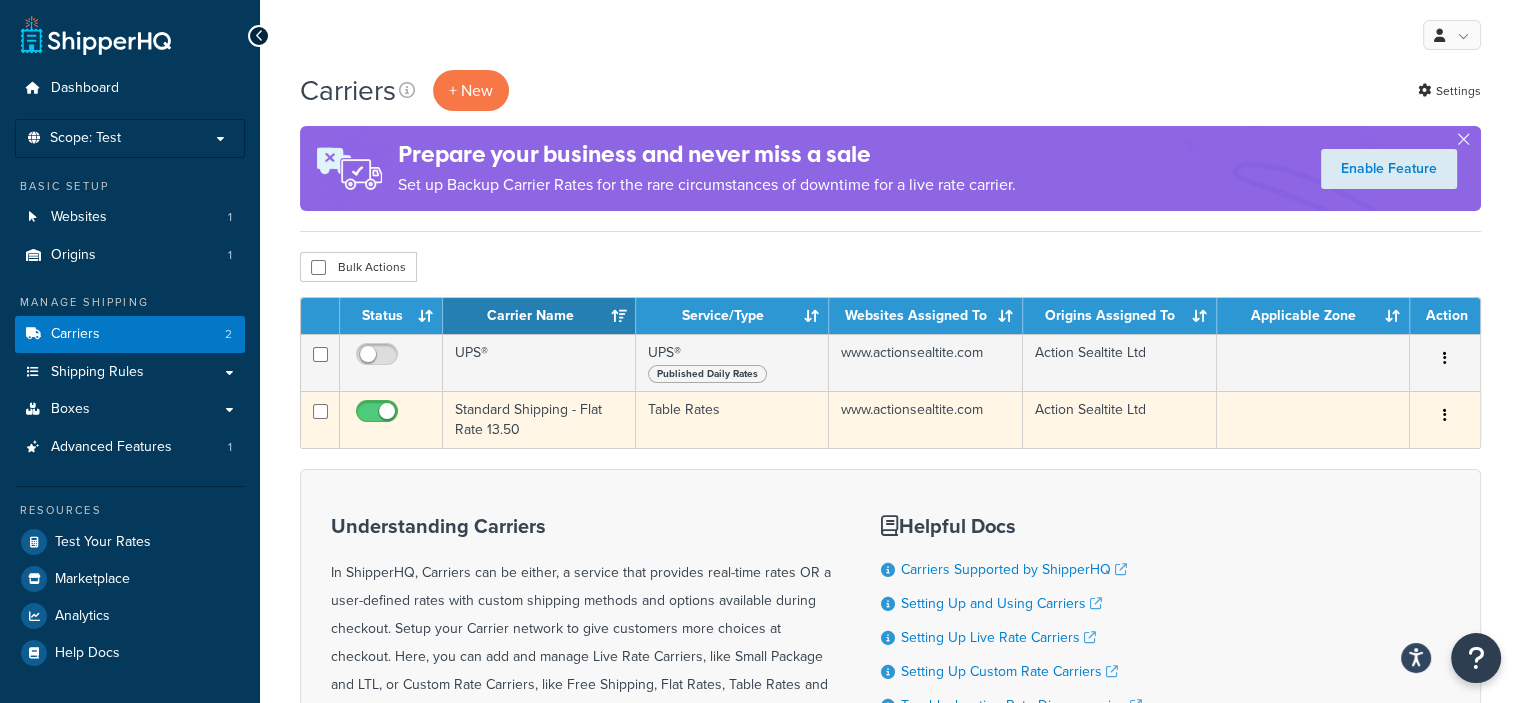 click on "Standard Shipping - Flat Rate 13.50" at bounding box center [539, 419] 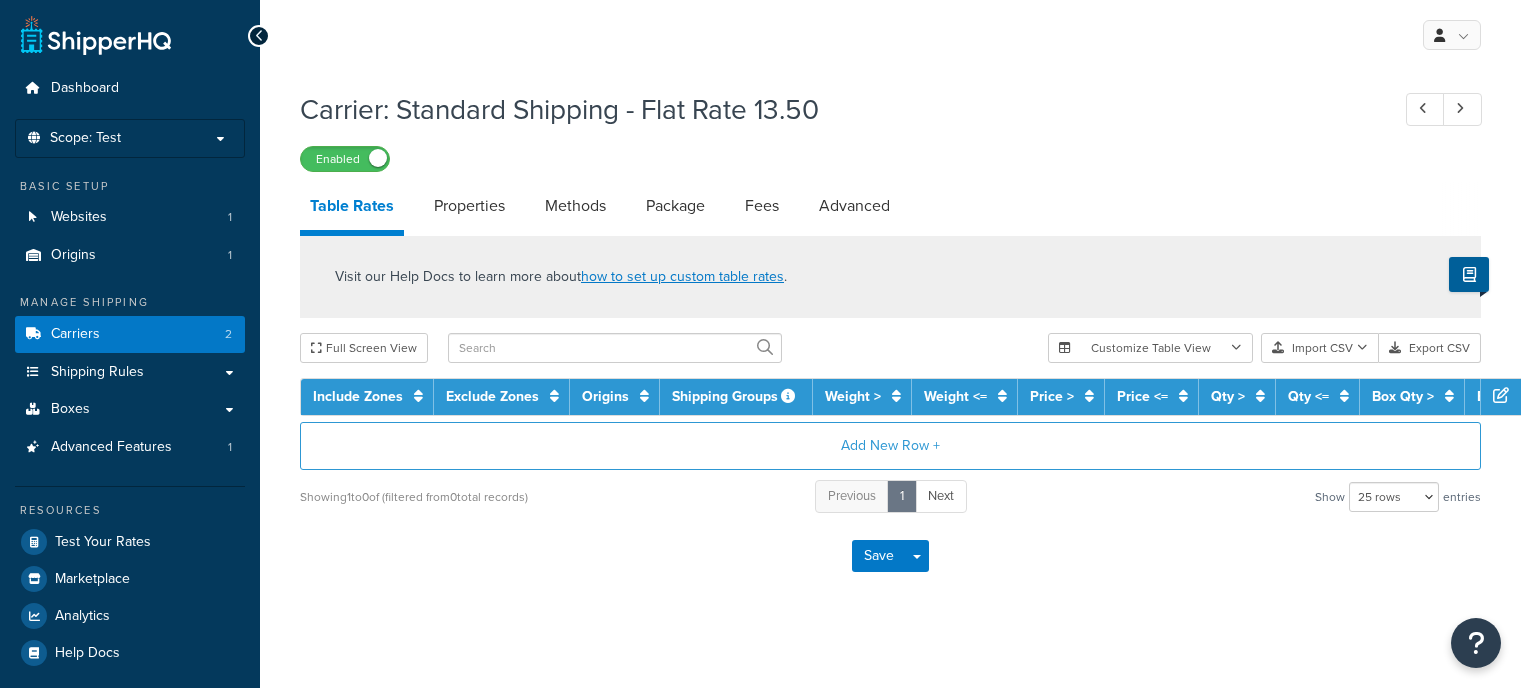 select on "25" 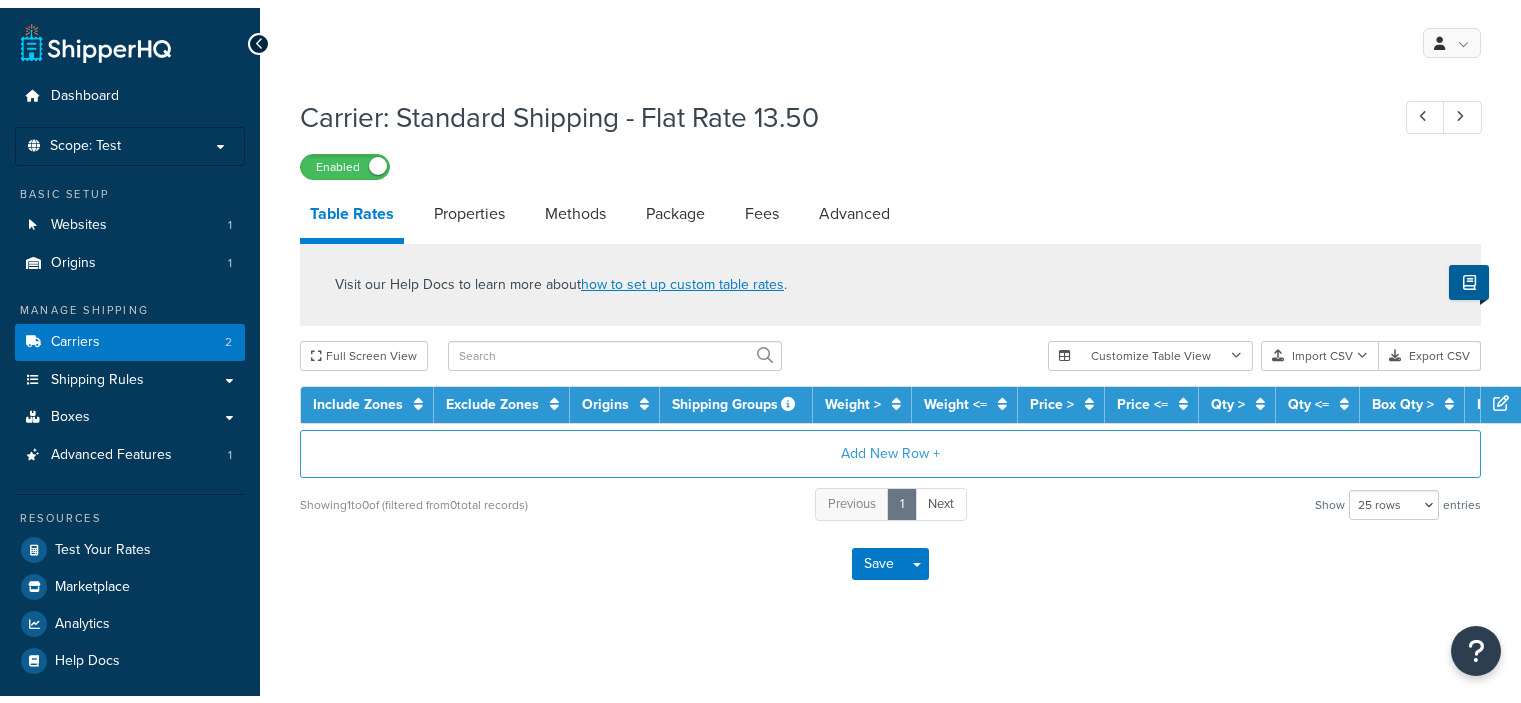 scroll, scrollTop: 0, scrollLeft: 0, axis: both 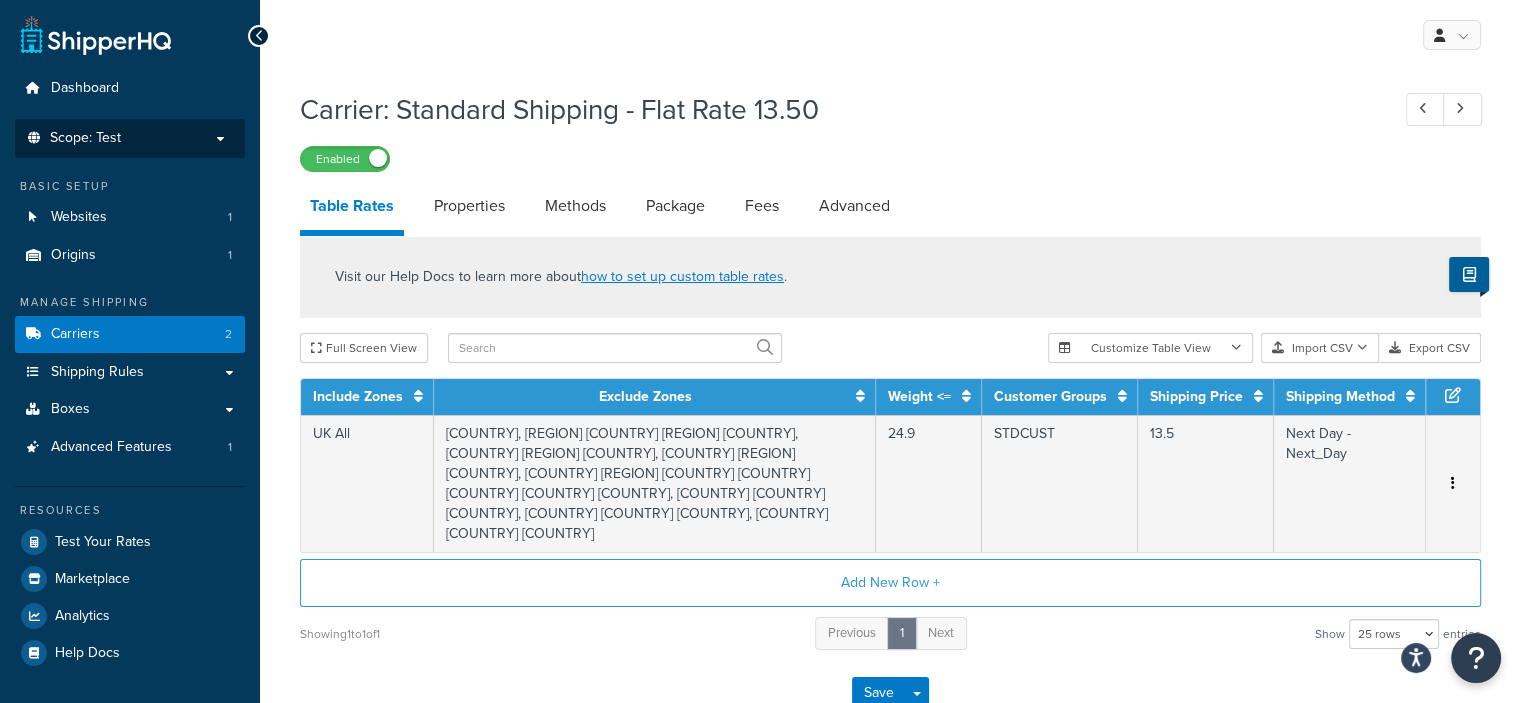 click on "Scope:   Test" at bounding box center [130, 138] 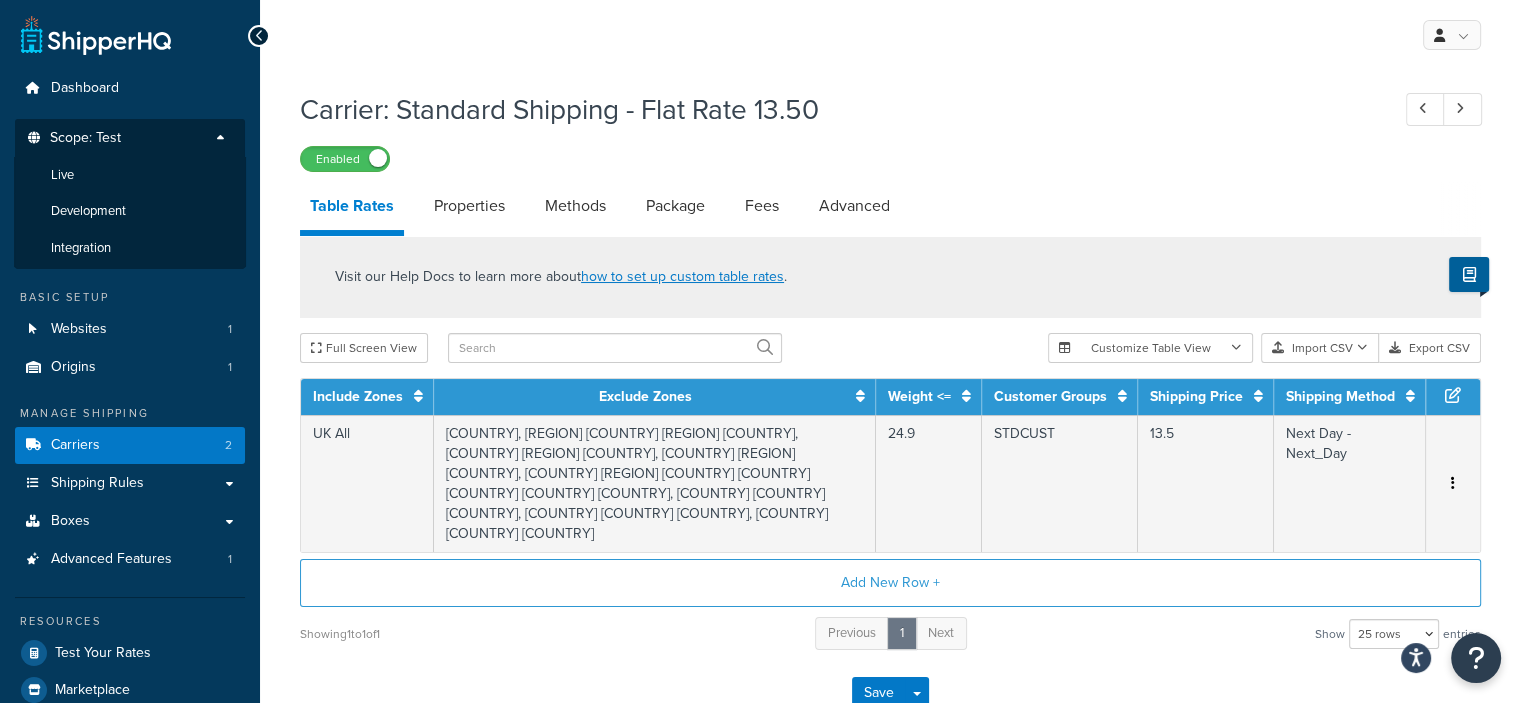 click on "Table Rates   Properties   Methods   Package   Fees   Advanced" at bounding box center (5250, 209) 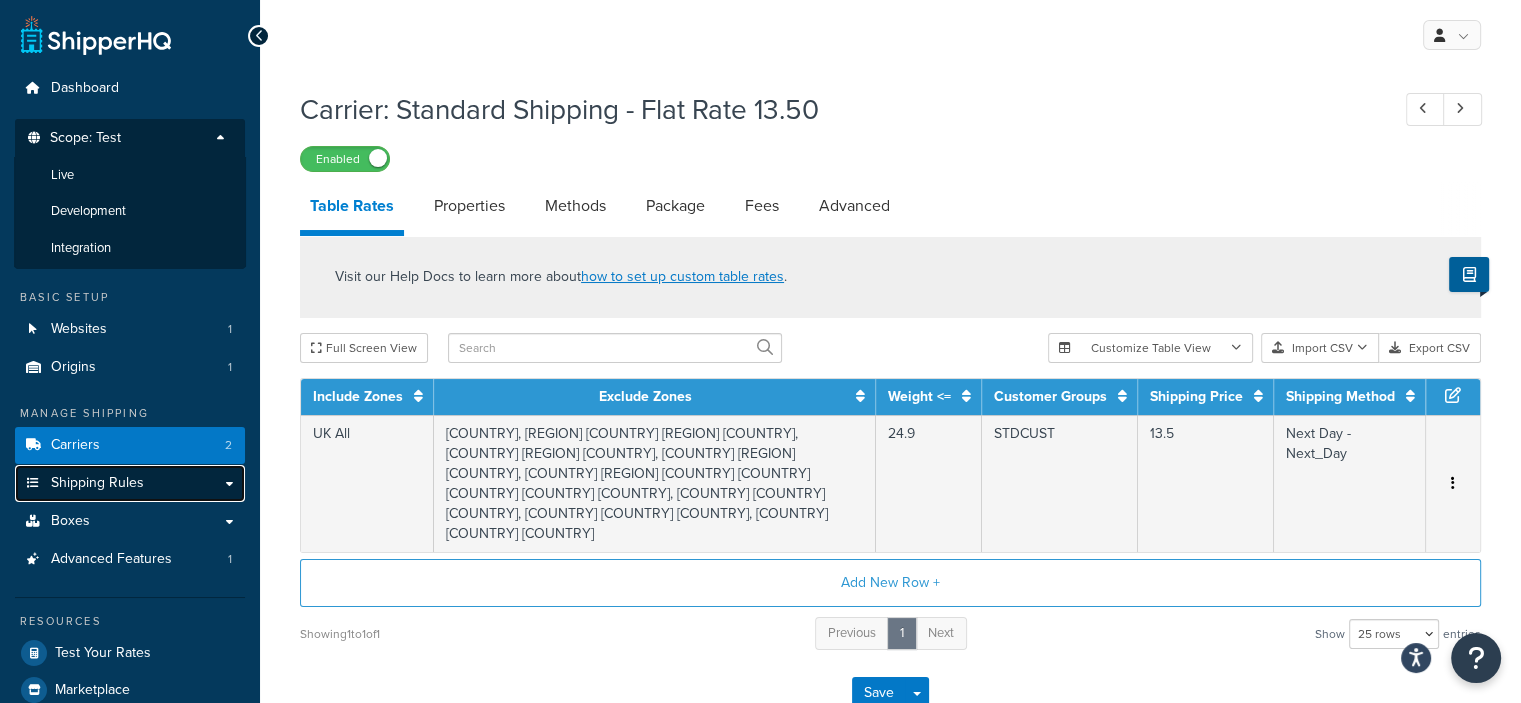 click on "Shipping Rules" at bounding box center (130, 483) 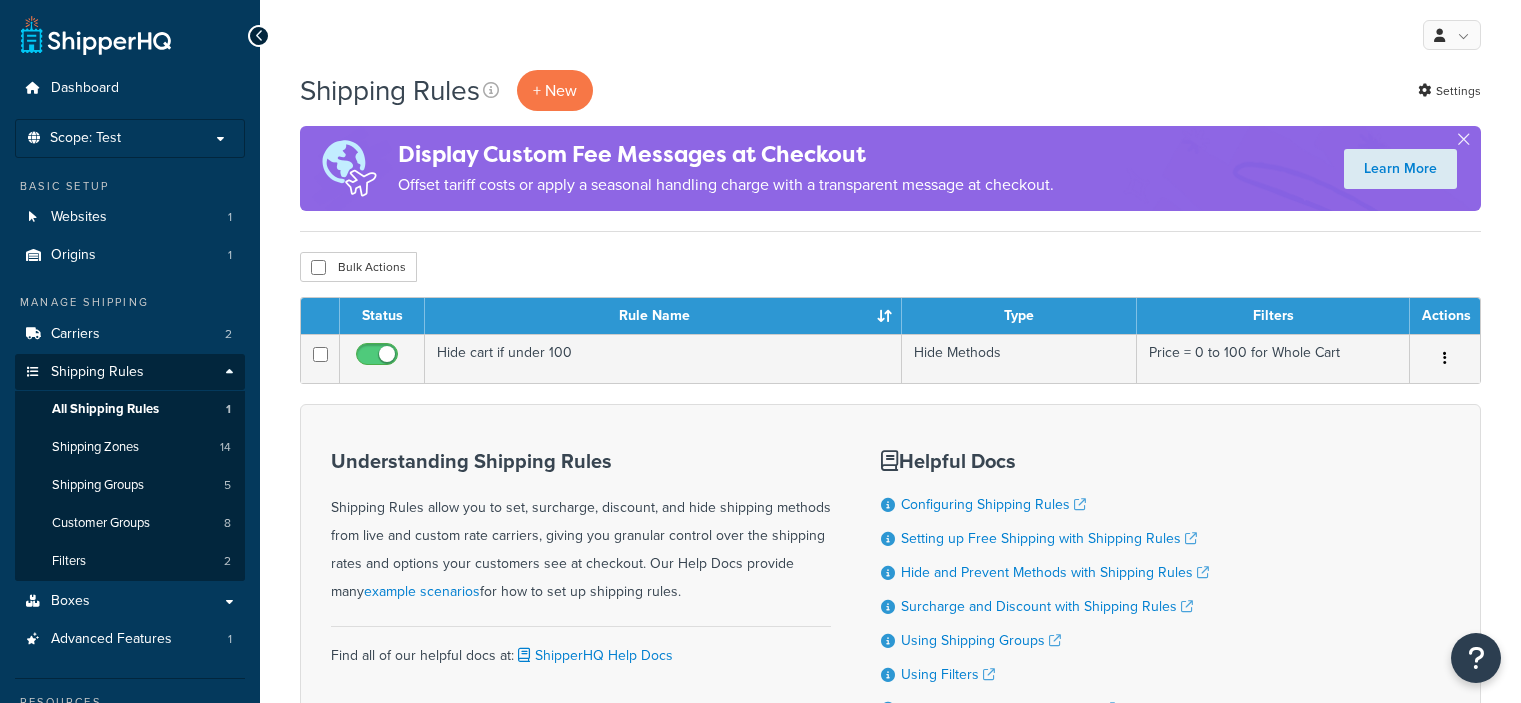 scroll, scrollTop: 0, scrollLeft: 0, axis: both 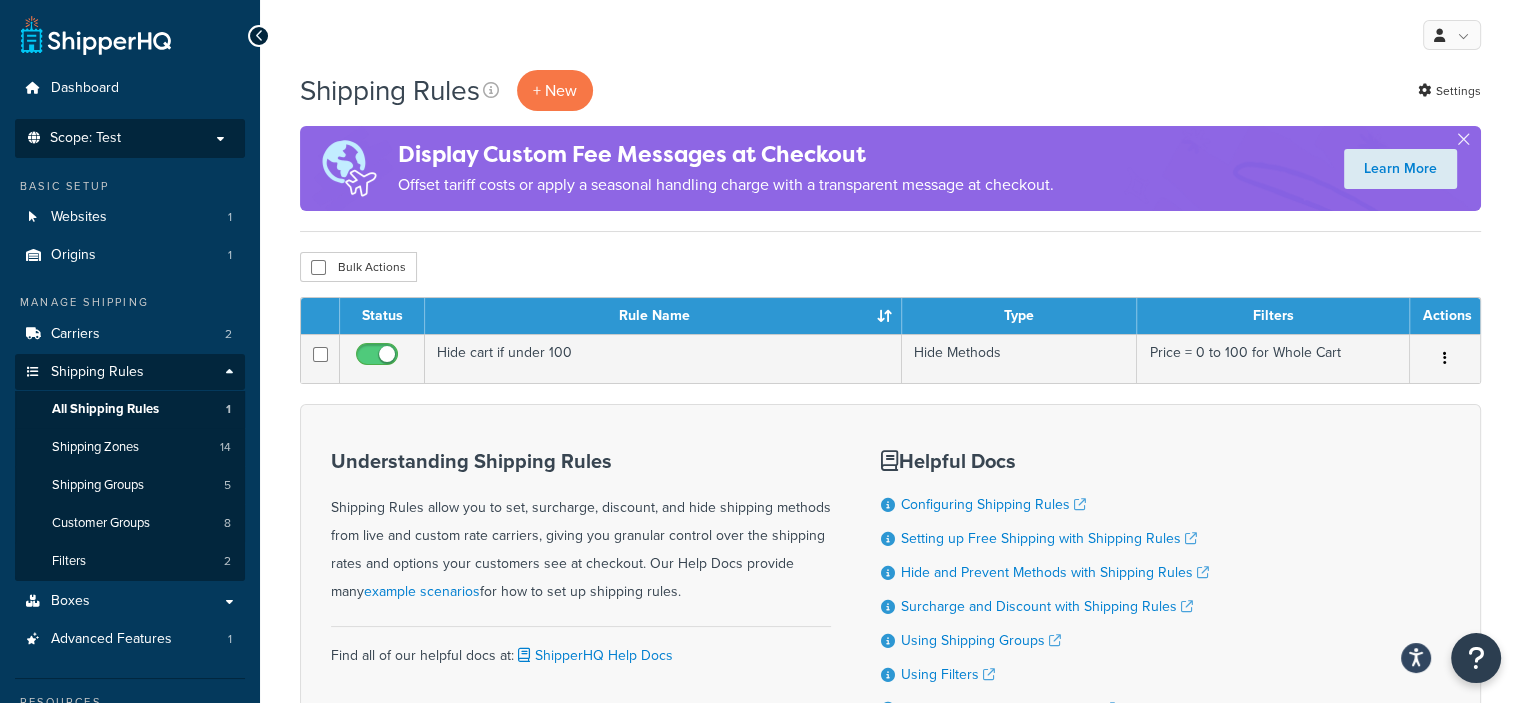 click on "Scope: Test" at bounding box center (130, 138) 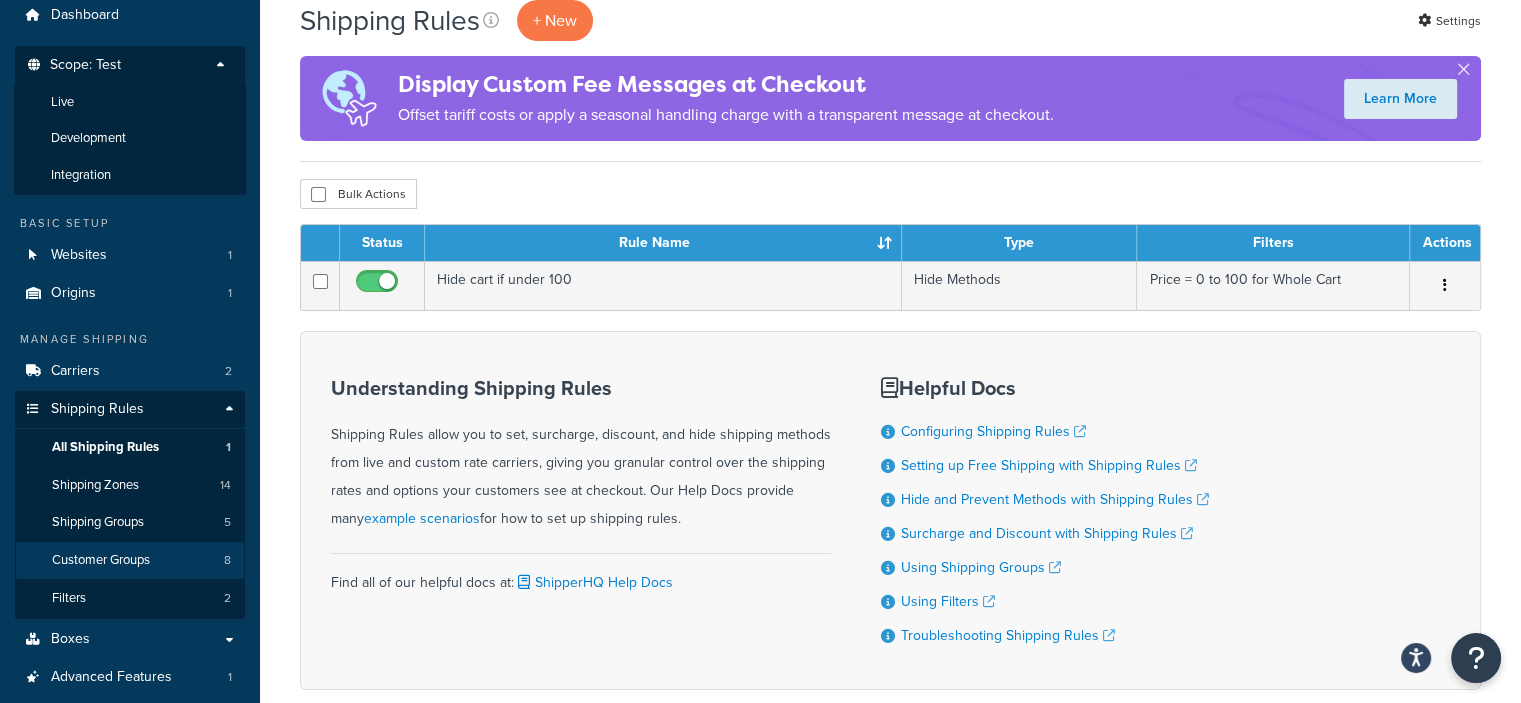 scroll, scrollTop: 100, scrollLeft: 0, axis: vertical 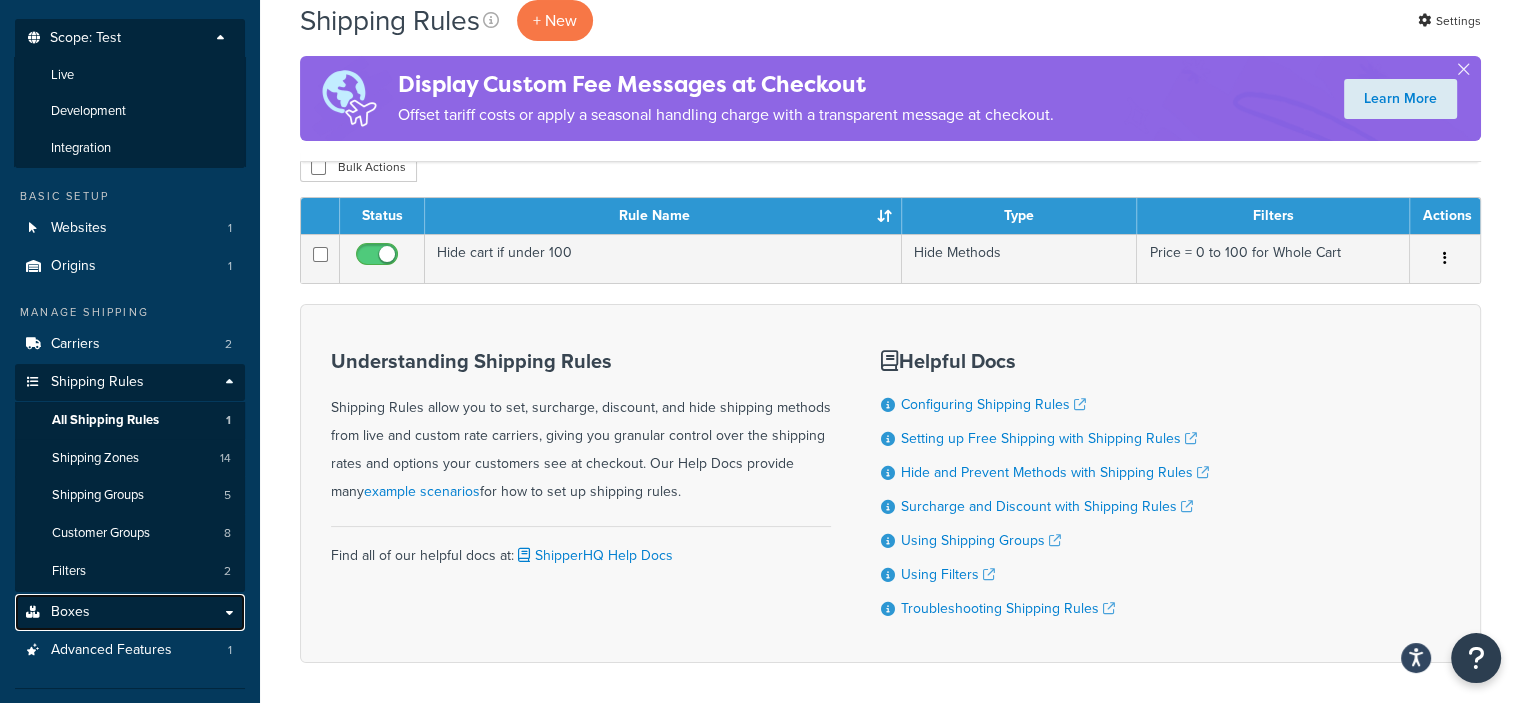 click on "Boxes" at bounding box center [130, 612] 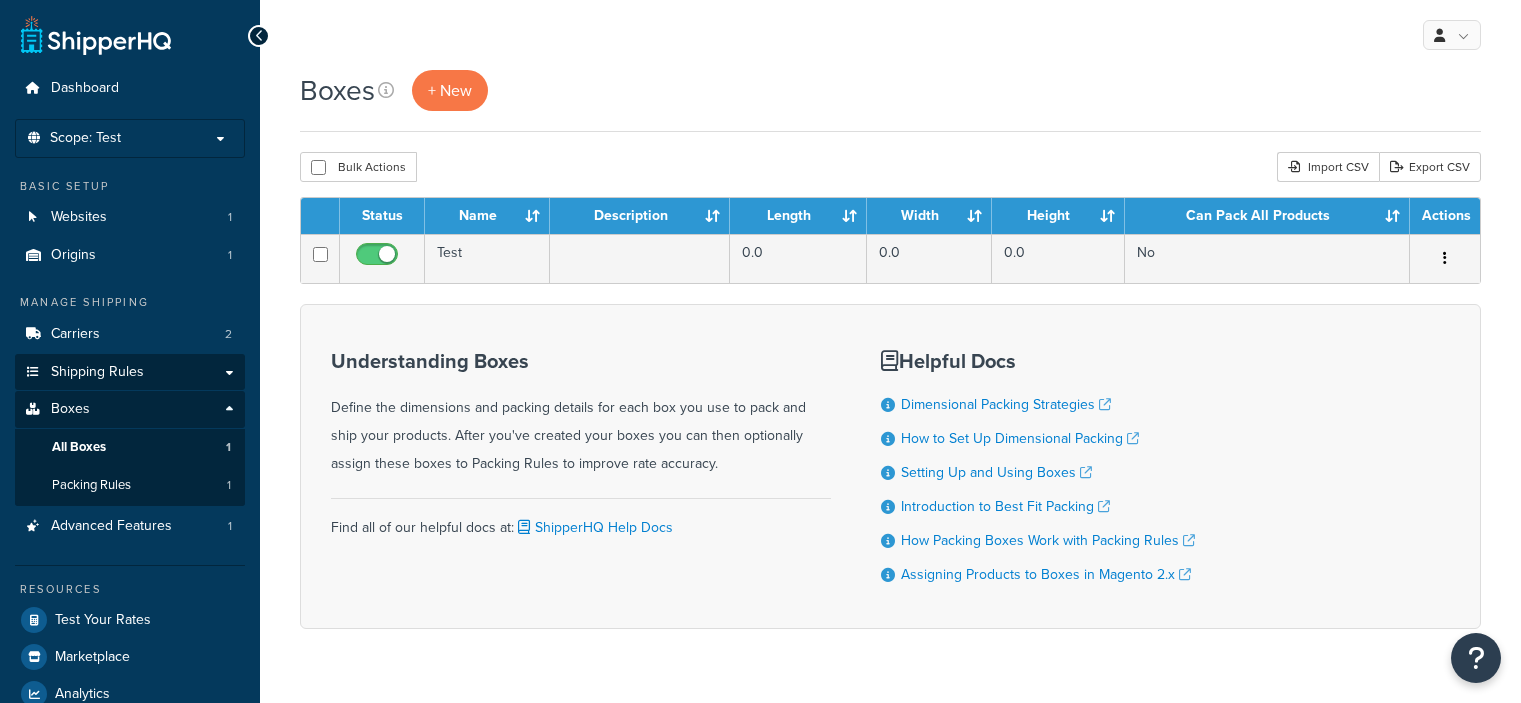 scroll, scrollTop: 0, scrollLeft: 0, axis: both 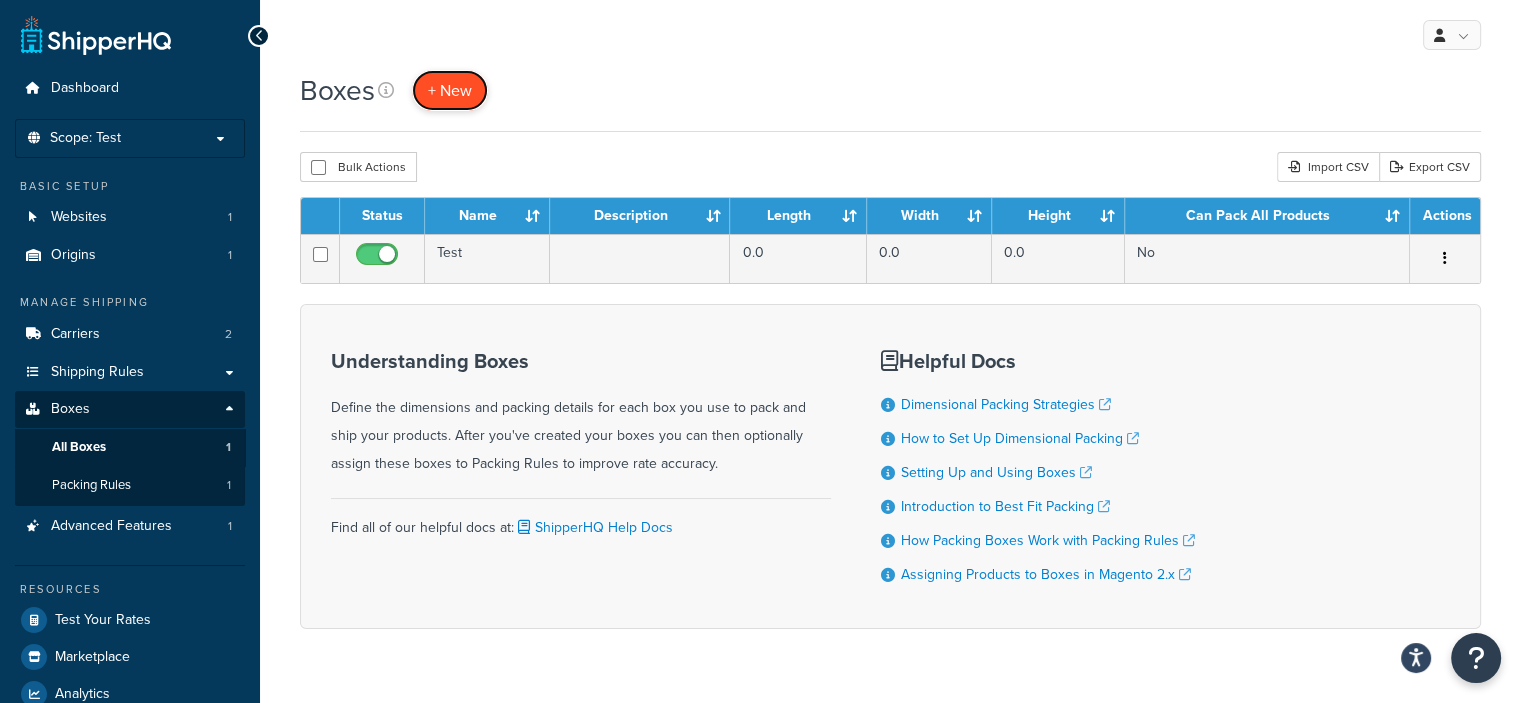 click on "+ New" at bounding box center [450, 90] 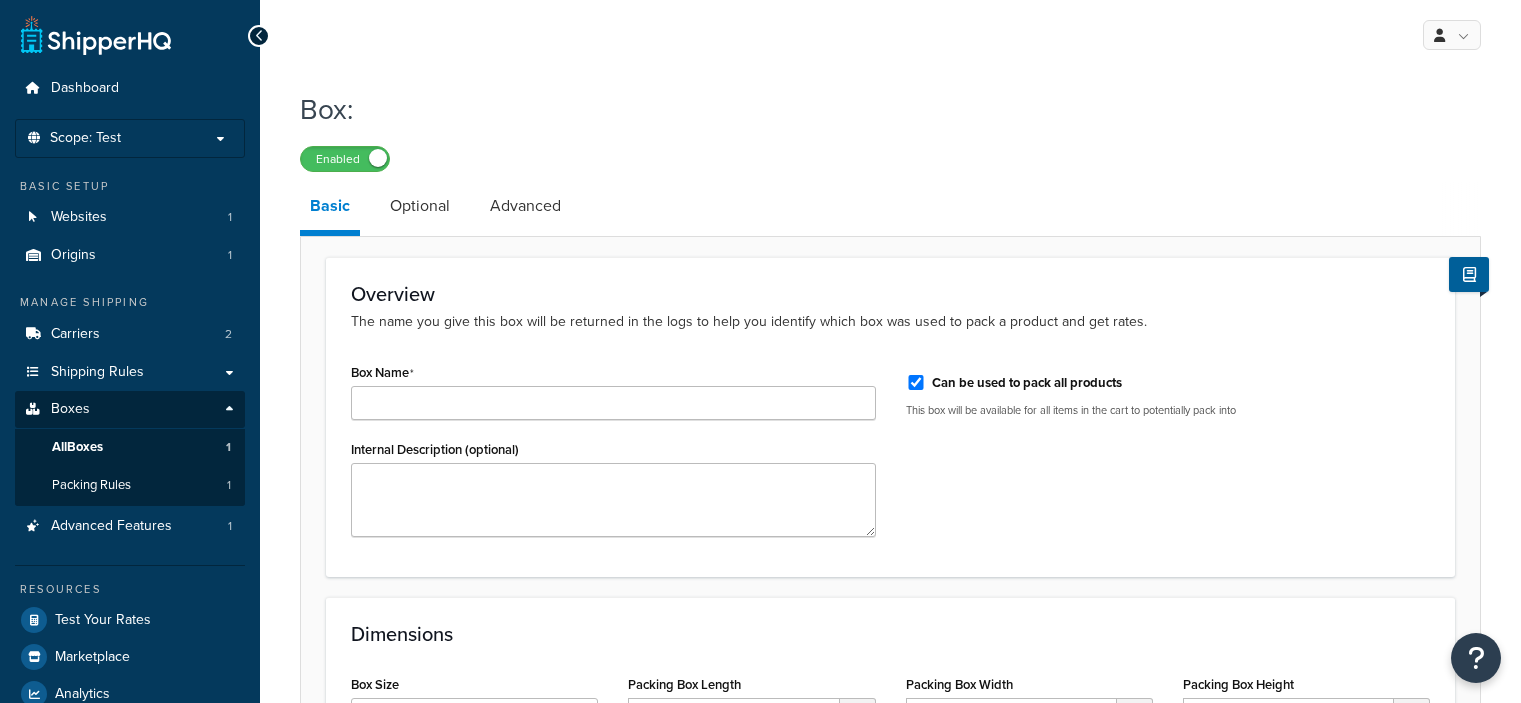 scroll, scrollTop: 0, scrollLeft: 0, axis: both 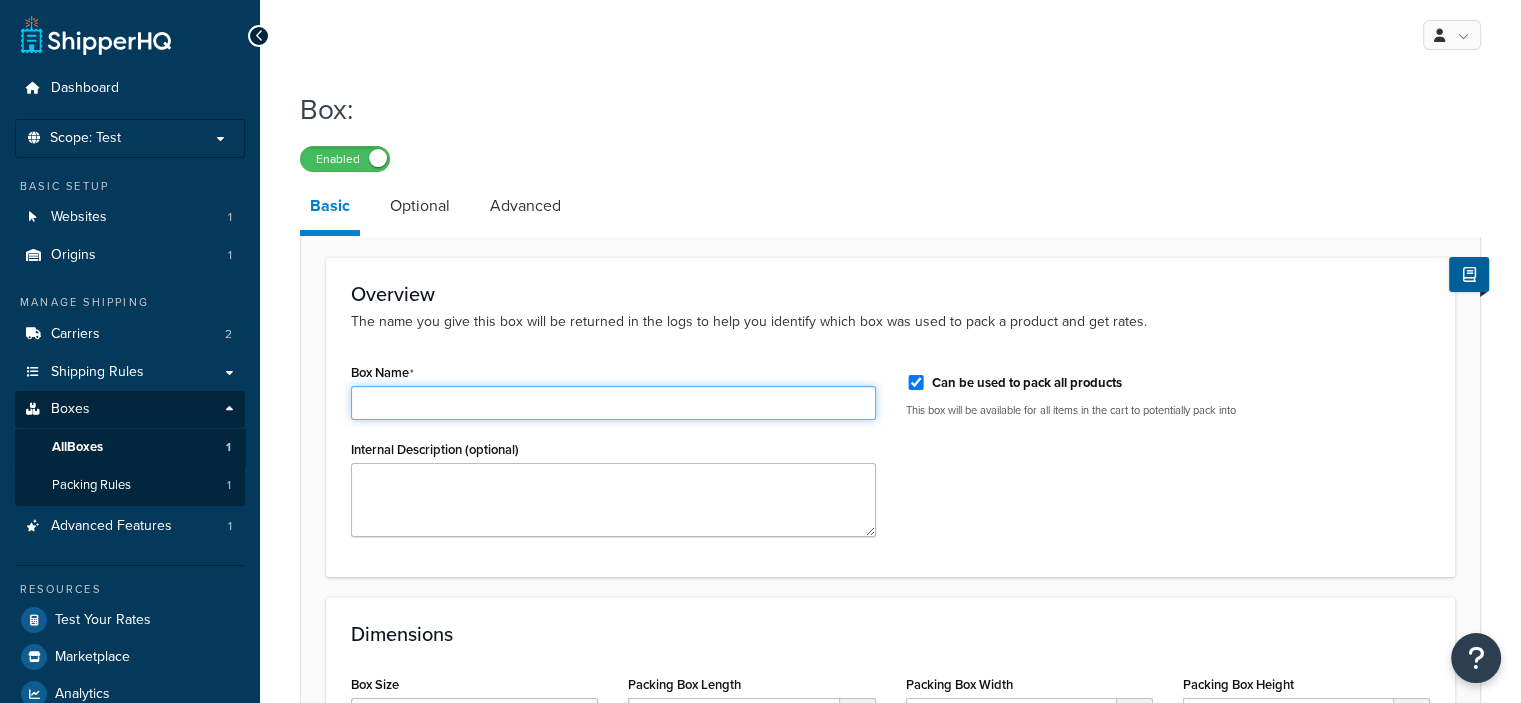 click on "Box Name" at bounding box center (613, 403) 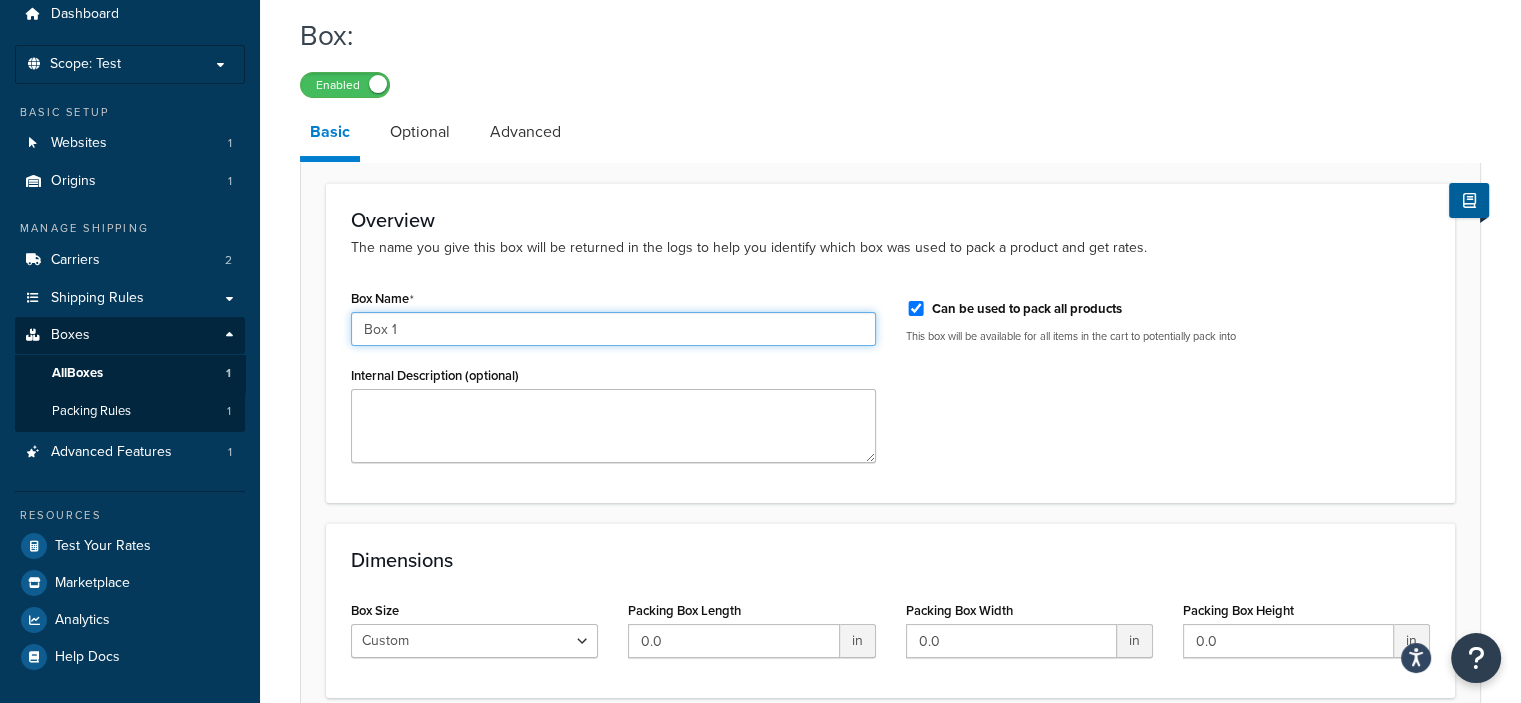 scroll, scrollTop: 250, scrollLeft: 0, axis: vertical 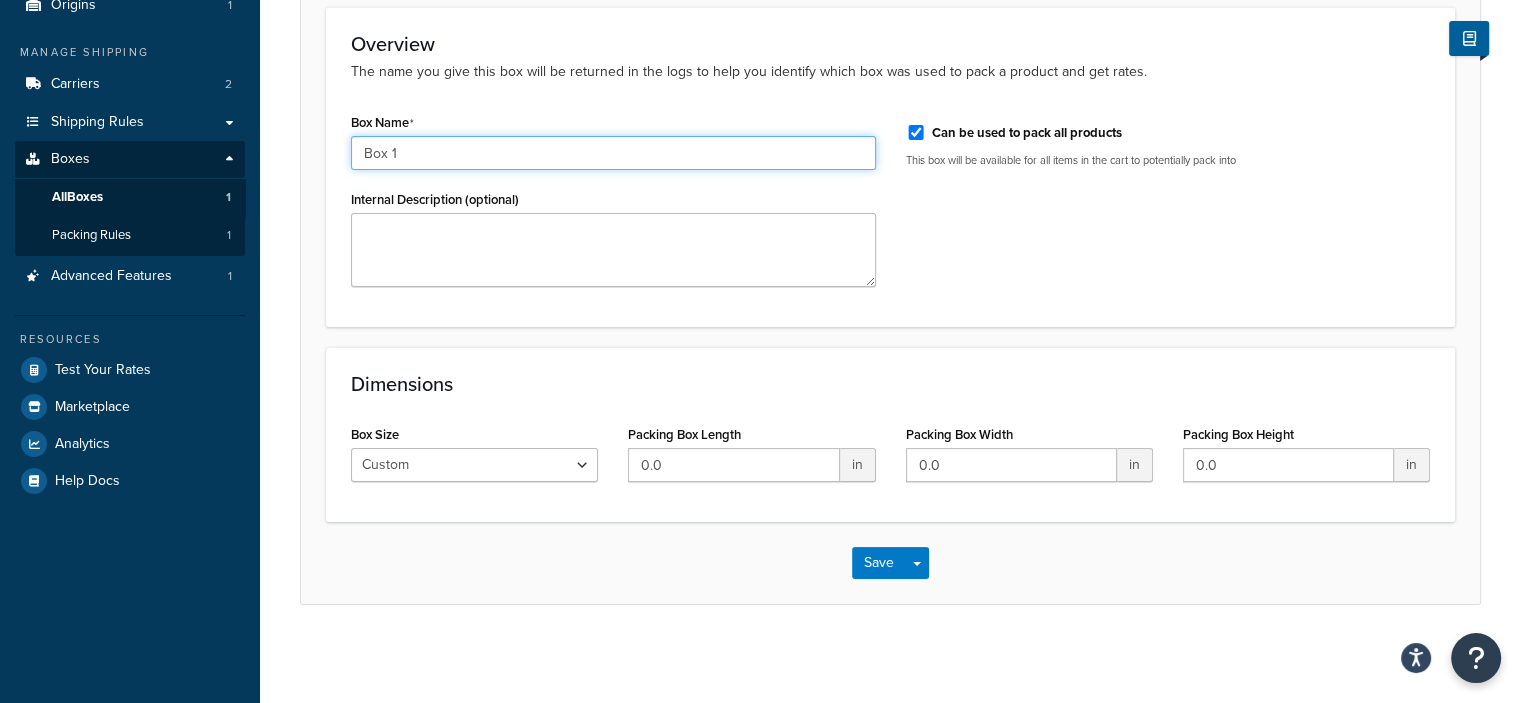 type on "Box 1" 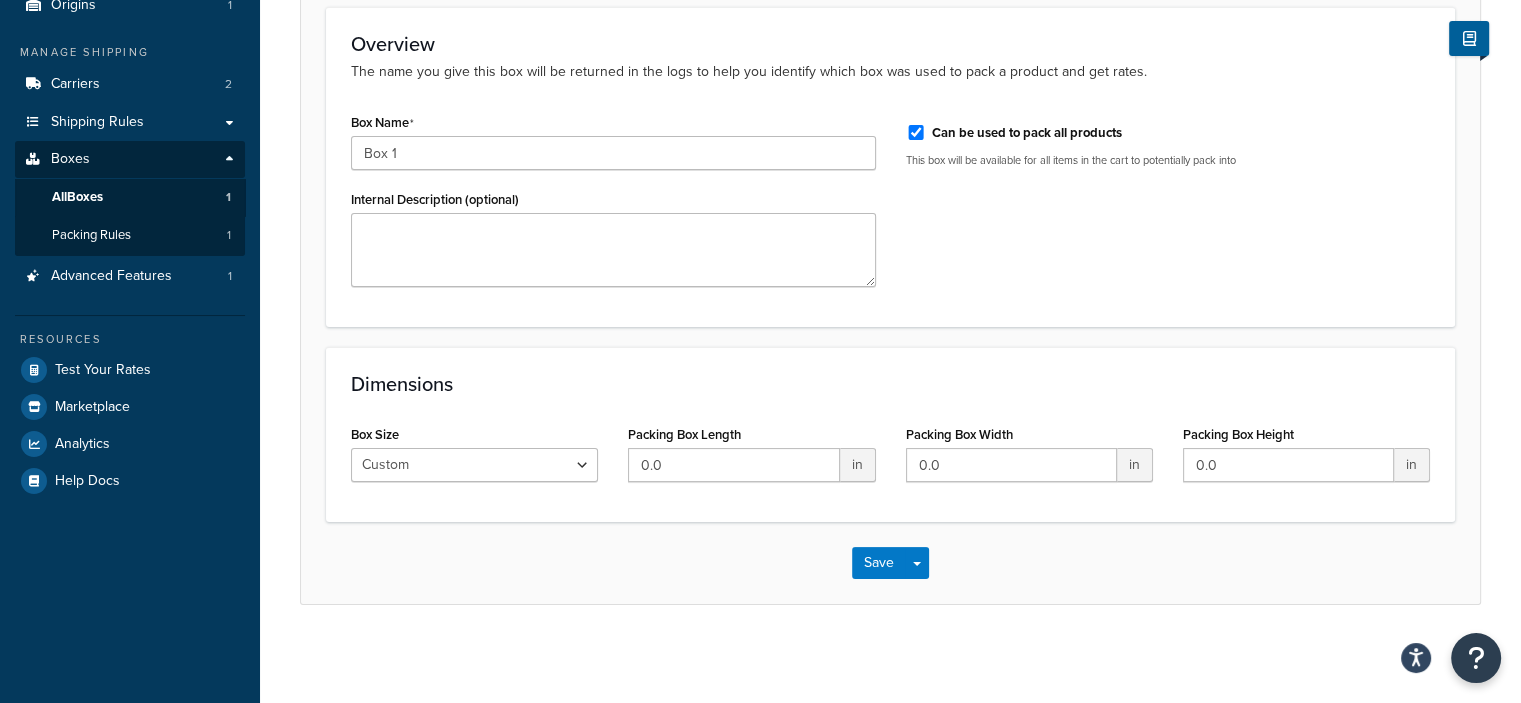 click on "in" at bounding box center [858, 465] 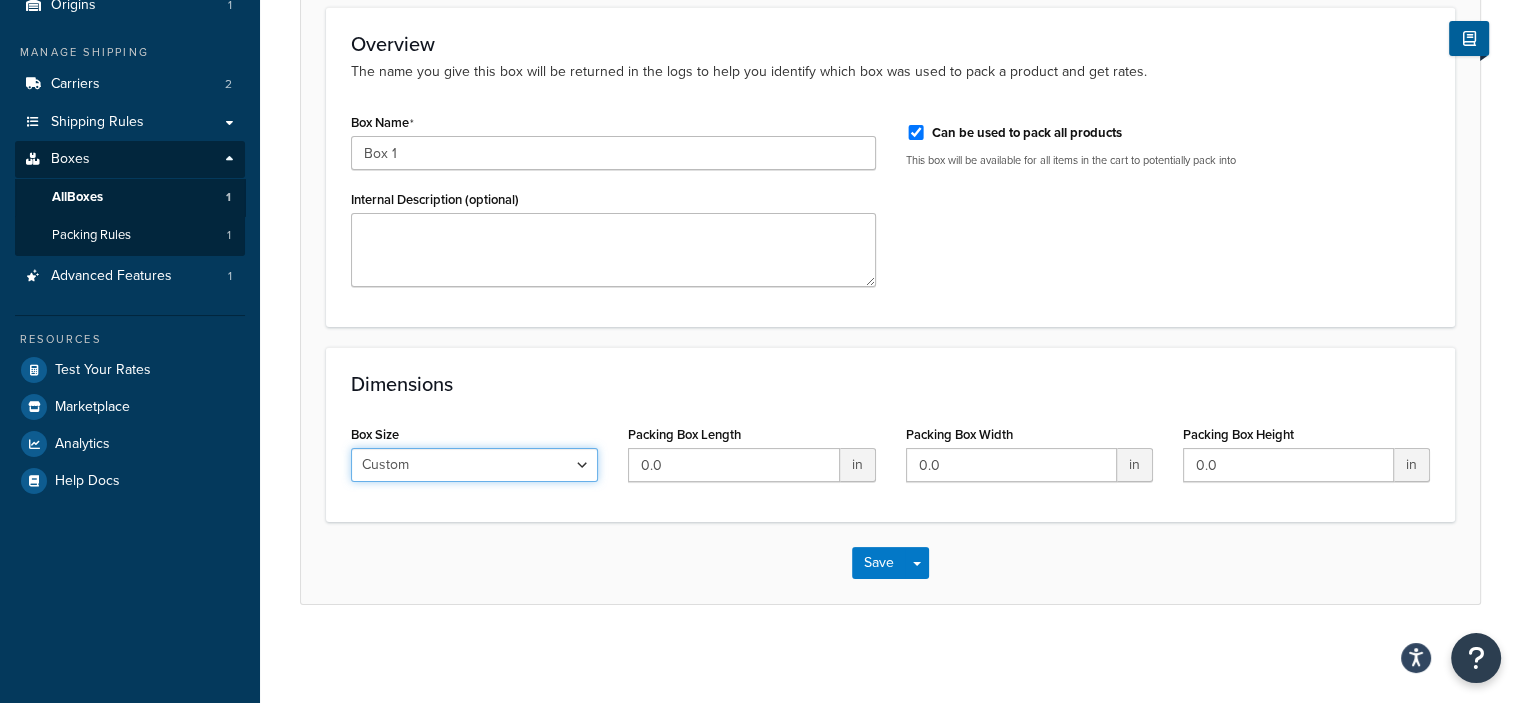 click on "Custom  USPS Small Flat Box  USPS Medium Flat Box  USPS Large Flat Box  USPS Flat Envelope  Small Flat Rate Envelope  Legal Flat Rate Envelope  Medium Flat Rate Box 2  Large Flat Rate Board Game Box" at bounding box center [474, 465] 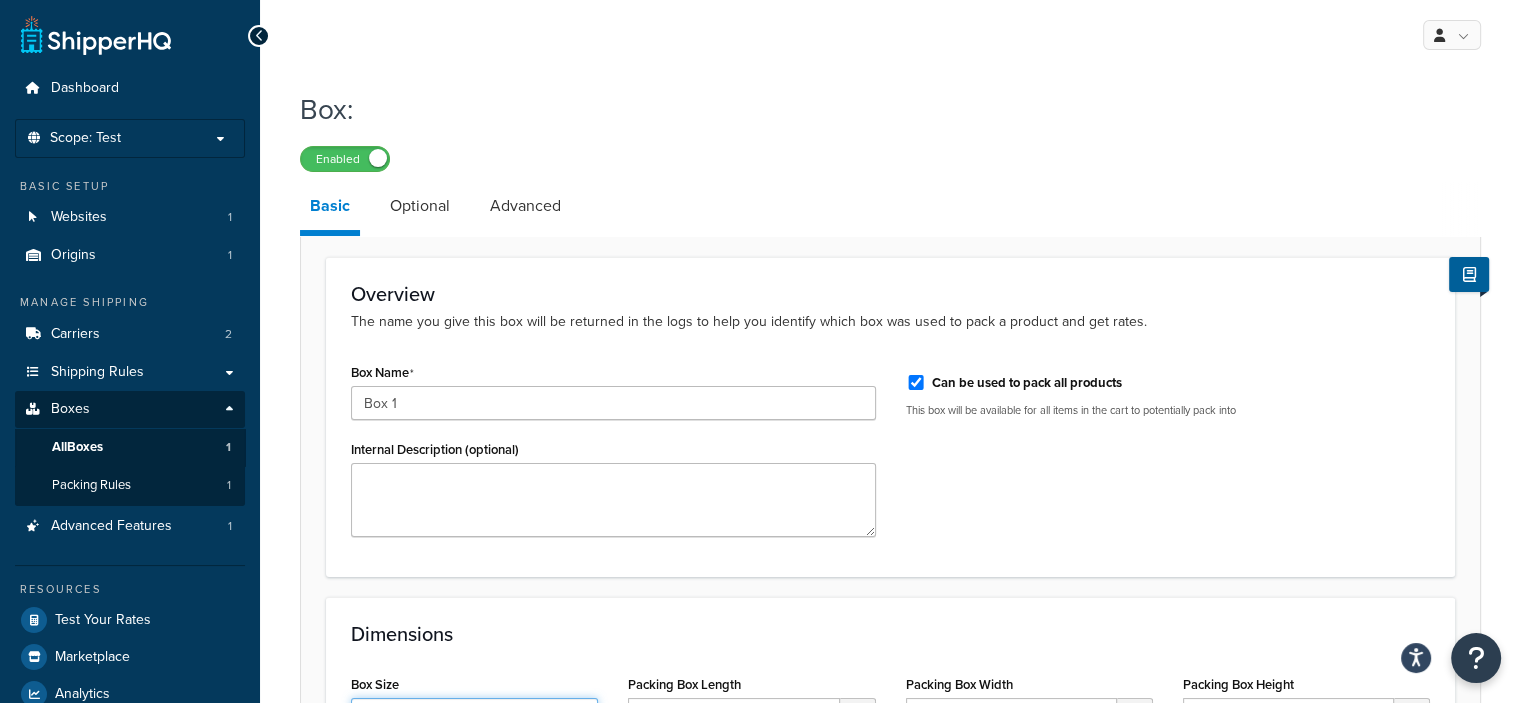 scroll, scrollTop: 250, scrollLeft: 0, axis: vertical 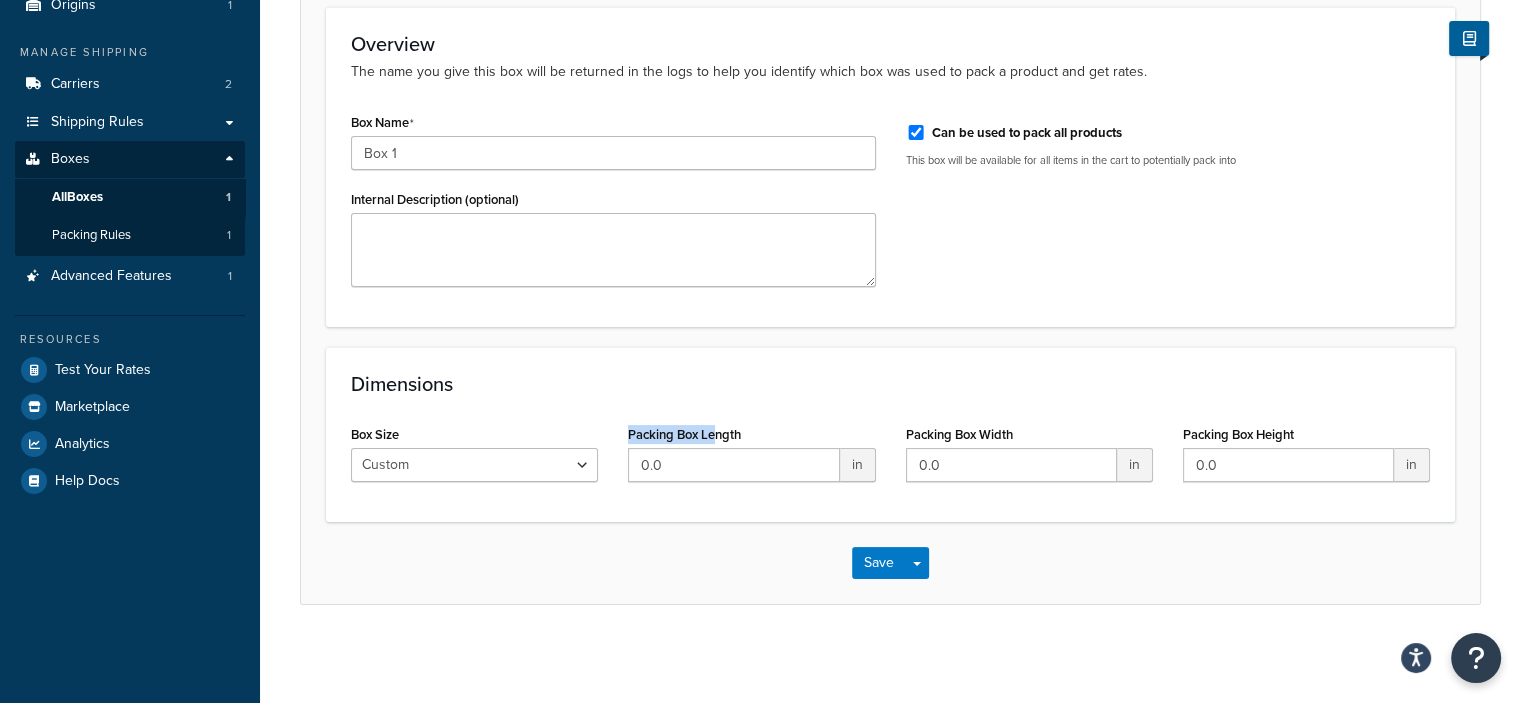 drag, startPoint x: 714, startPoint y: 442, endPoint x: 621, endPoint y: 444, distance: 93.0215 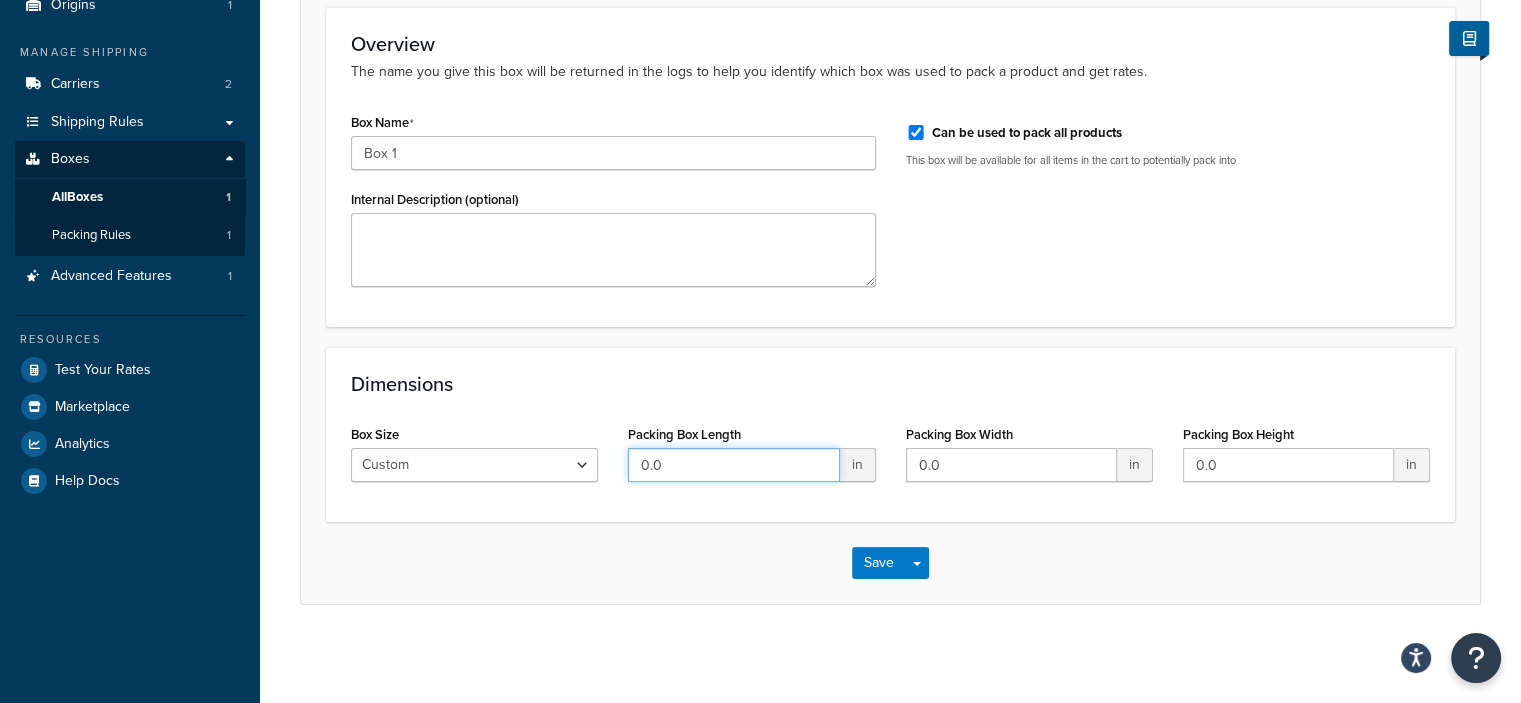 click on "Box Size   Custom  USPS Small Flat Box  USPS Medium Flat Box  USPS Large Flat Box  USPS Flat Envelope  Small Flat Rate Envelope  Legal Flat Rate Envelope  Medium Flat Rate Box 2  Large Flat Rate Board Game Box  Packing Box Length   0.0 in Packing Box Width   0.0 in Packing Box Height   0.0 in" at bounding box center (890, 458) 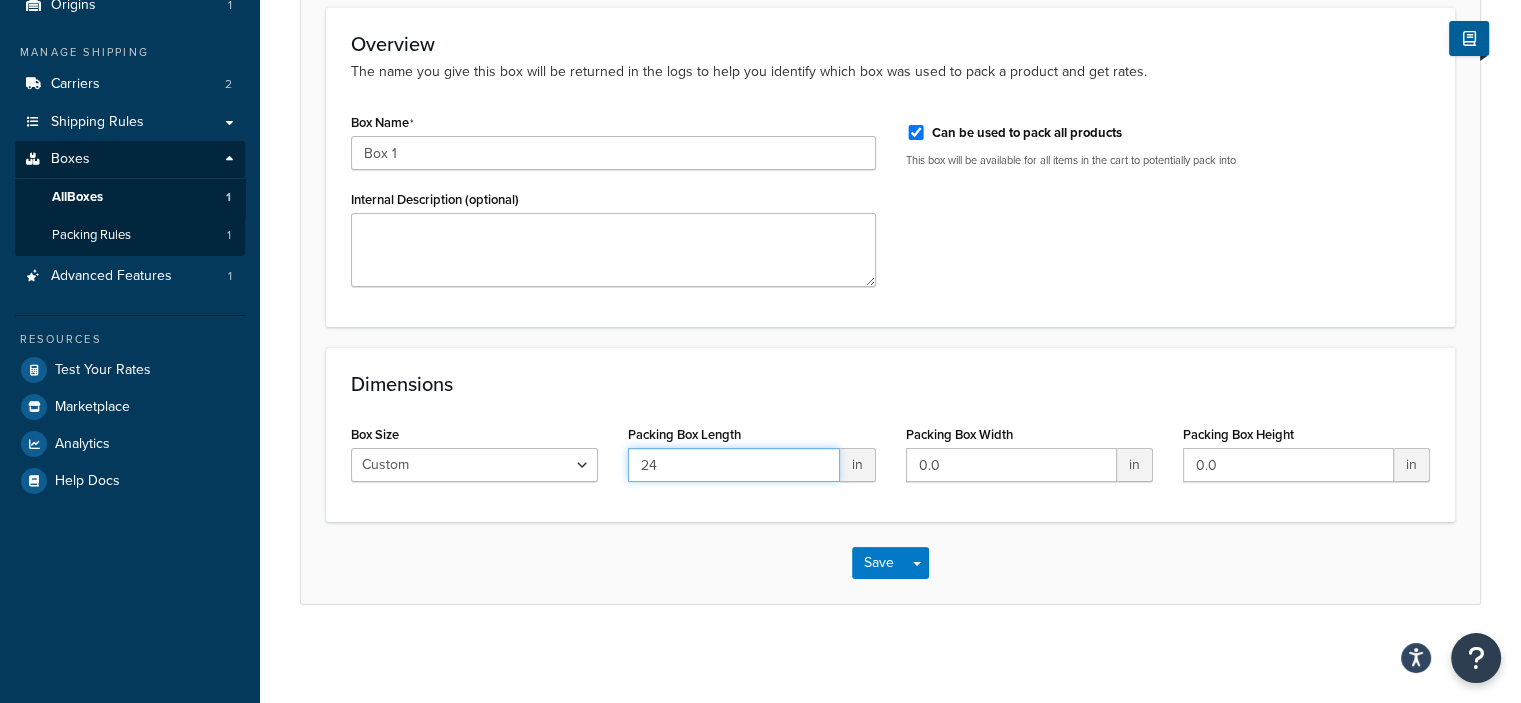 type on "24" 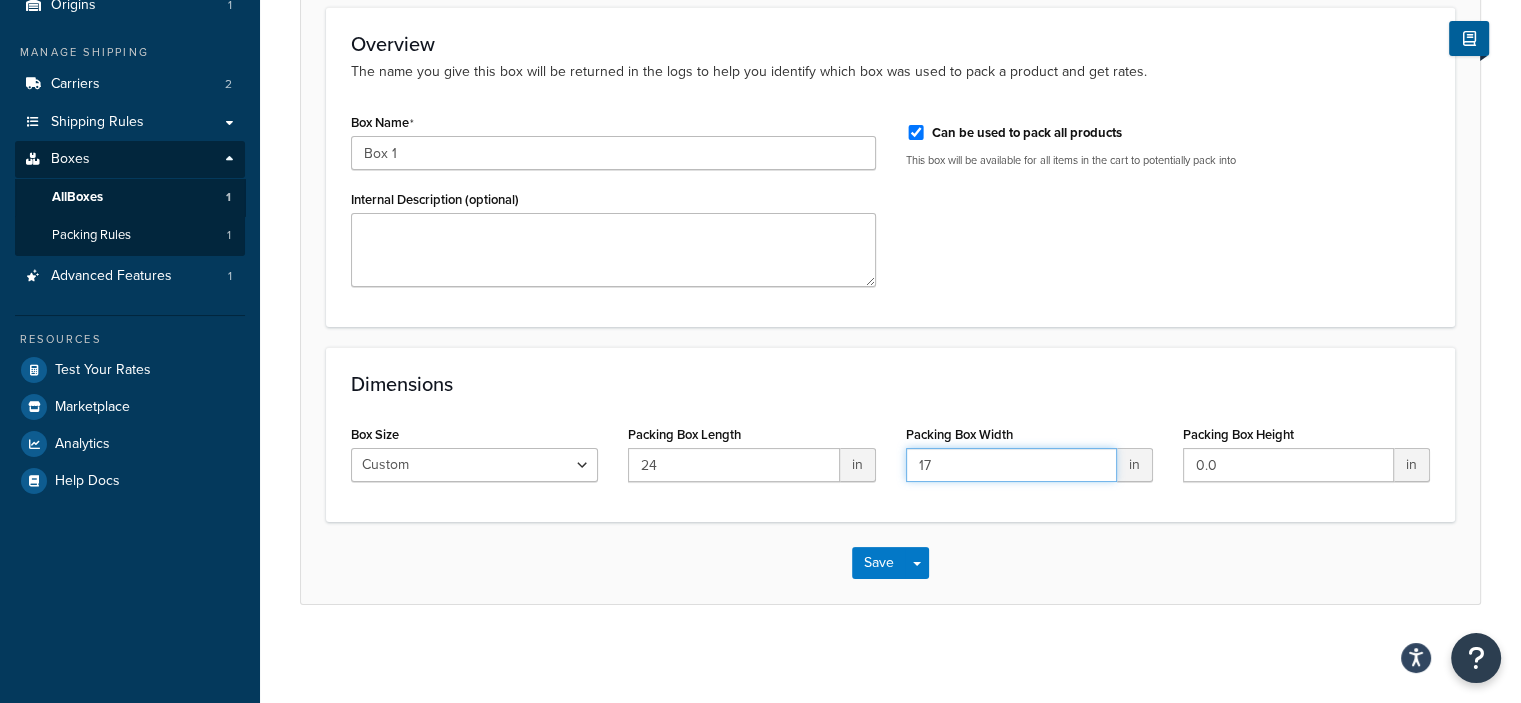type on "17" 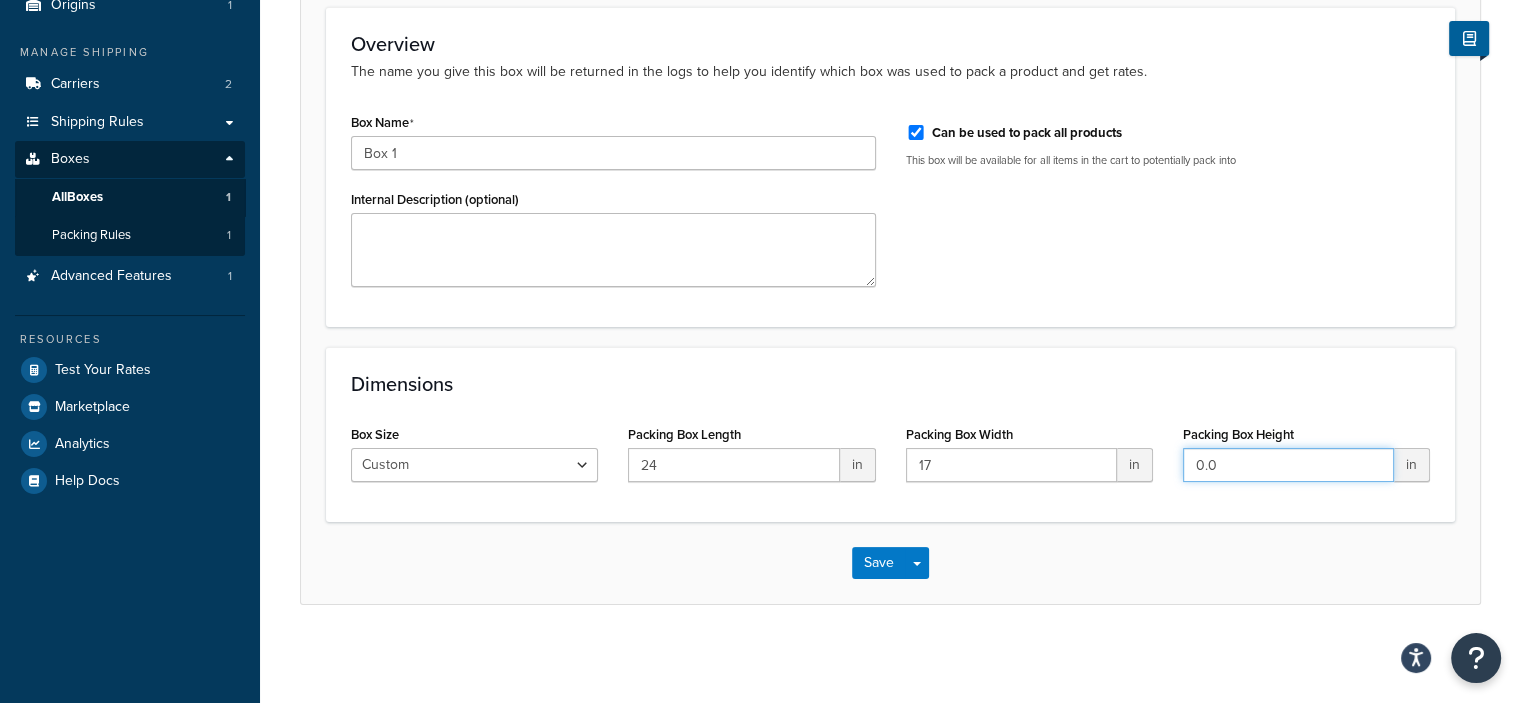 type on "7" 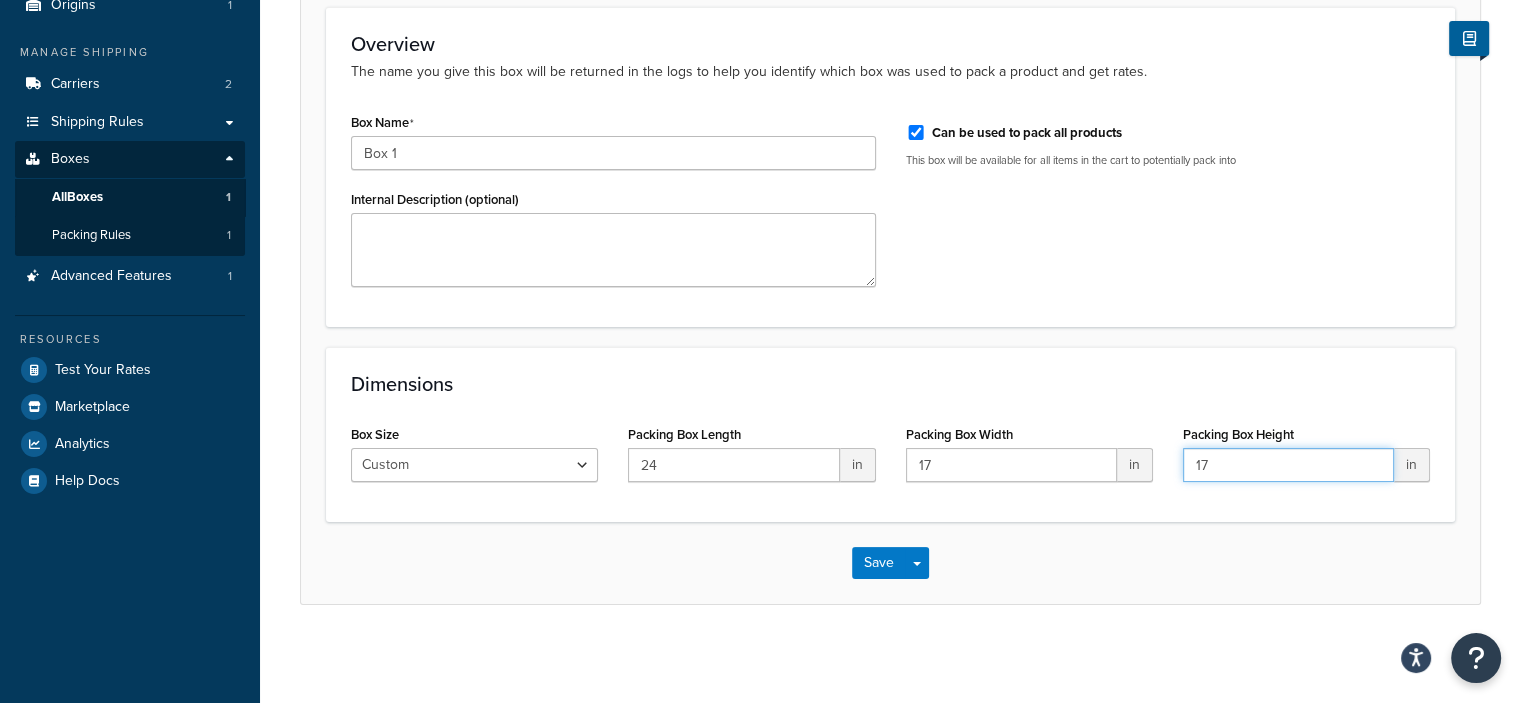 type on "17" 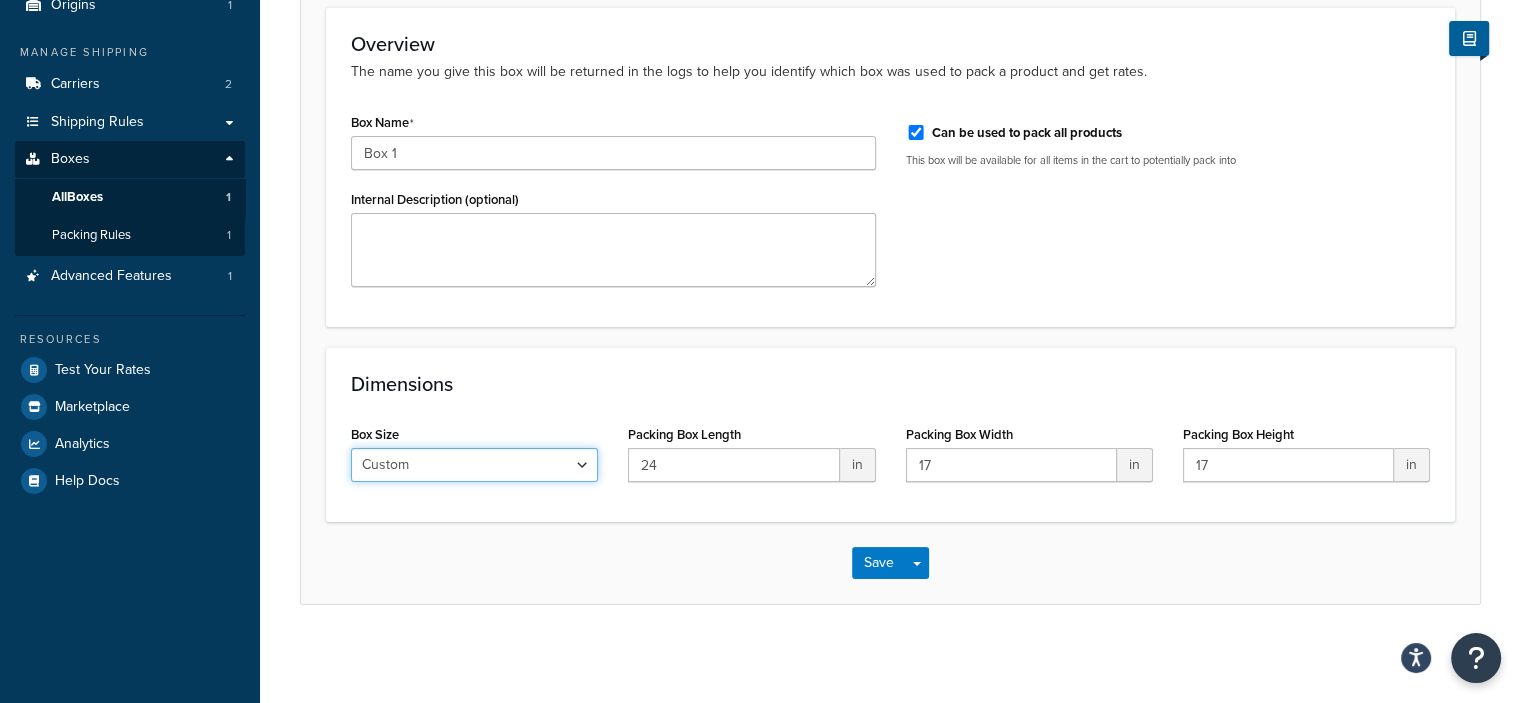 click on "Custom  USPS Small Flat Box  USPS Medium Flat Box  USPS Large Flat Box  USPS Flat Envelope  Small Flat Rate Envelope  Legal Flat Rate Envelope  Medium Flat Rate Box 2  Large Flat Rate Board Game Box" at bounding box center [474, 465] 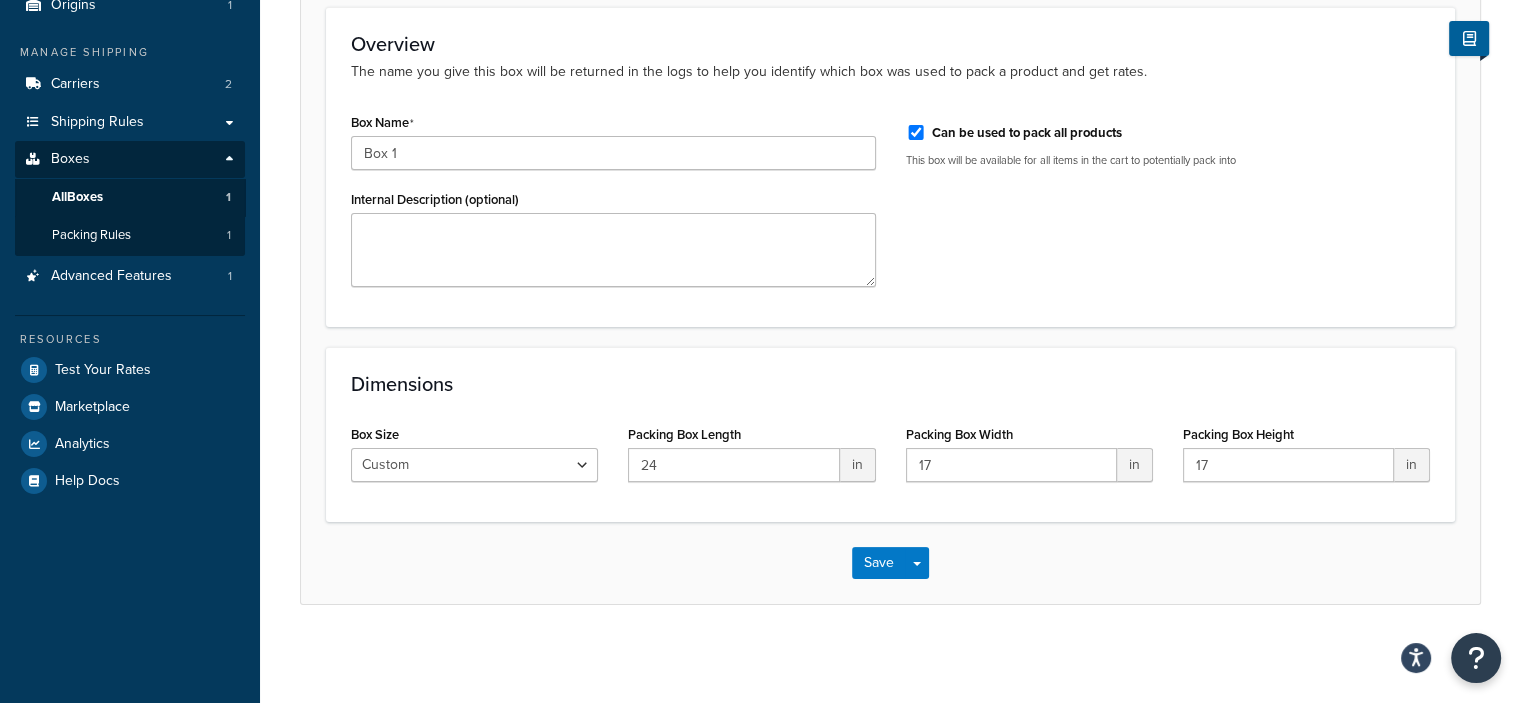 drag, startPoint x: 581, startPoint y: 552, endPoint x: 616, endPoint y: 558, distance: 35.510563 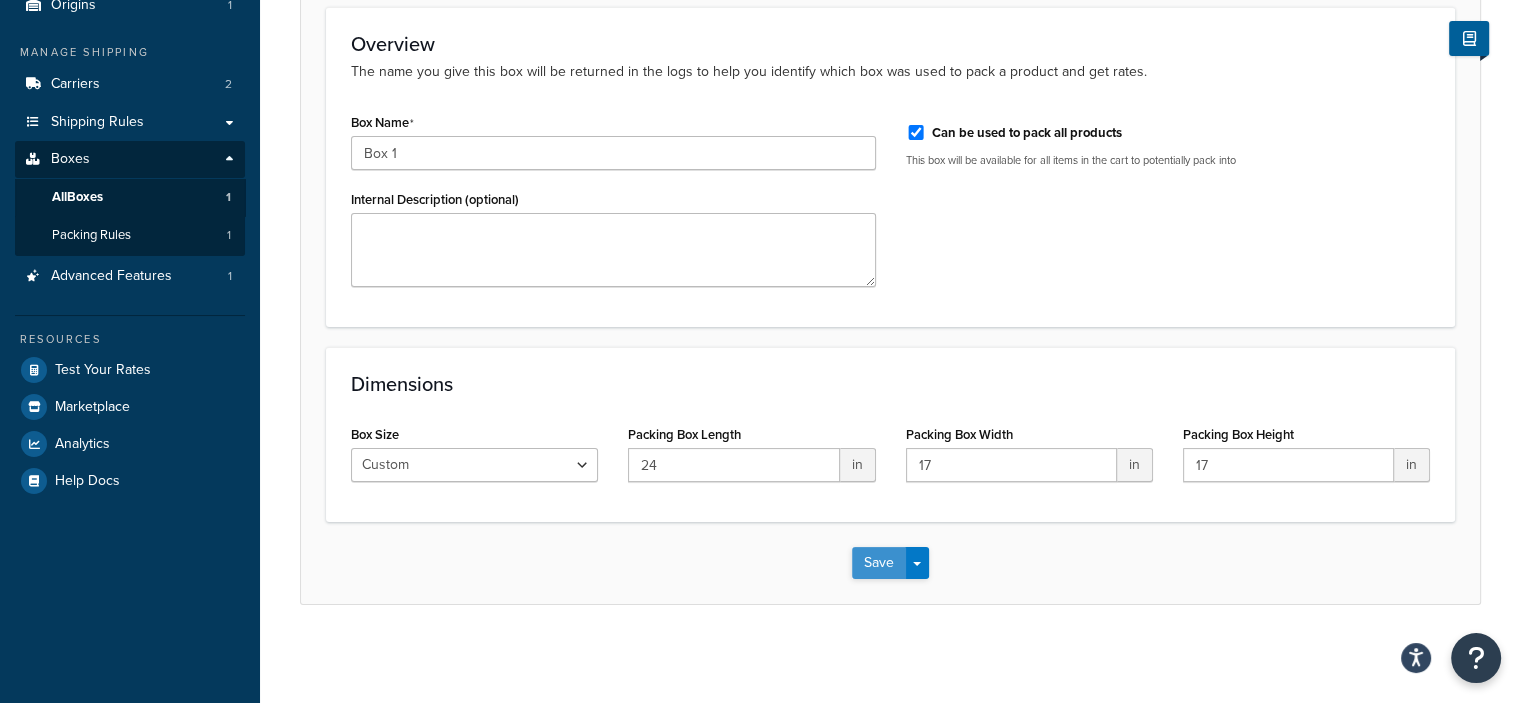 click on "Save" at bounding box center (879, 563) 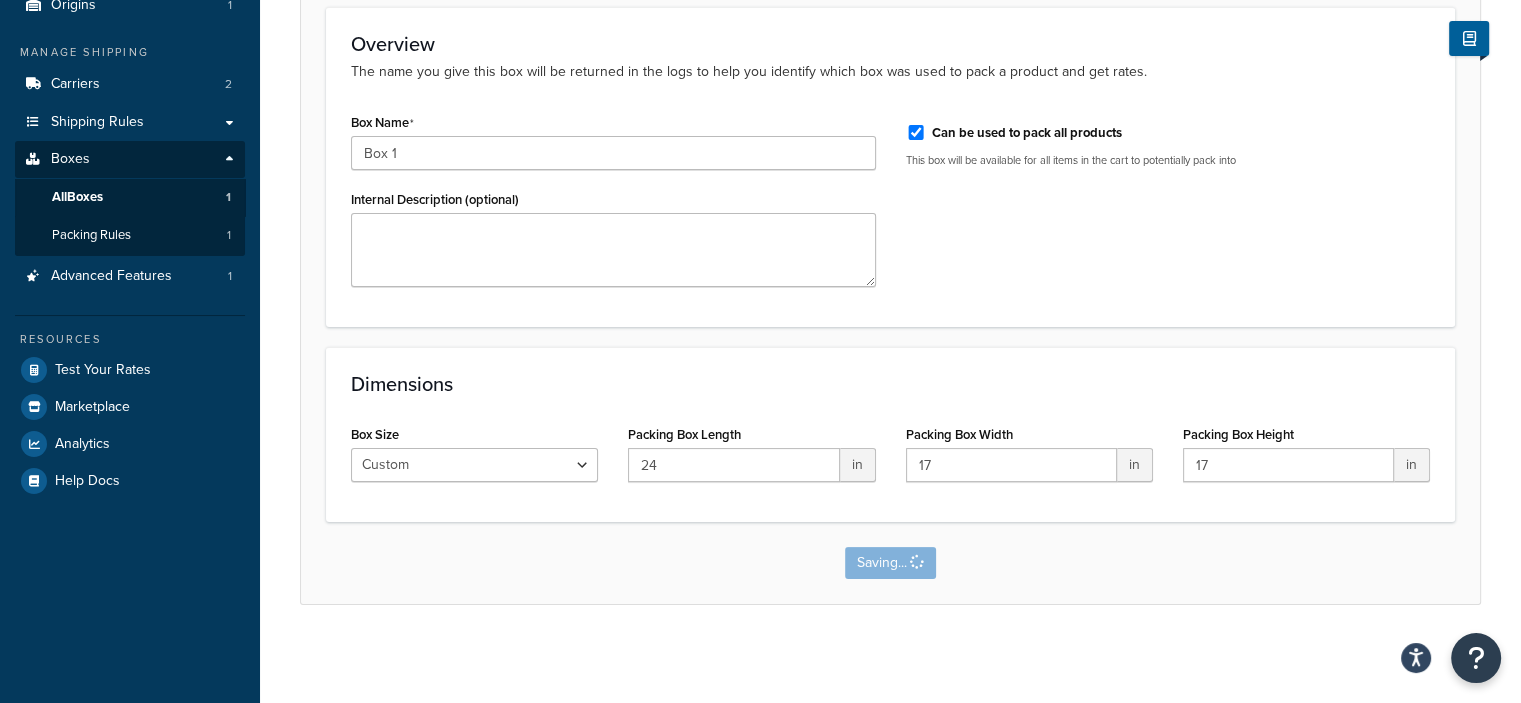 scroll, scrollTop: 0, scrollLeft: 0, axis: both 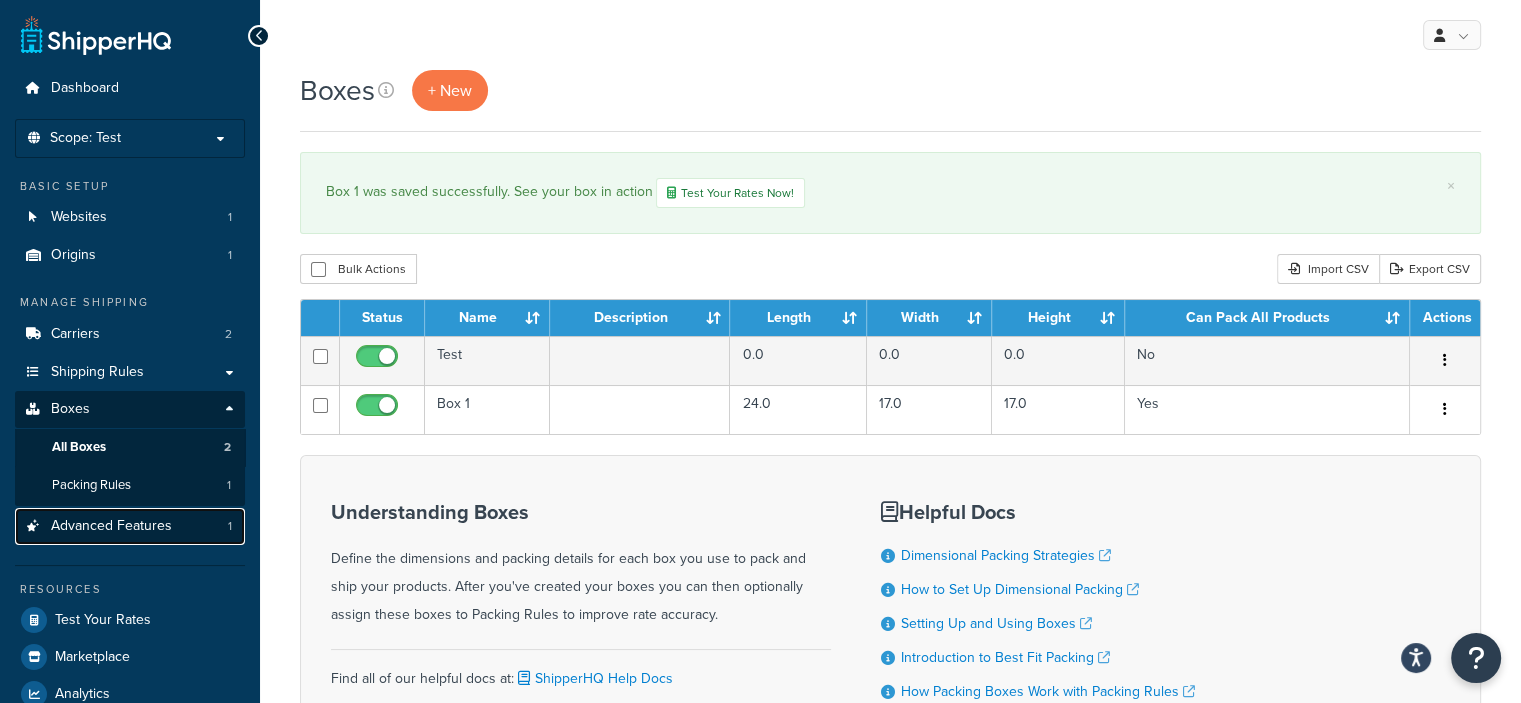 click on "Advanced Features
1" at bounding box center (130, 526) 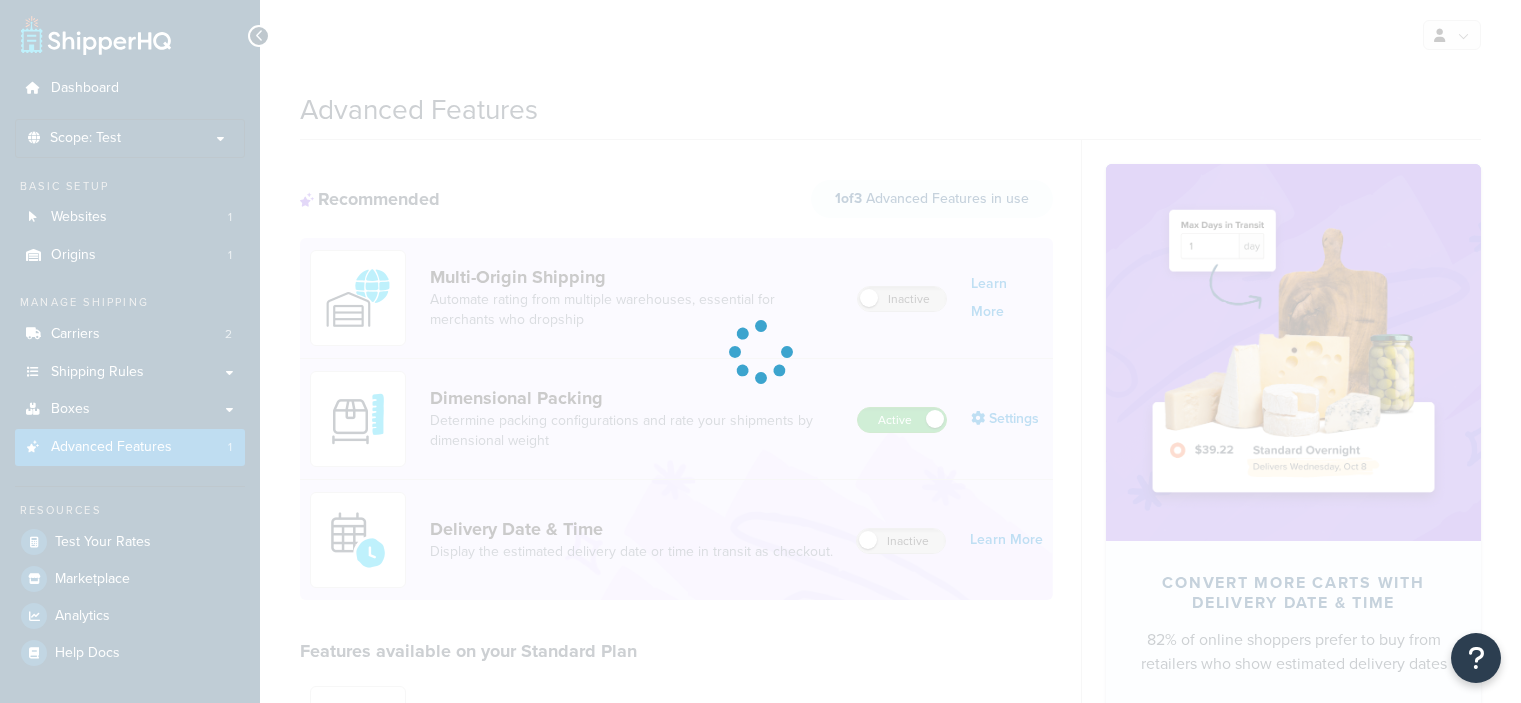 scroll, scrollTop: 0, scrollLeft: 0, axis: both 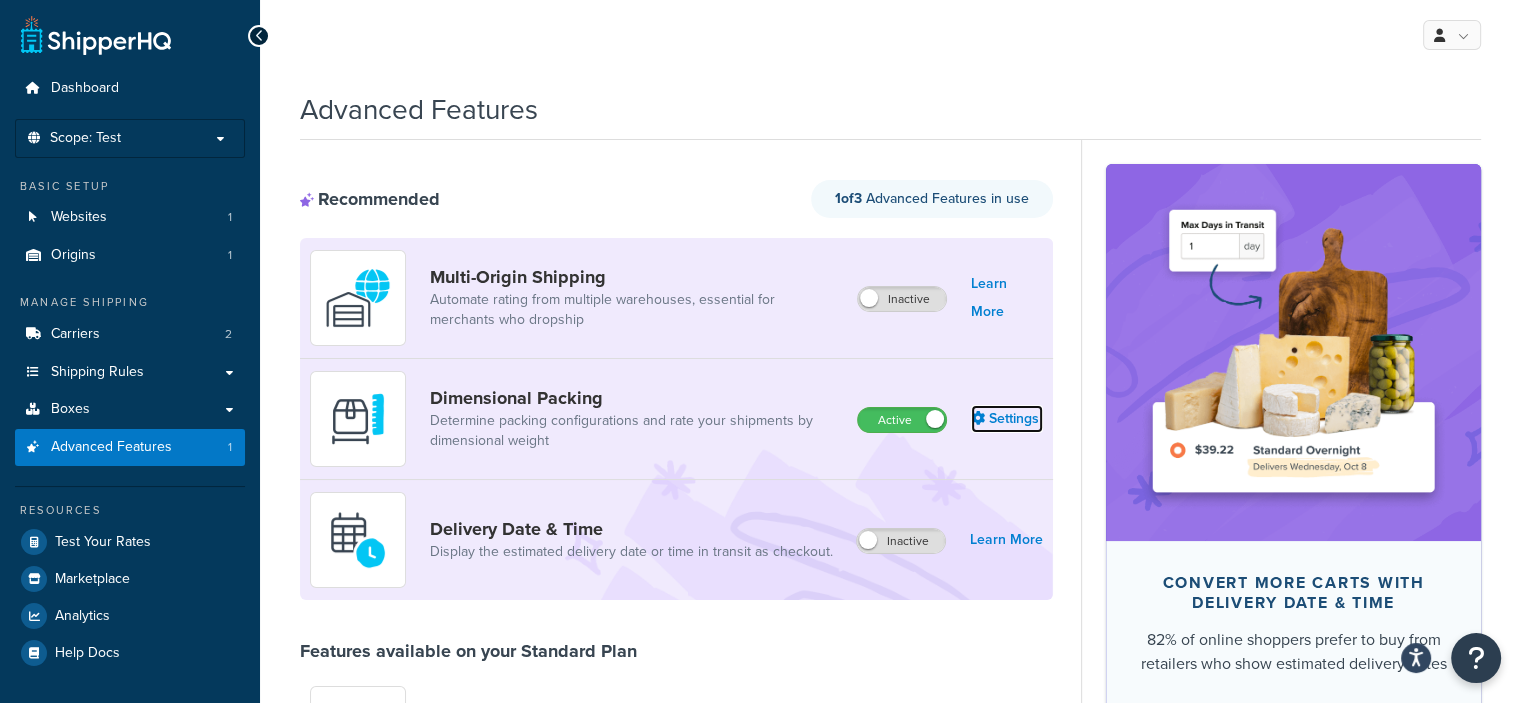 click on "Settings" at bounding box center (1007, 419) 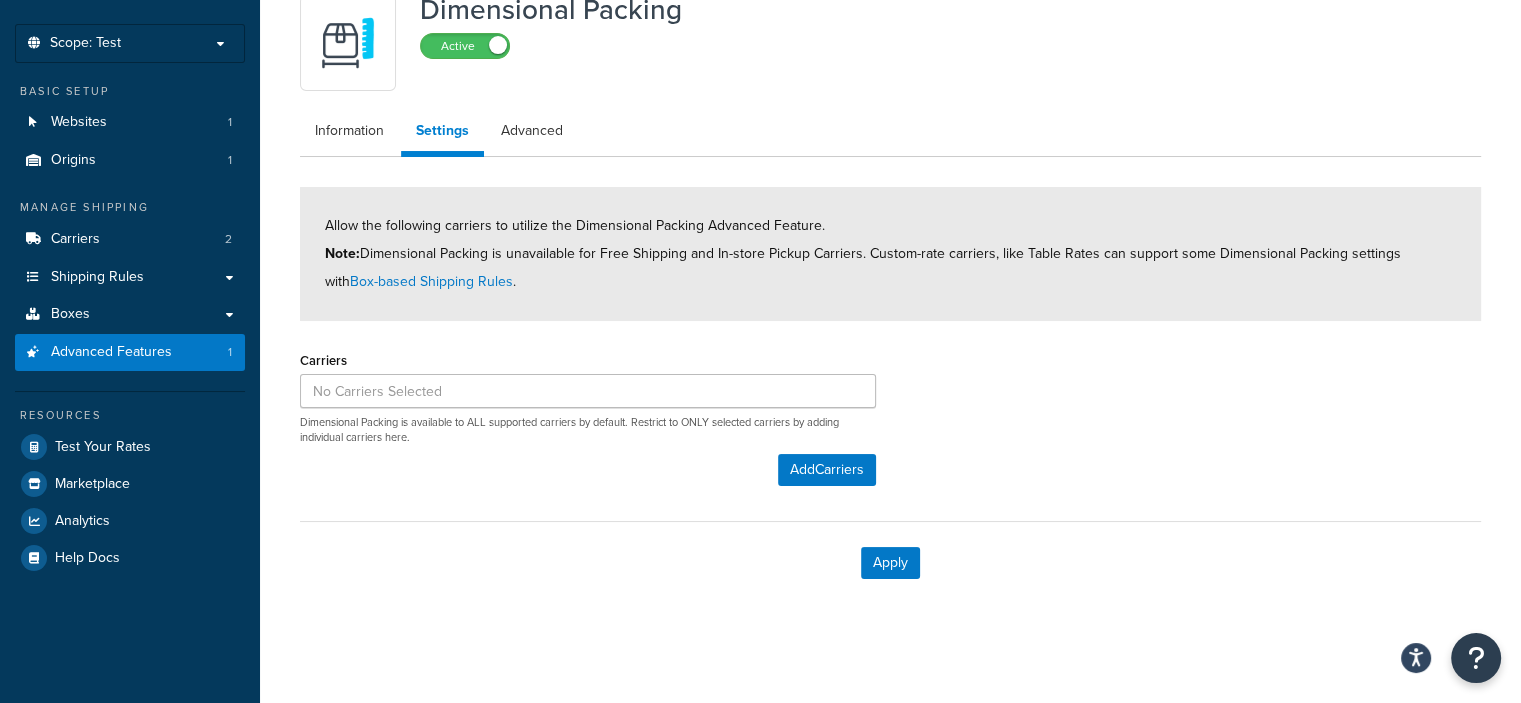 scroll, scrollTop: 0, scrollLeft: 0, axis: both 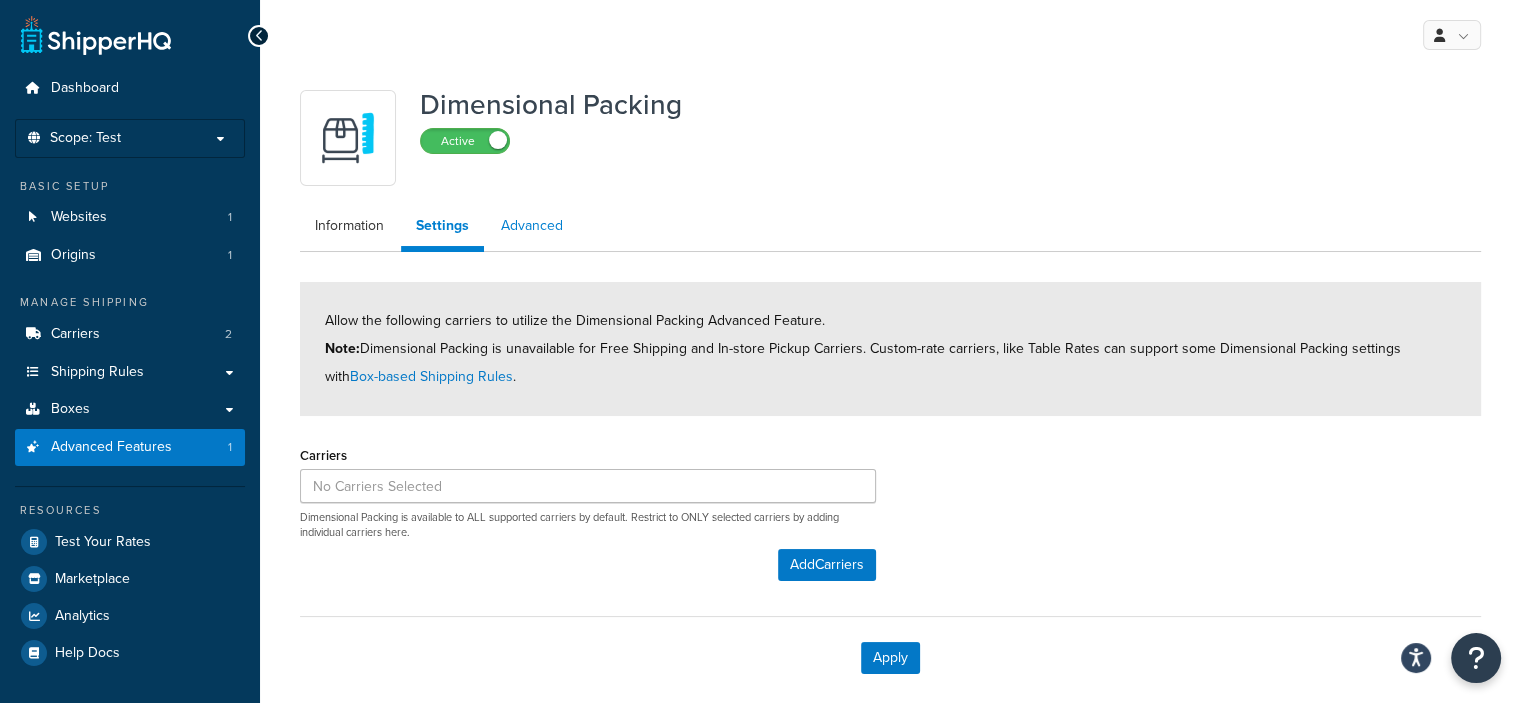 click on "Advanced" at bounding box center [532, 226] 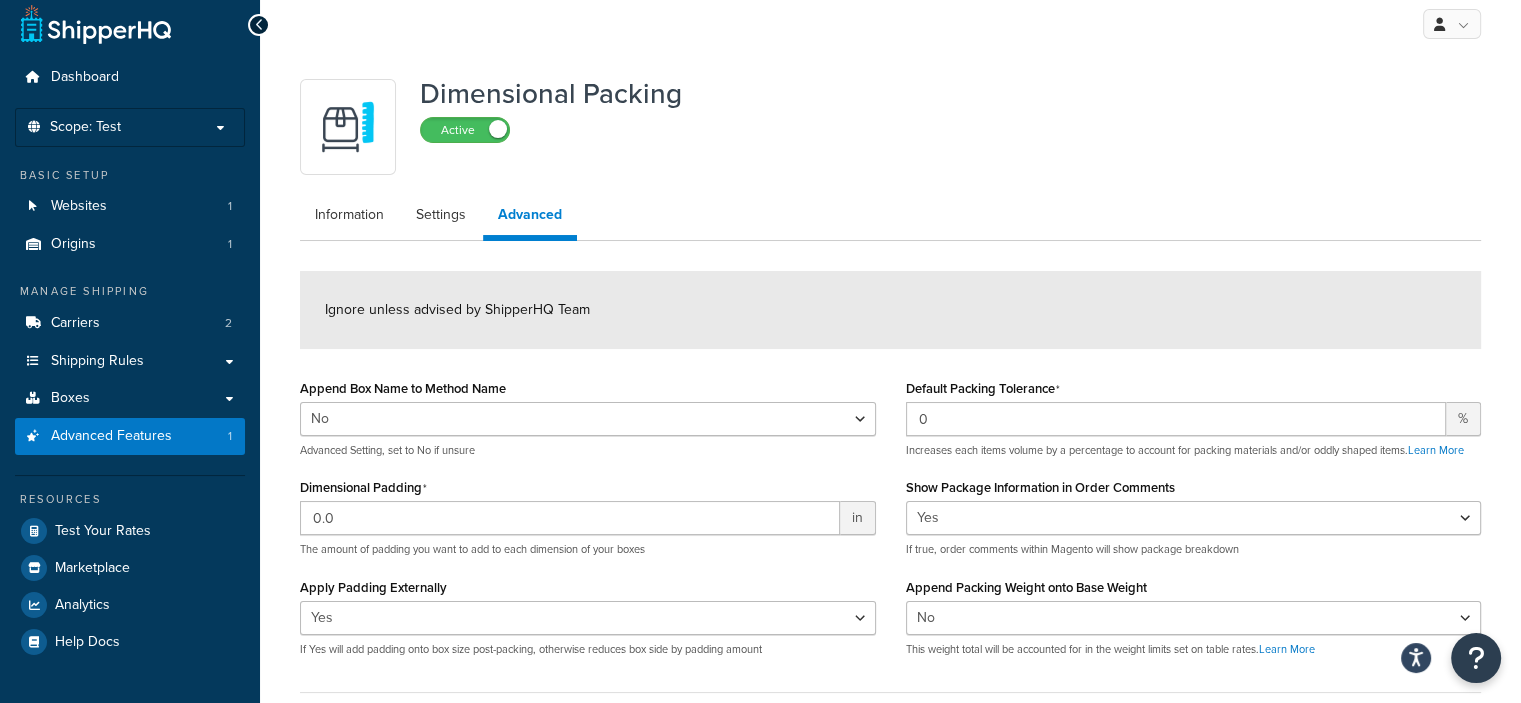 scroll, scrollTop: 0, scrollLeft: 0, axis: both 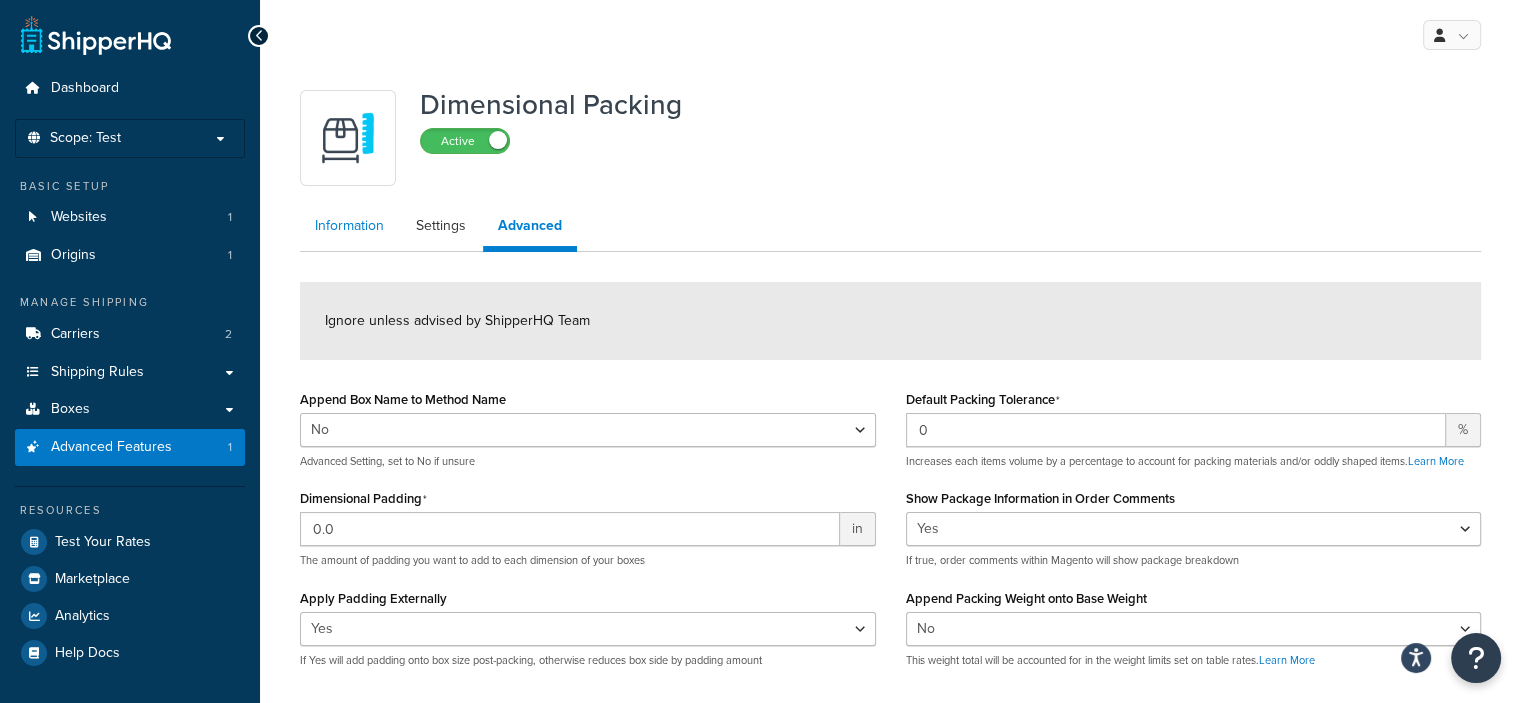 click on "Information" at bounding box center [349, 226] 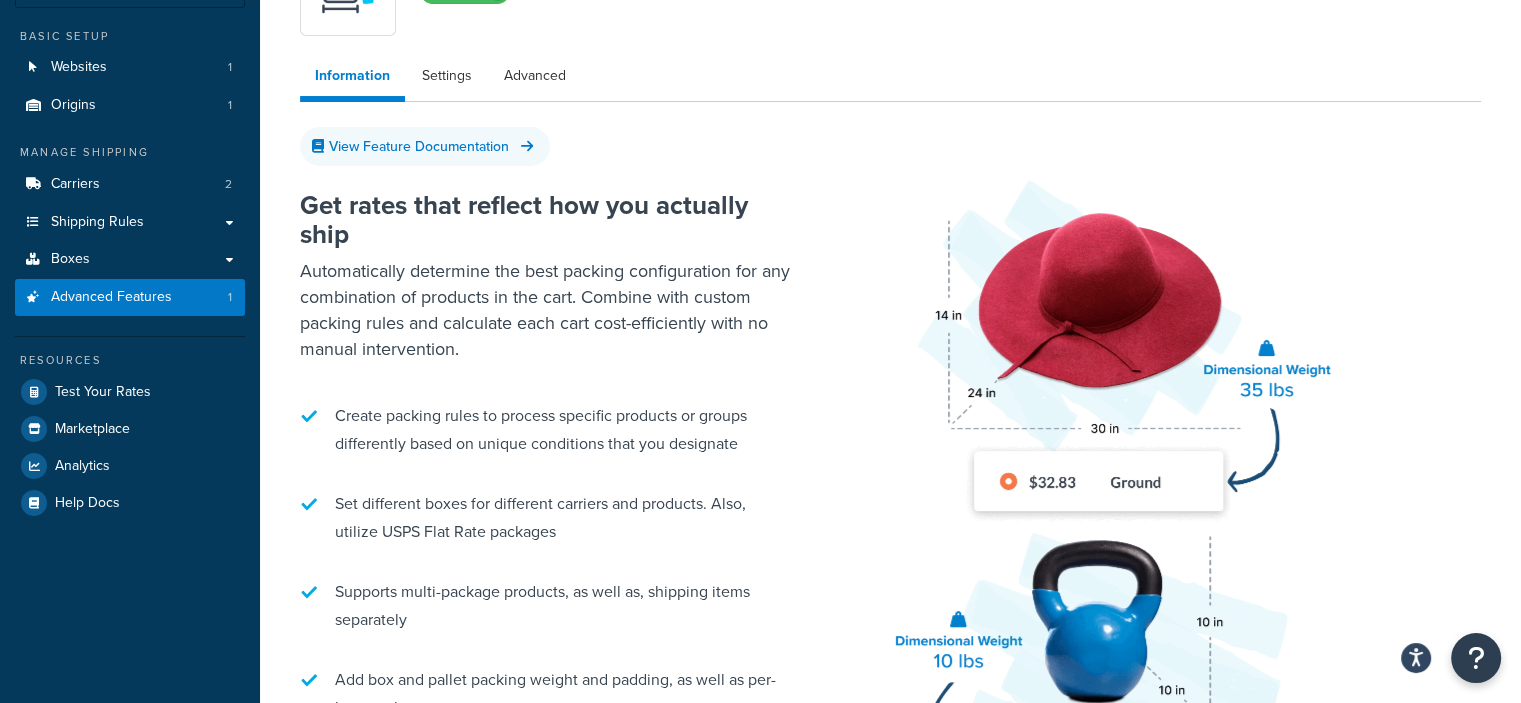 scroll, scrollTop: 0, scrollLeft: 0, axis: both 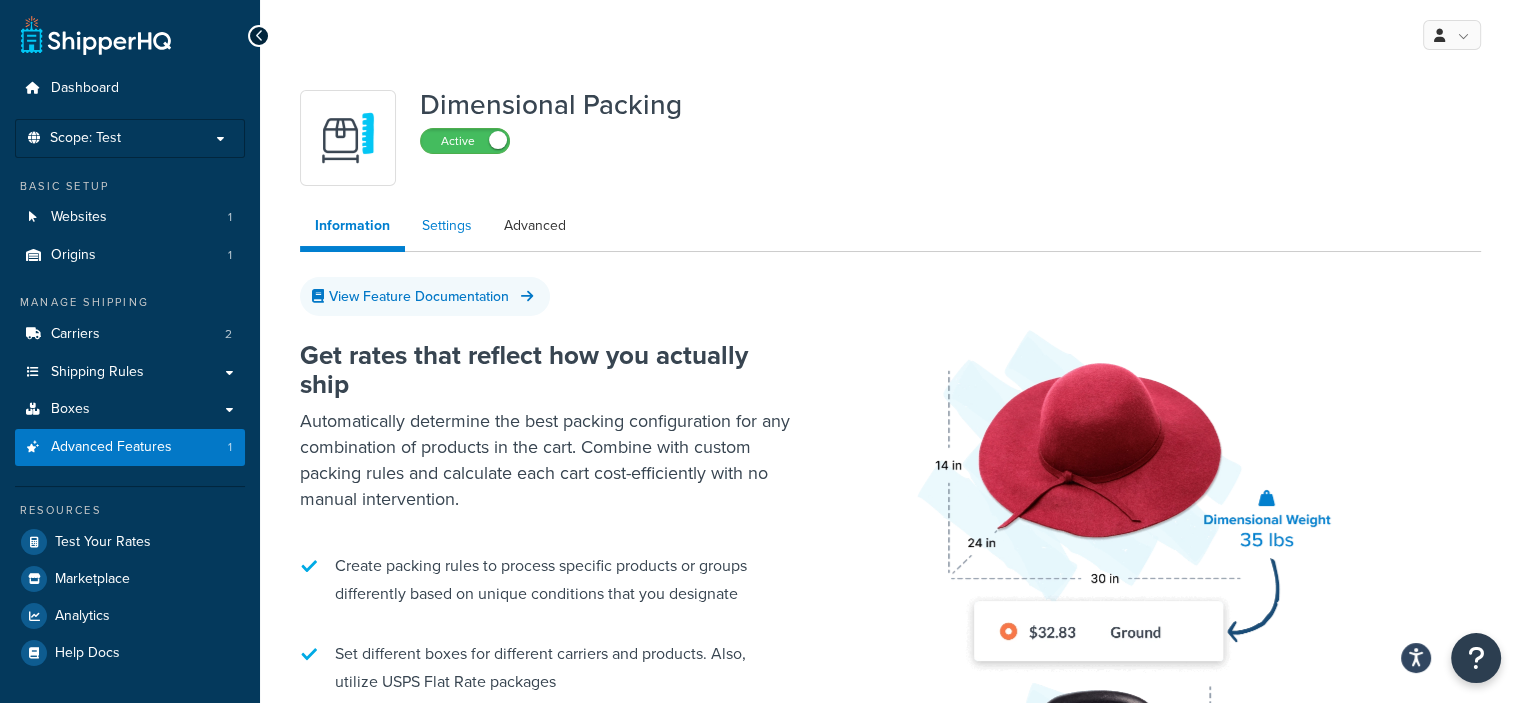 click on "Settings" at bounding box center (447, 226) 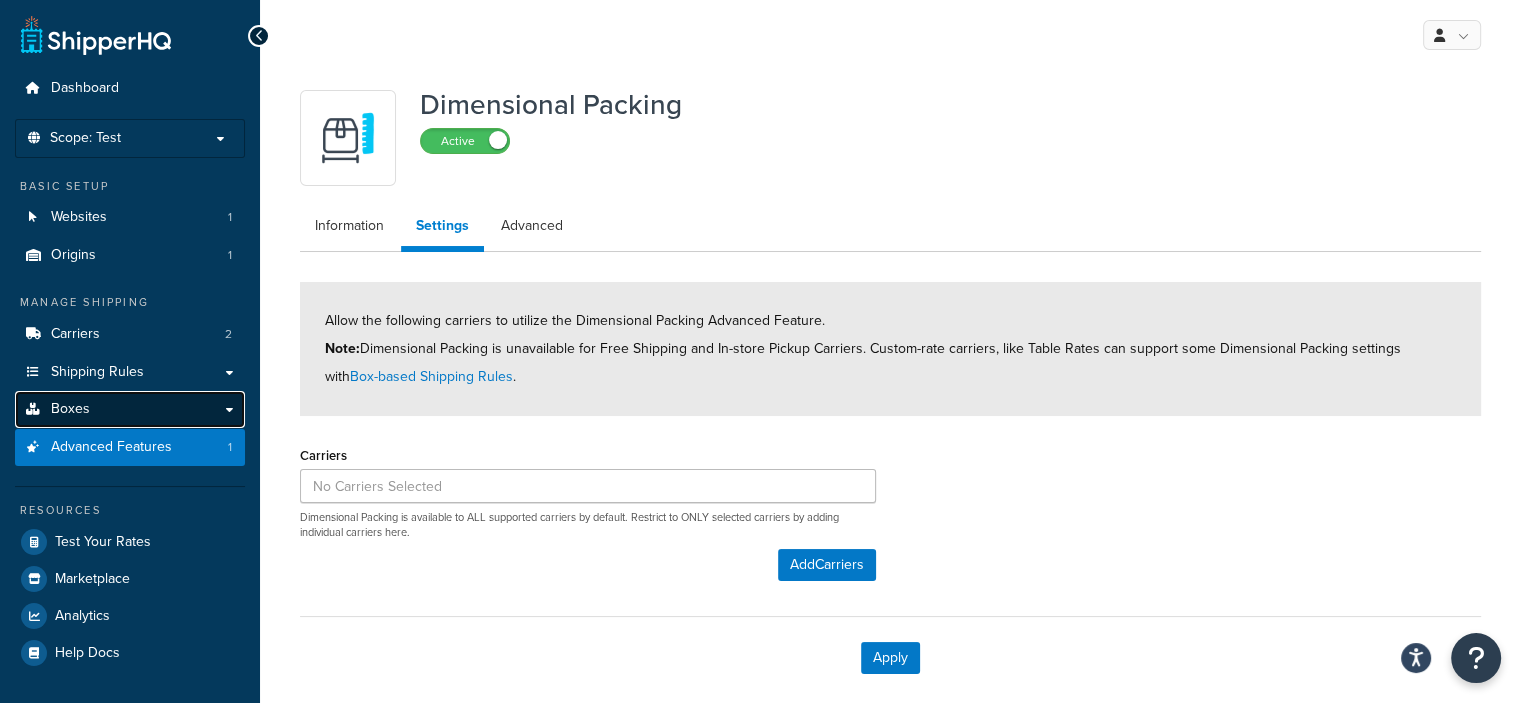 click on "Boxes" at bounding box center [130, 409] 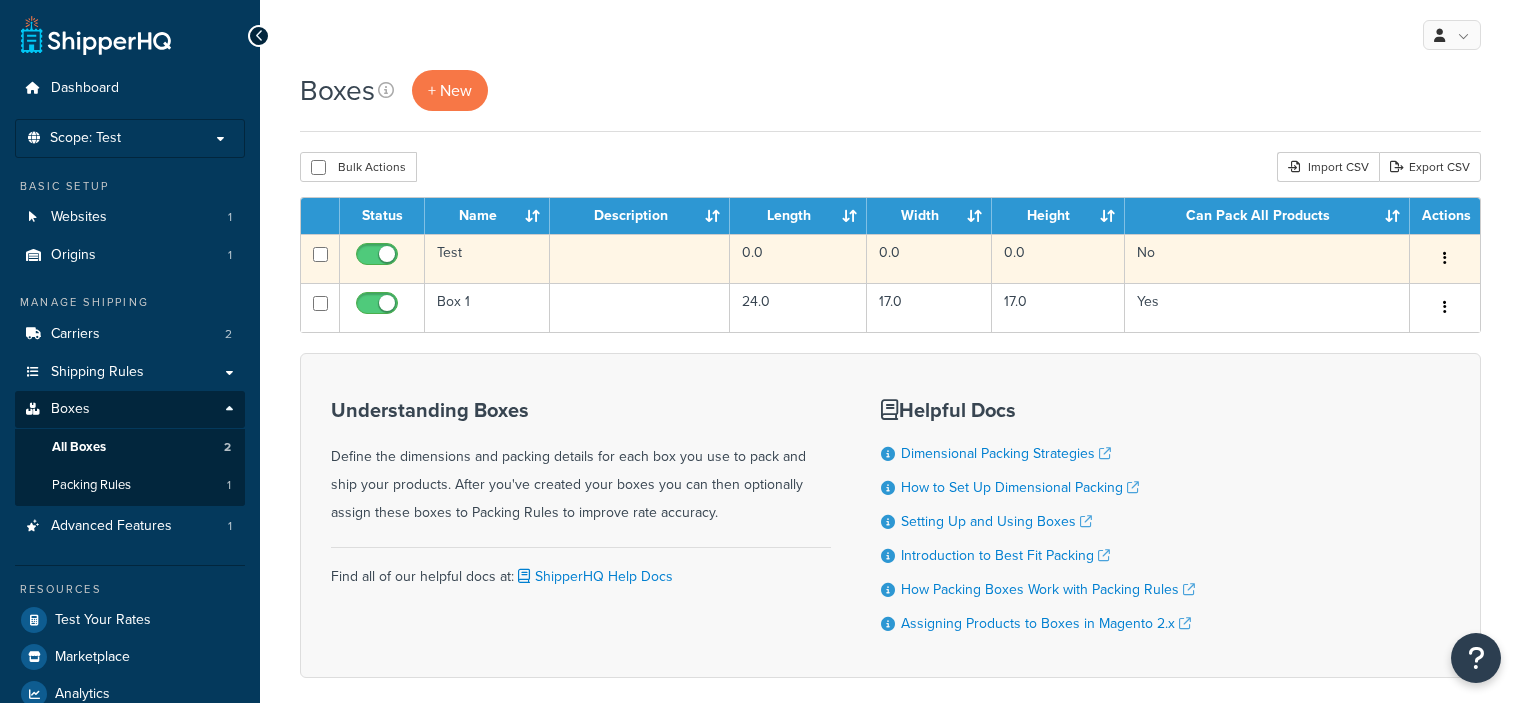 scroll, scrollTop: 0, scrollLeft: 0, axis: both 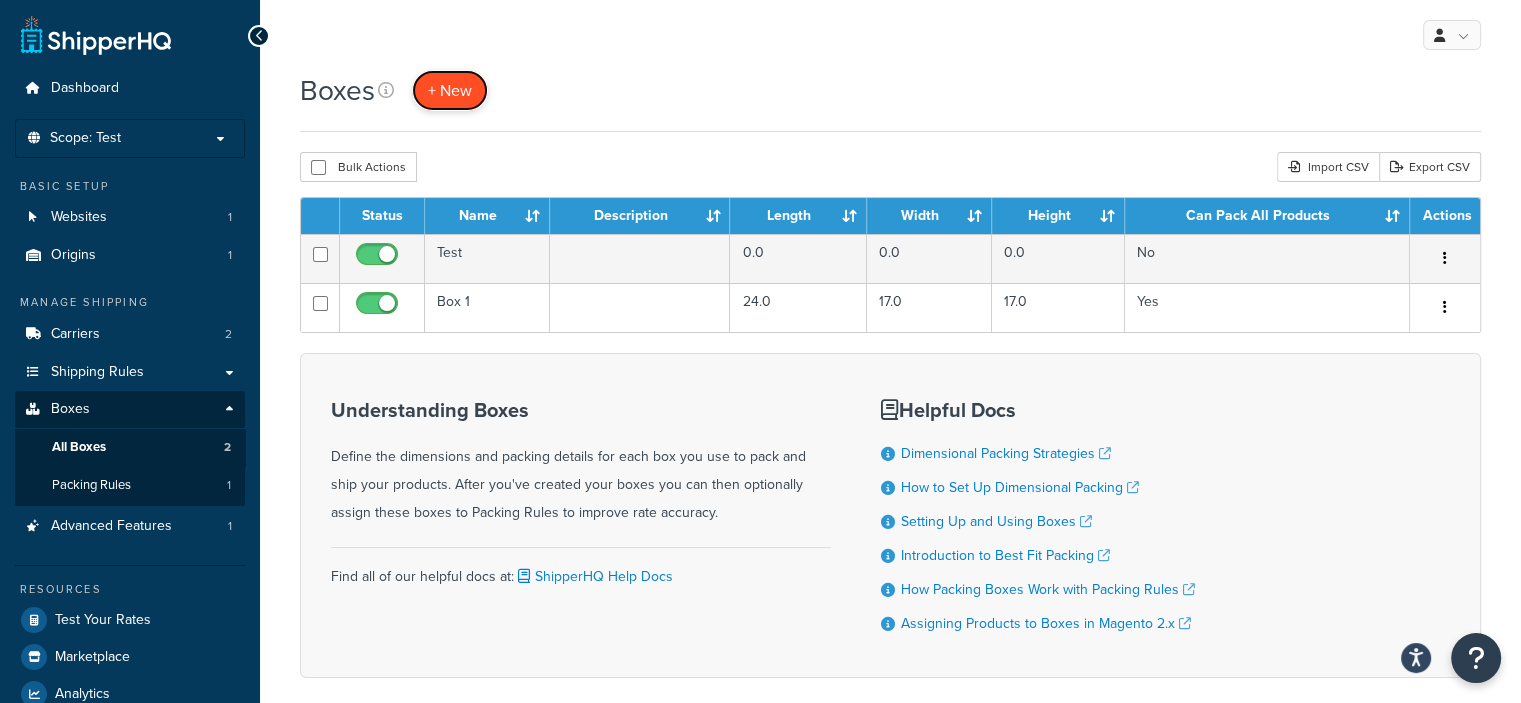 click on "+ New" at bounding box center (450, 90) 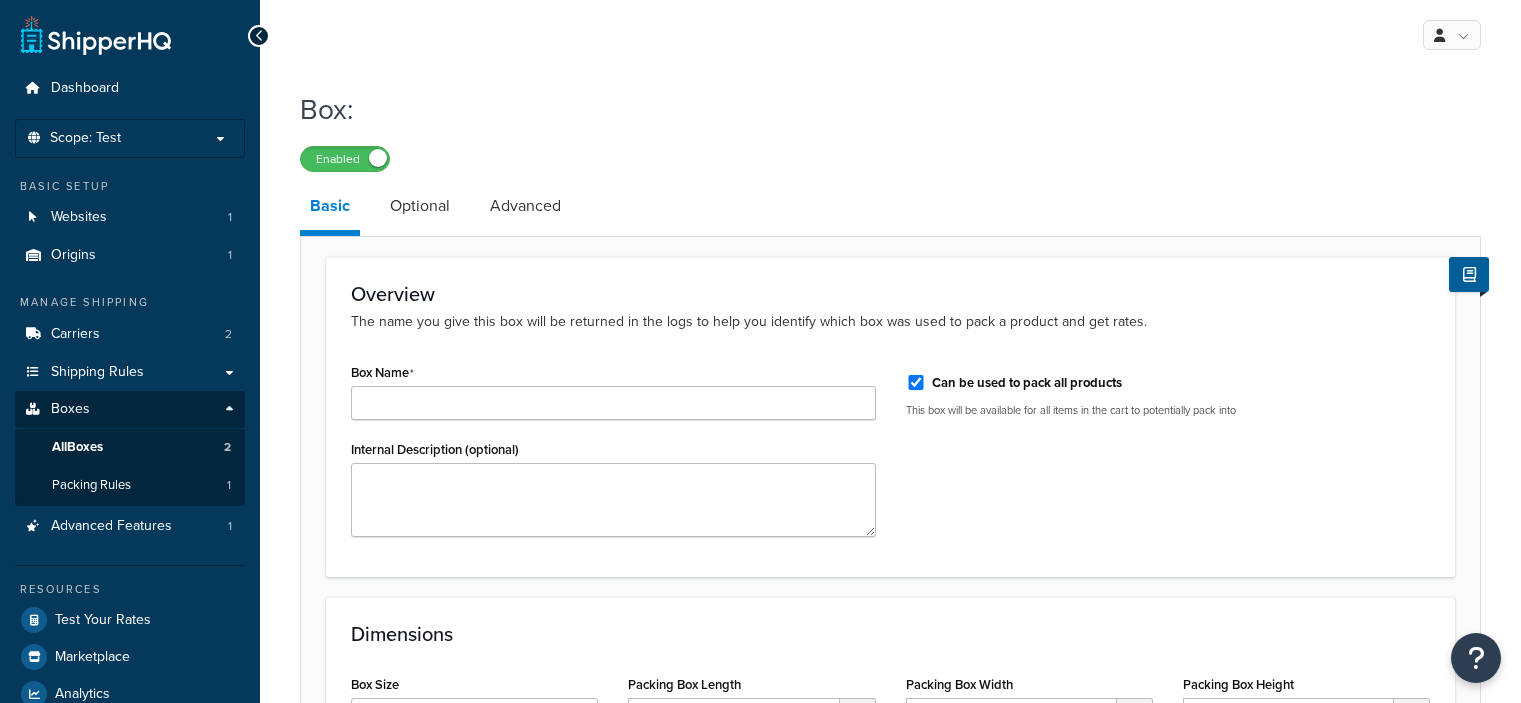scroll, scrollTop: 0, scrollLeft: 0, axis: both 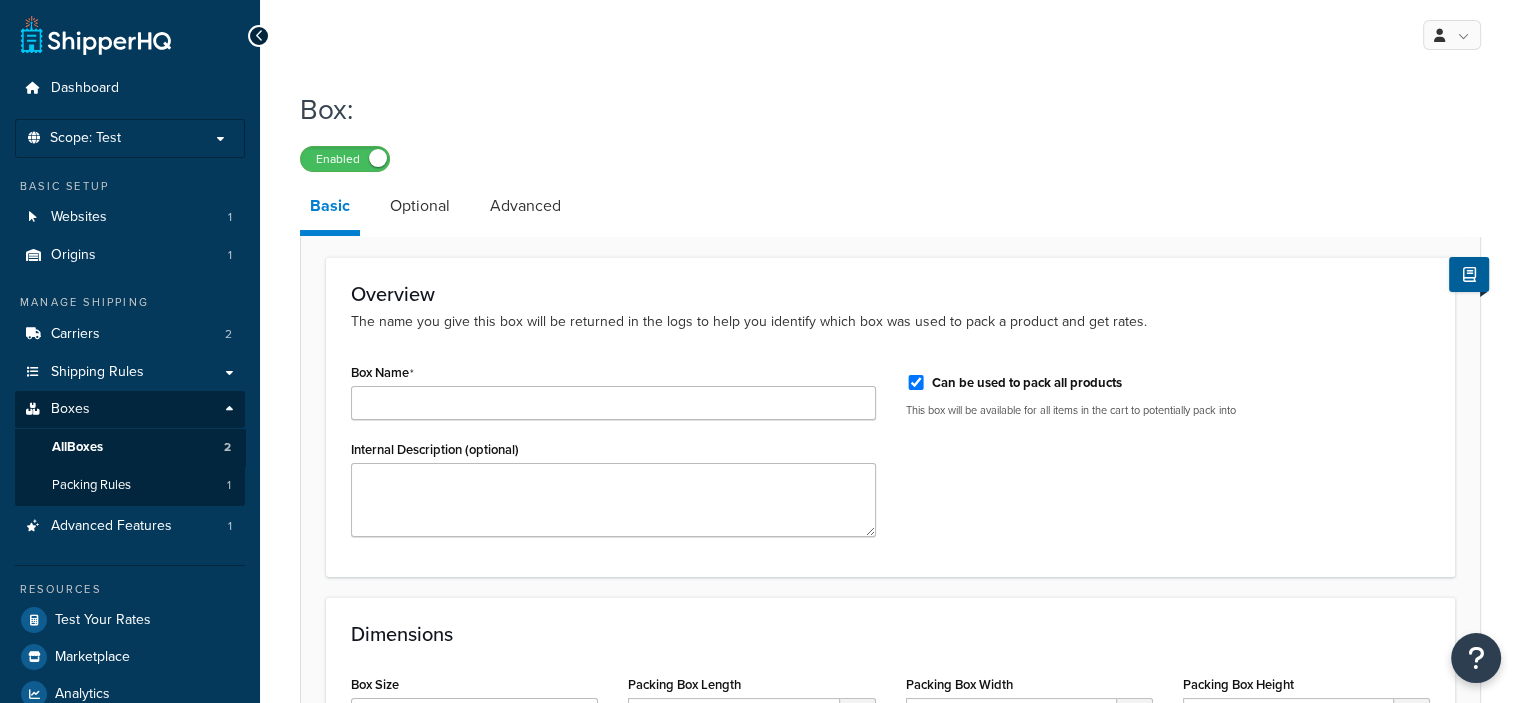 click on "Box Name" at bounding box center (613, 389) 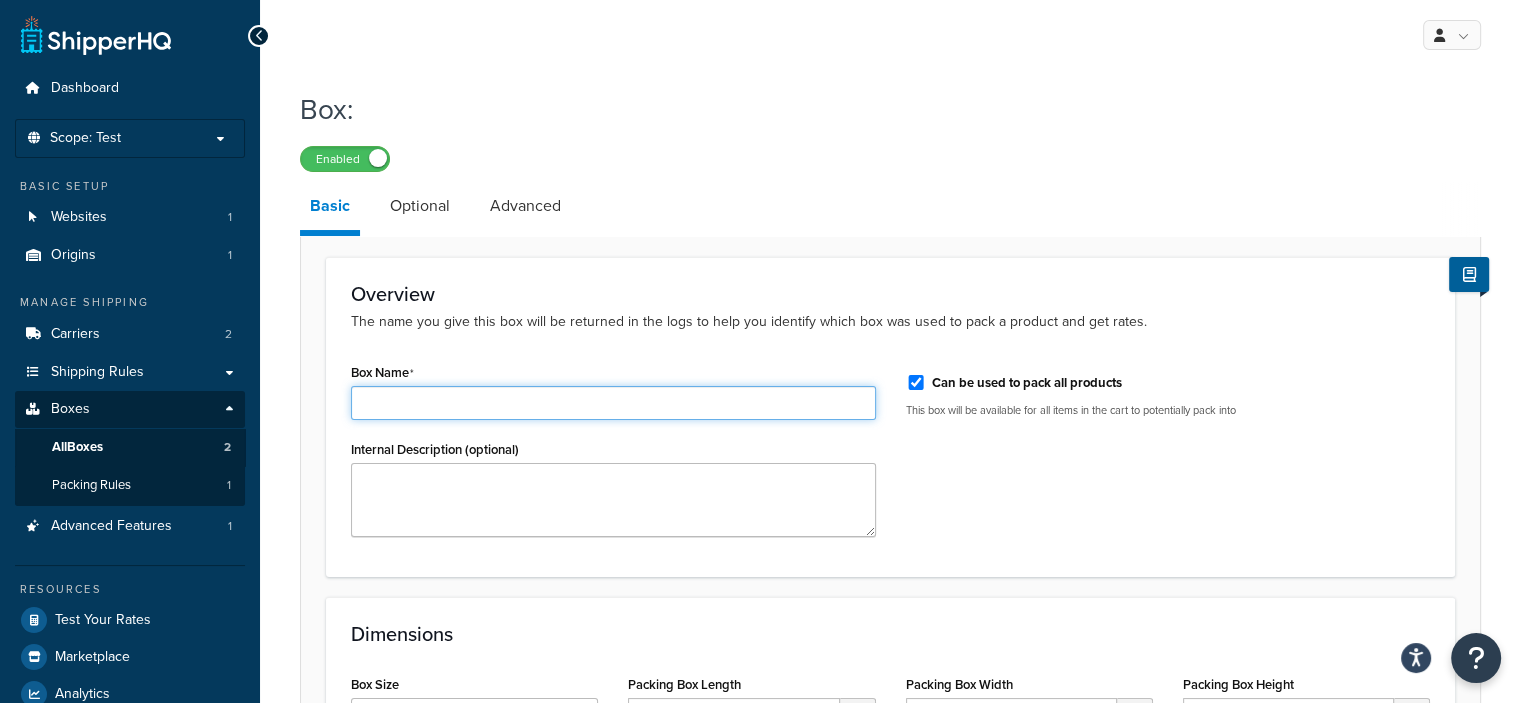 click on "Box Name" at bounding box center (613, 403) 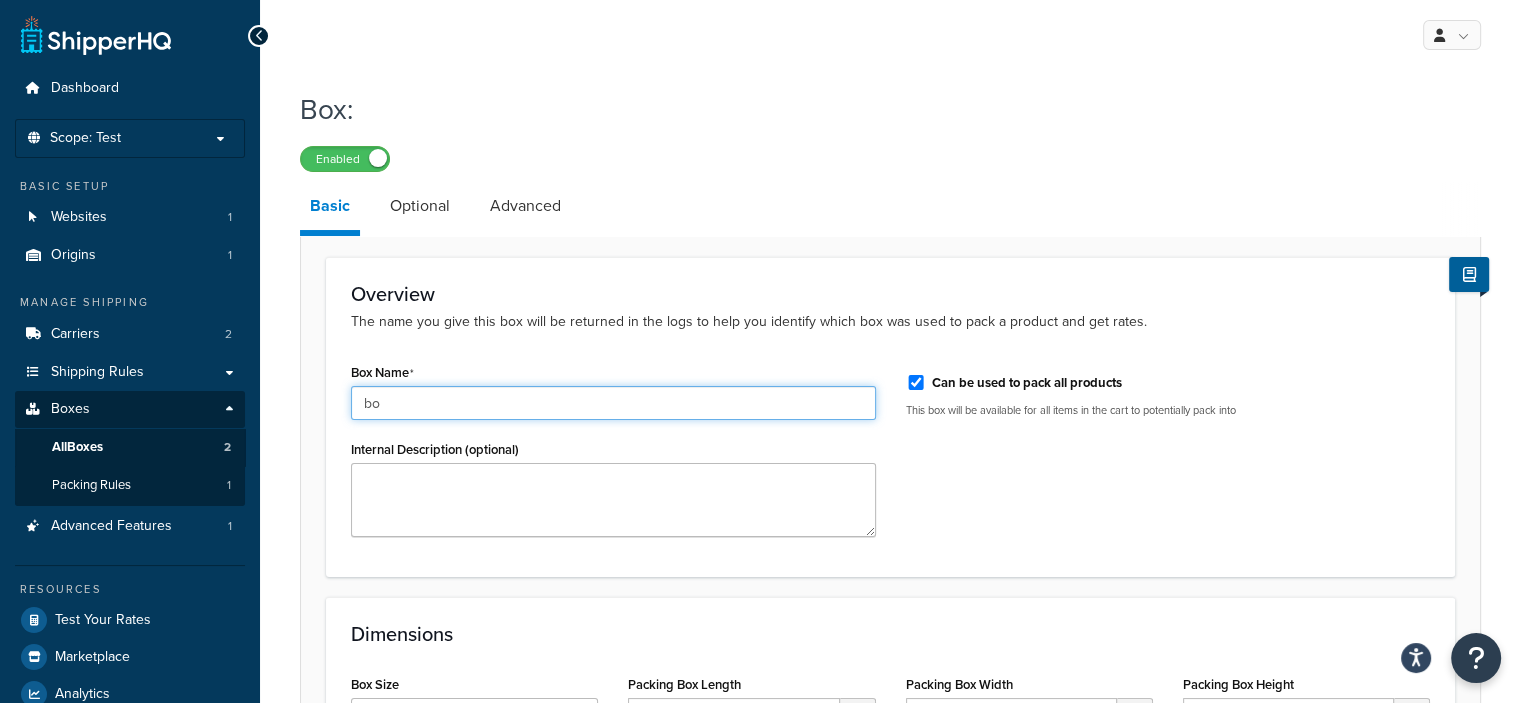 type on "b" 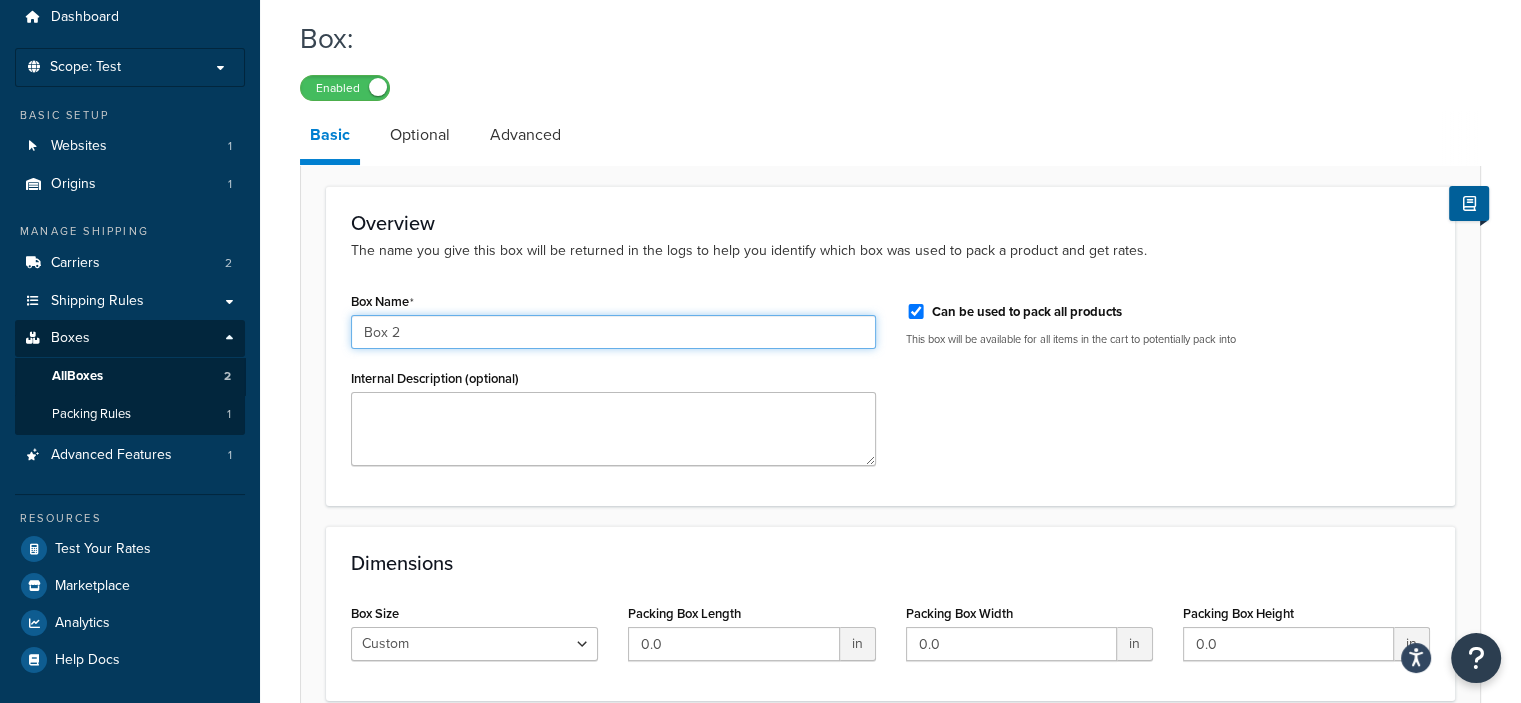 scroll, scrollTop: 100, scrollLeft: 0, axis: vertical 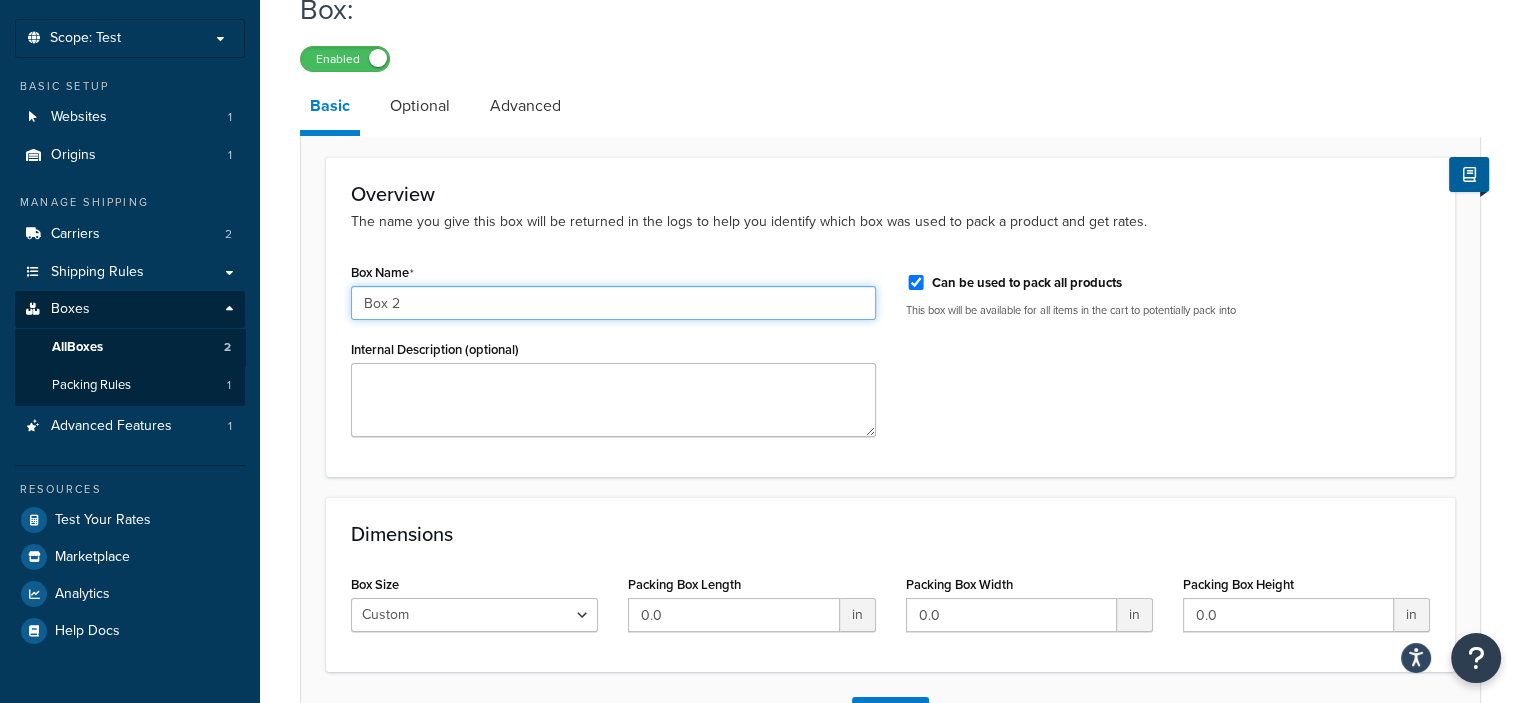 type on "Box 2" 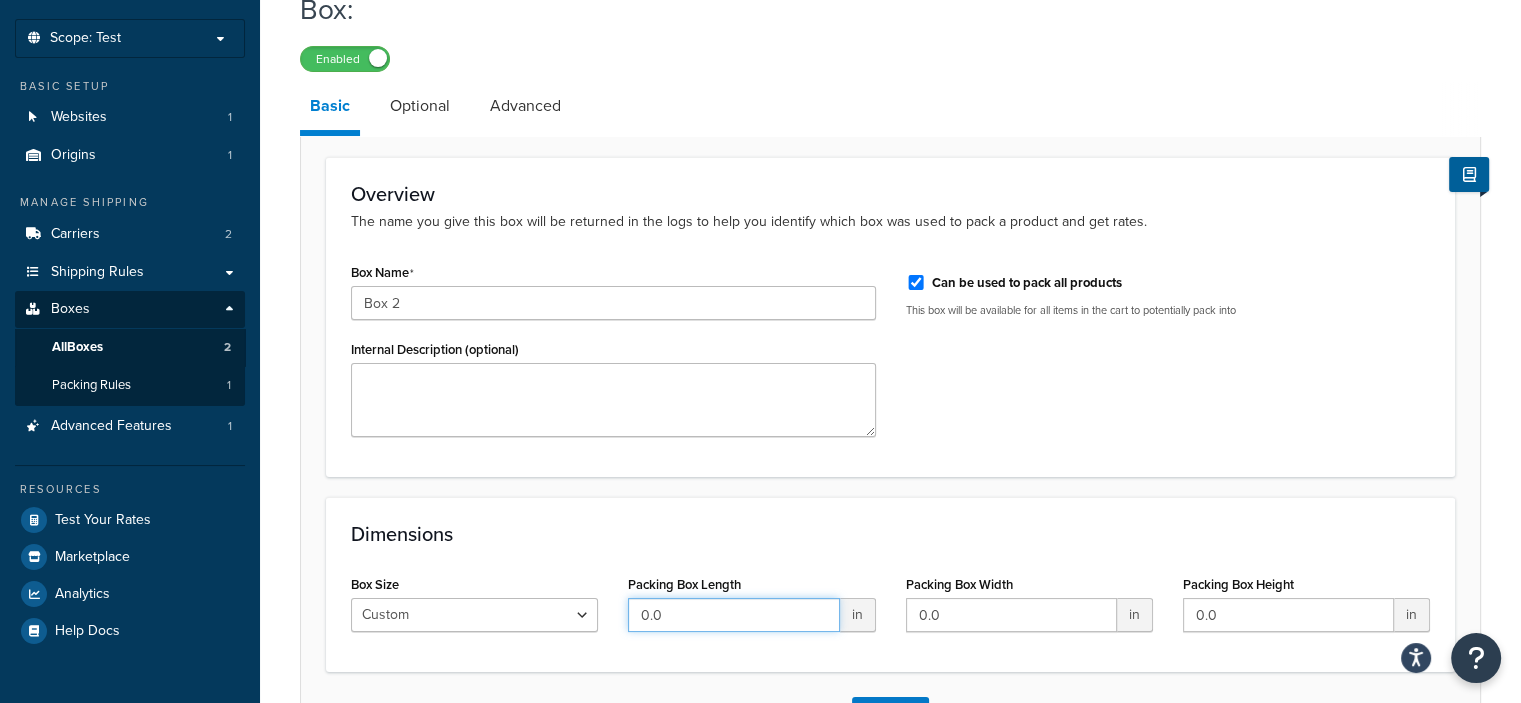 drag, startPoint x: 678, startPoint y: 619, endPoint x: 606, endPoint y: 618, distance: 72.00694 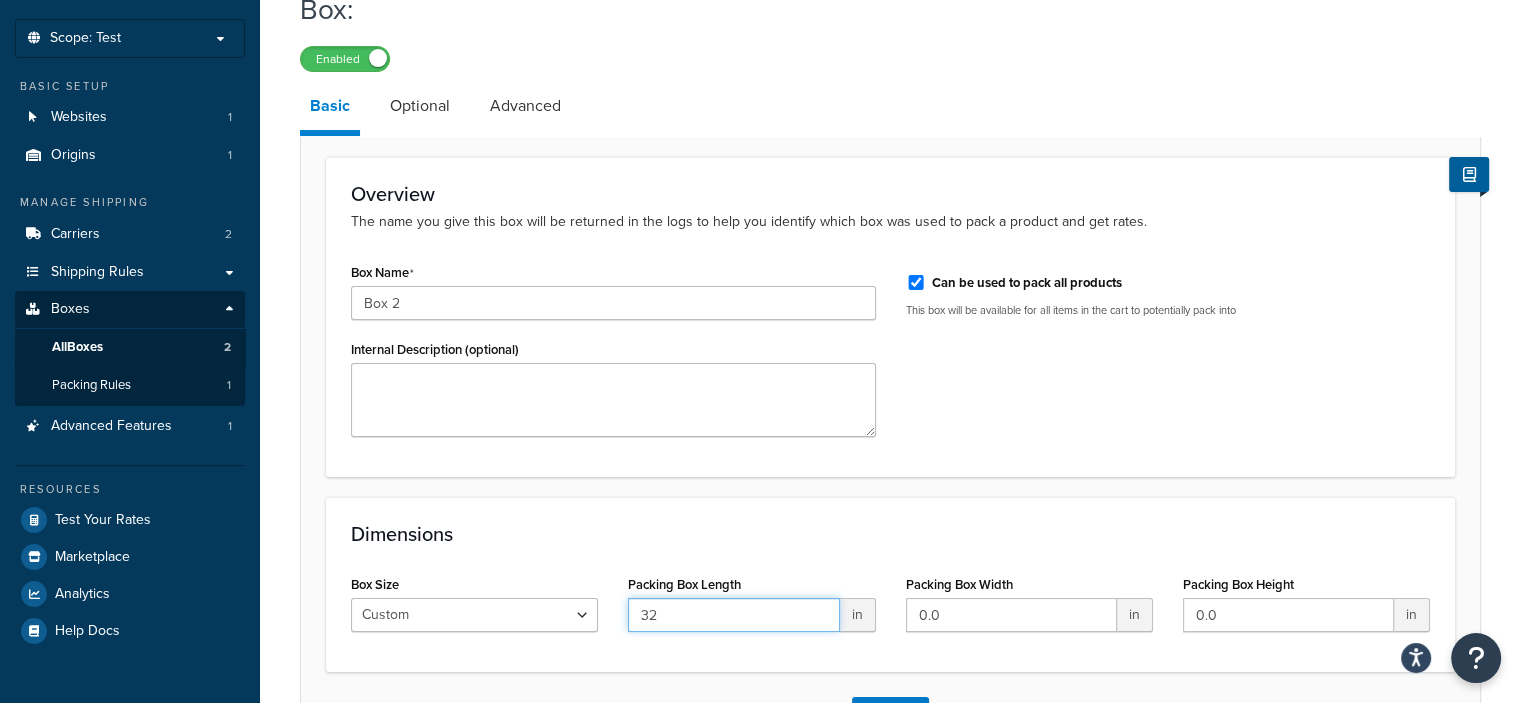 type on "32" 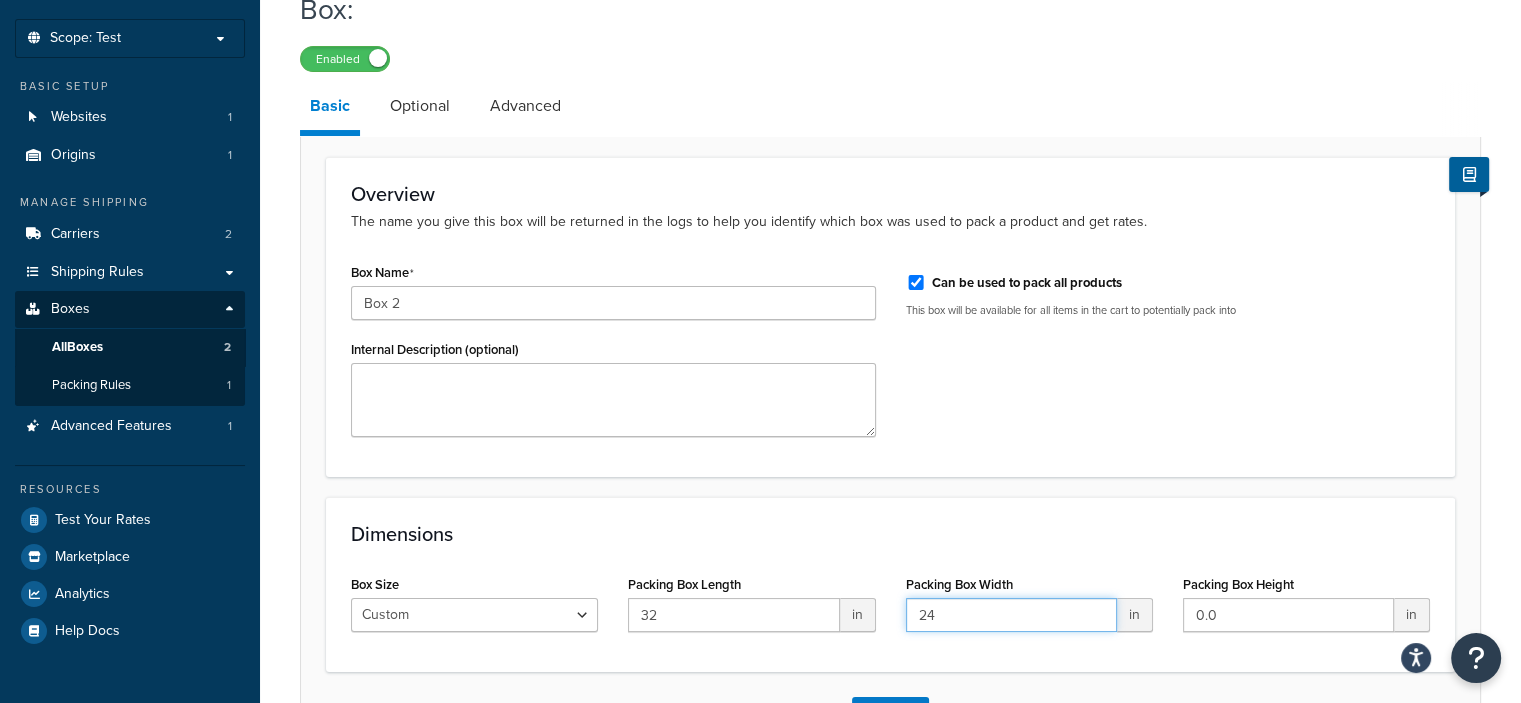 type on "24" 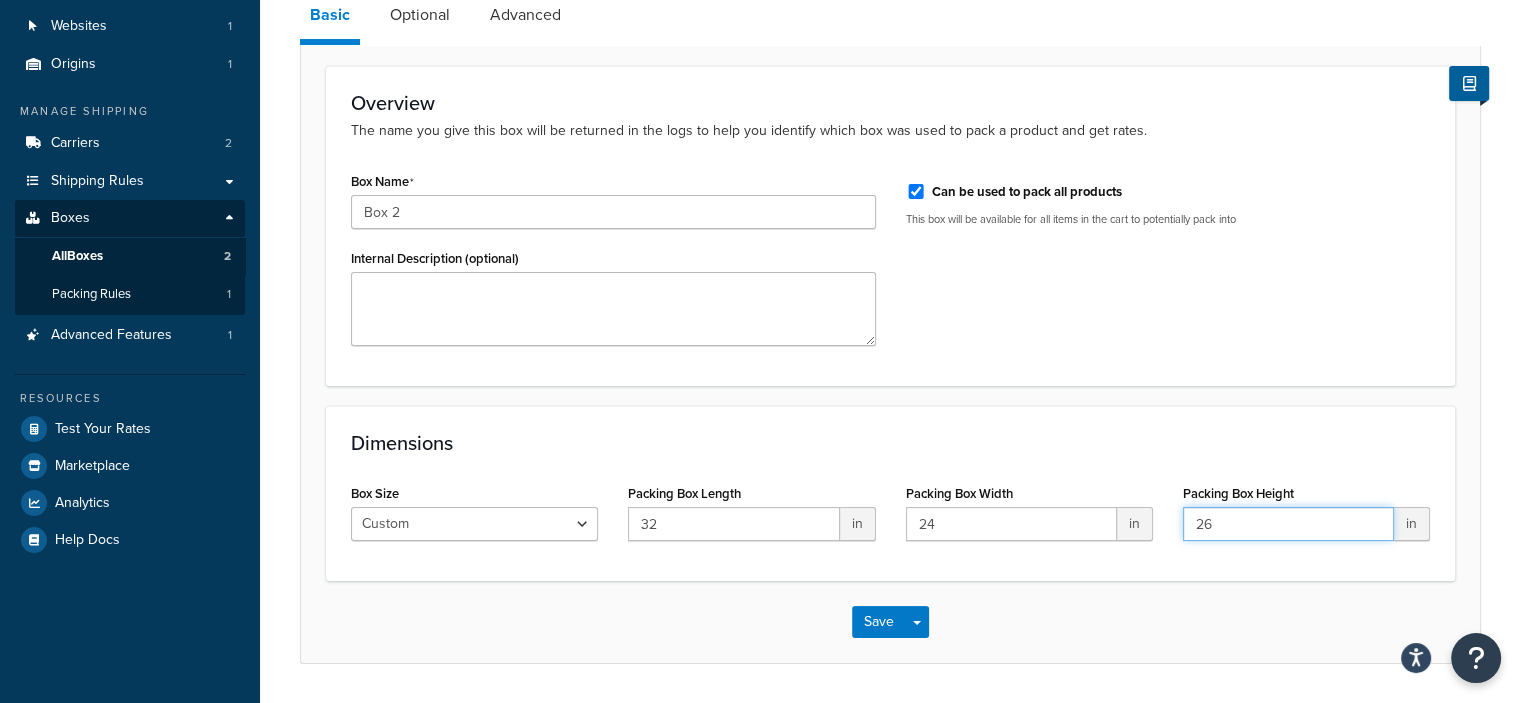 scroll, scrollTop: 250, scrollLeft: 0, axis: vertical 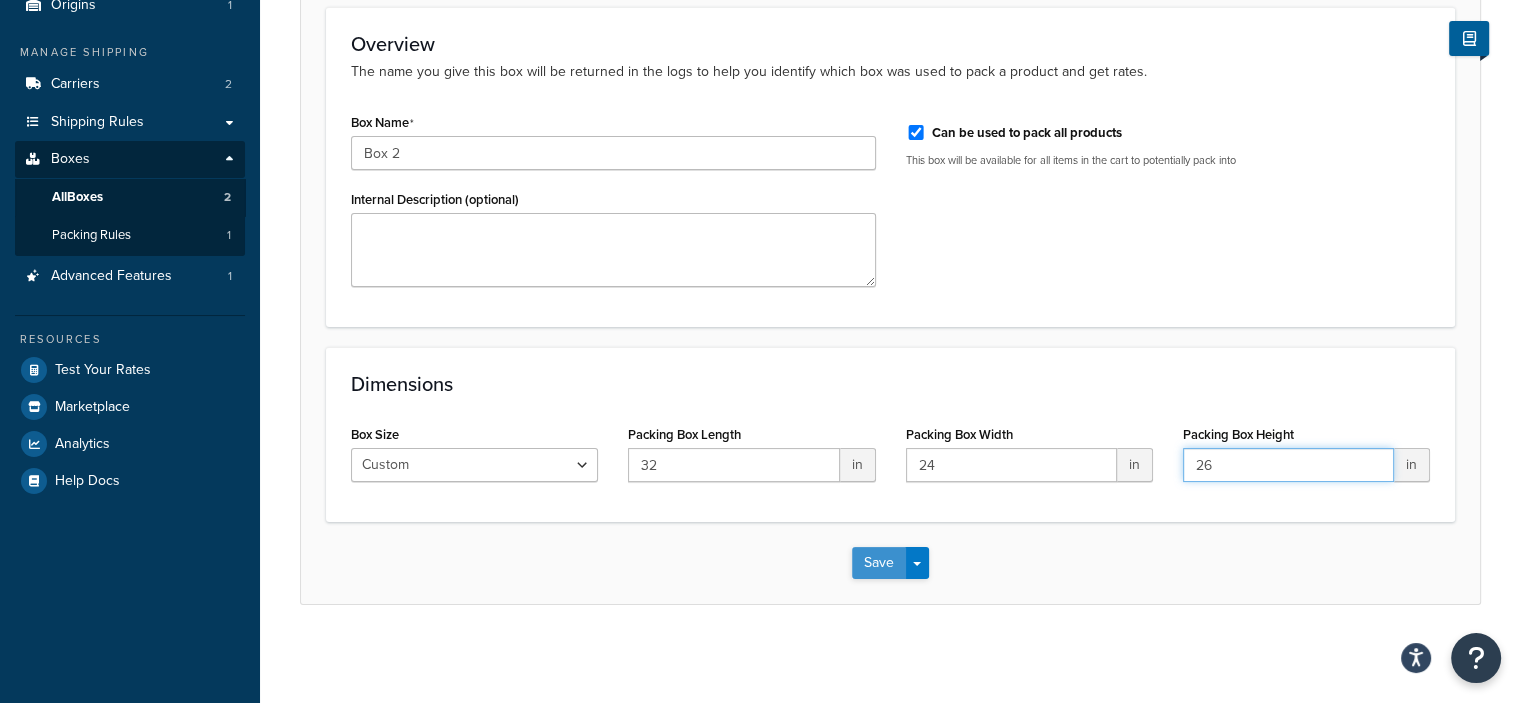 type on "26" 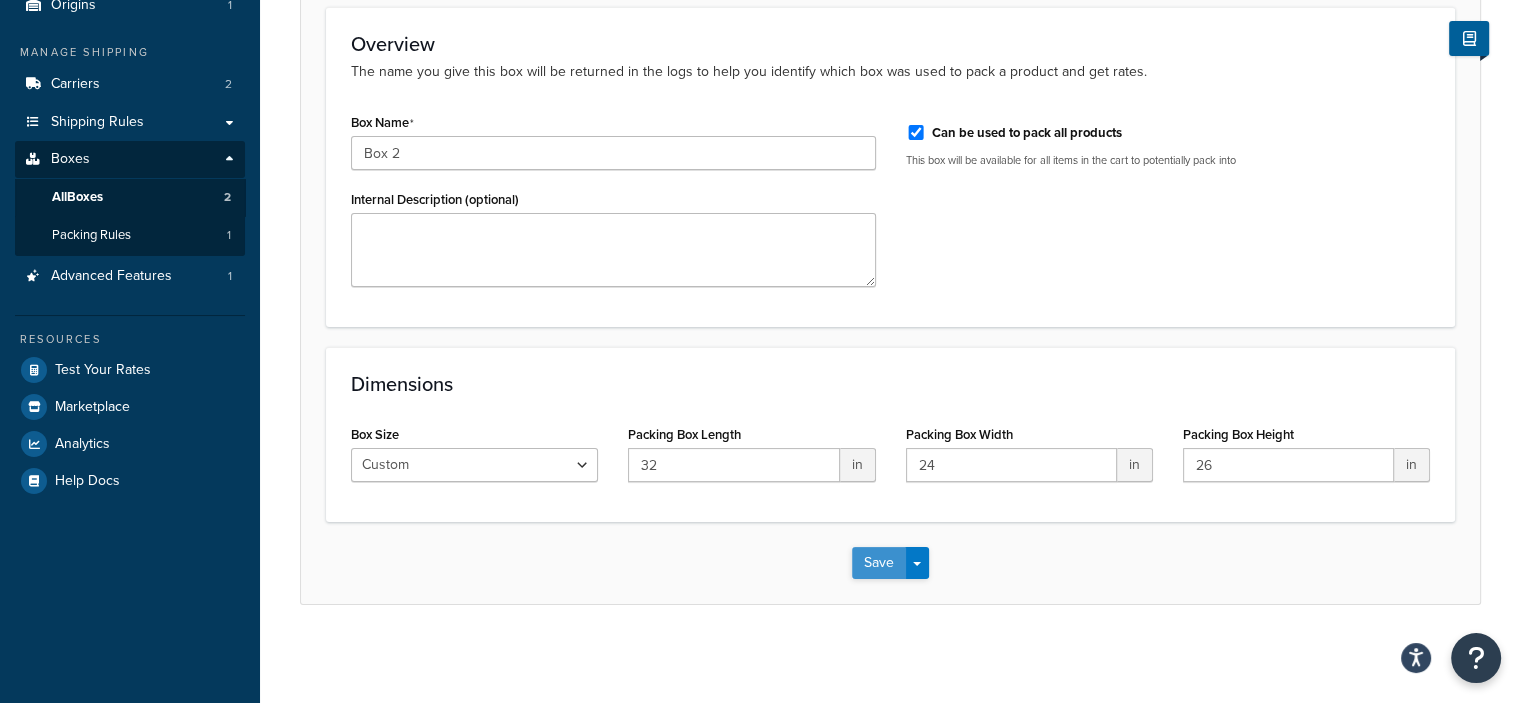click on "Save" at bounding box center [879, 563] 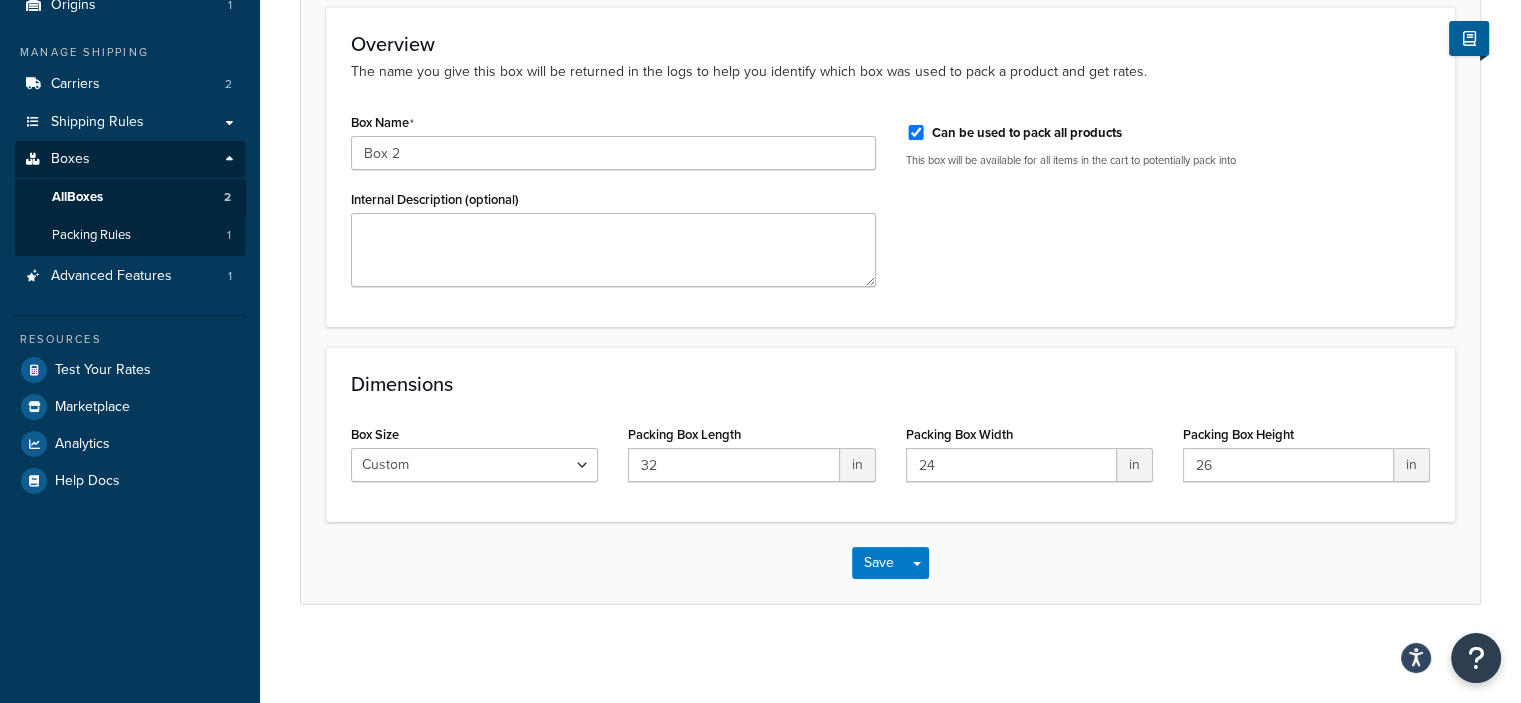 scroll, scrollTop: 0, scrollLeft: 0, axis: both 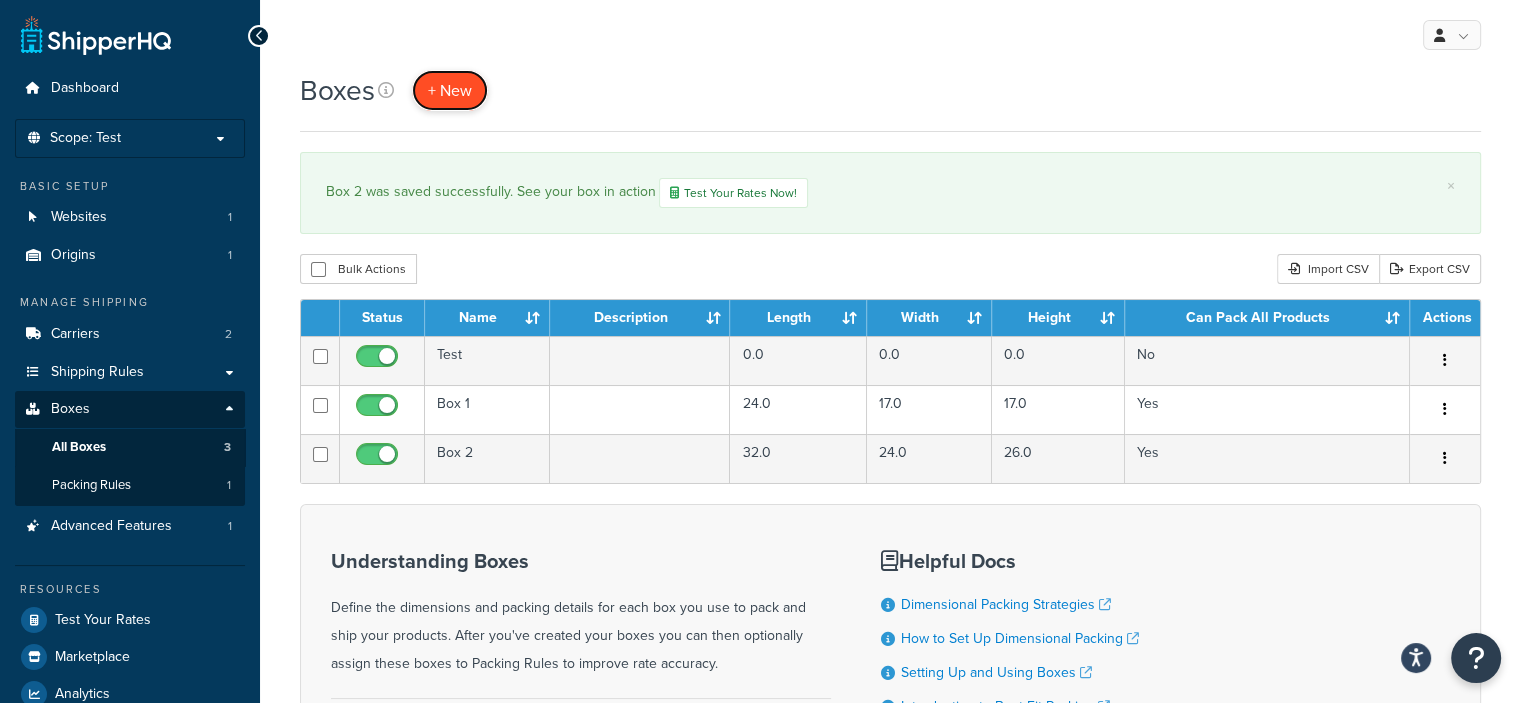 click on "+ New" at bounding box center [450, 90] 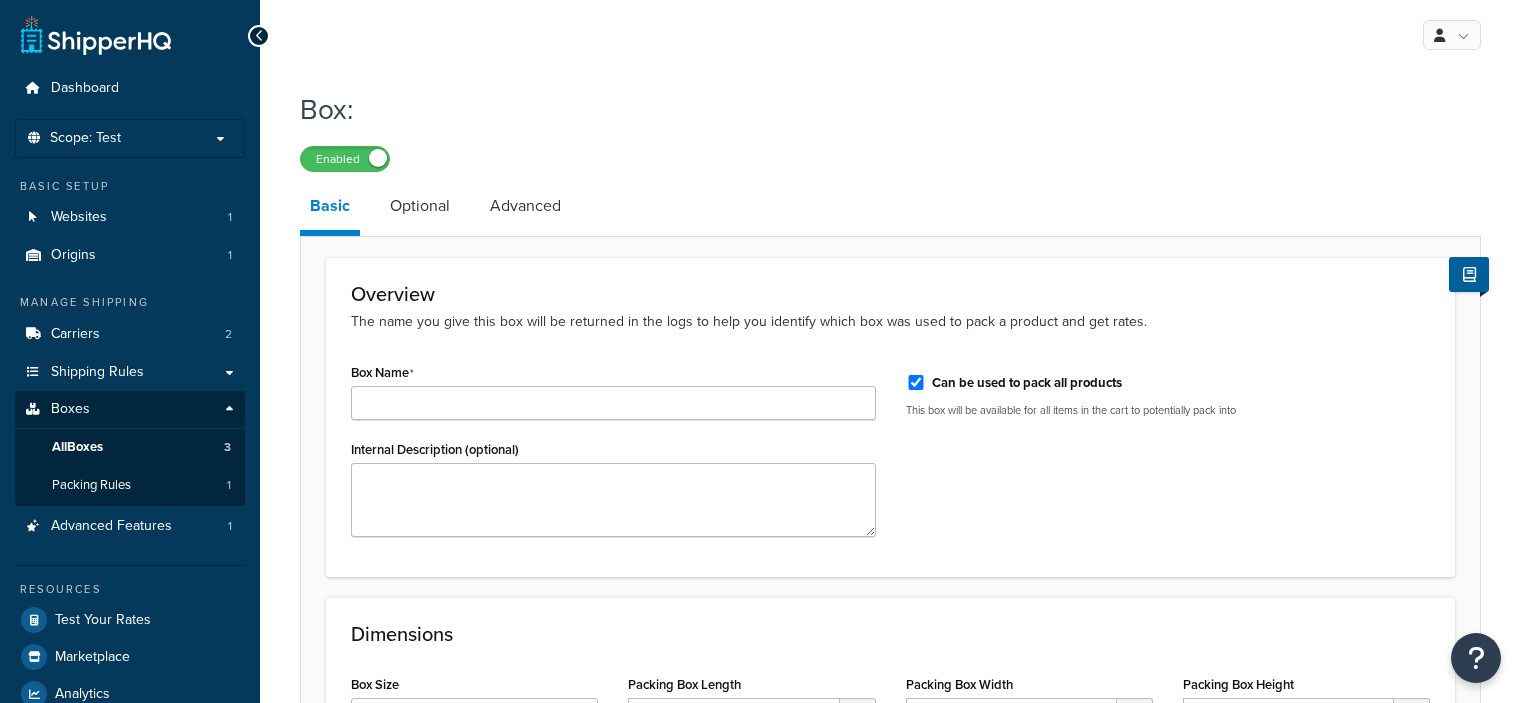 scroll, scrollTop: 0, scrollLeft: 0, axis: both 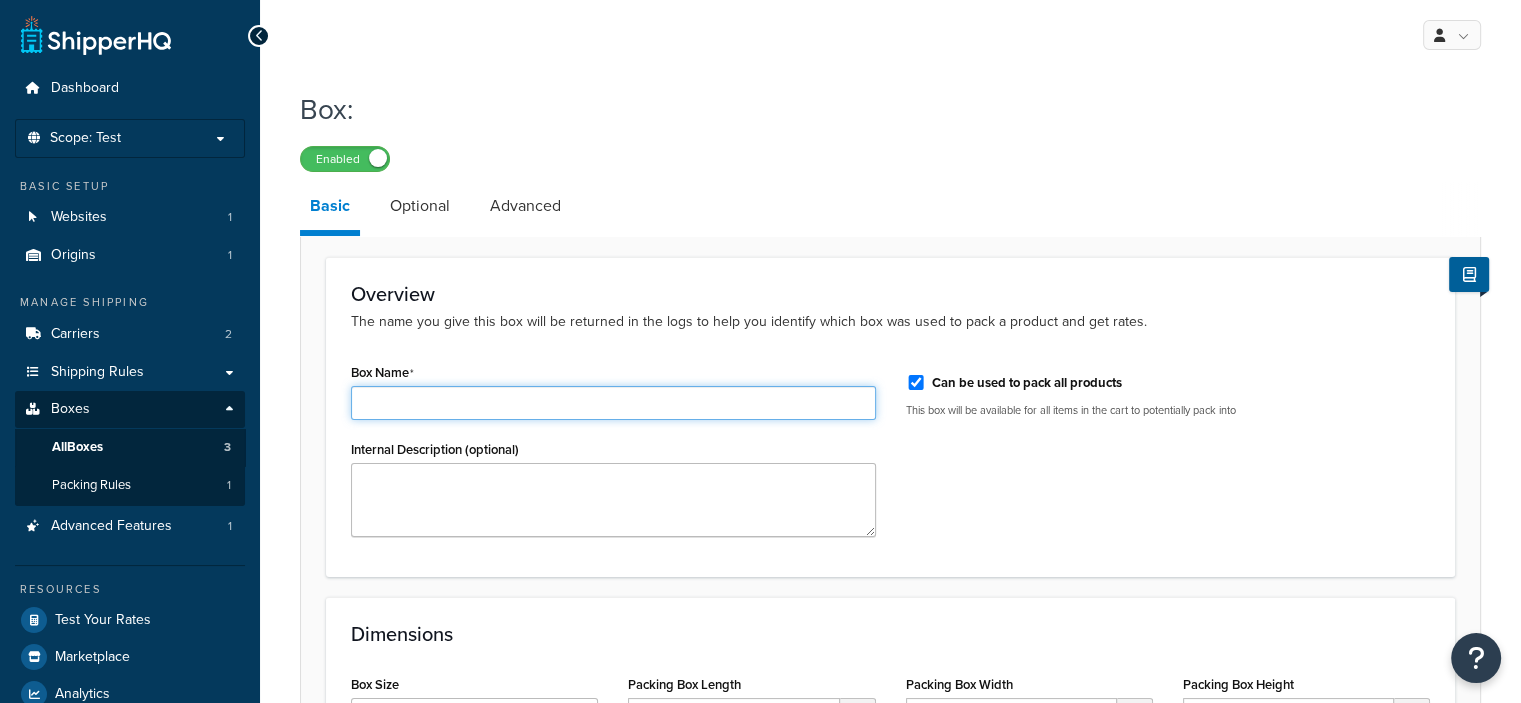 click on "Box Name" at bounding box center [613, 403] 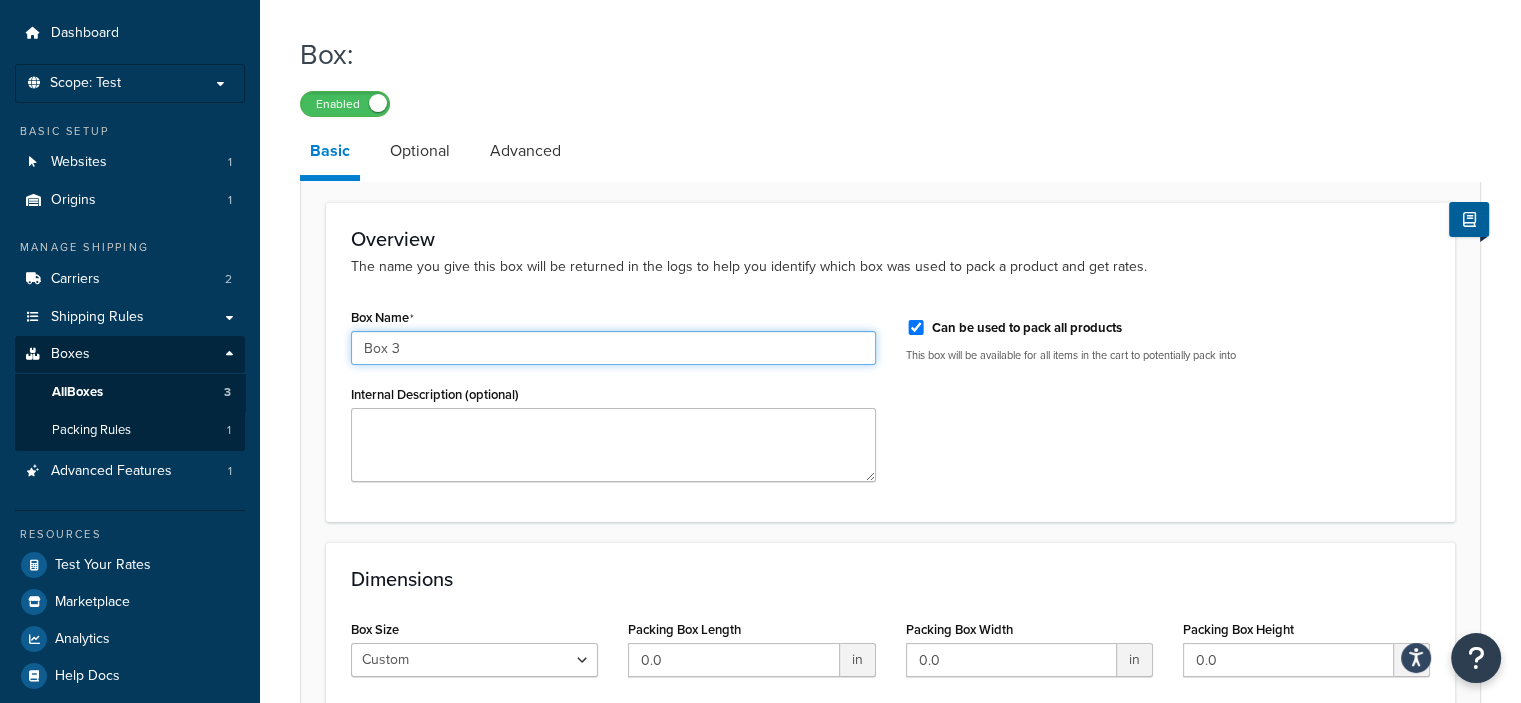 scroll, scrollTop: 100, scrollLeft: 0, axis: vertical 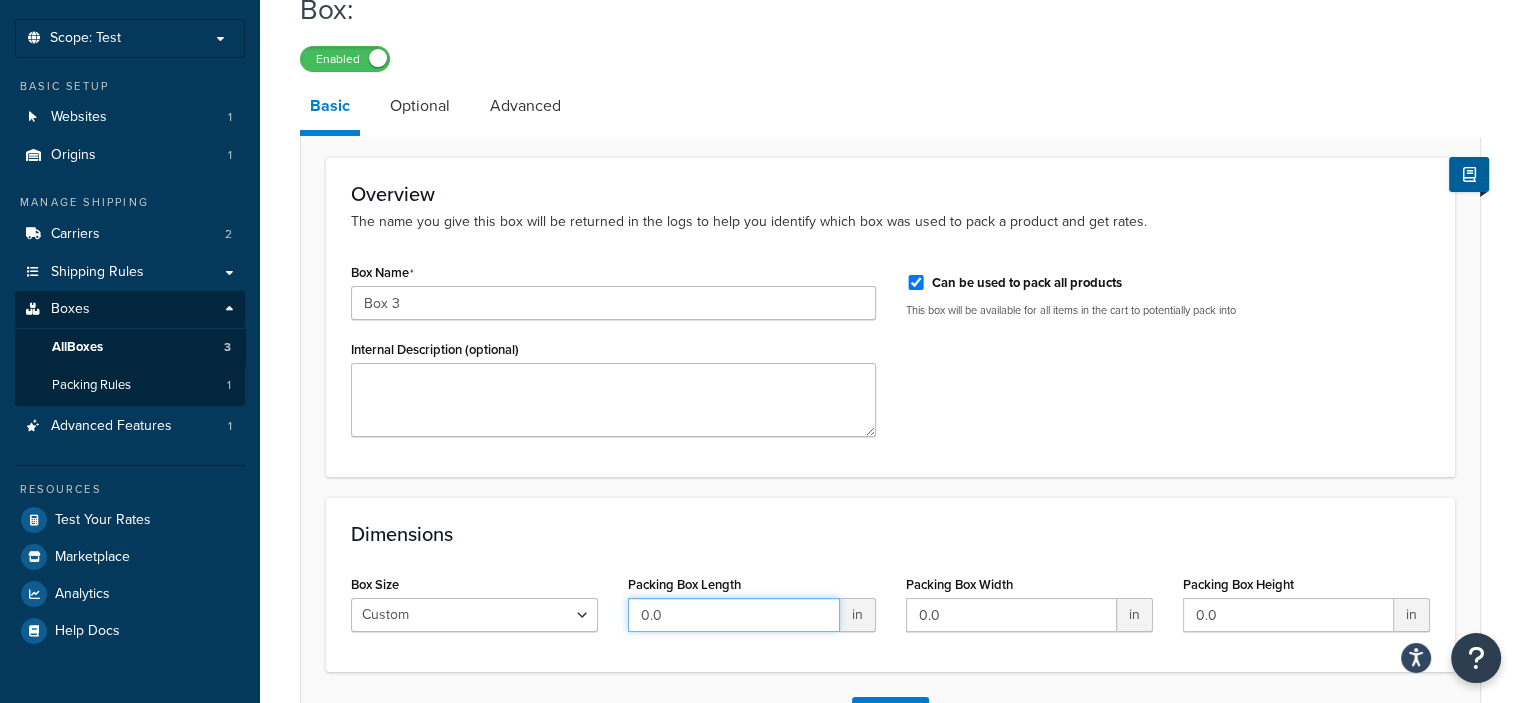 drag, startPoint x: 675, startPoint y: 614, endPoint x: 557, endPoint y: 583, distance: 122.0041 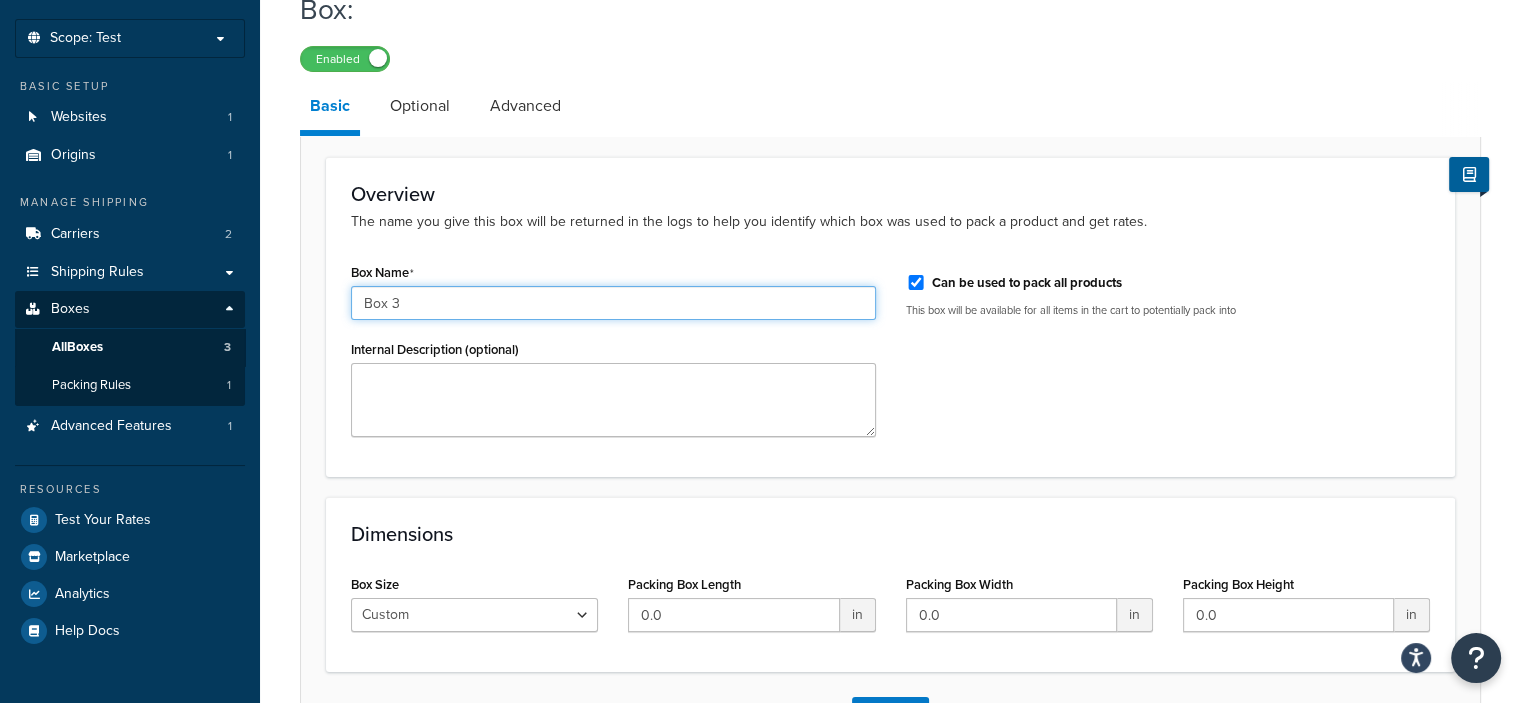 click on "Box 3" at bounding box center (613, 303) 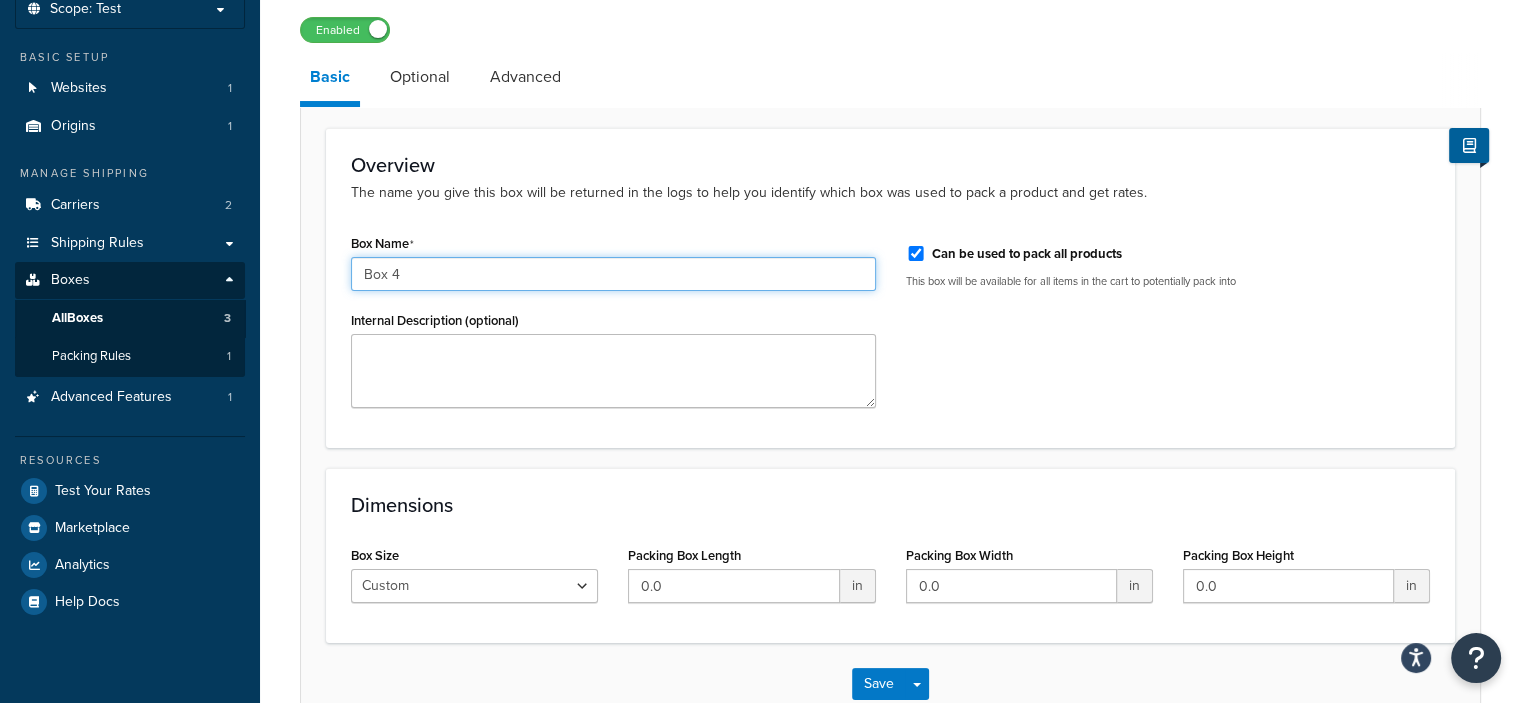 scroll, scrollTop: 250, scrollLeft: 0, axis: vertical 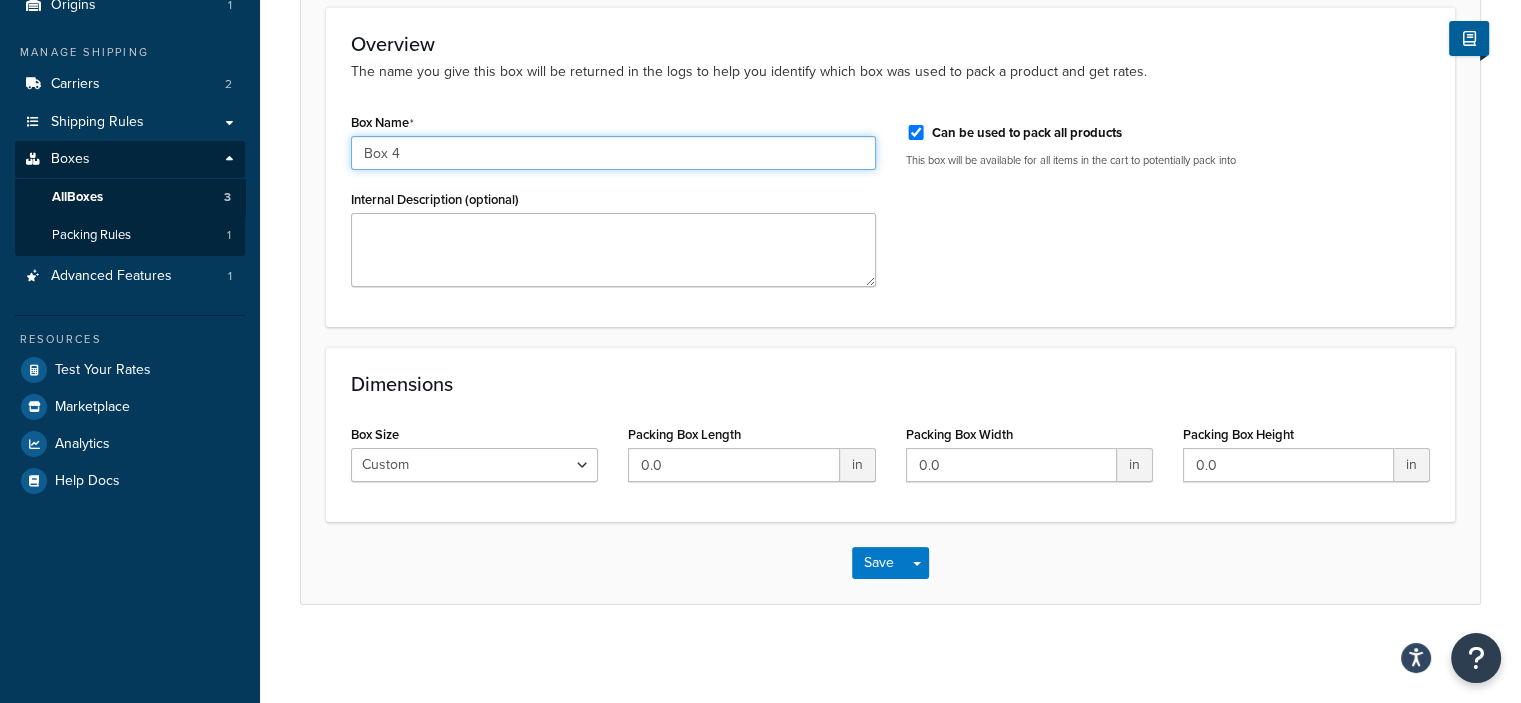 type on "Box 4" 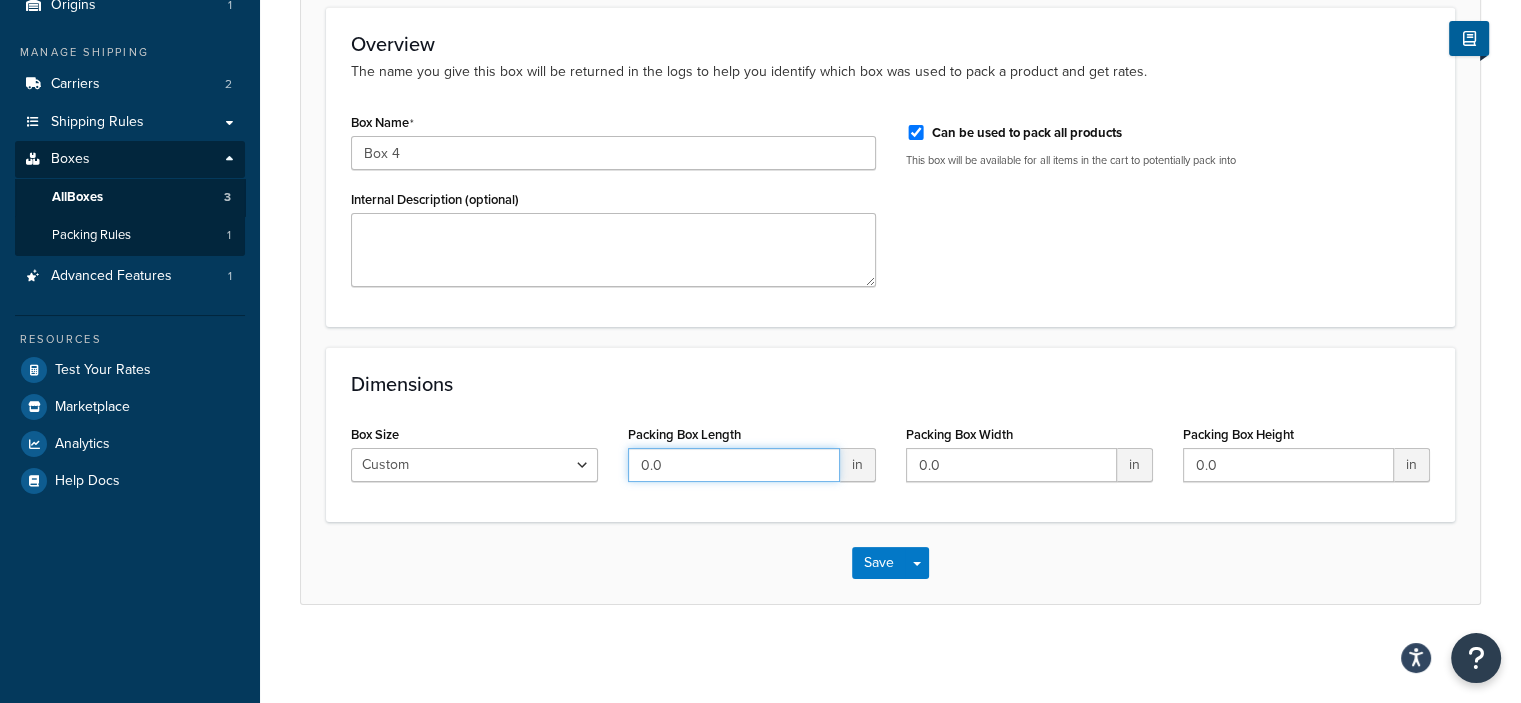 drag, startPoint x: 697, startPoint y: 449, endPoint x: 588, endPoint y: 436, distance: 109.77249 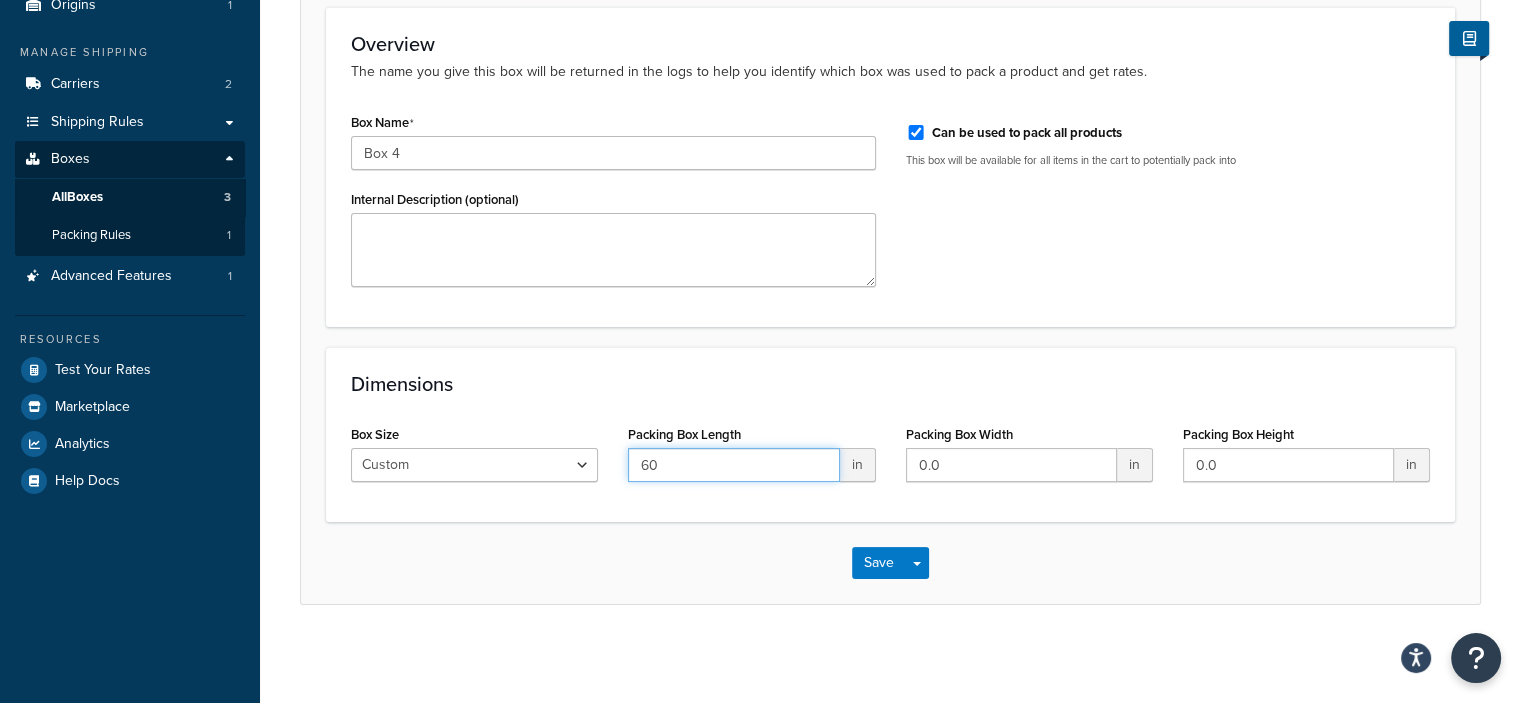 type on "60" 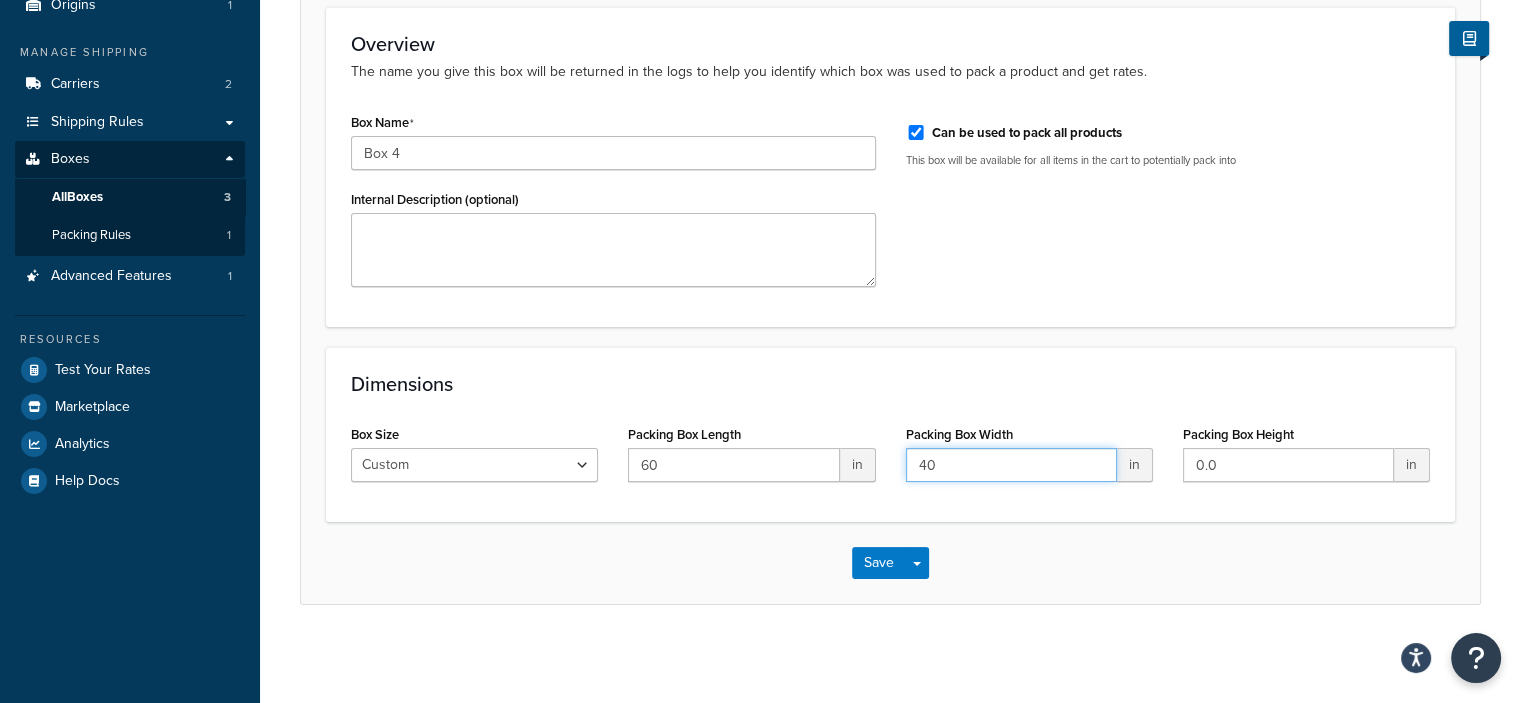 type on "40" 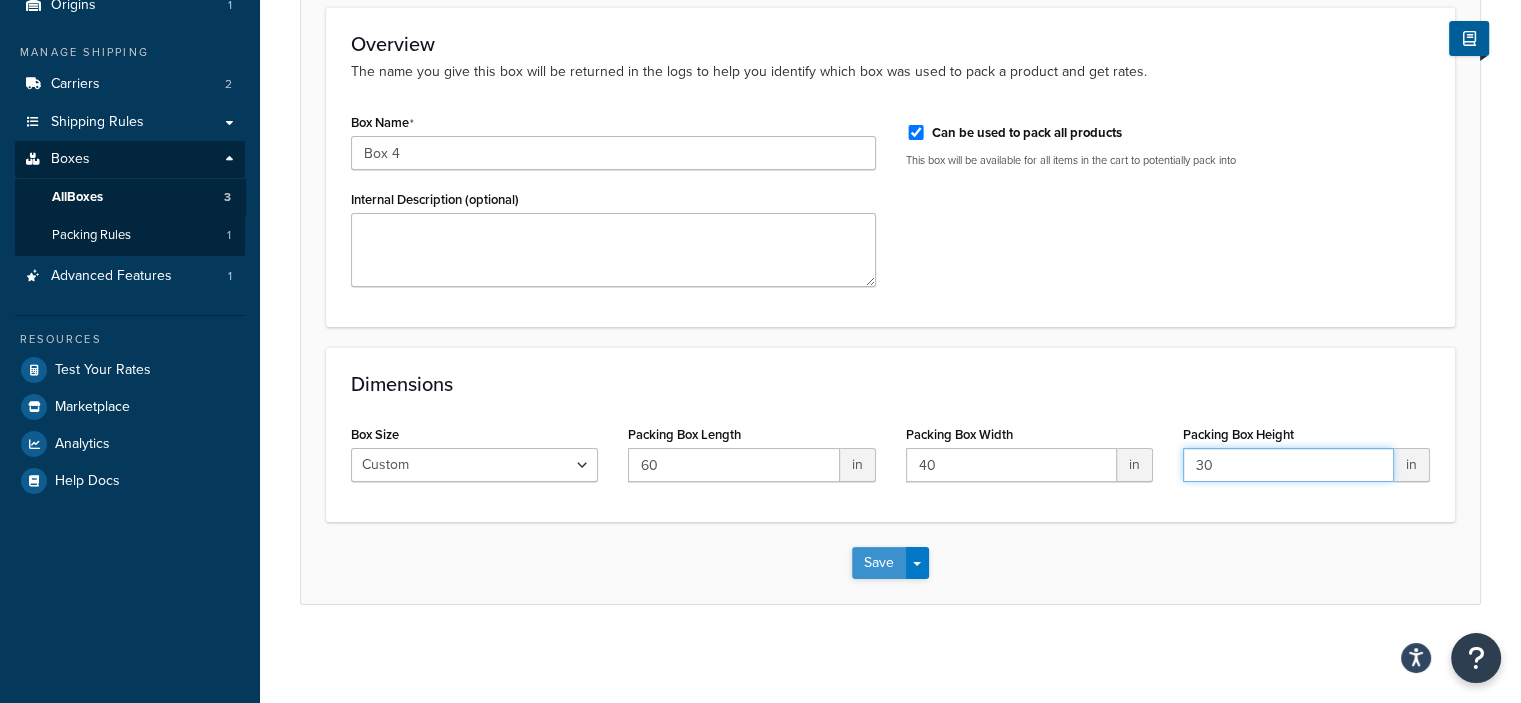 type on "30" 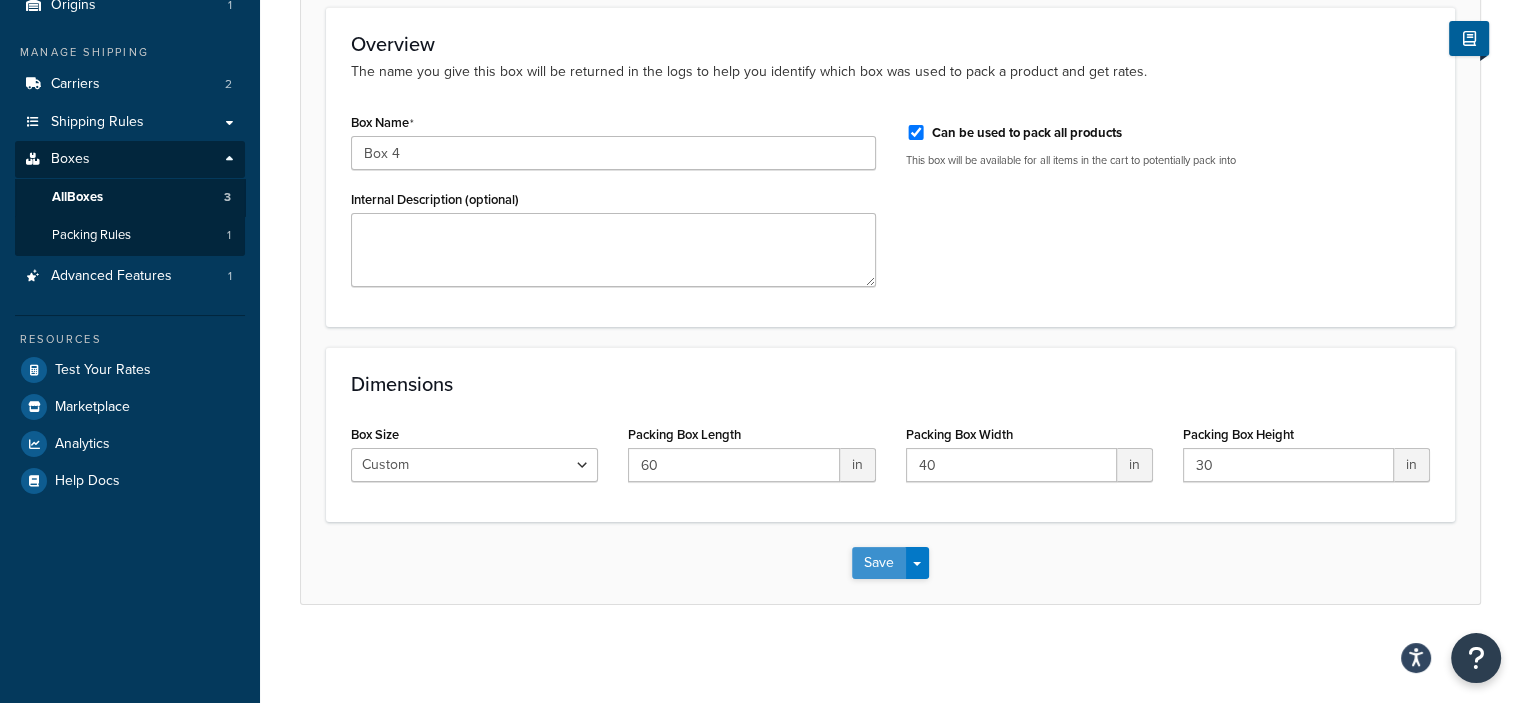 click on "Save" at bounding box center [879, 563] 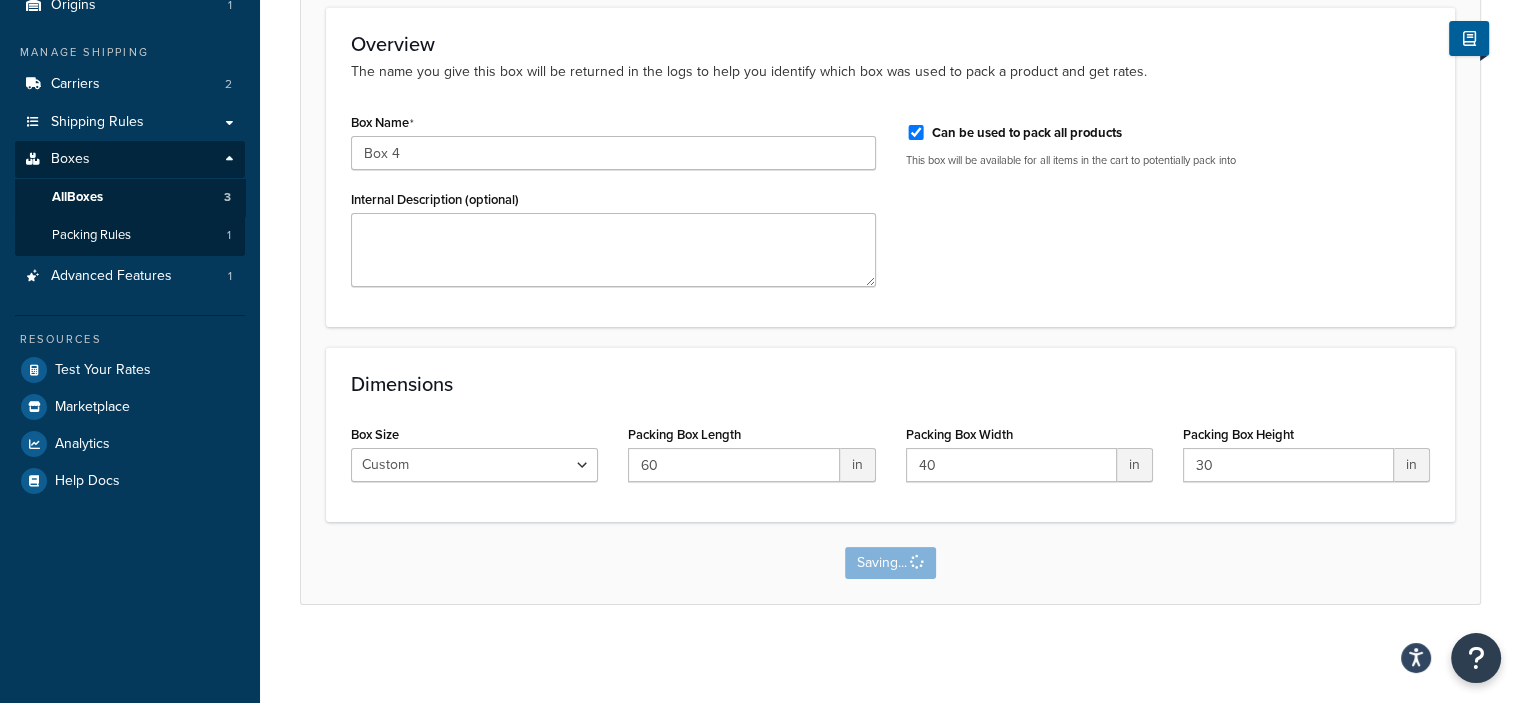 scroll, scrollTop: 0, scrollLeft: 0, axis: both 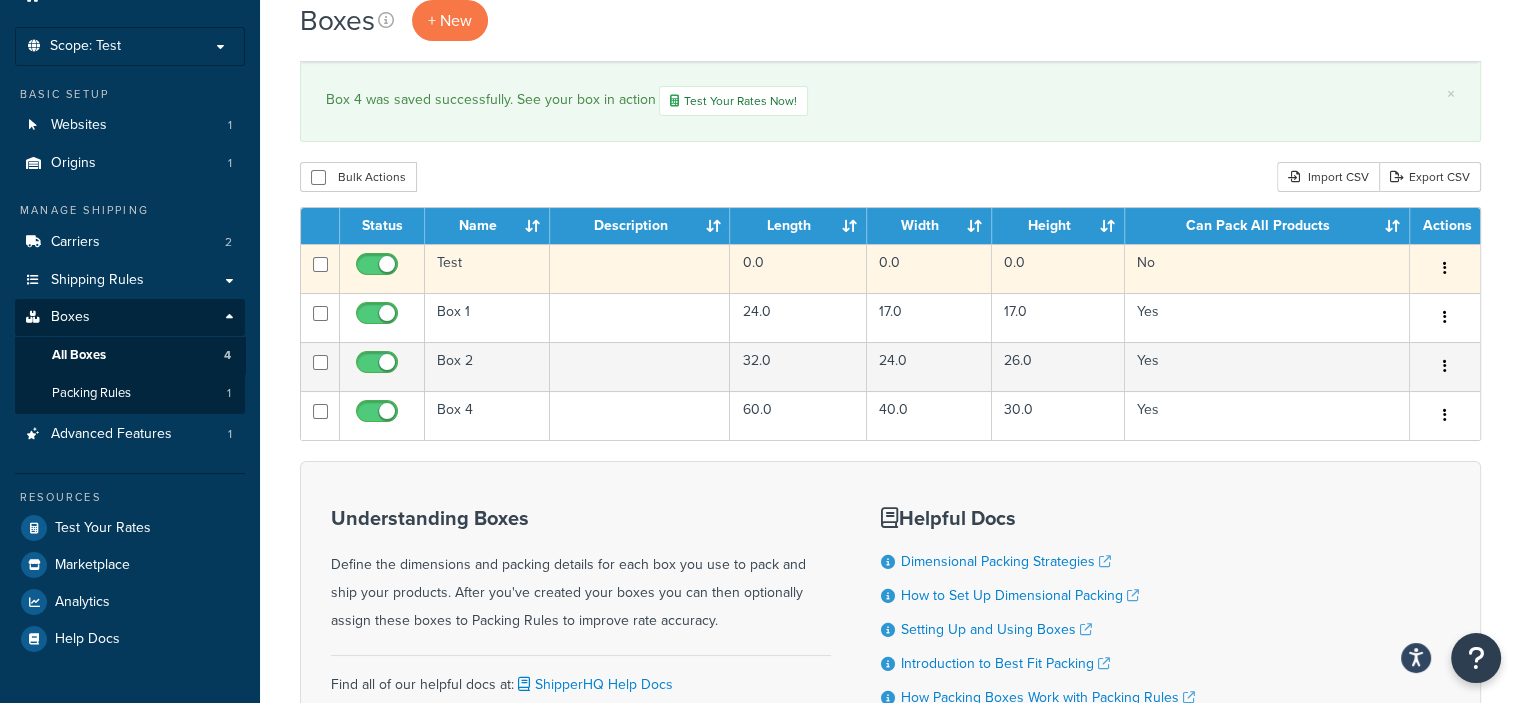 click at bounding box center (1445, 269) 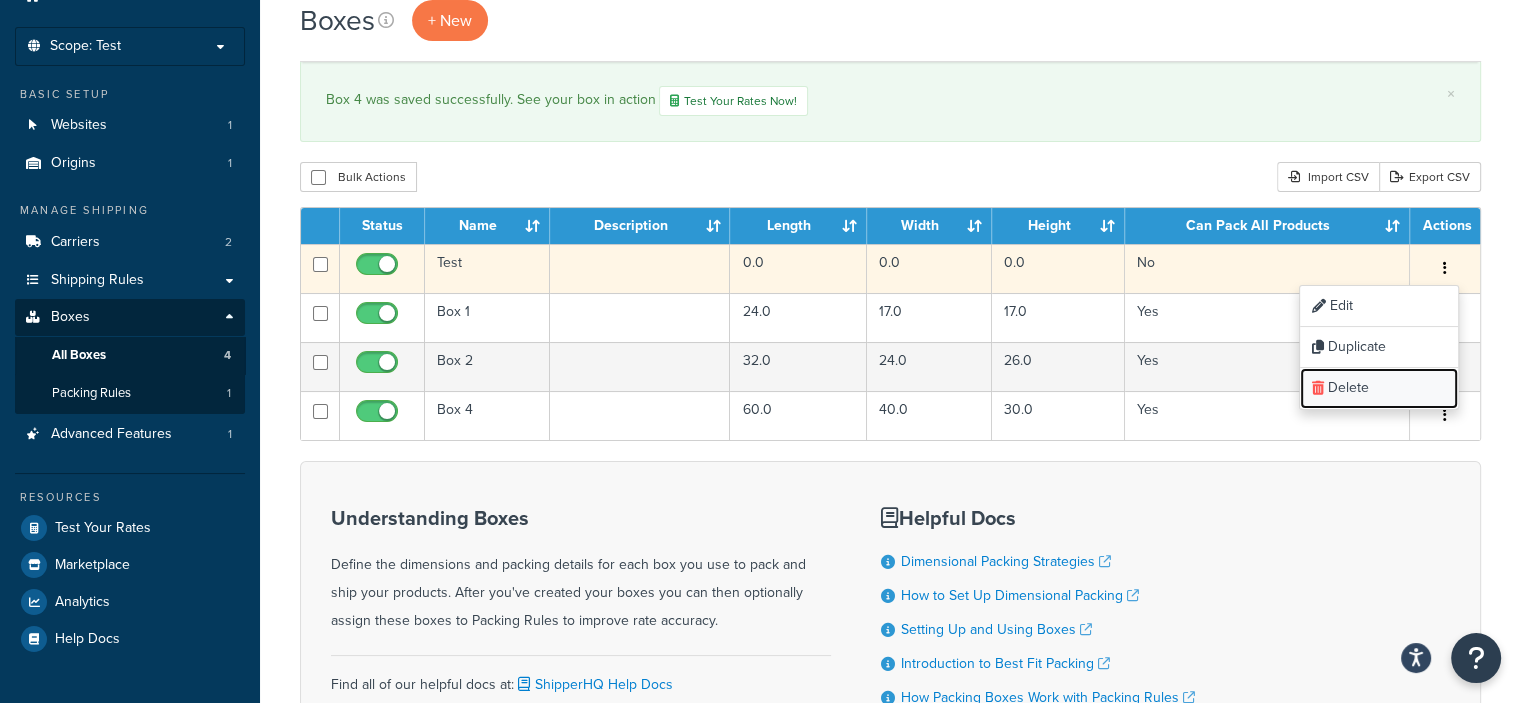 click on "Delete" at bounding box center [1379, 388] 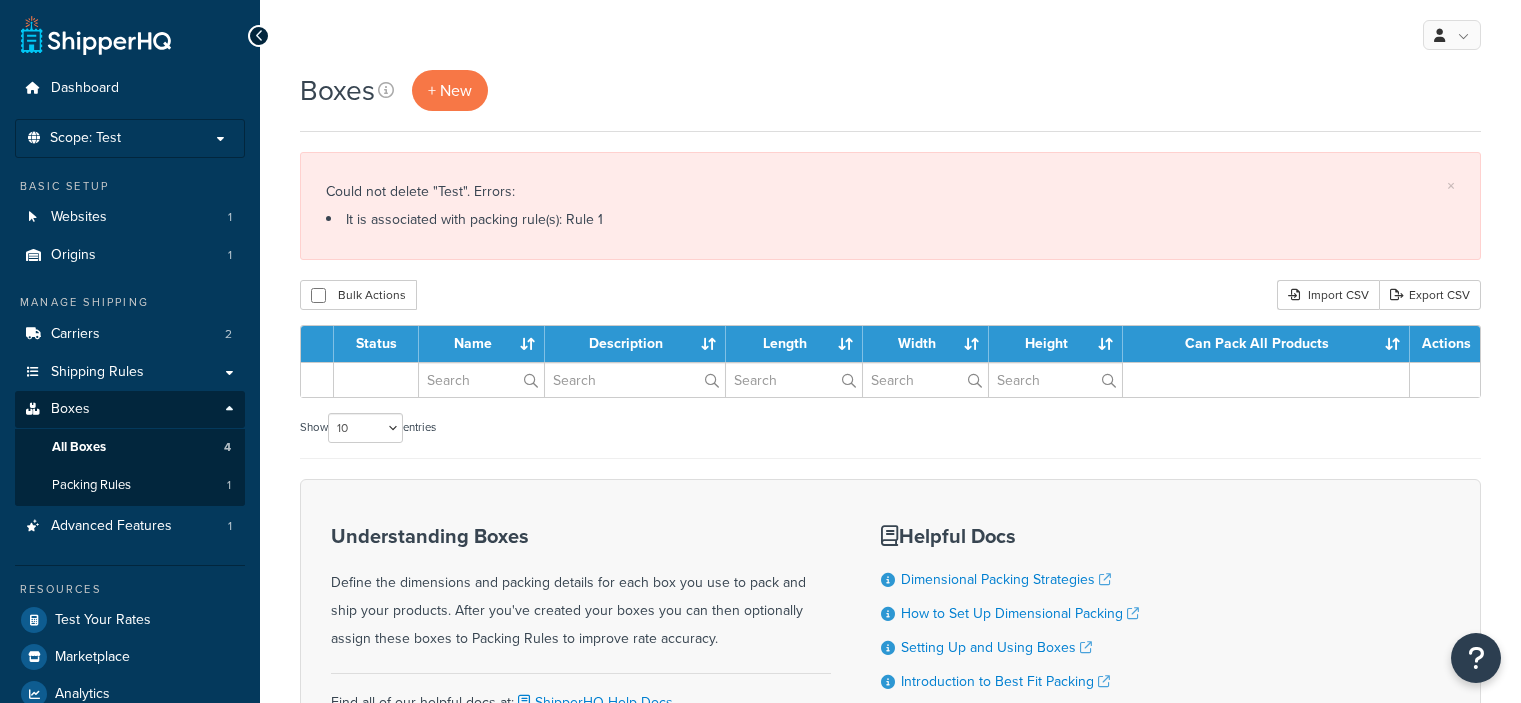 scroll, scrollTop: 0, scrollLeft: 0, axis: both 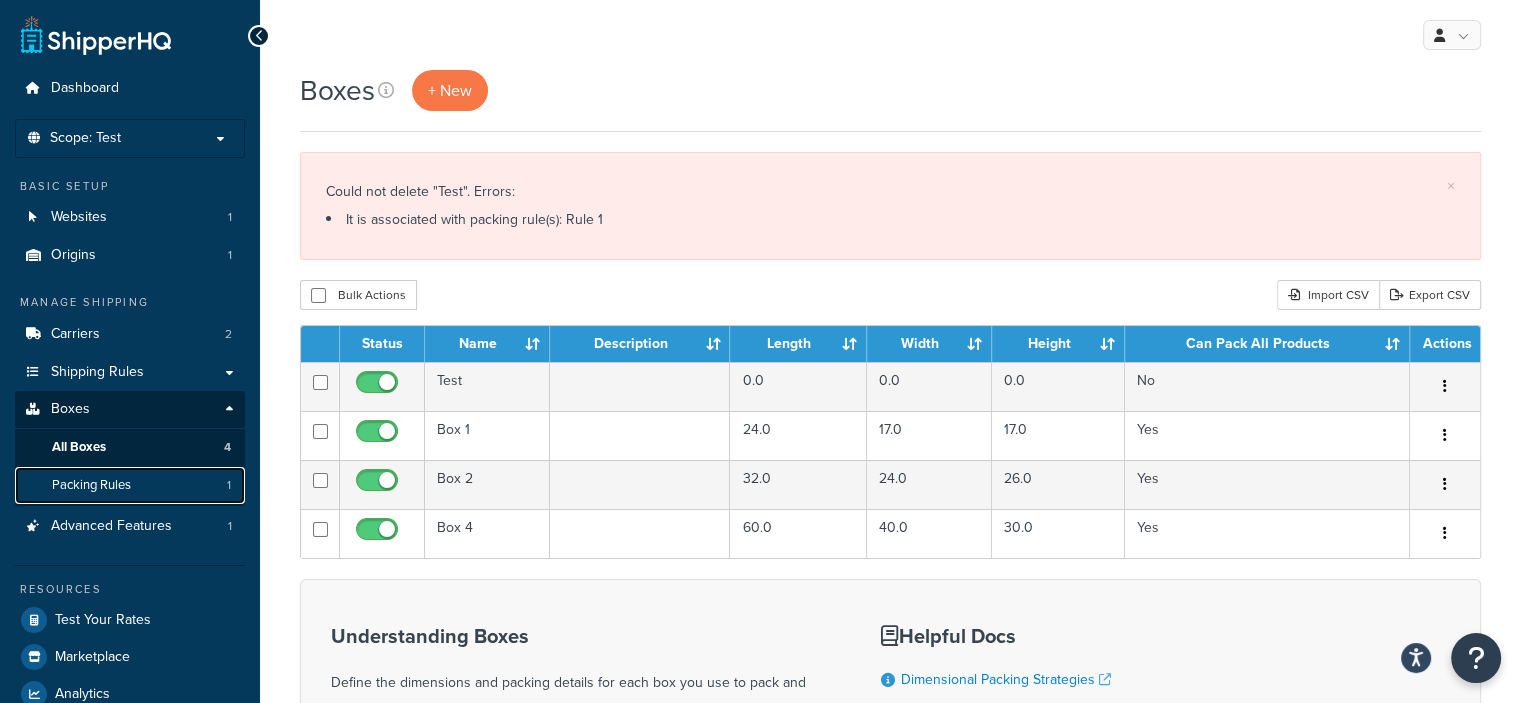 click on "Packing Rules
1" at bounding box center (130, 485) 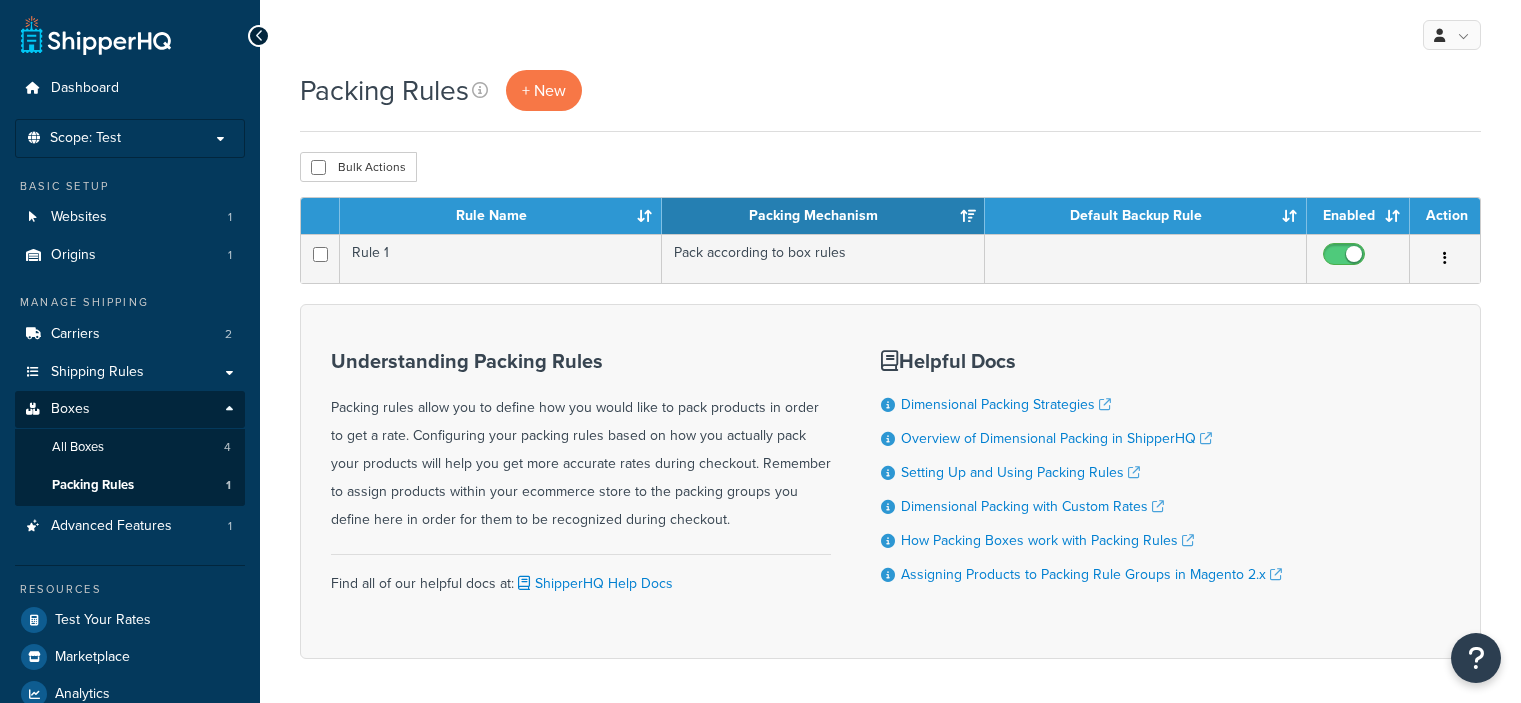 scroll, scrollTop: 0, scrollLeft: 0, axis: both 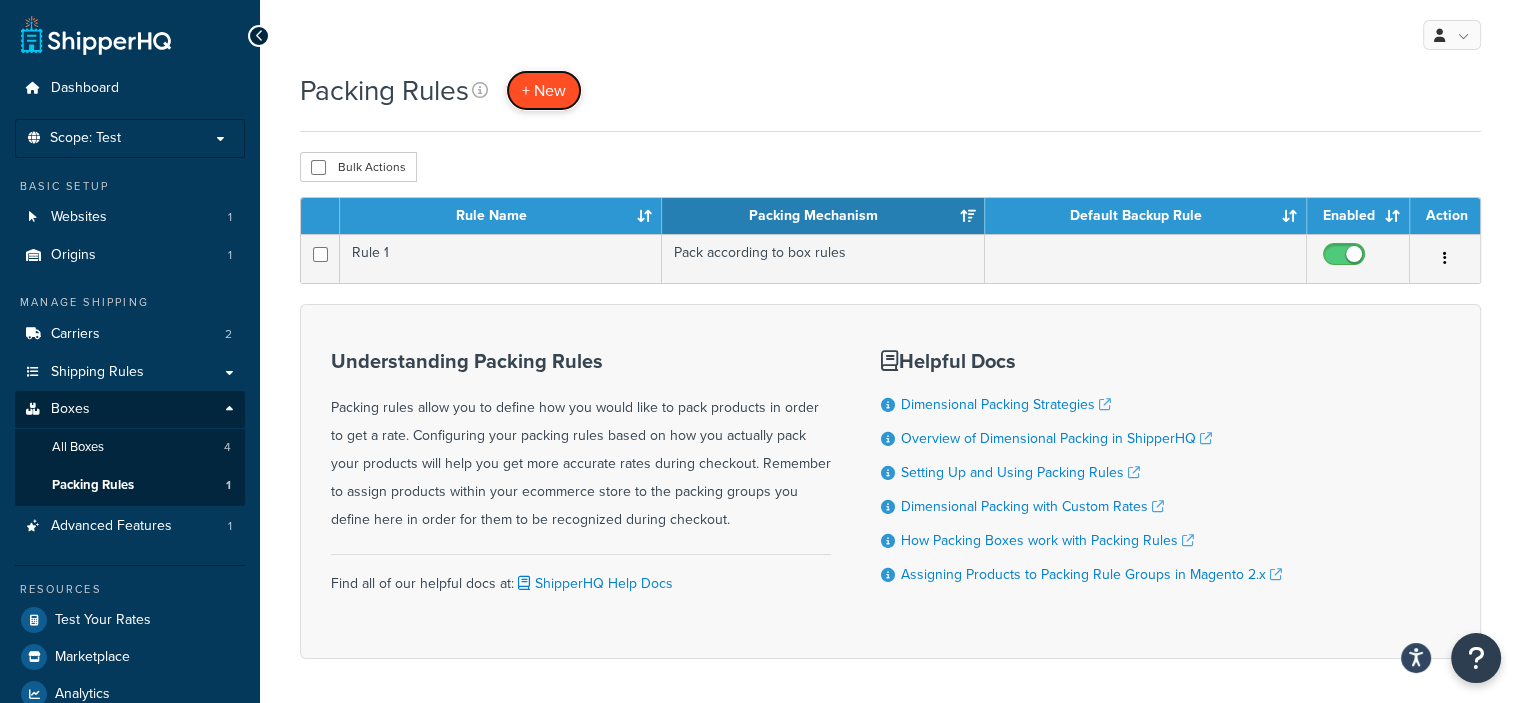 click on "+ New" at bounding box center [544, 90] 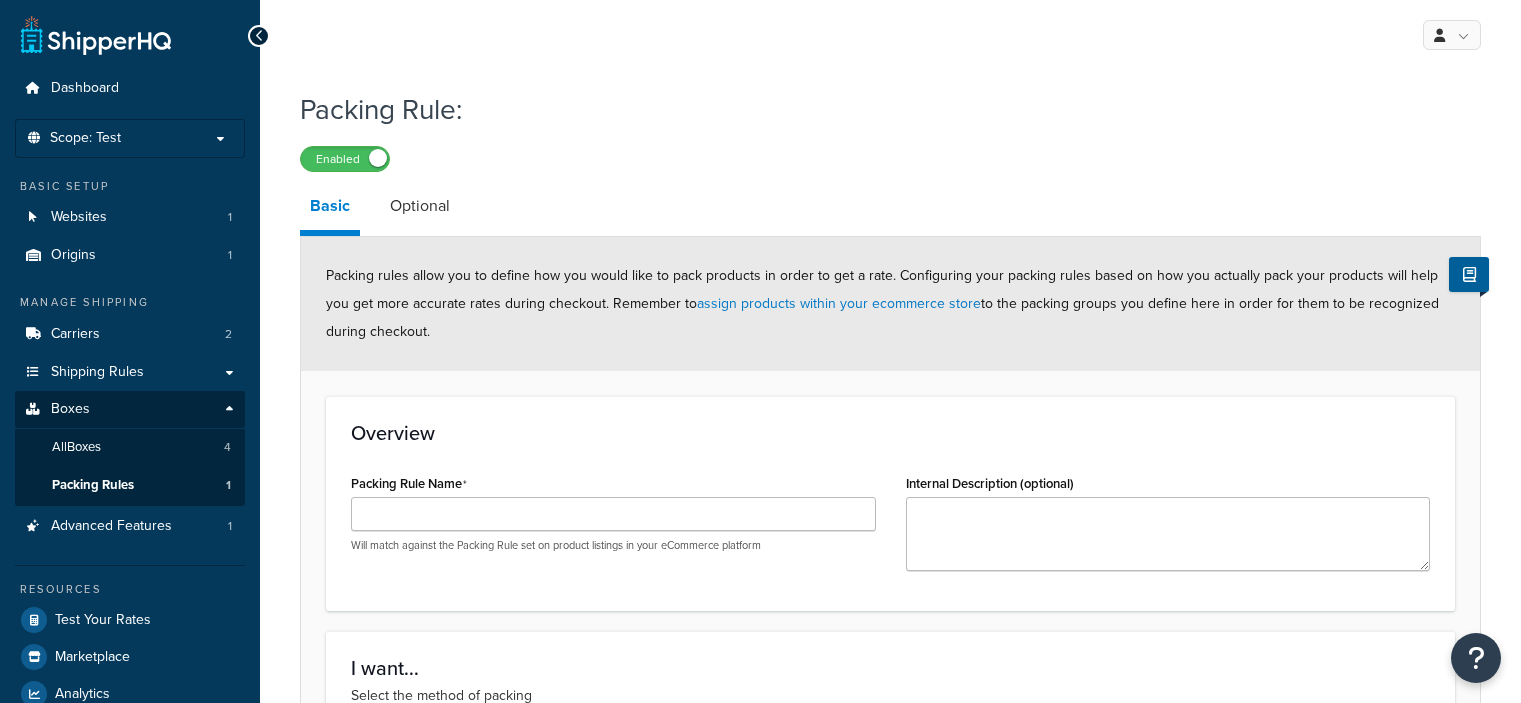scroll, scrollTop: 0, scrollLeft: 0, axis: both 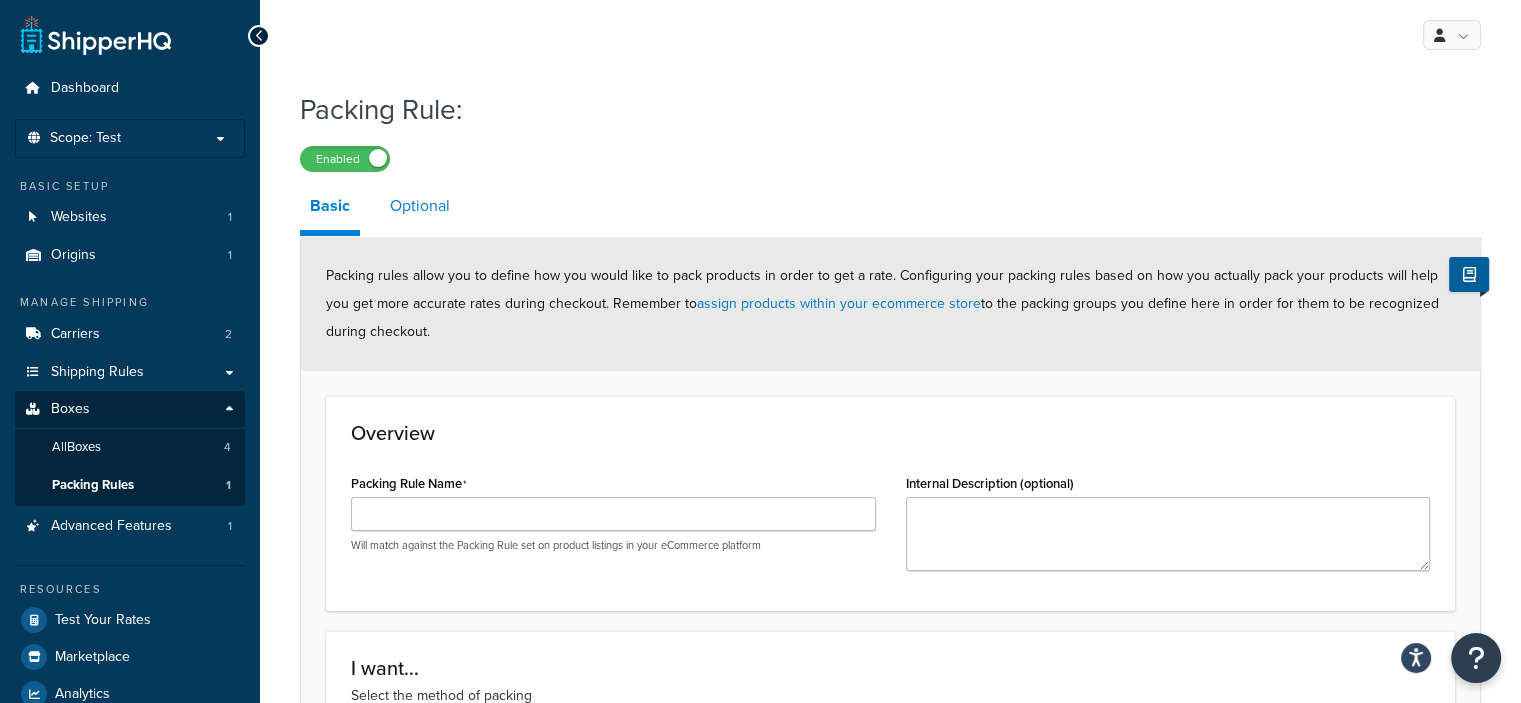 click on "Optional" at bounding box center [420, 206] 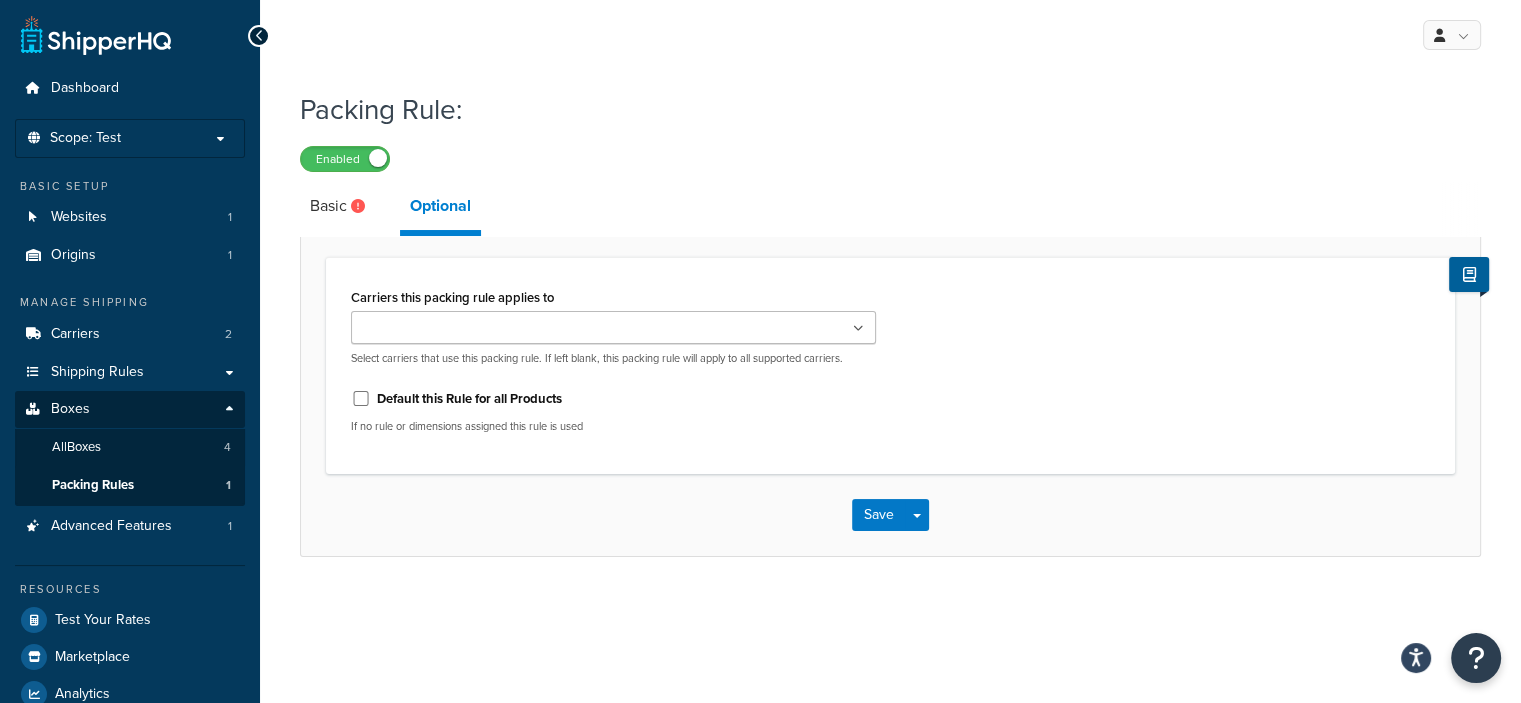 click at bounding box center [613, 327] 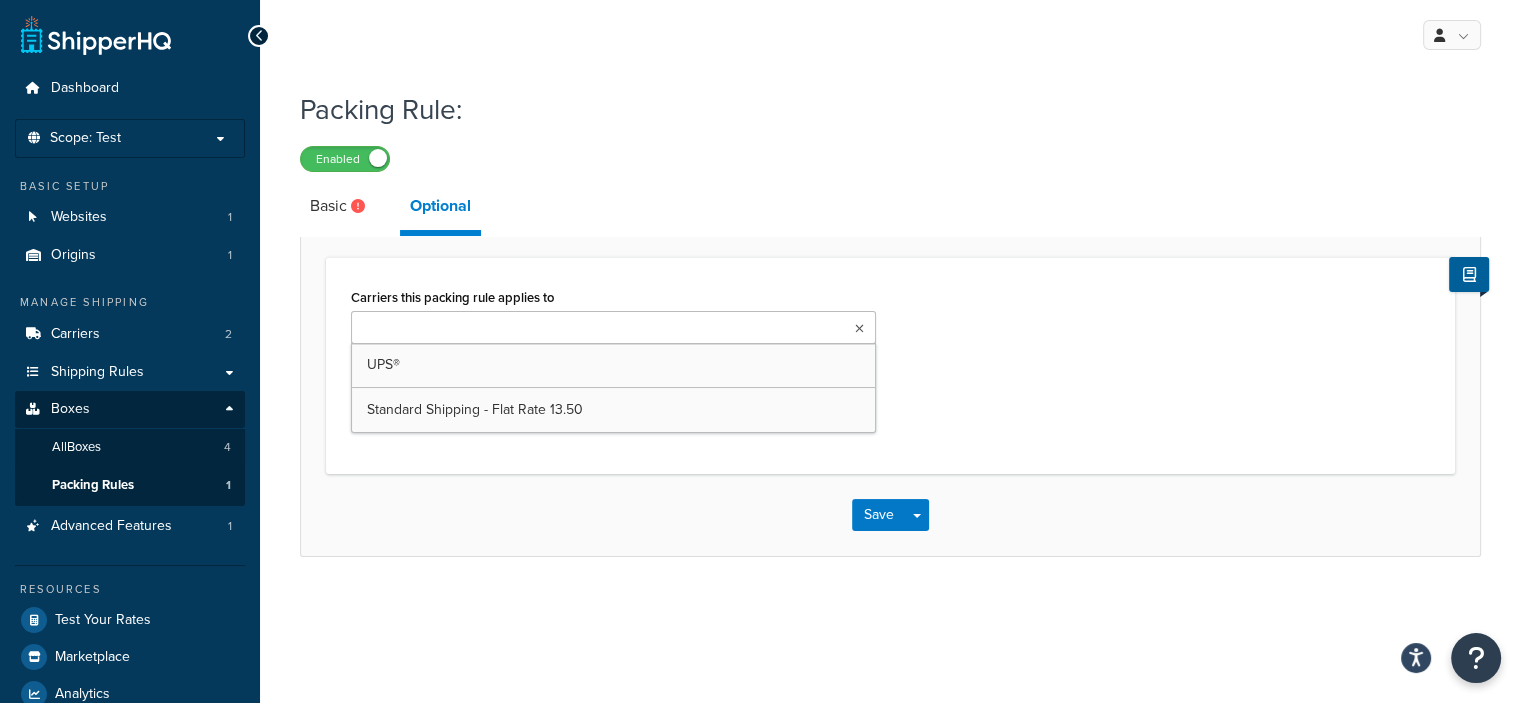 click on "Save Save Dropdown Save and Edit   Save and Duplicate   Save and Create New" at bounding box center (890, 515) 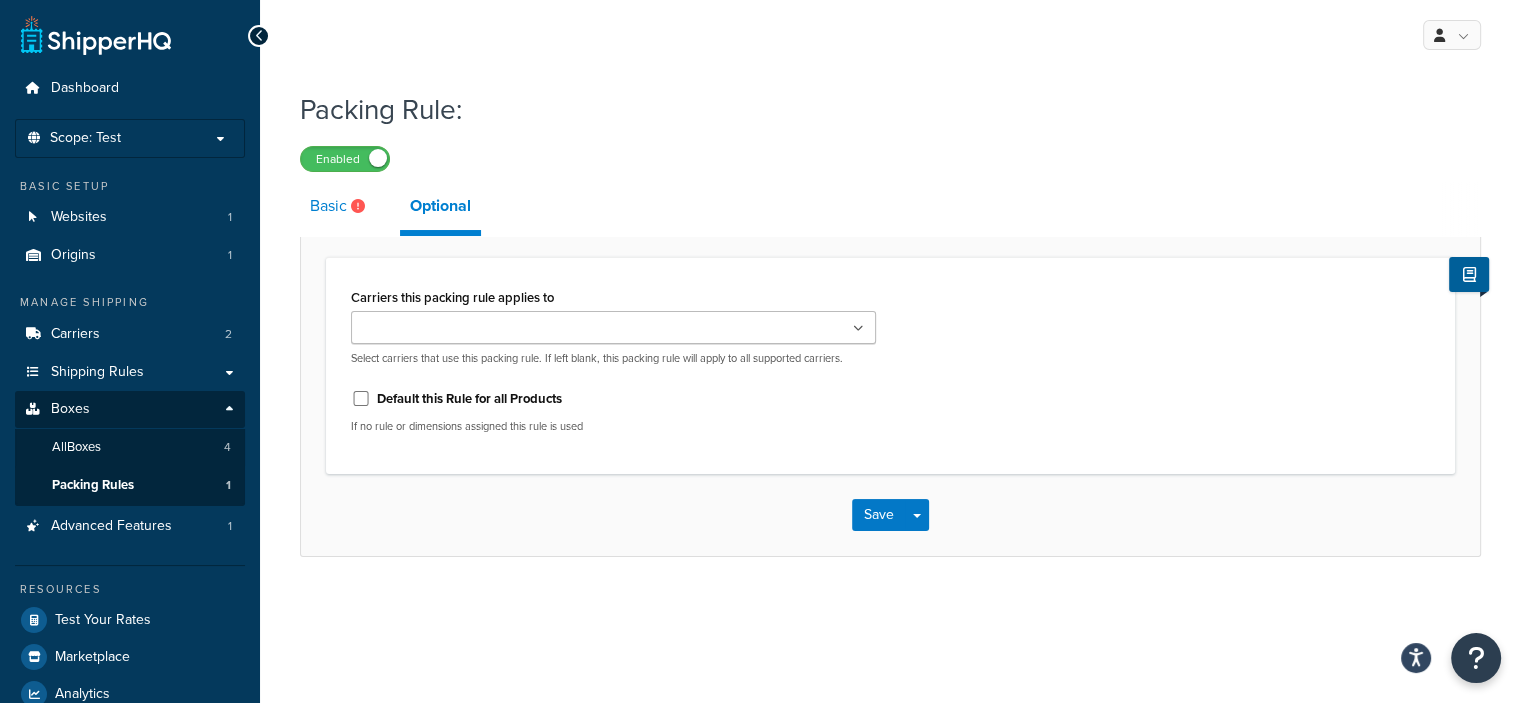 click at bounding box center (358, 206) 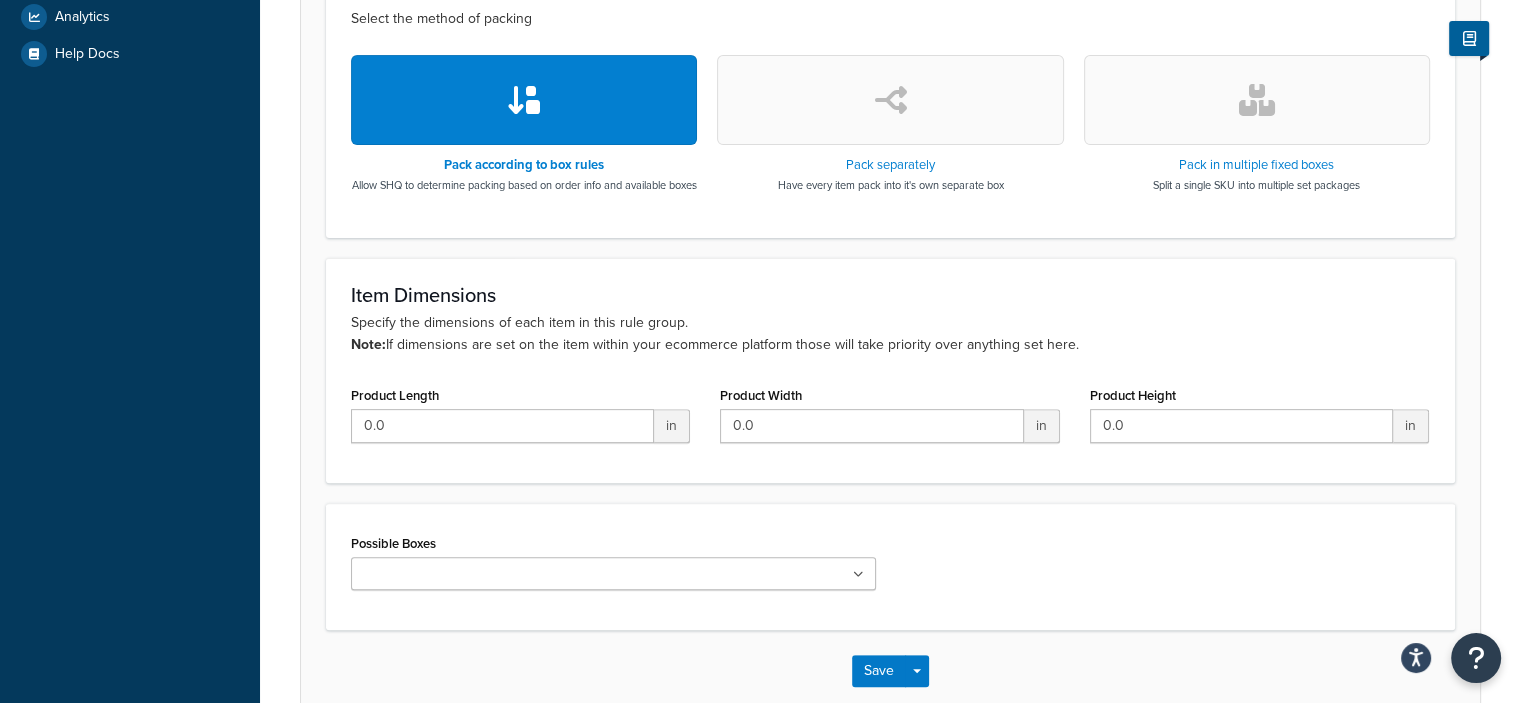 scroll, scrollTop: 800, scrollLeft: 0, axis: vertical 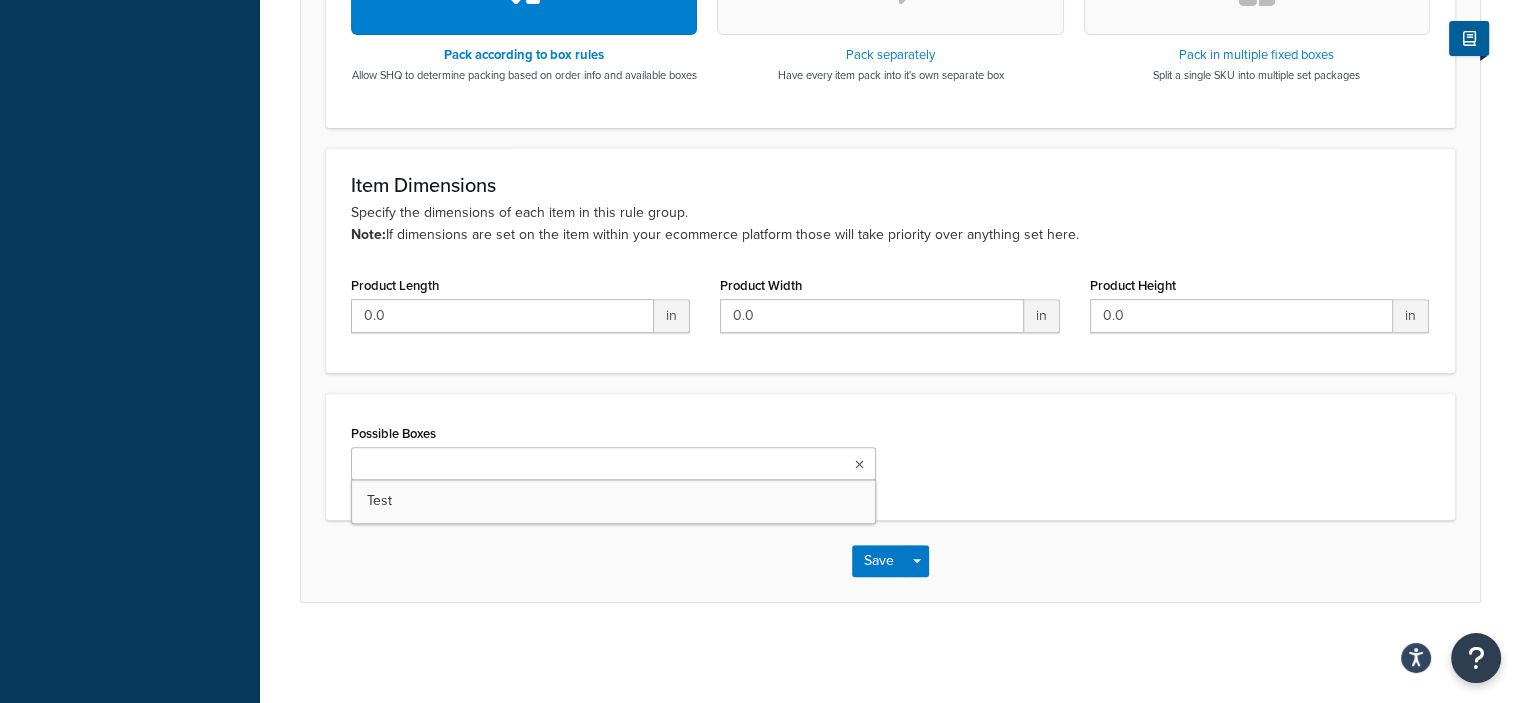 click at bounding box center (613, 463) 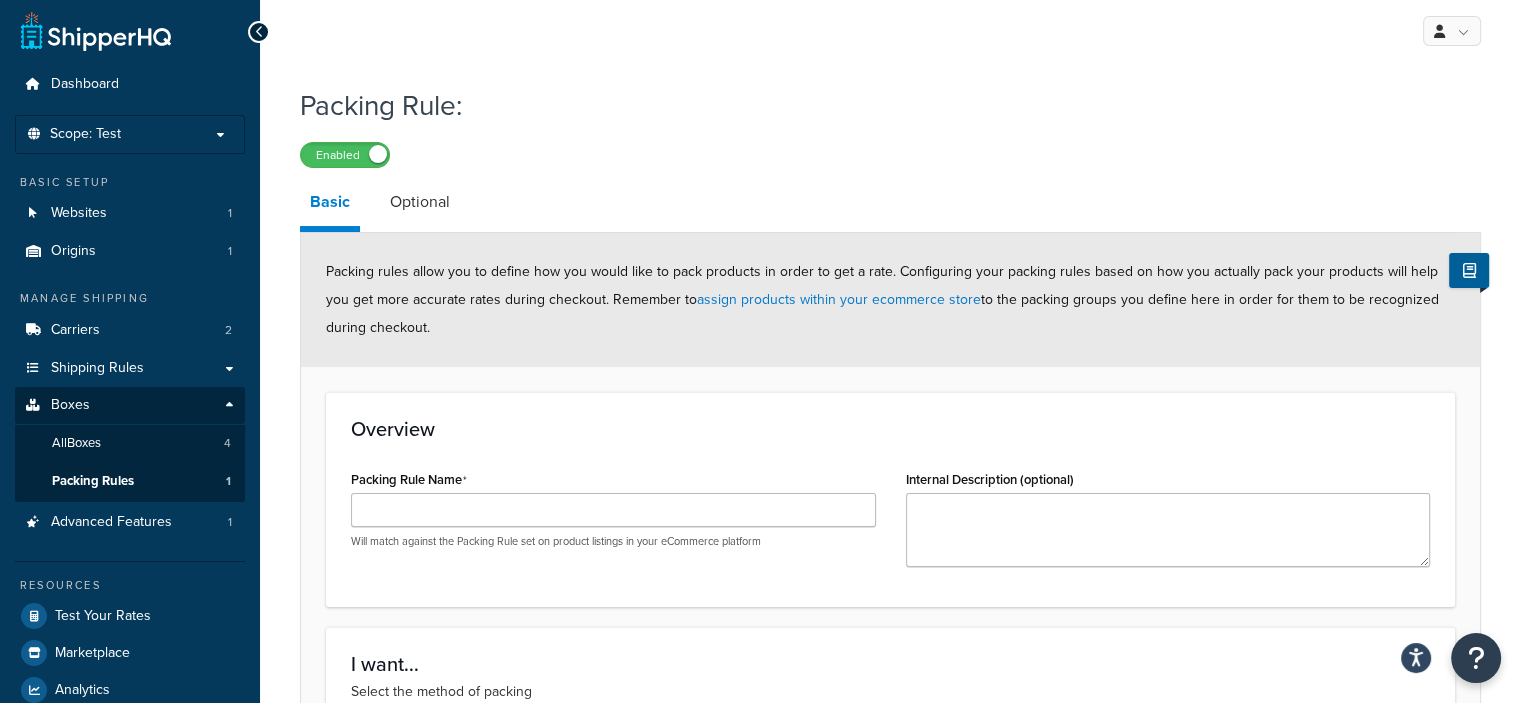 scroll, scrollTop: 0, scrollLeft: 0, axis: both 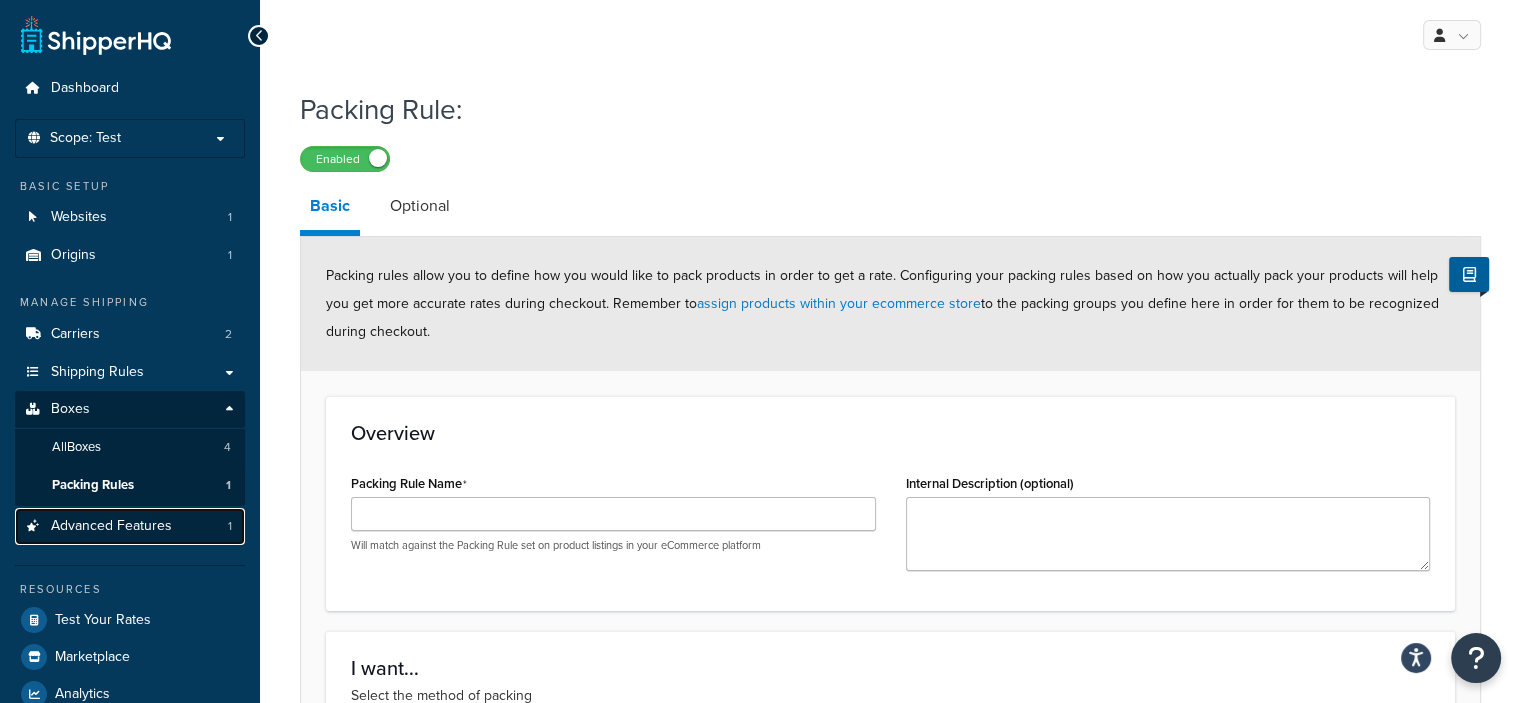 click on "Advanced Features 1" at bounding box center (130, 526) 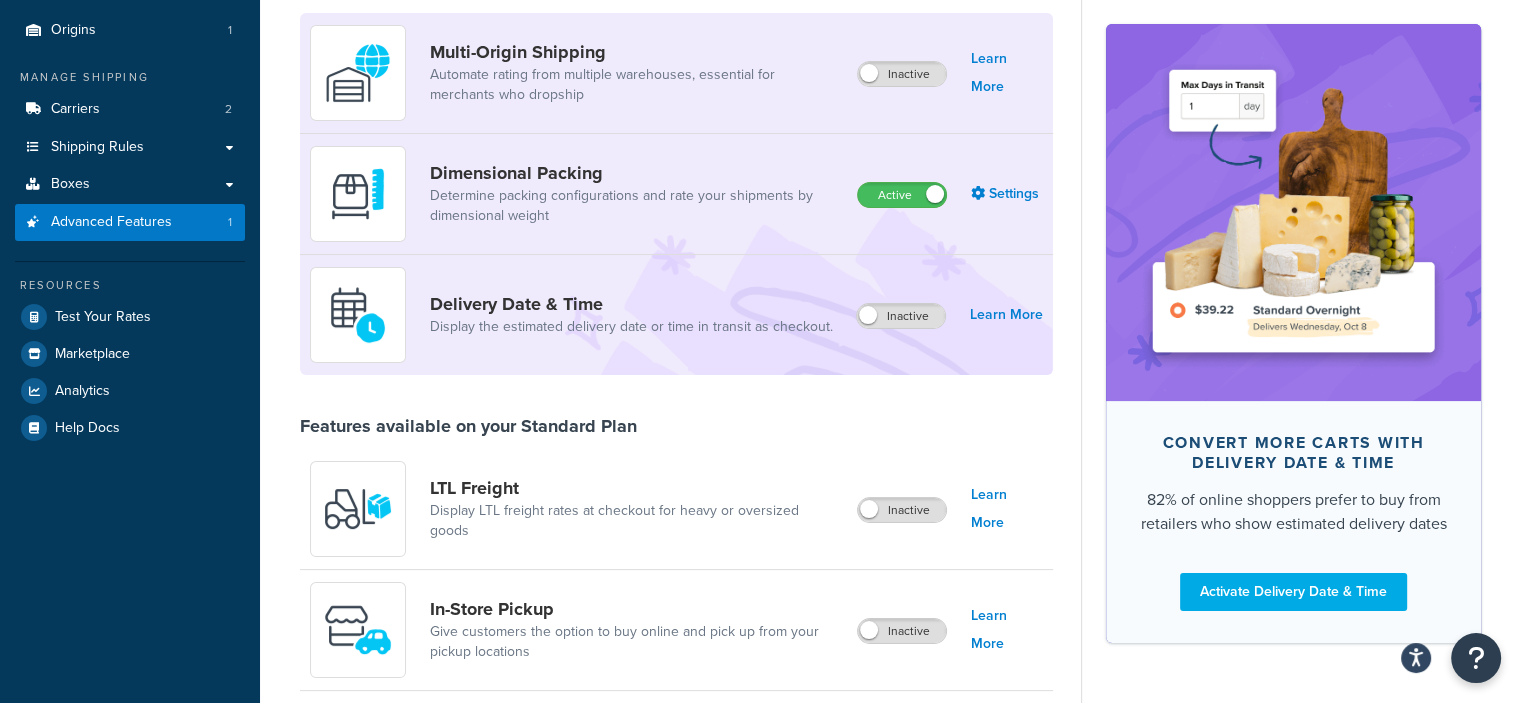 scroll, scrollTop: 0, scrollLeft: 0, axis: both 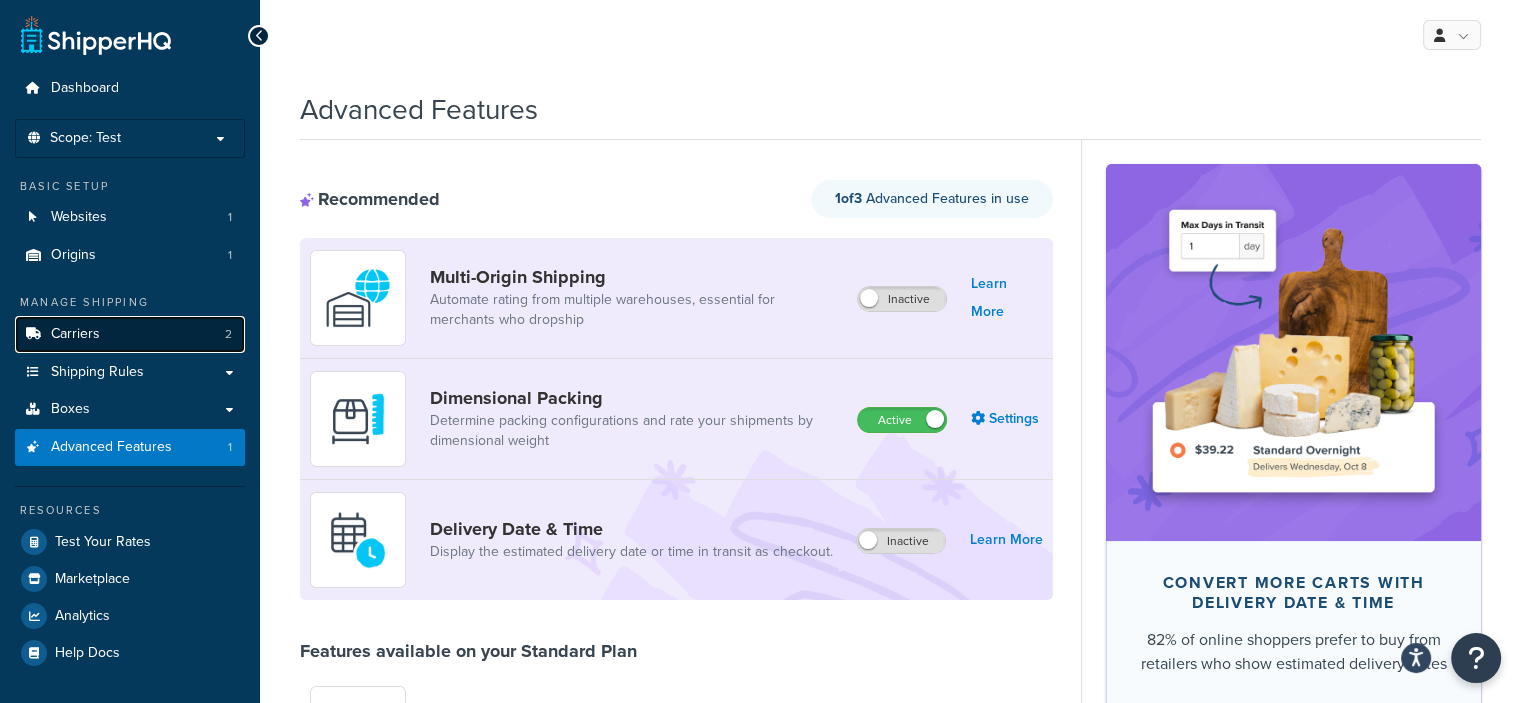 click on "Carriers 2" at bounding box center [130, 334] 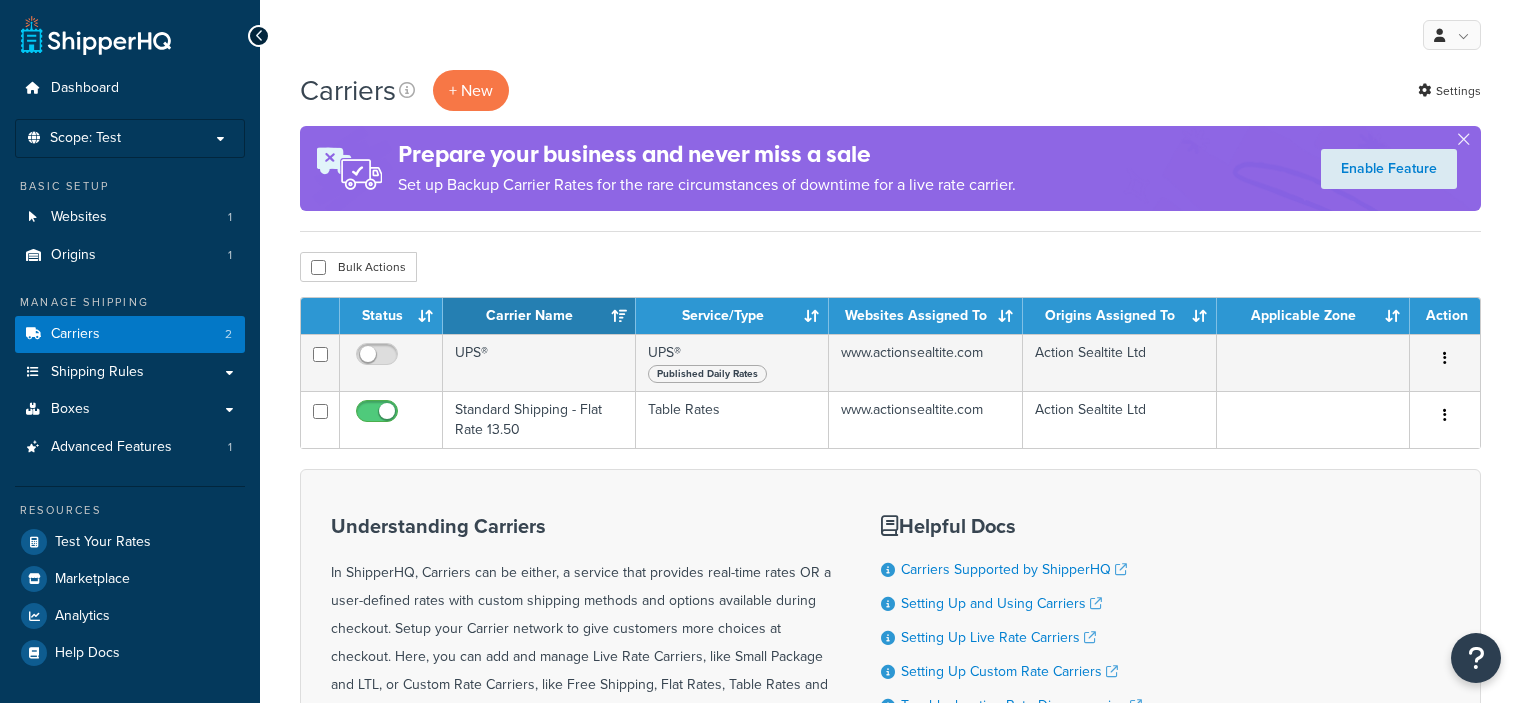 scroll, scrollTop: 0, scrollLeft: 0, axis: both 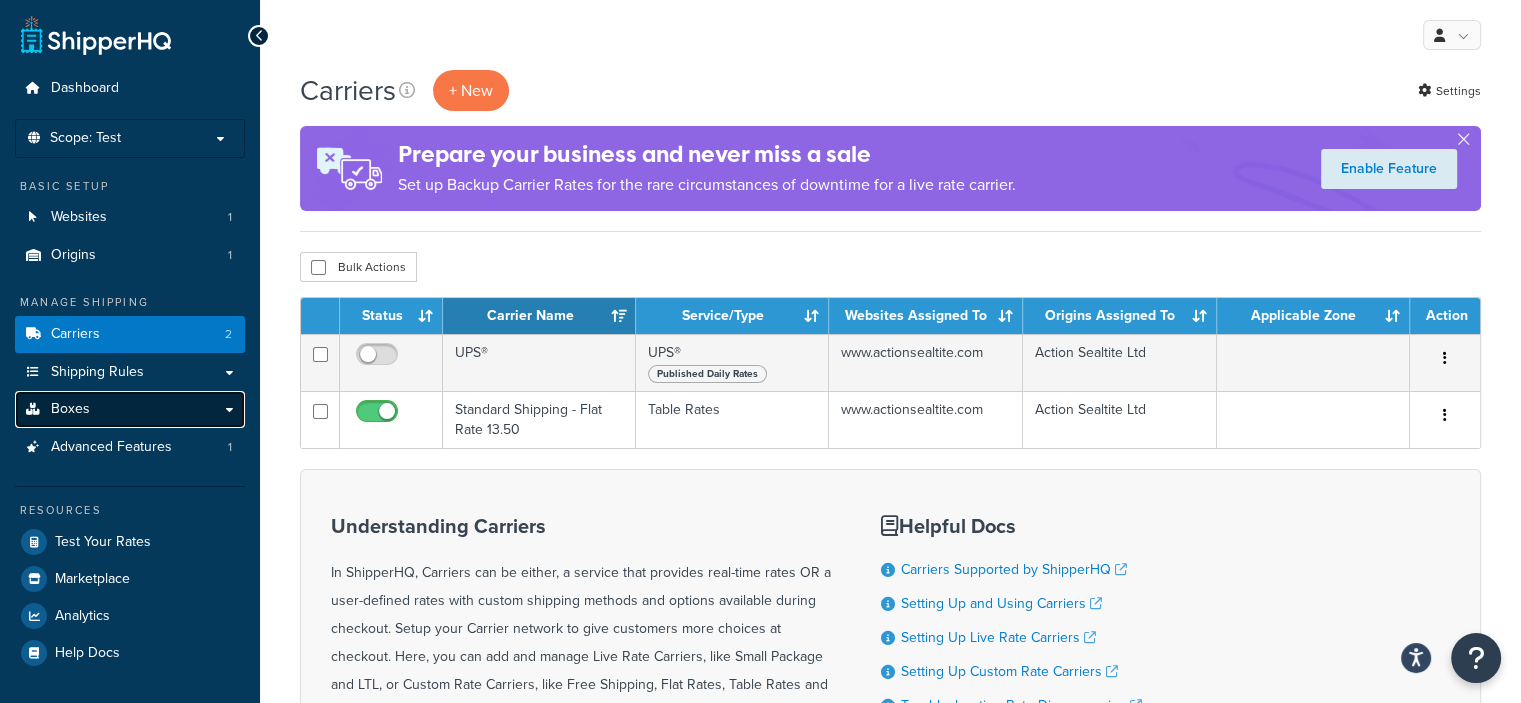 click on "Boxes" at bounding box center (130, 409) 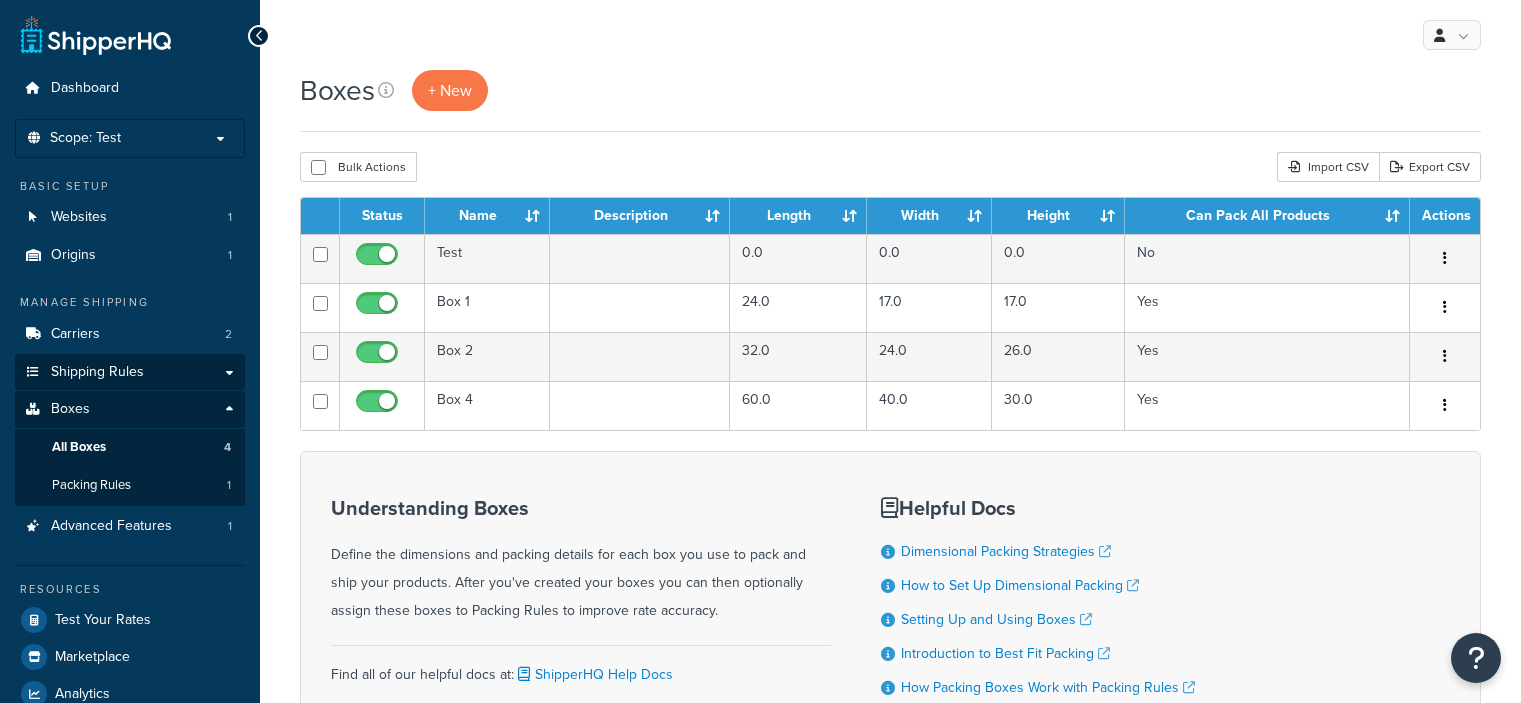 scroll, scrollTop: 0, scrollLeft: 0, axis: both 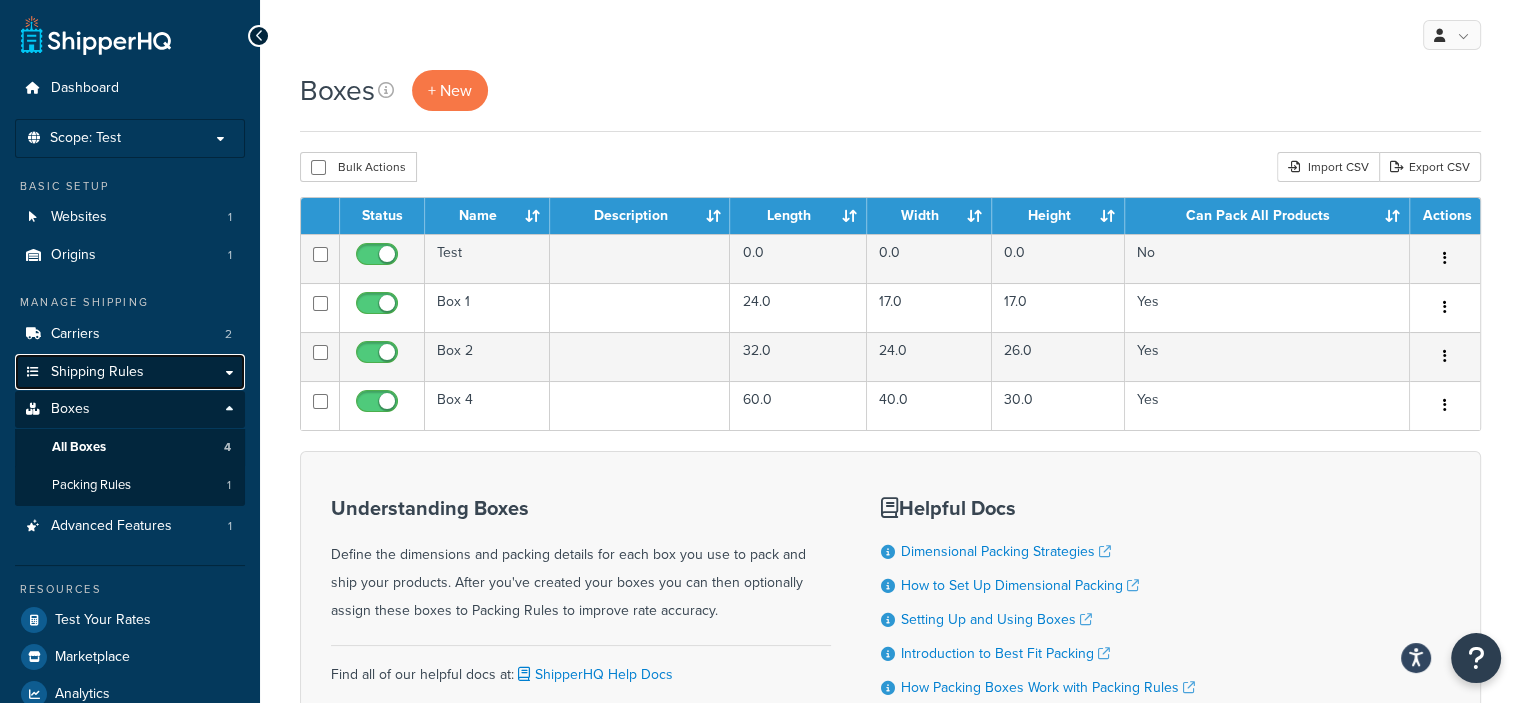 click on "Shipping Rules" at bounding box center [130, 372] 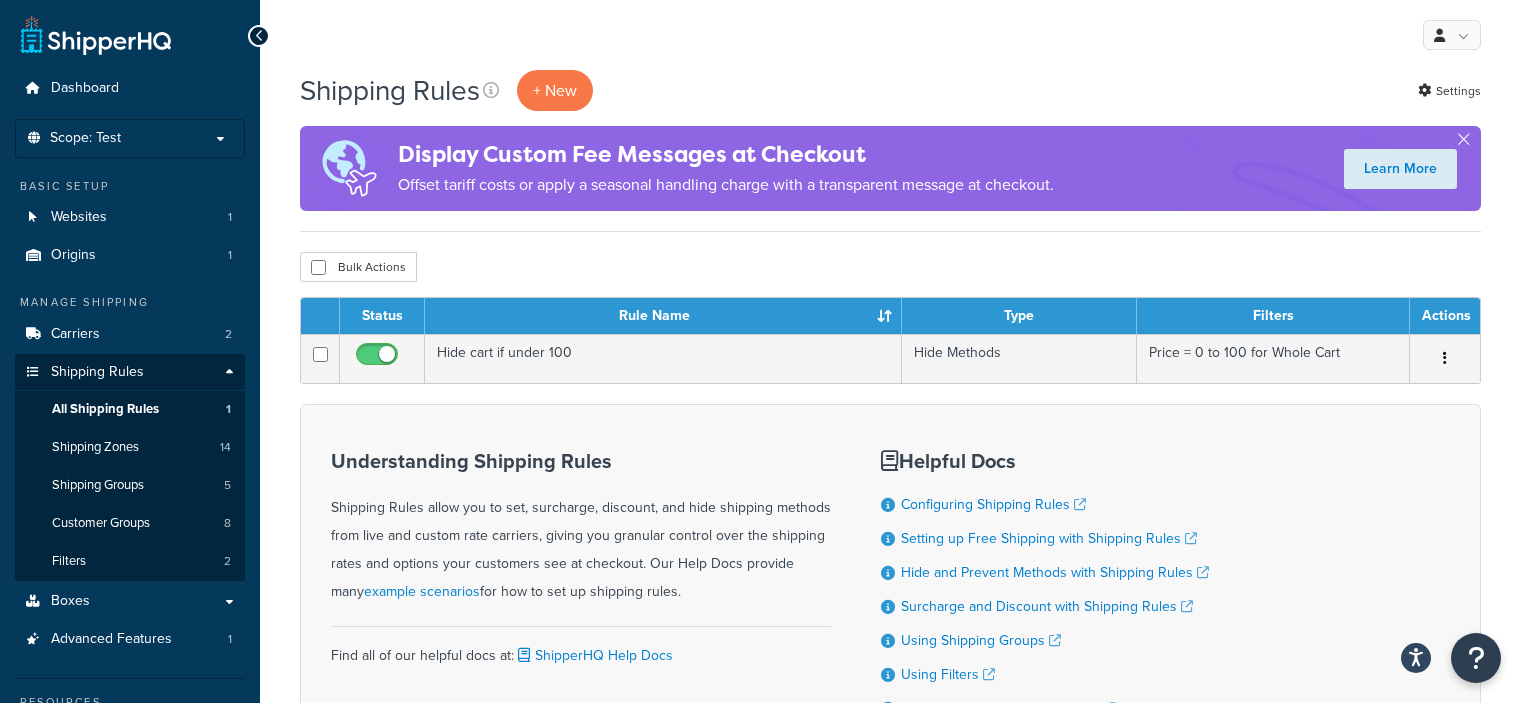 scroll, scrollTop: 0, scrollLeft: 0, axis: both 